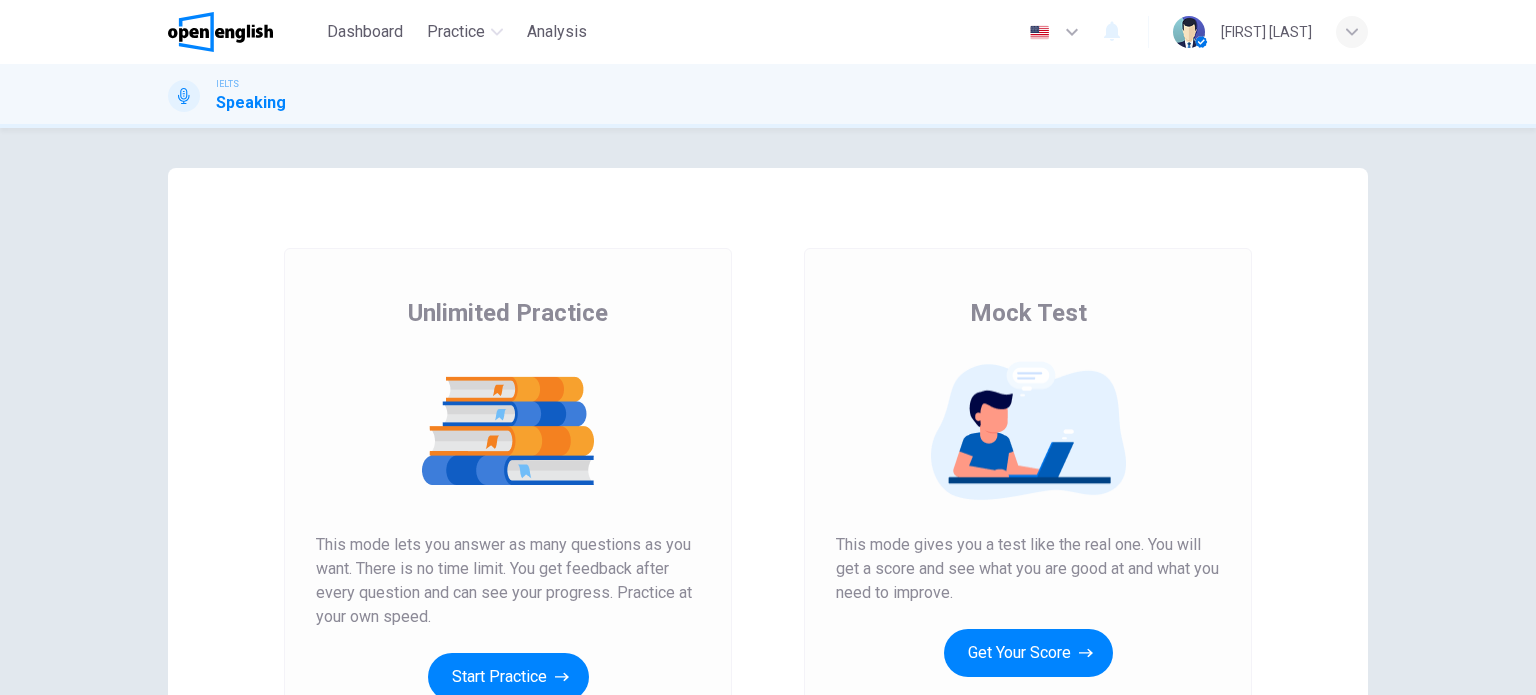 scroll, scrollTop: 0, scrollLeft: 0, axis: both 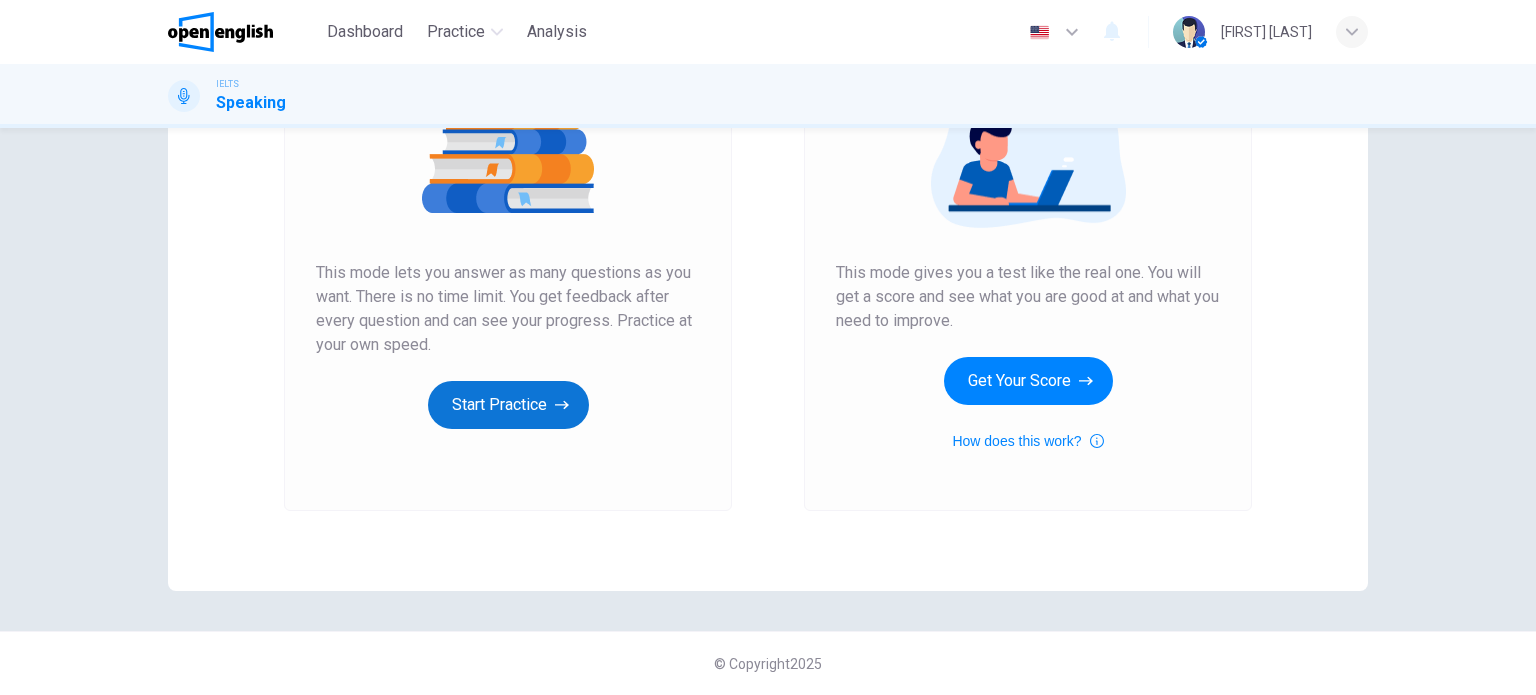 click on "Start Practice" at bounding box center [508, 405] 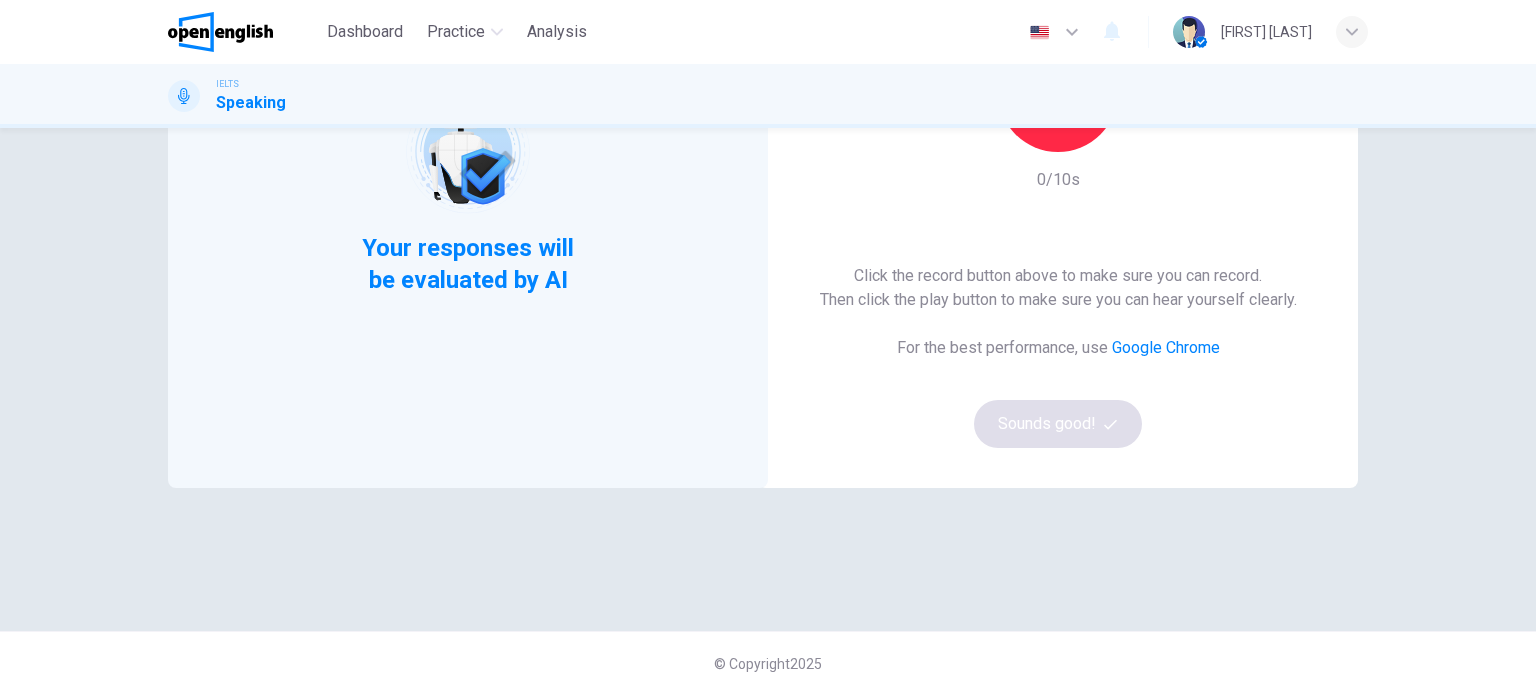 scroll, scrollTop: 72, scrollLeft: 0, axis: vertical 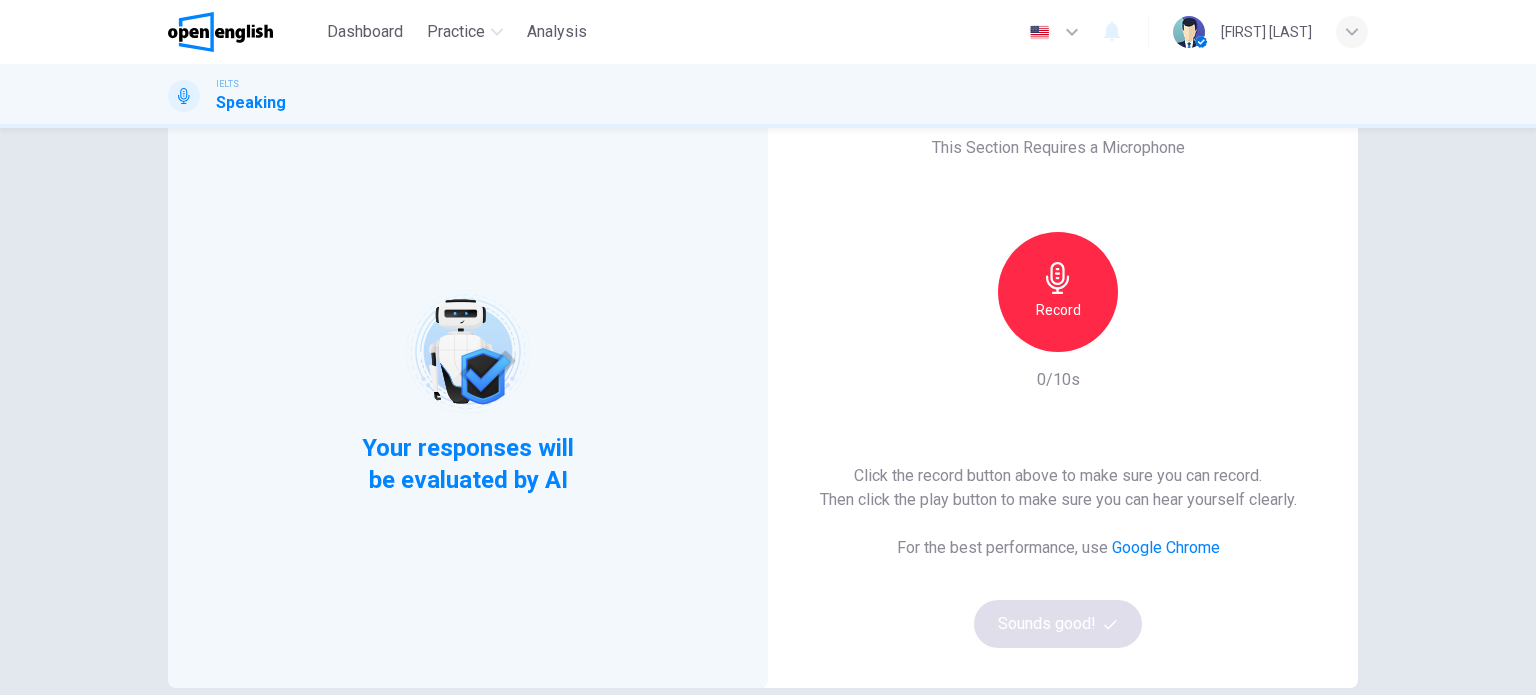 click 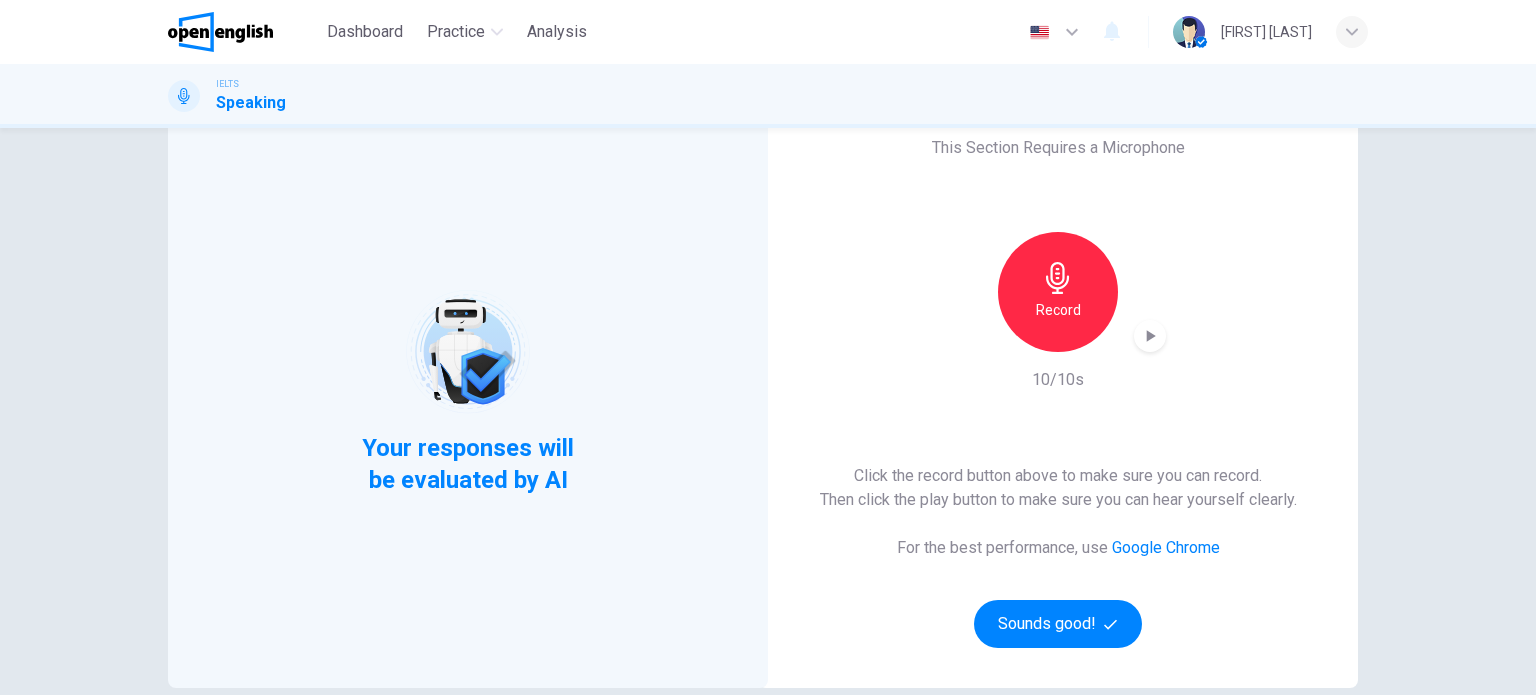 click 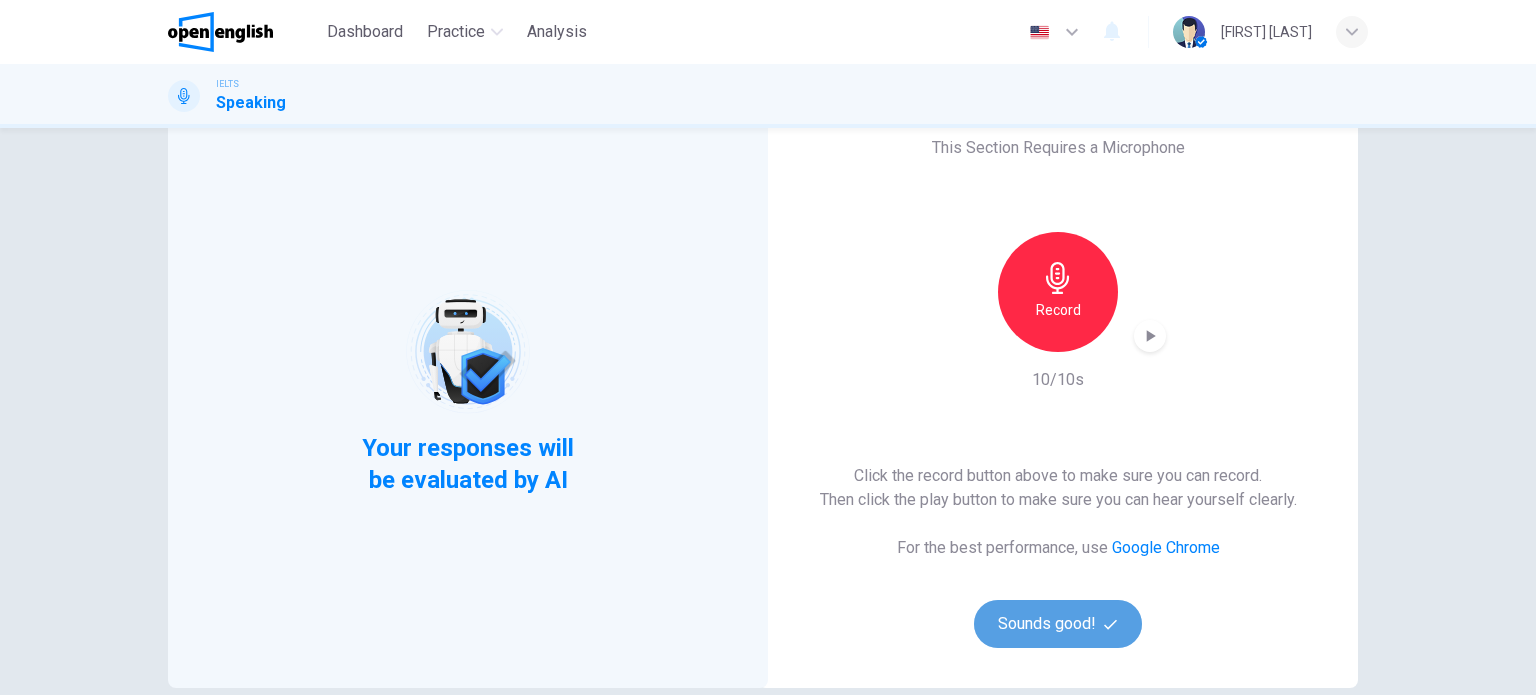 click 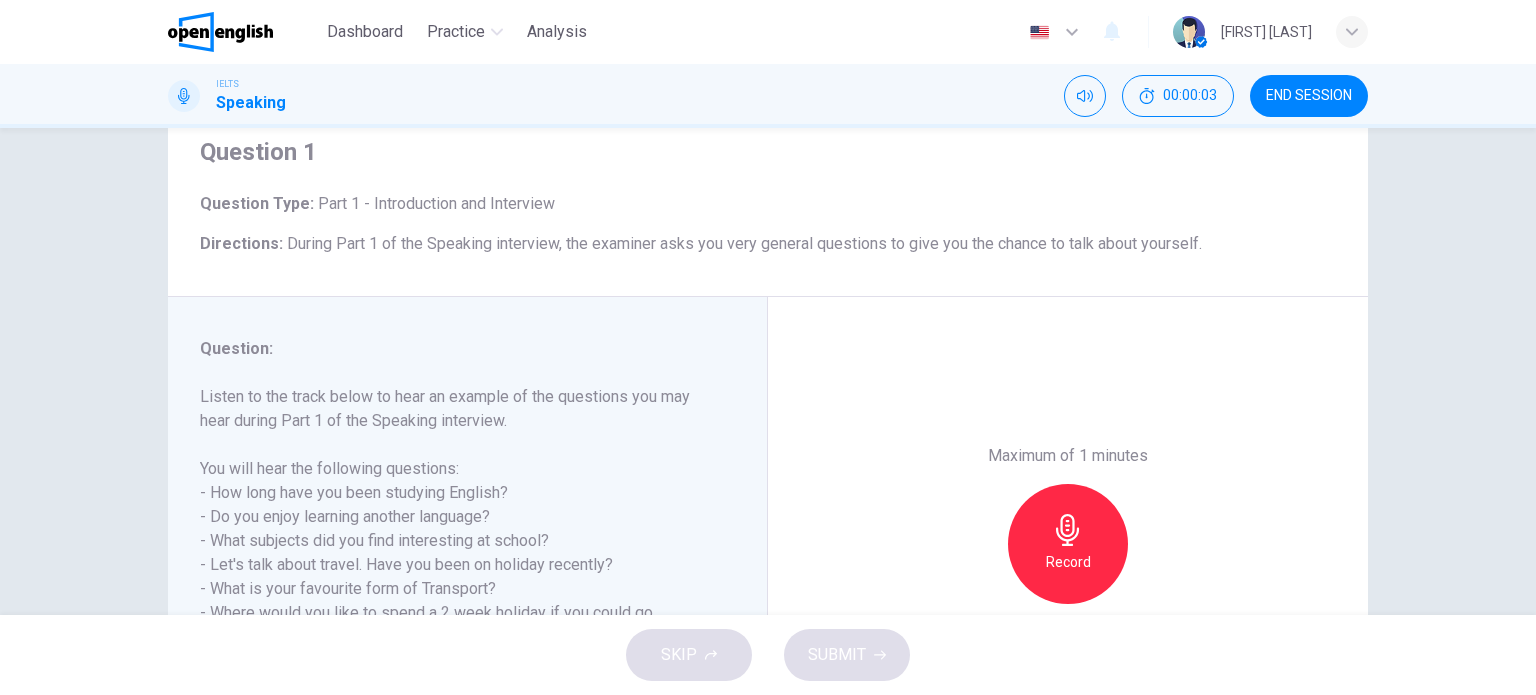 scroll, scrollTop: 0, scrollLeft: 0, axis: both 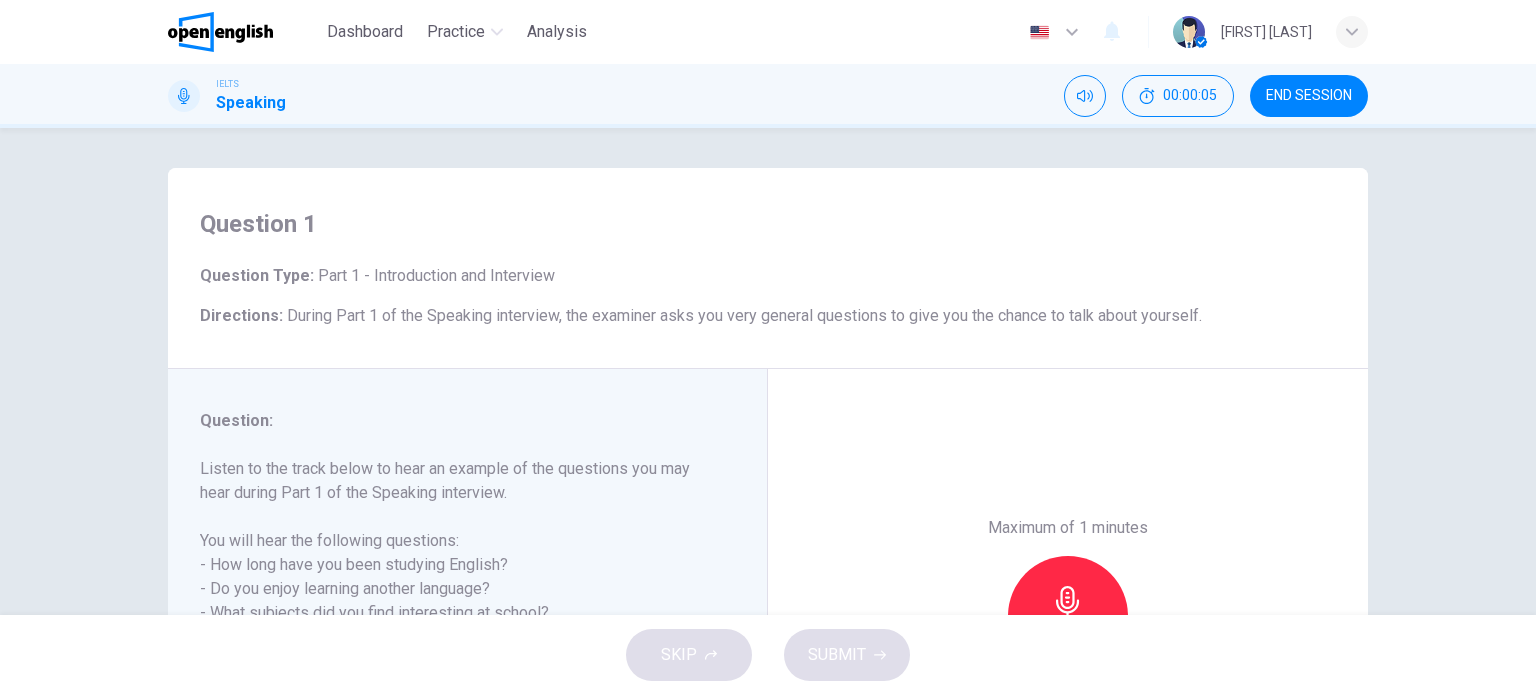 drag, startPoint x: 192, startPoint y: 313, endPoint x: 333, endPoint y: 314, distance: 141.00354 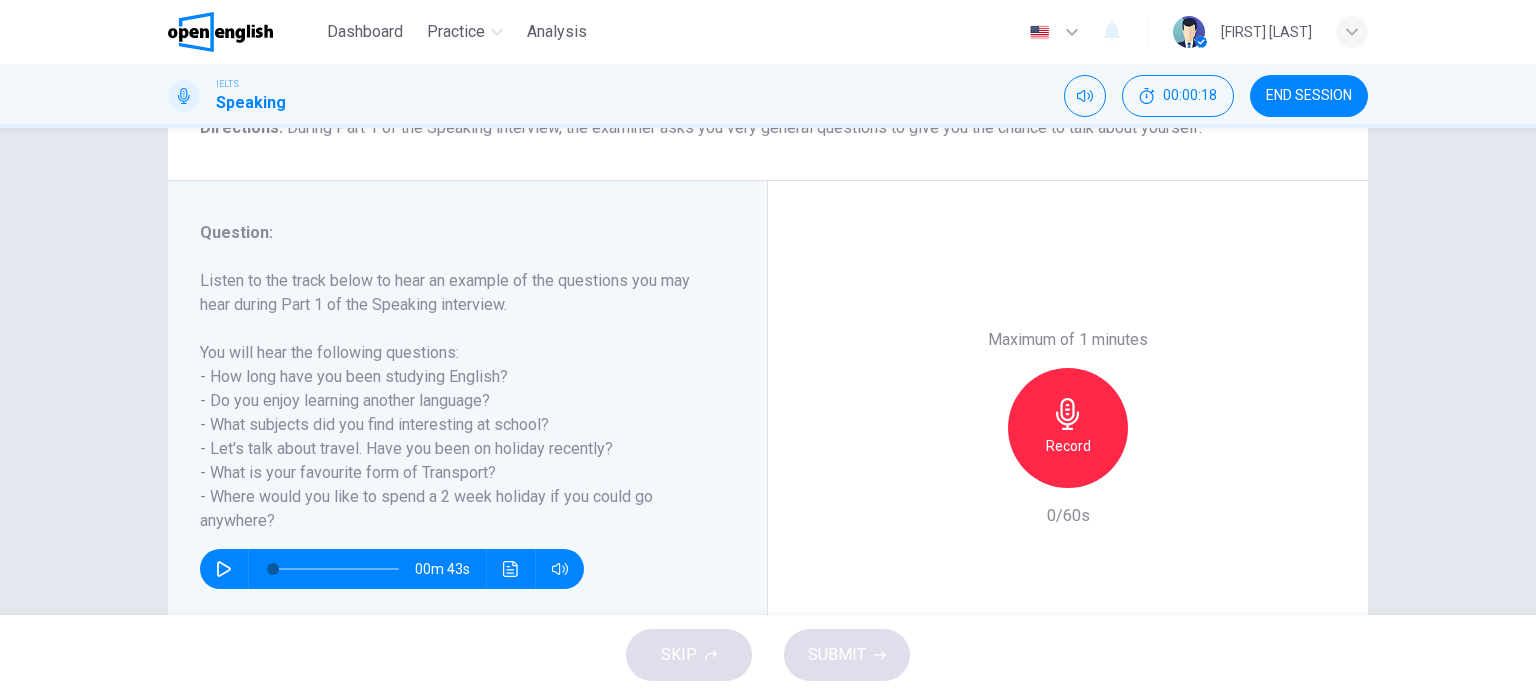 scroll, scrollTop: 288, scrollLeft: 0, axis: vertical 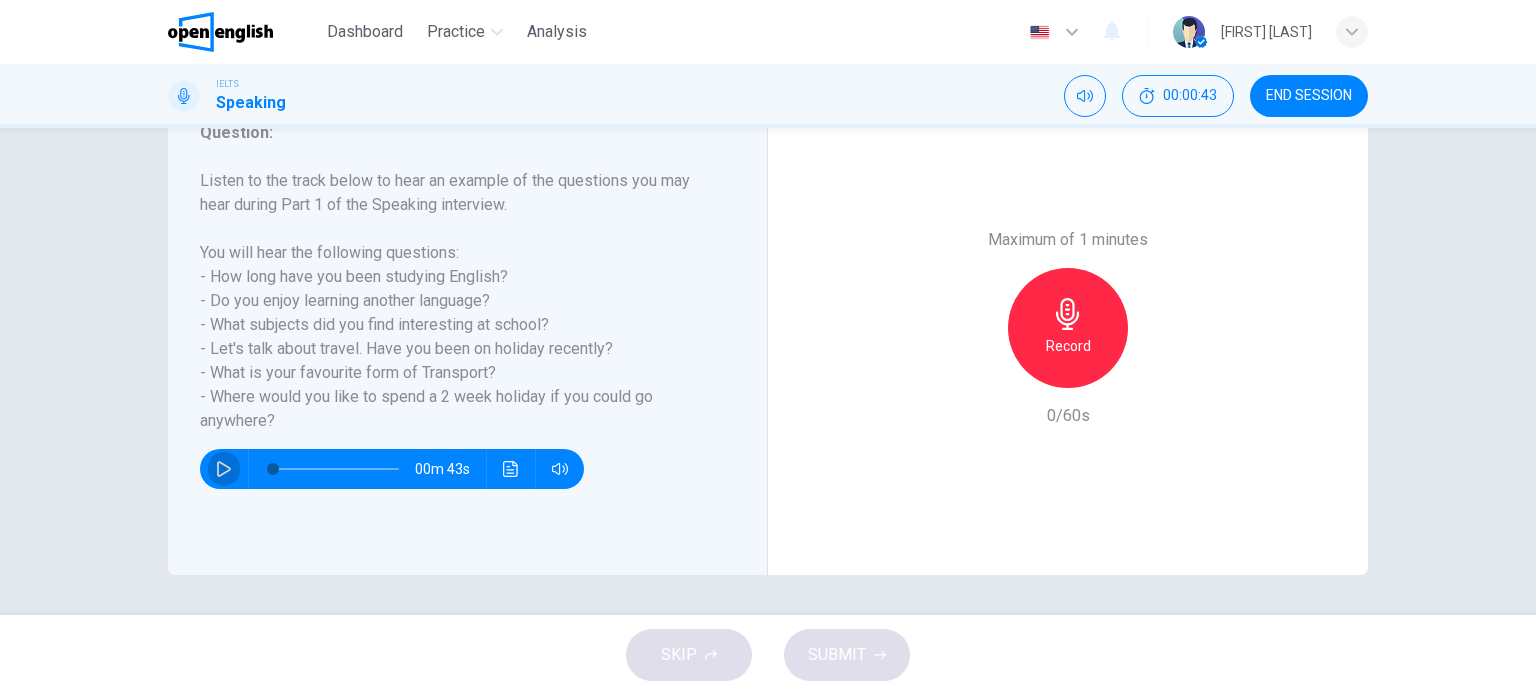 click 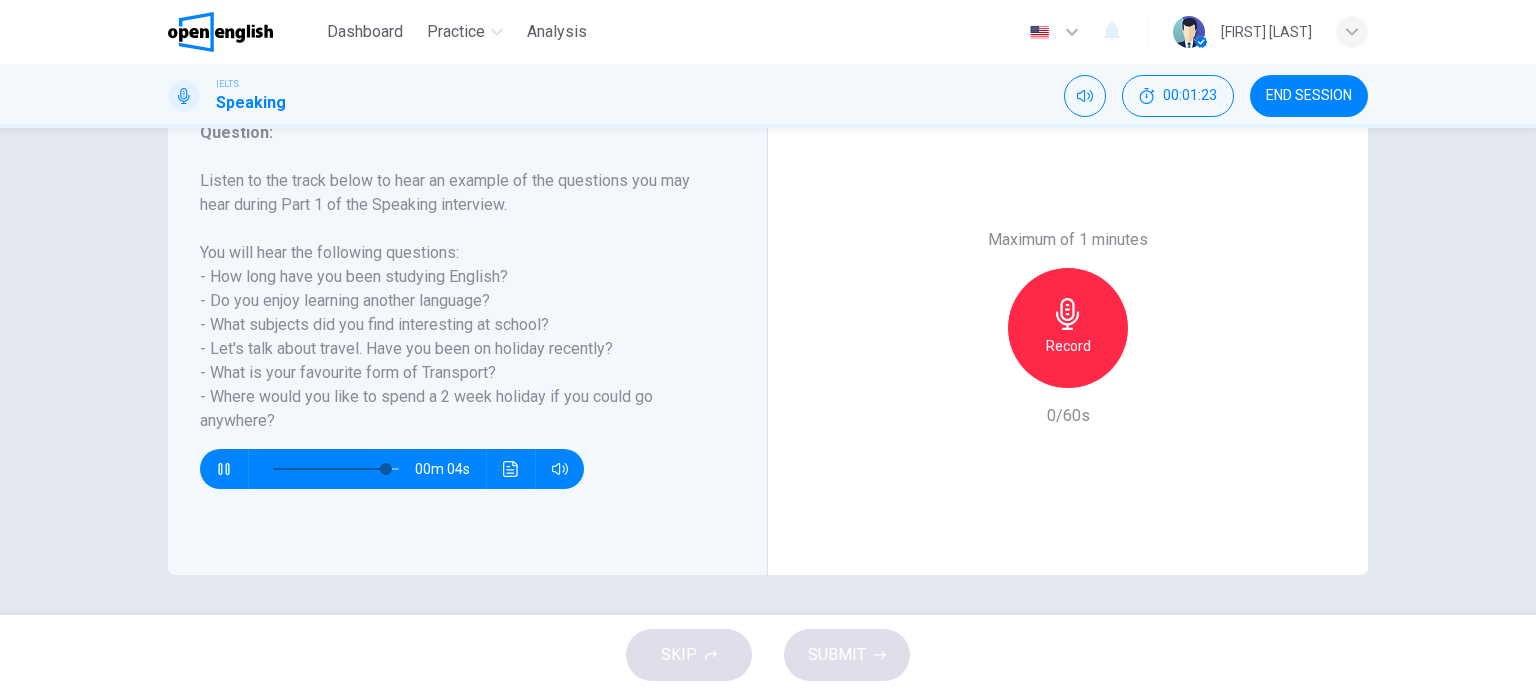 scroll, scrollTop: 0, scrollLeft: 0, axis: both 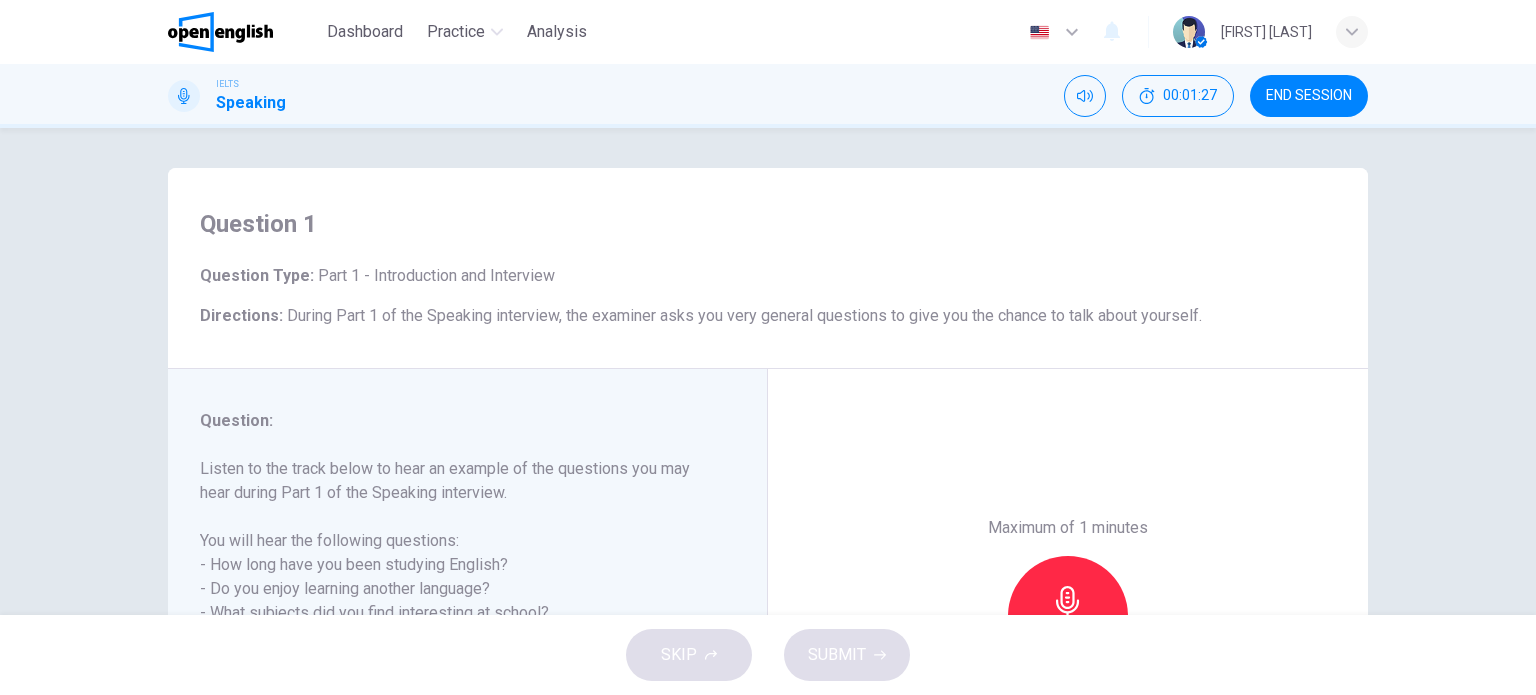 type on "*" 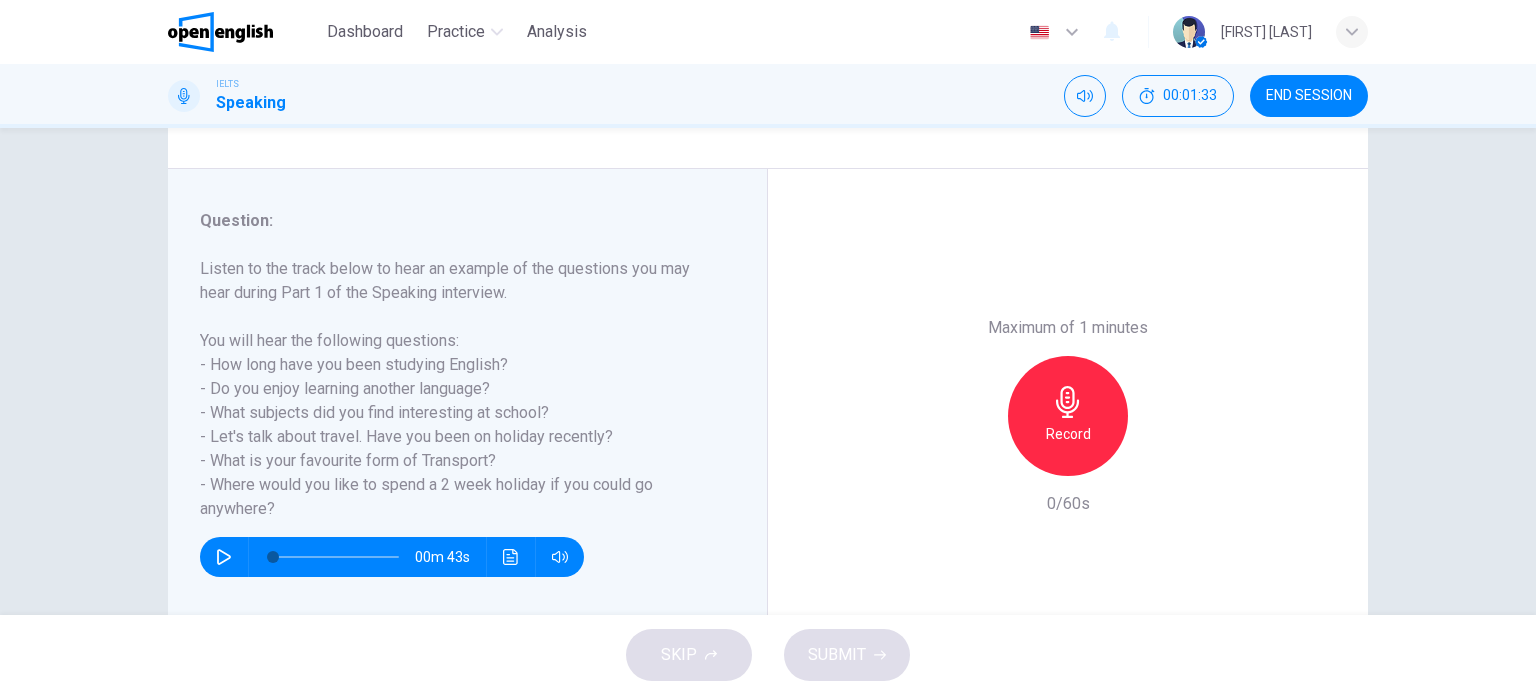 scroll, scrollTop: 288, scrollLeft: 0, axis: vertical 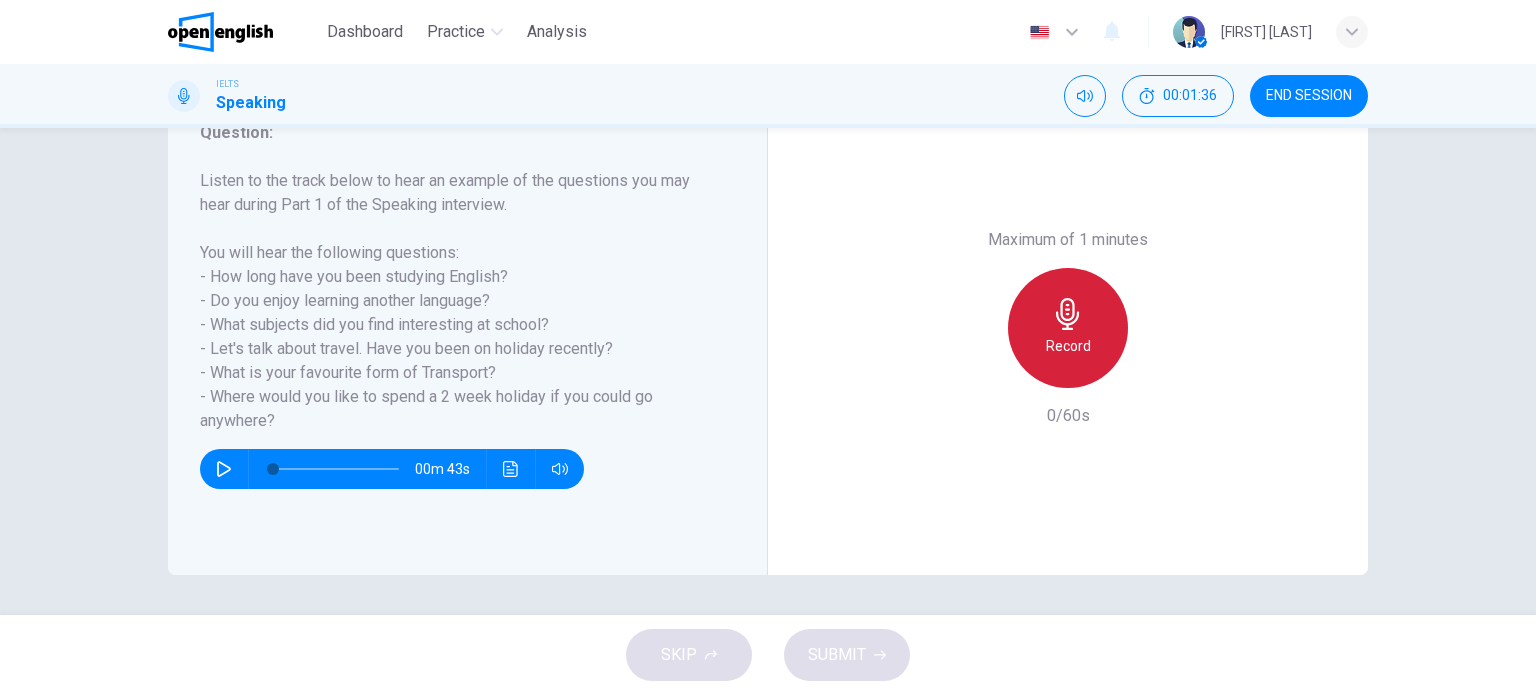 click on "Record" at bounding box center [1068, 328] 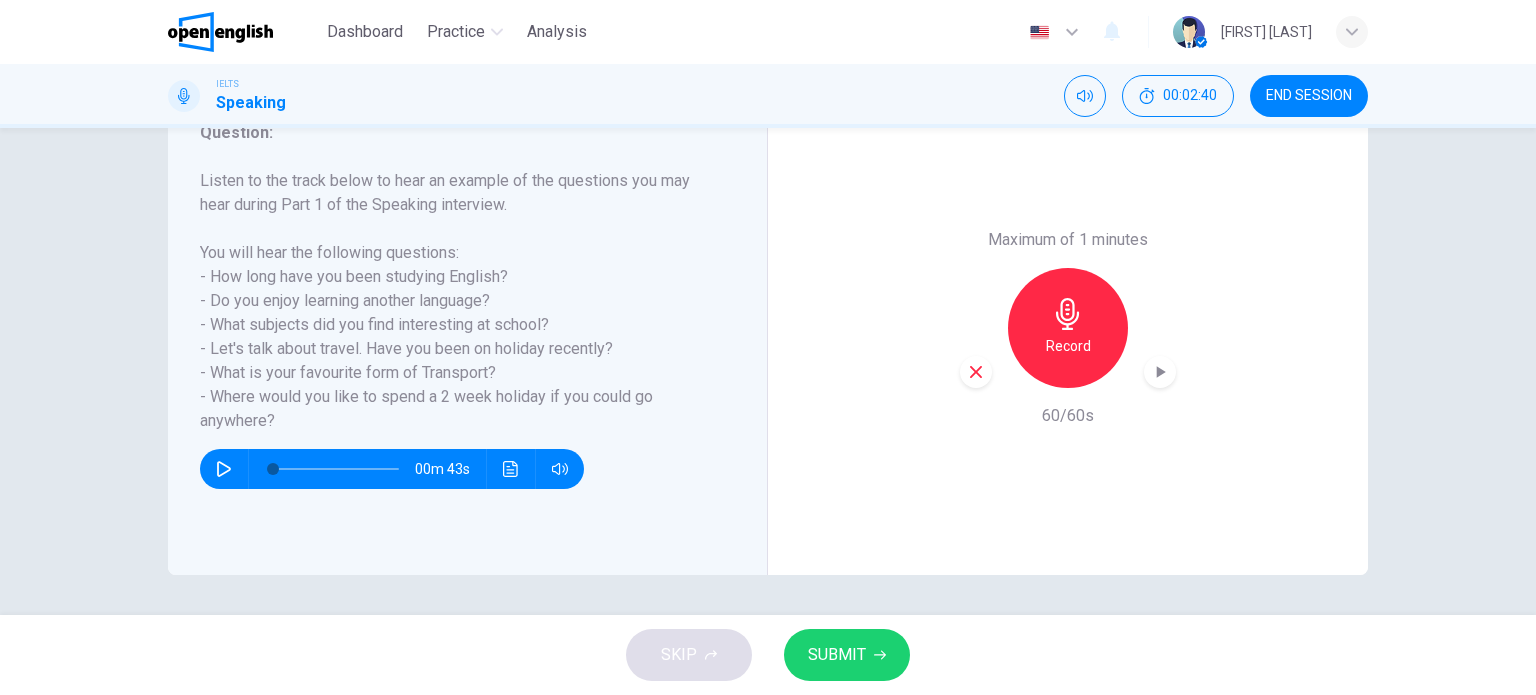 click 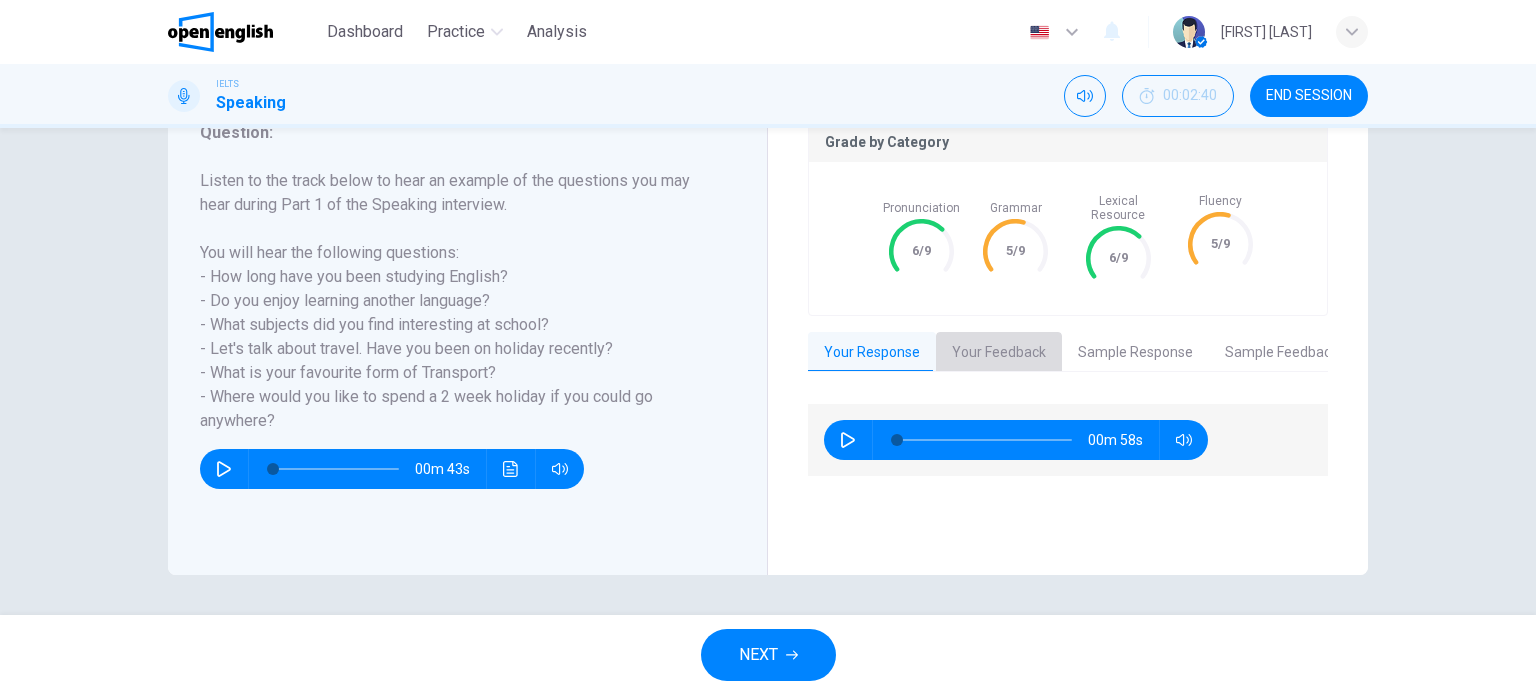 click on "Your Feedback" at bounding box center [999, 353] 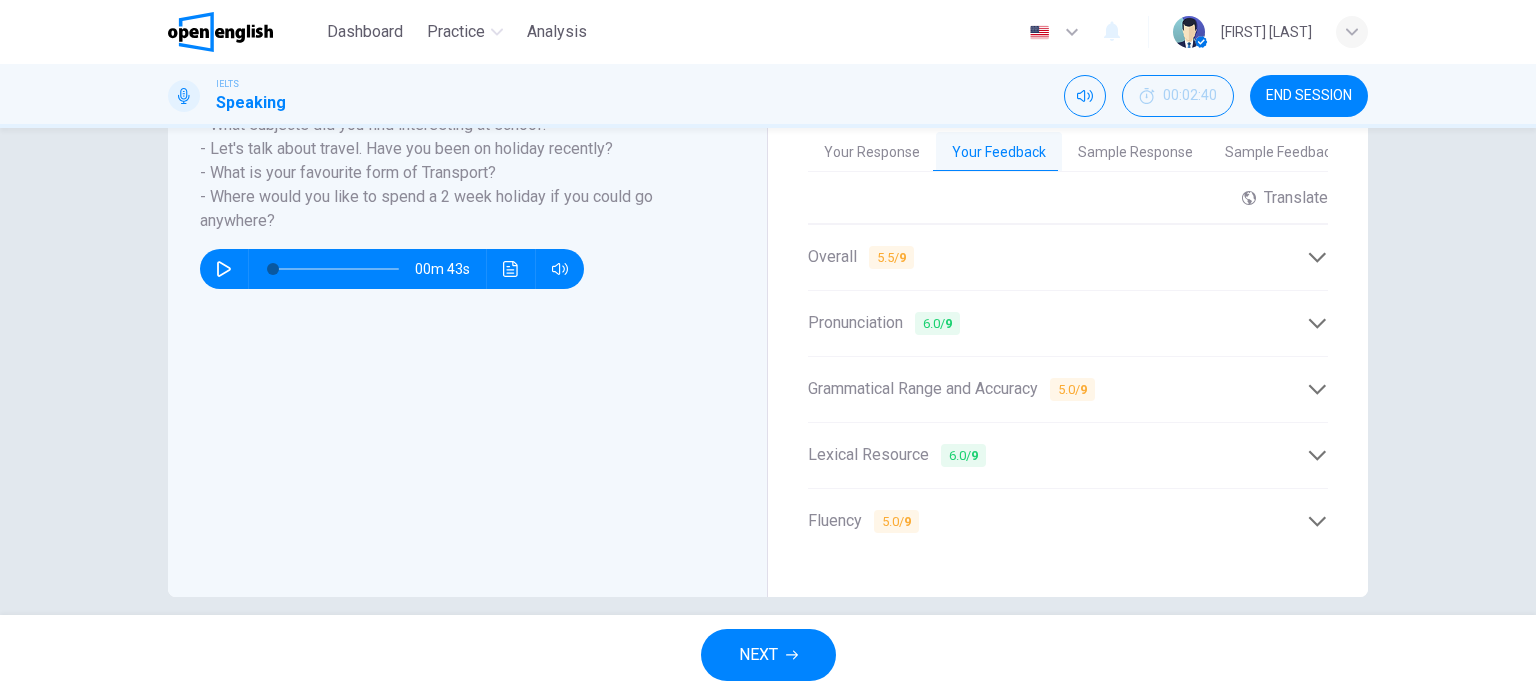 scroll, scrollTop: 188, scrollLeft: 0, axis: vertical 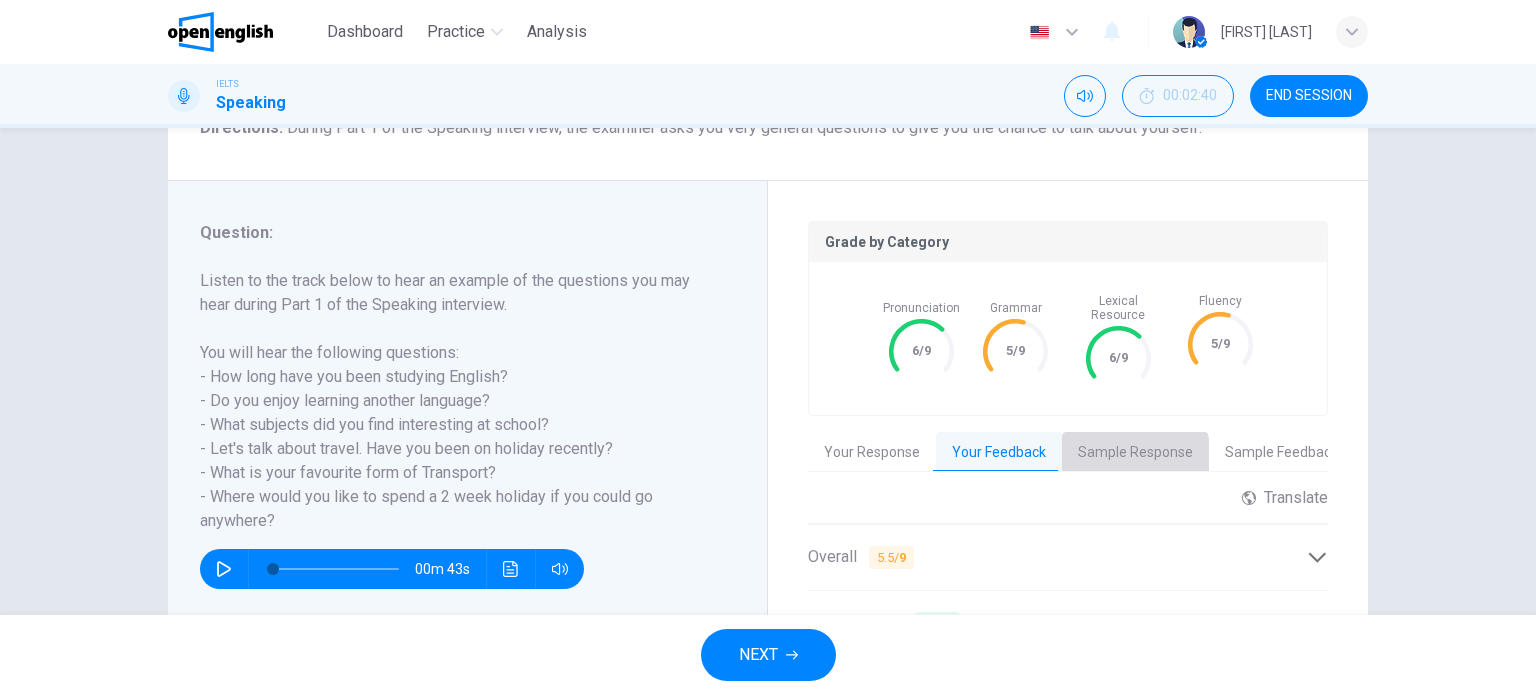 click on "Sample Response" at bounding box center (1135, 453) 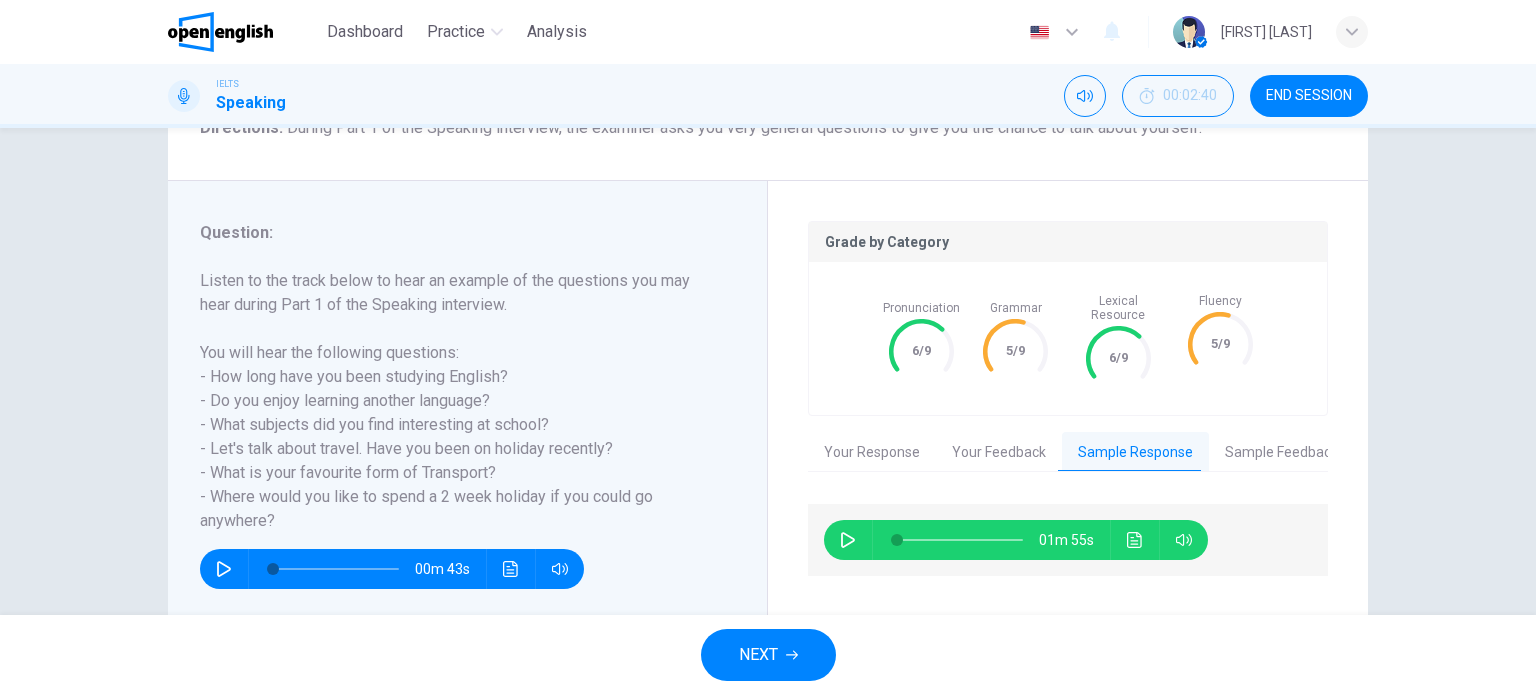 click 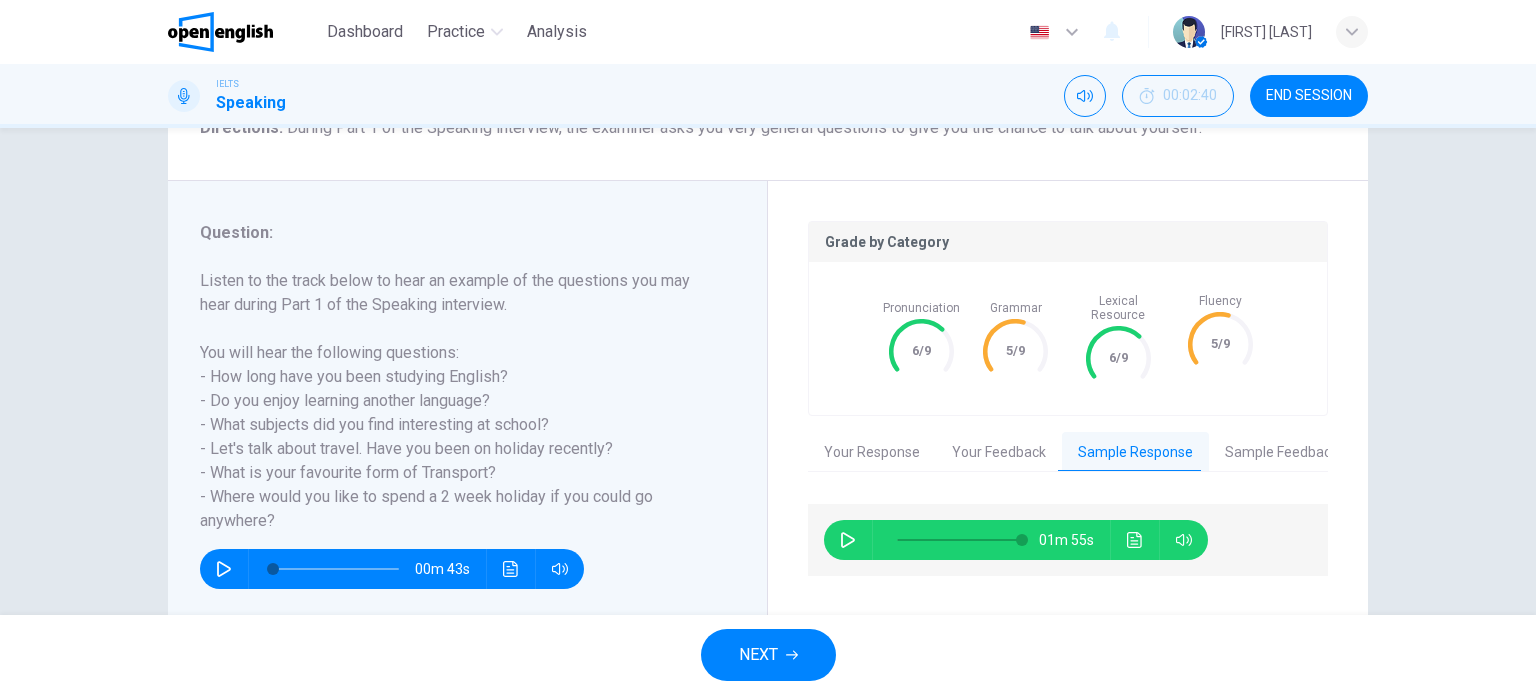 type on "*" 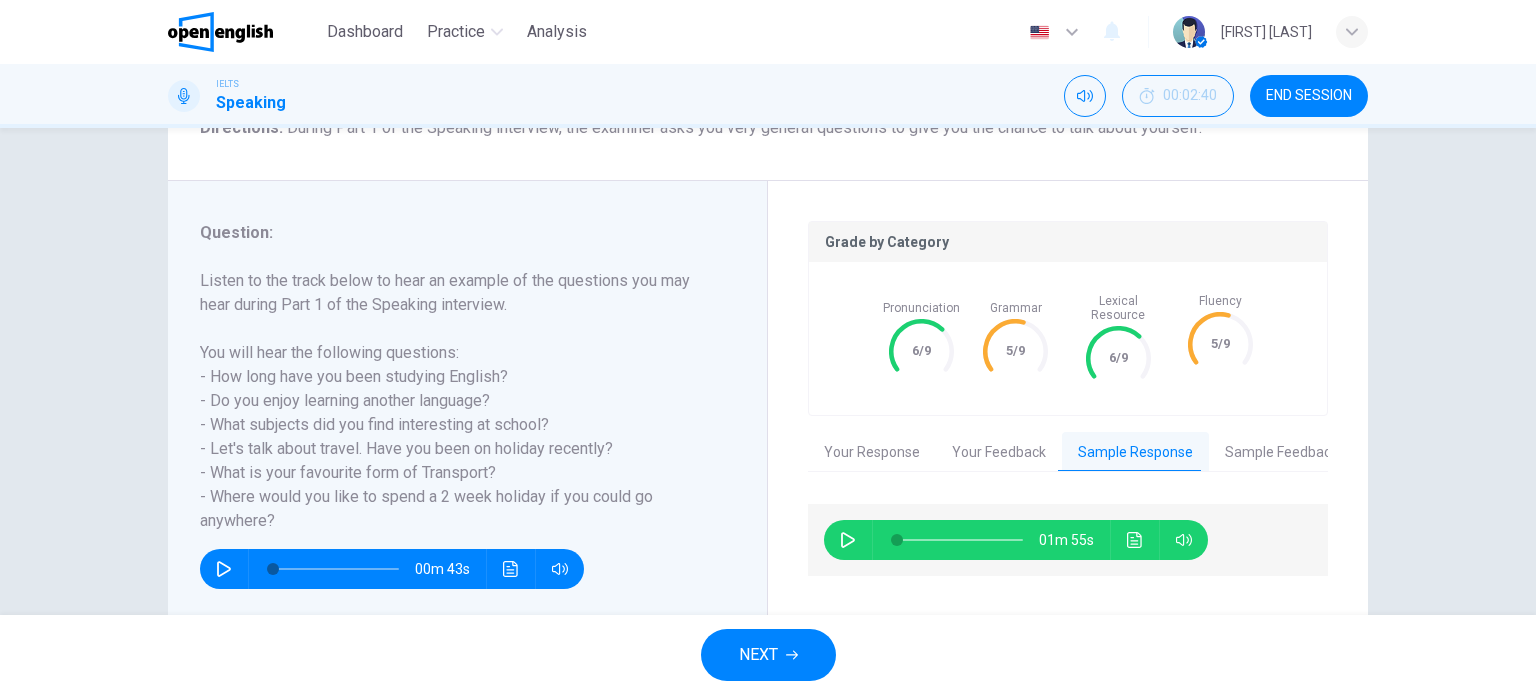 click on "Sample Feedback" at bounding box center (1281, 453) 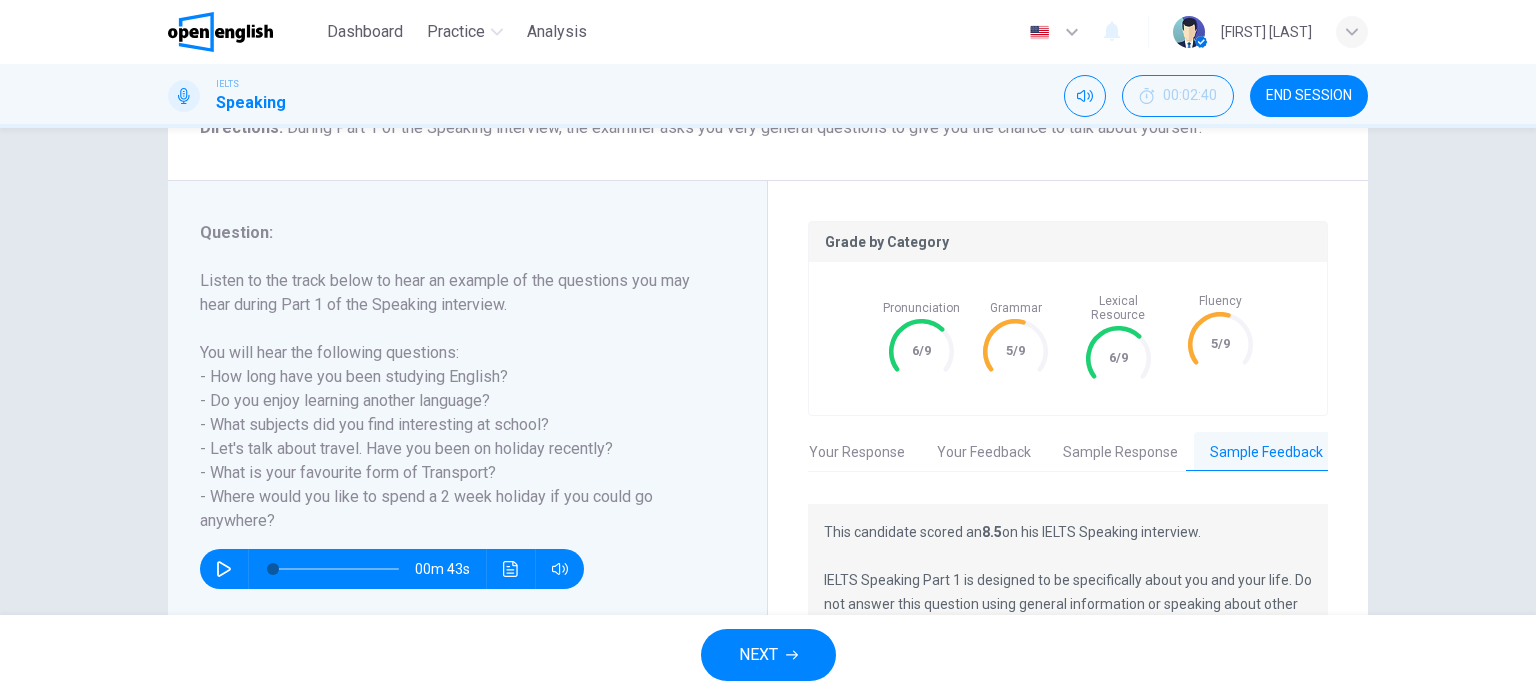 scroll, scrollTop: 0, scrollLeft: 16, axis: horizontal 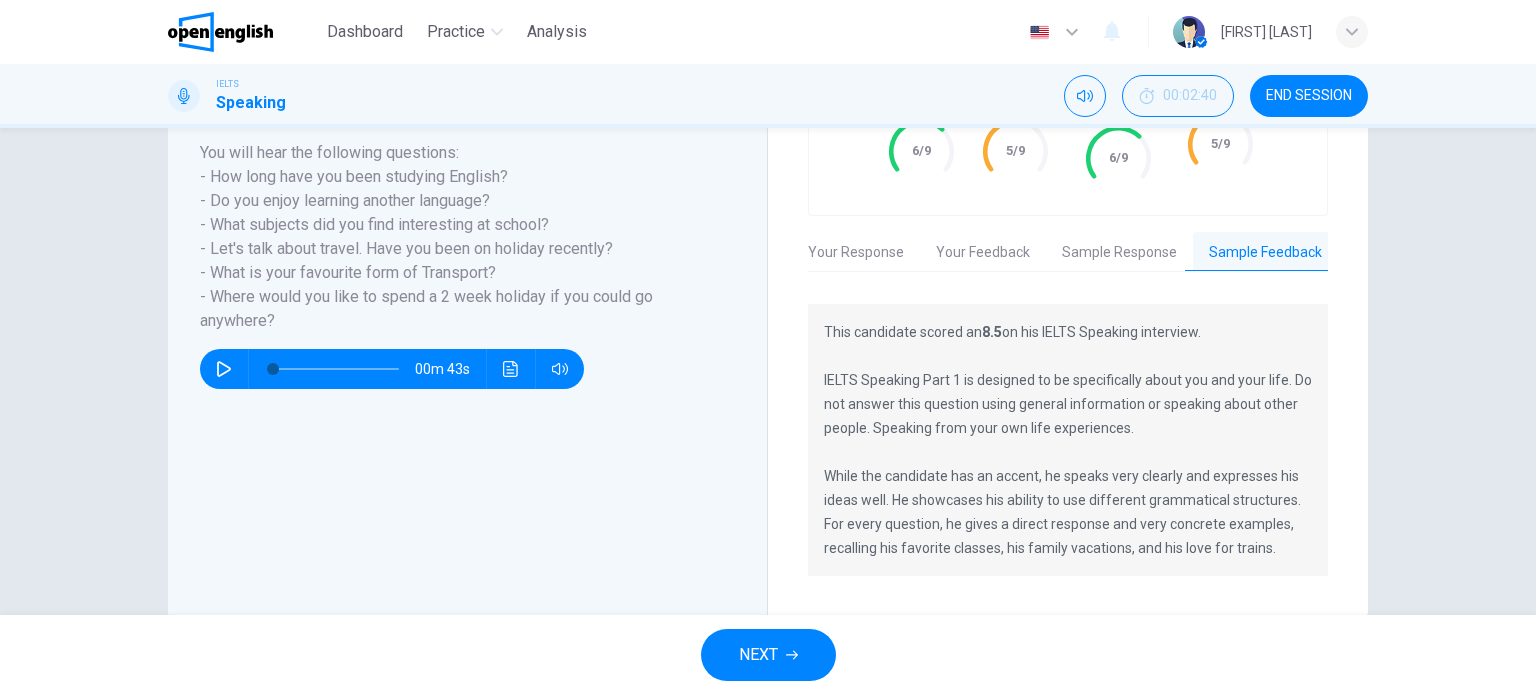 drag, startPoint x: 817, startPoint y: 314, endPoint x: 1053, endPoint y: 326, distance: 236.30489 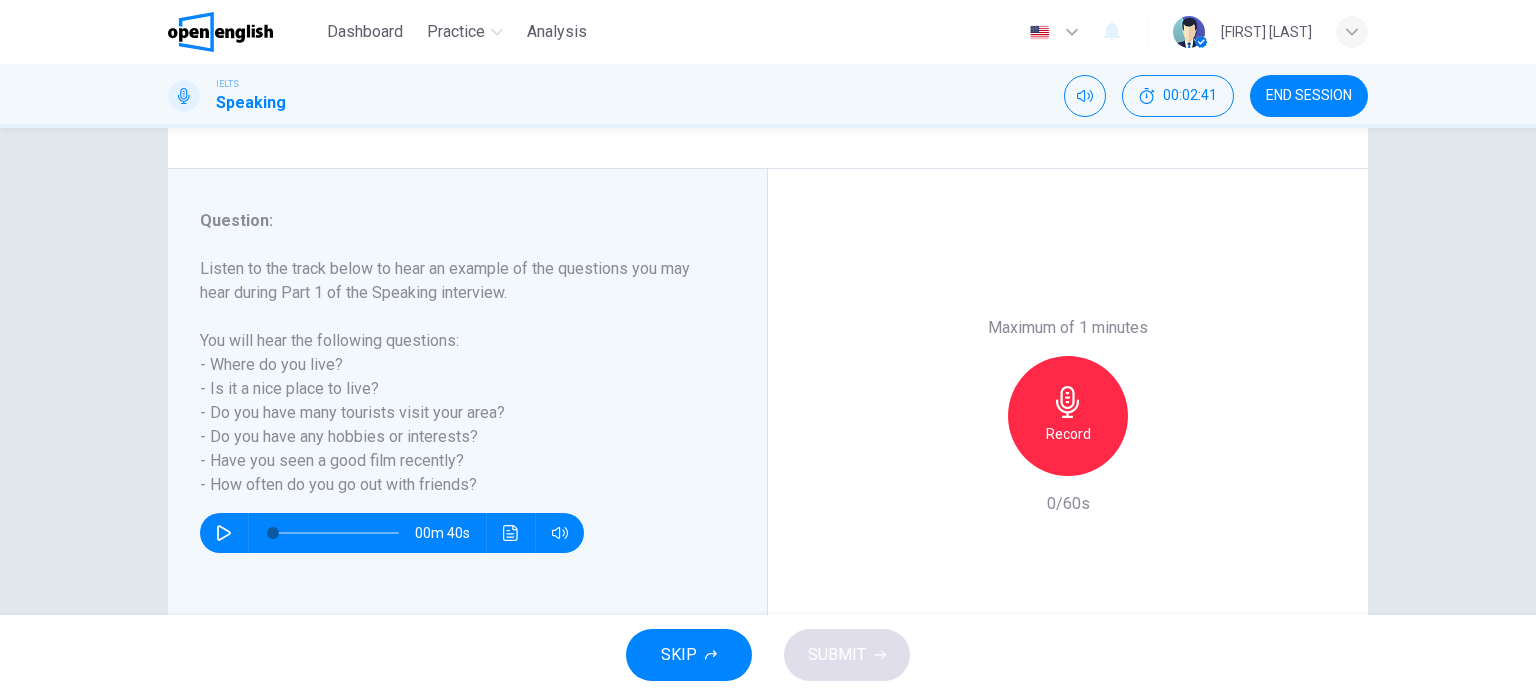 scroll, scrollTop: 288, scrollLeft: 0, axis: vertical 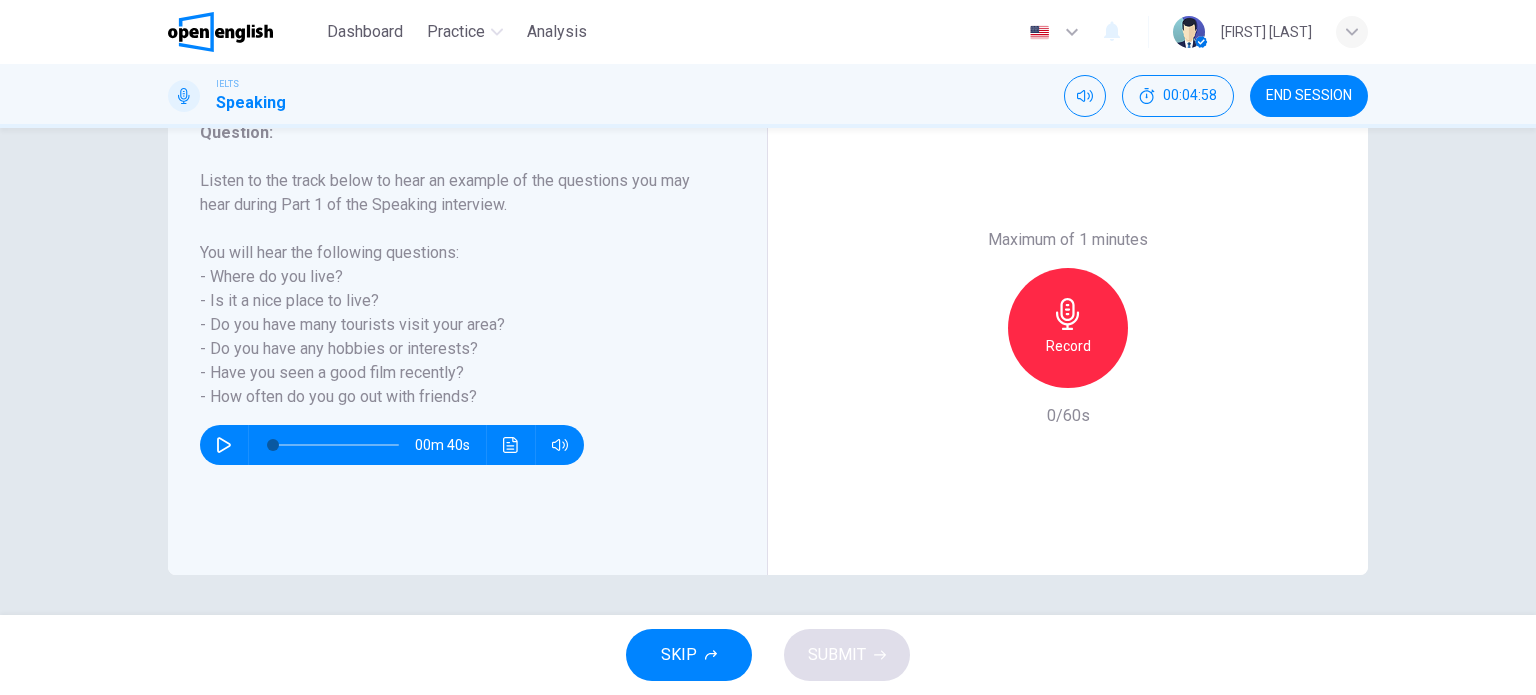 click on "Record" at bounding box center [1068, 346] 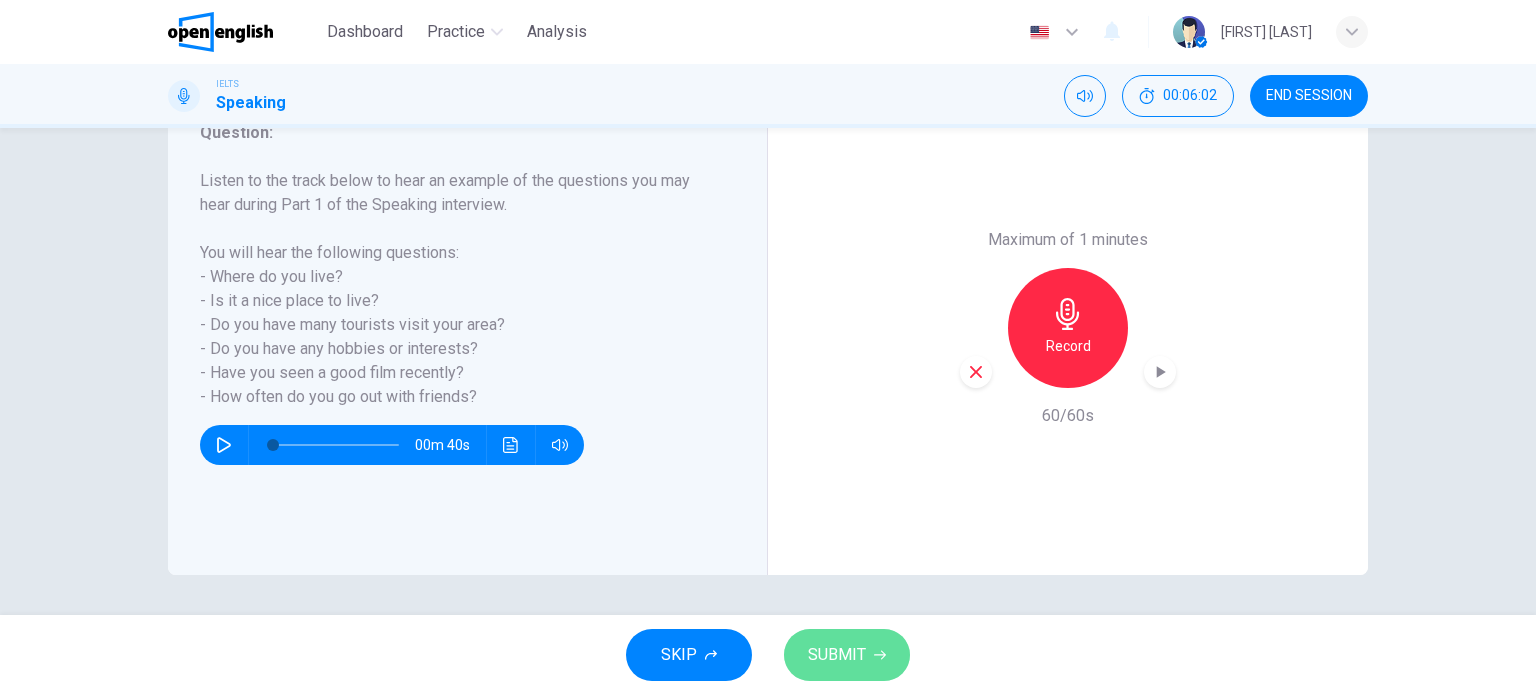 click on "SUBMIT" at bounding box center [847, 655] 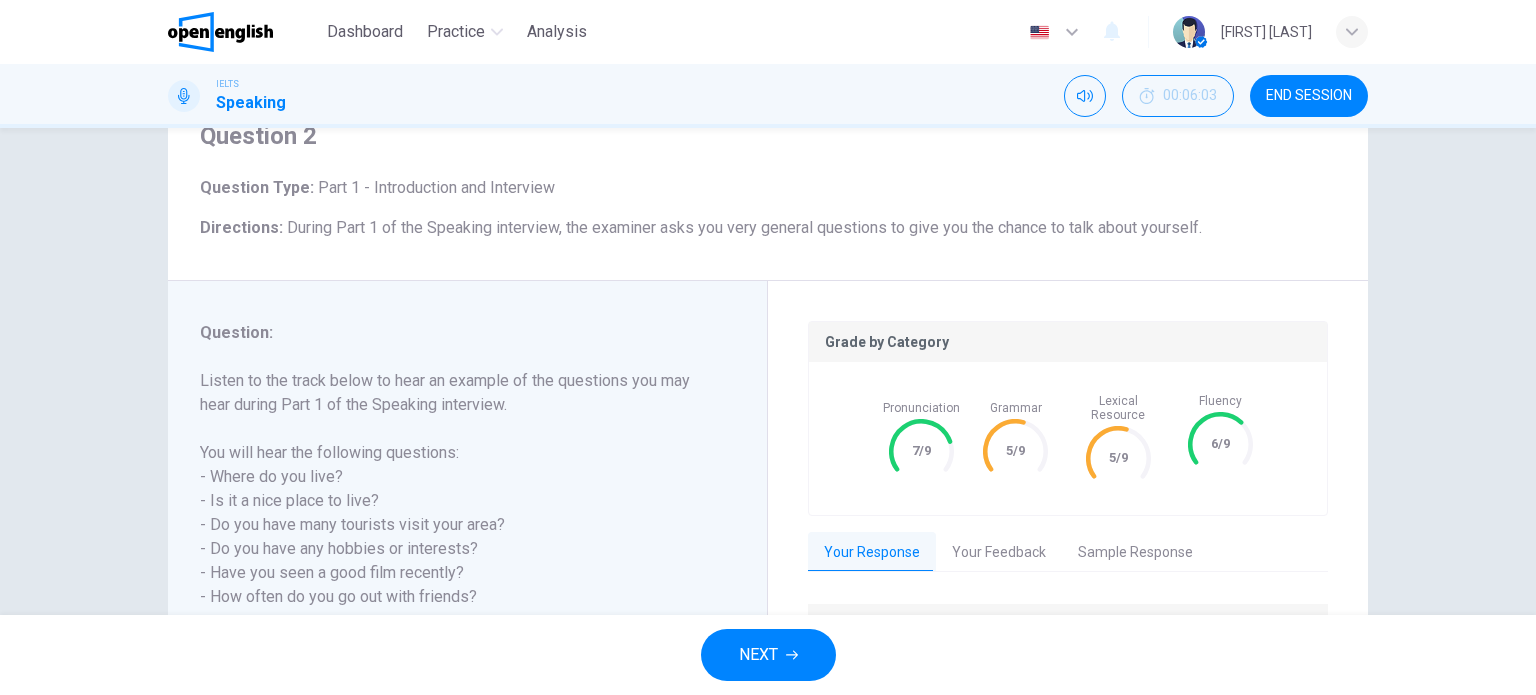 scroll, scrollTop: 288, scrollLeft: 0, axis: vertical 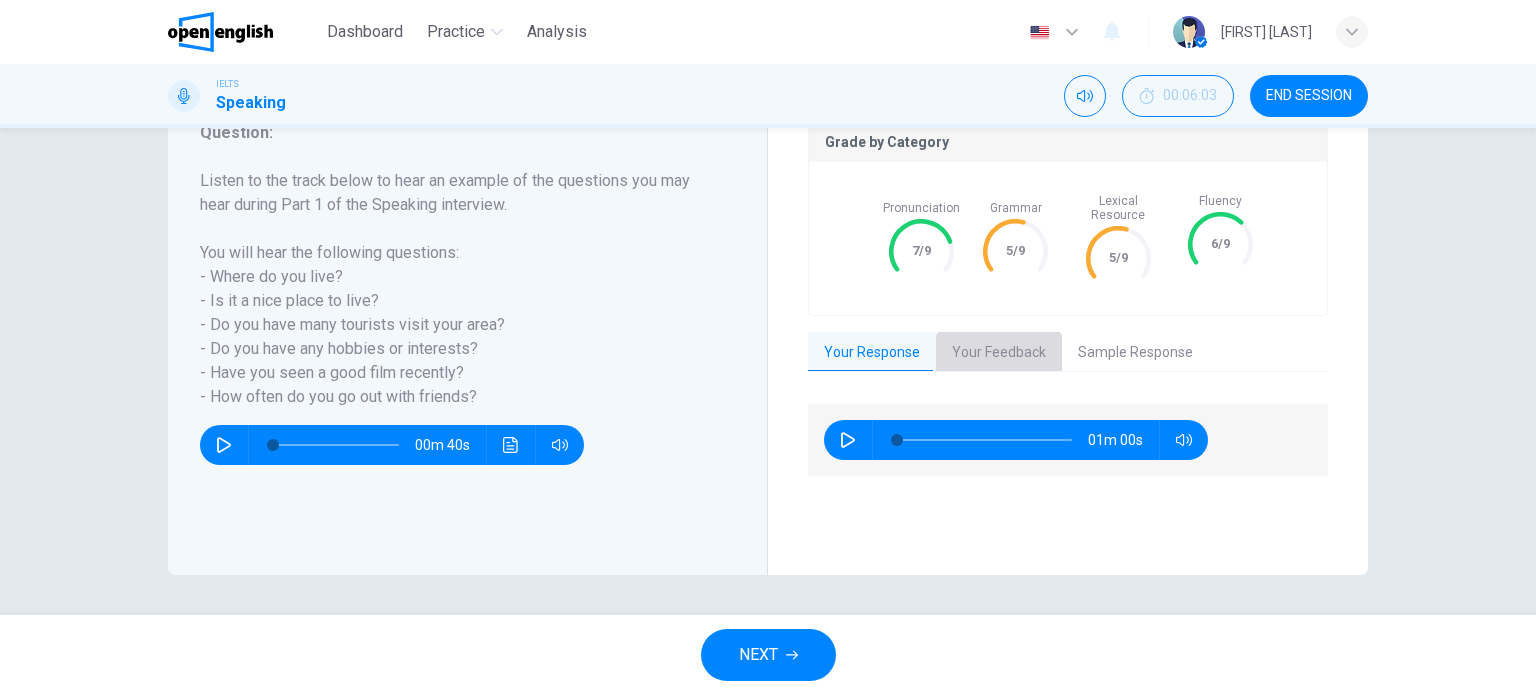 click on "Your Feedback" at bounding box center [999, 353] 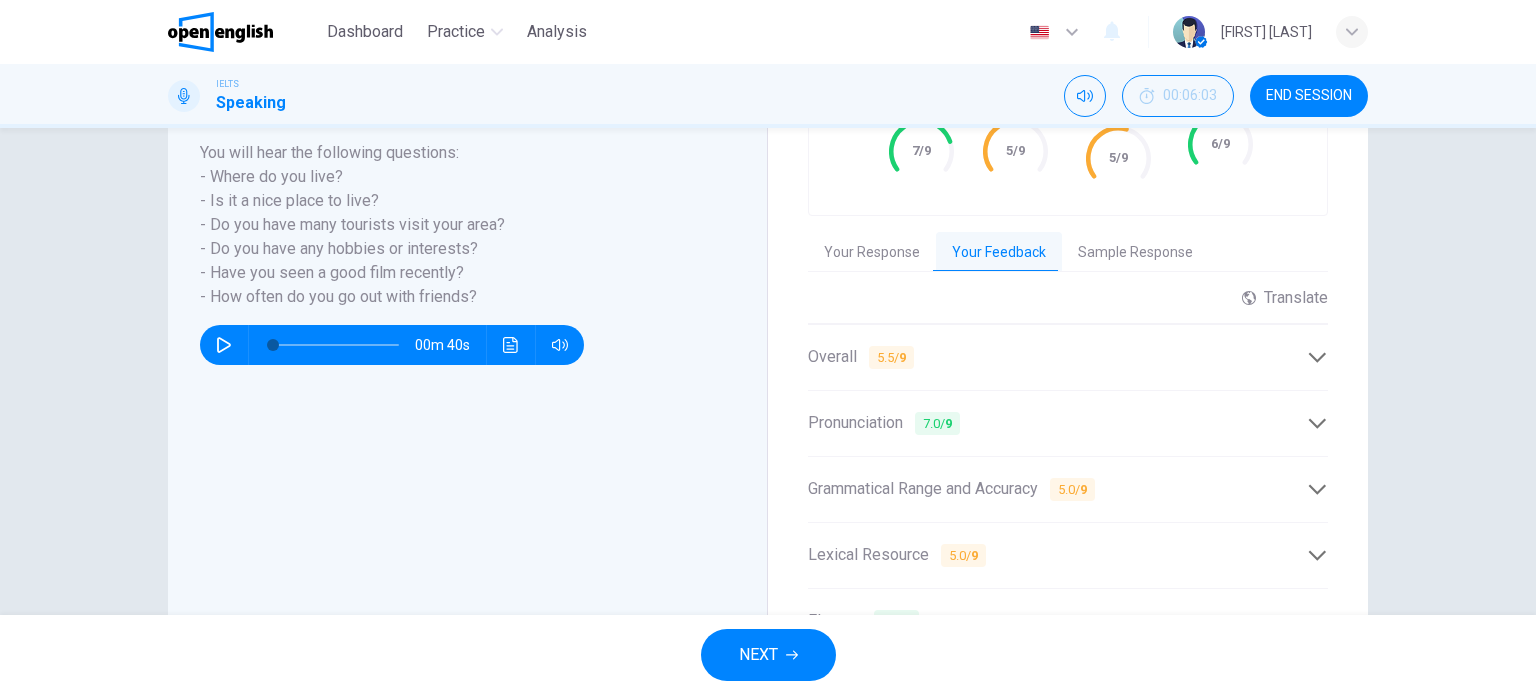scroll, scrollTop: 288, scrollLeft: 0, axis: vertical 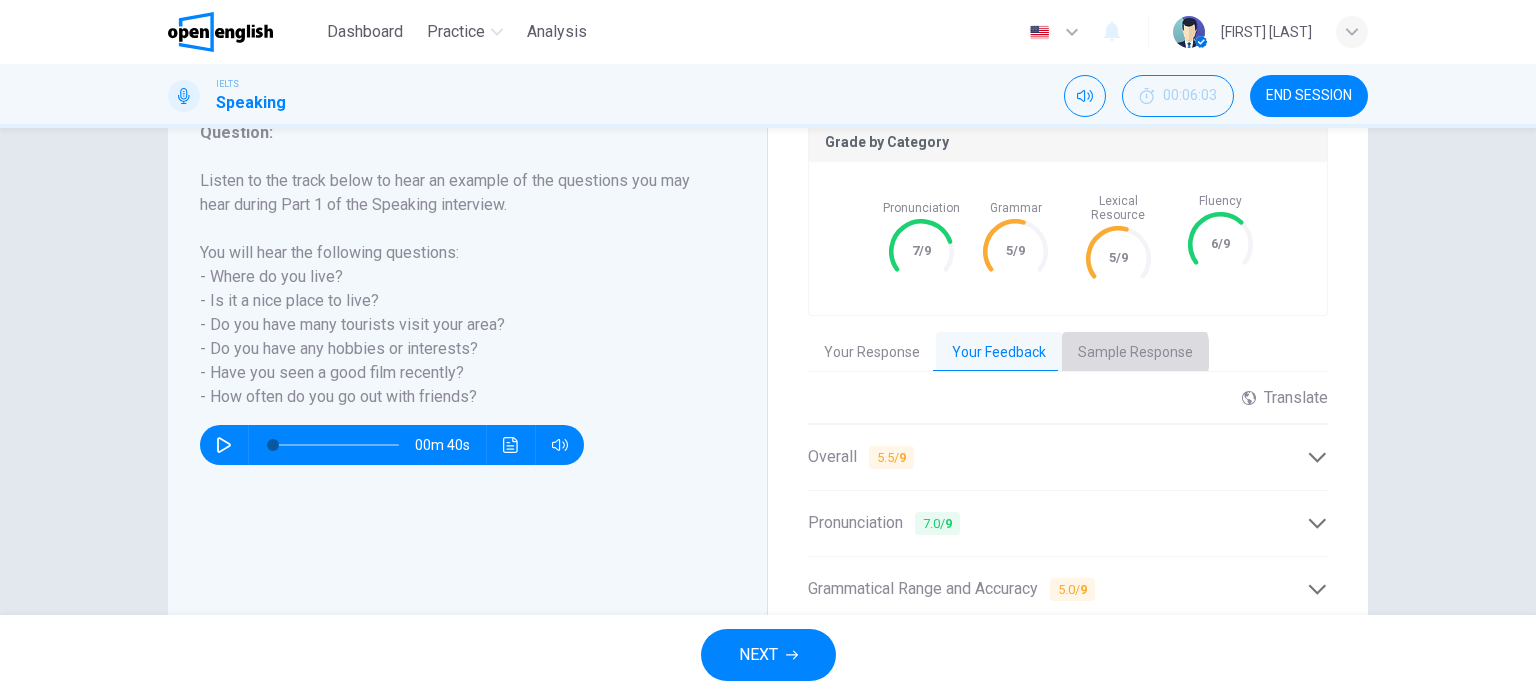 click on "Sample Response" at bounding box center [1135, 353] 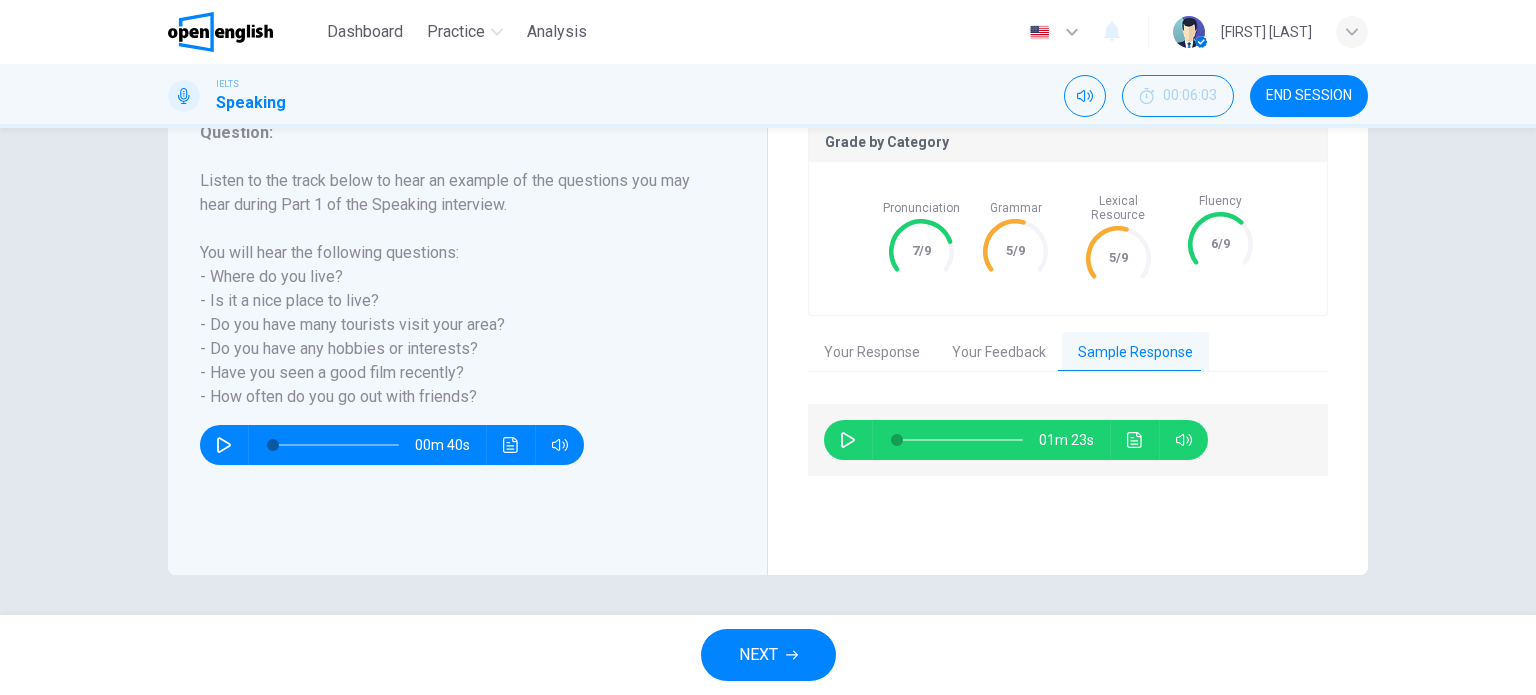 scroll, scrollTop: 188, scrollLeft: 0, axis: vertical 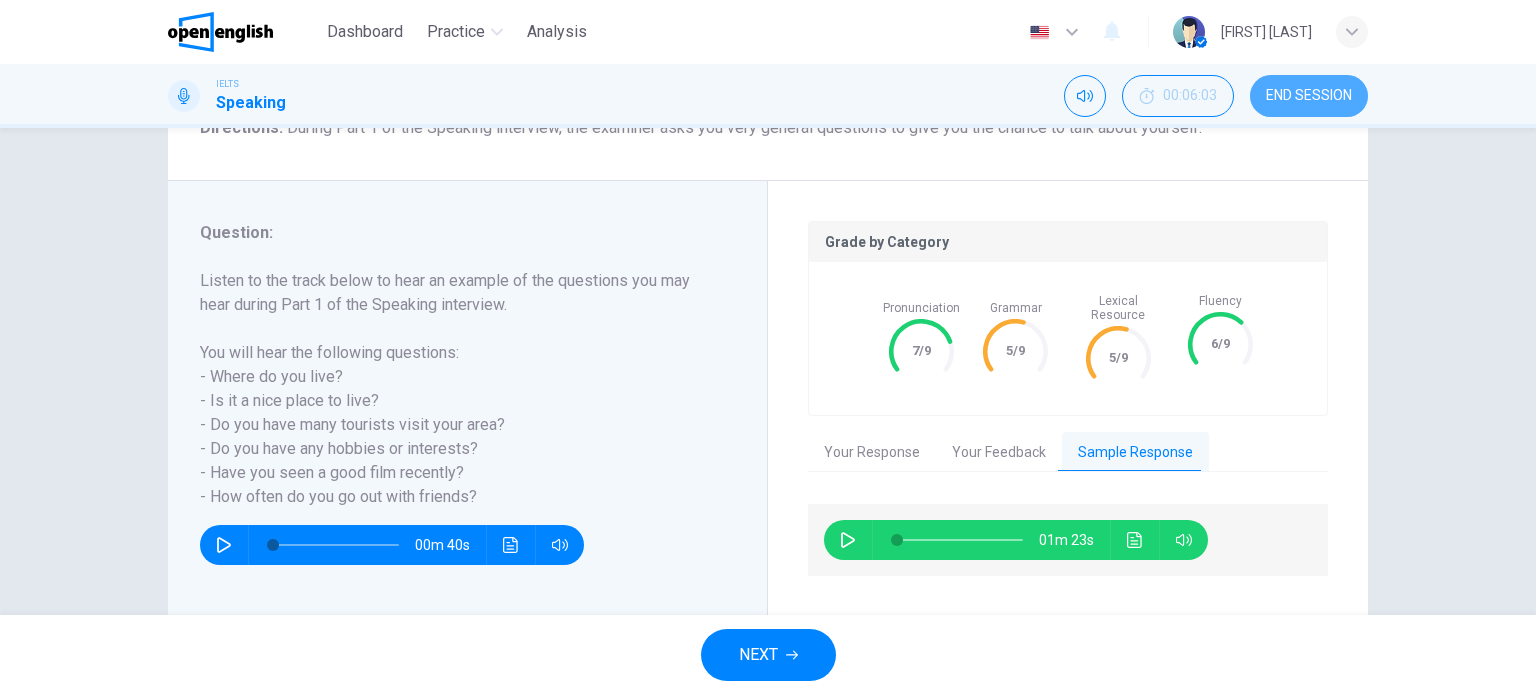 click on "END SESSION" at bounding box center [1309, 96] 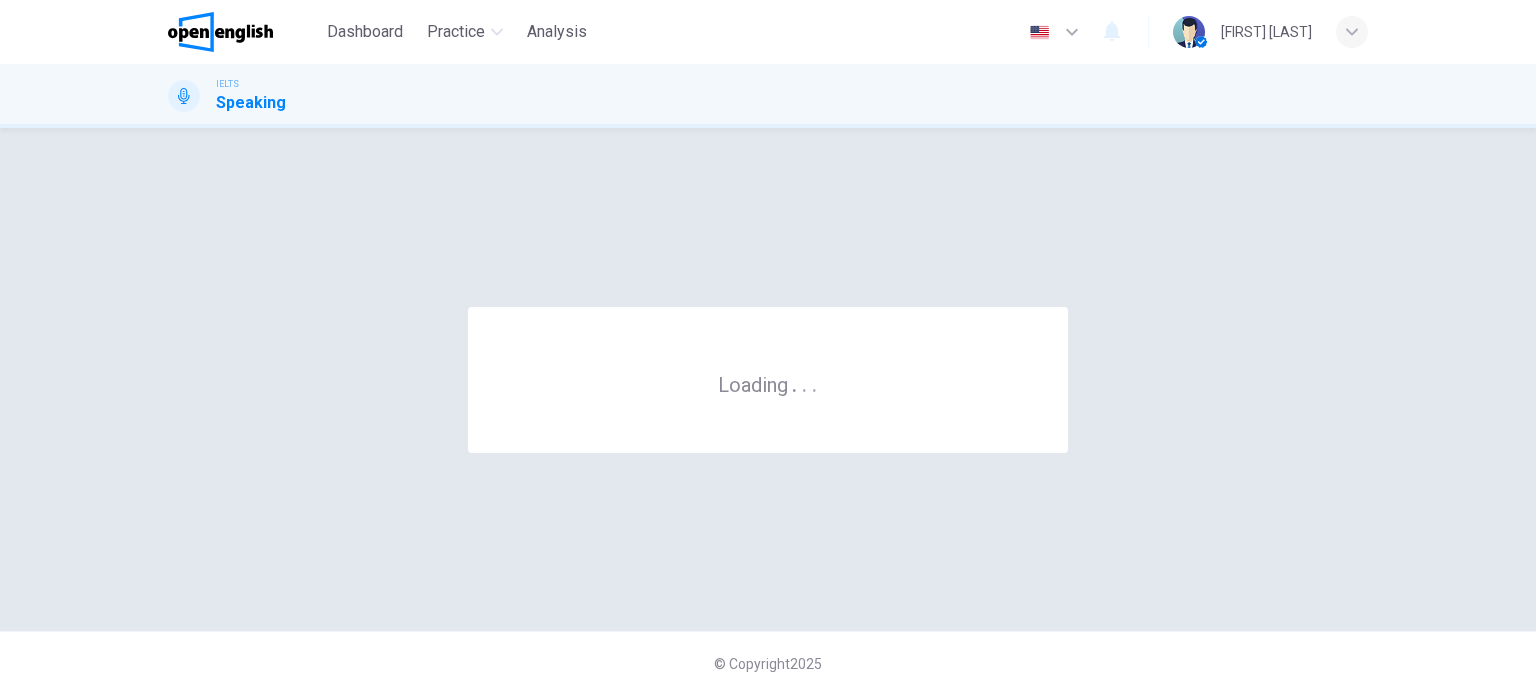 scroll, scrollTop: 0, scrollLeft: 0, axis: both 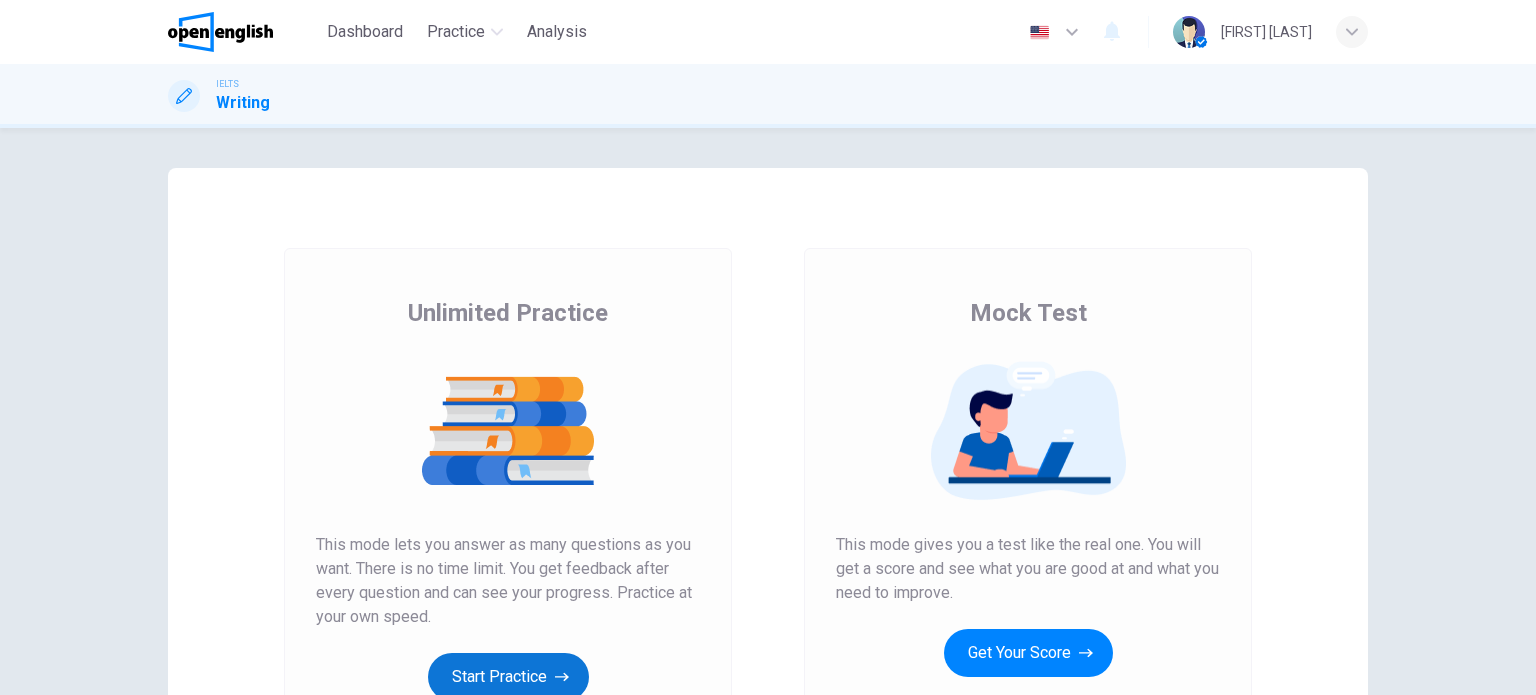 click on "Start Practice" at bounding box center (508, 677) 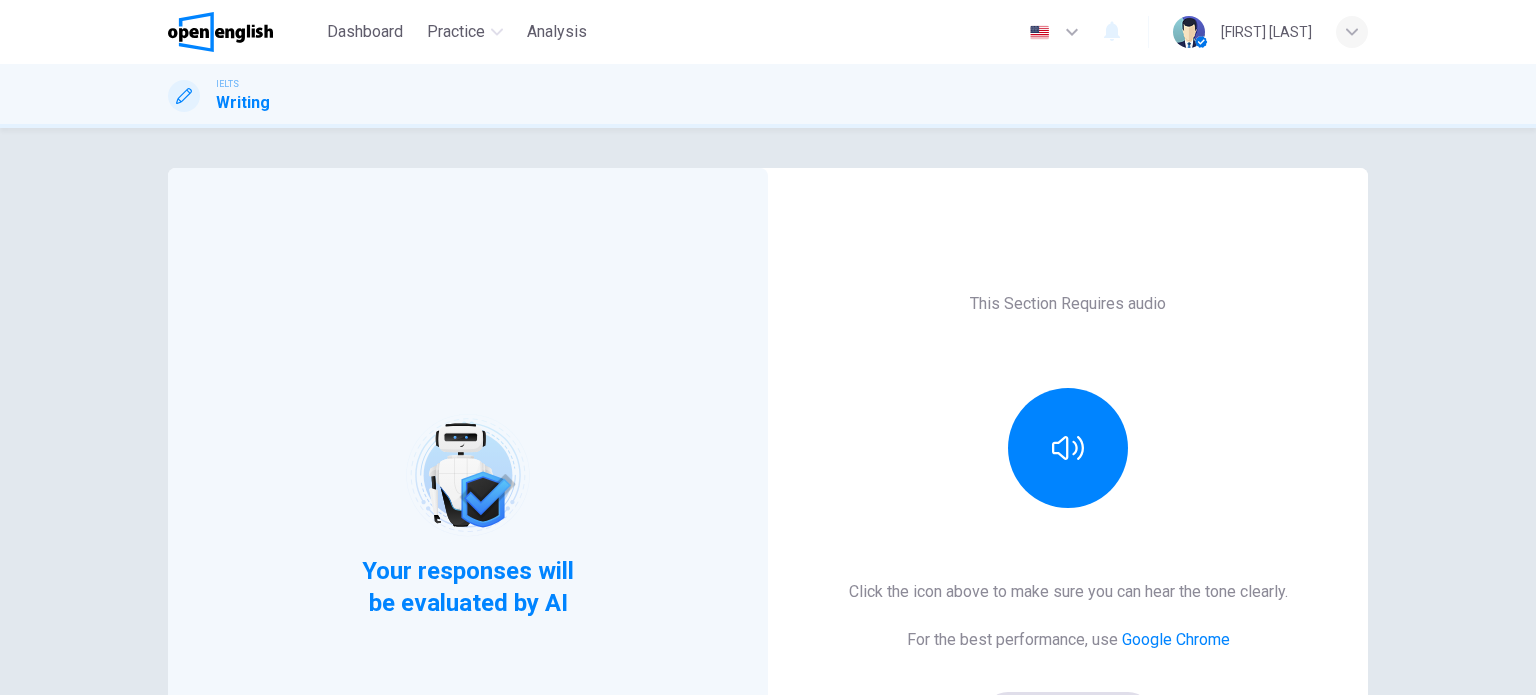 scroll, scrollTop: 200, scrollLeft: 0, axis: vertical 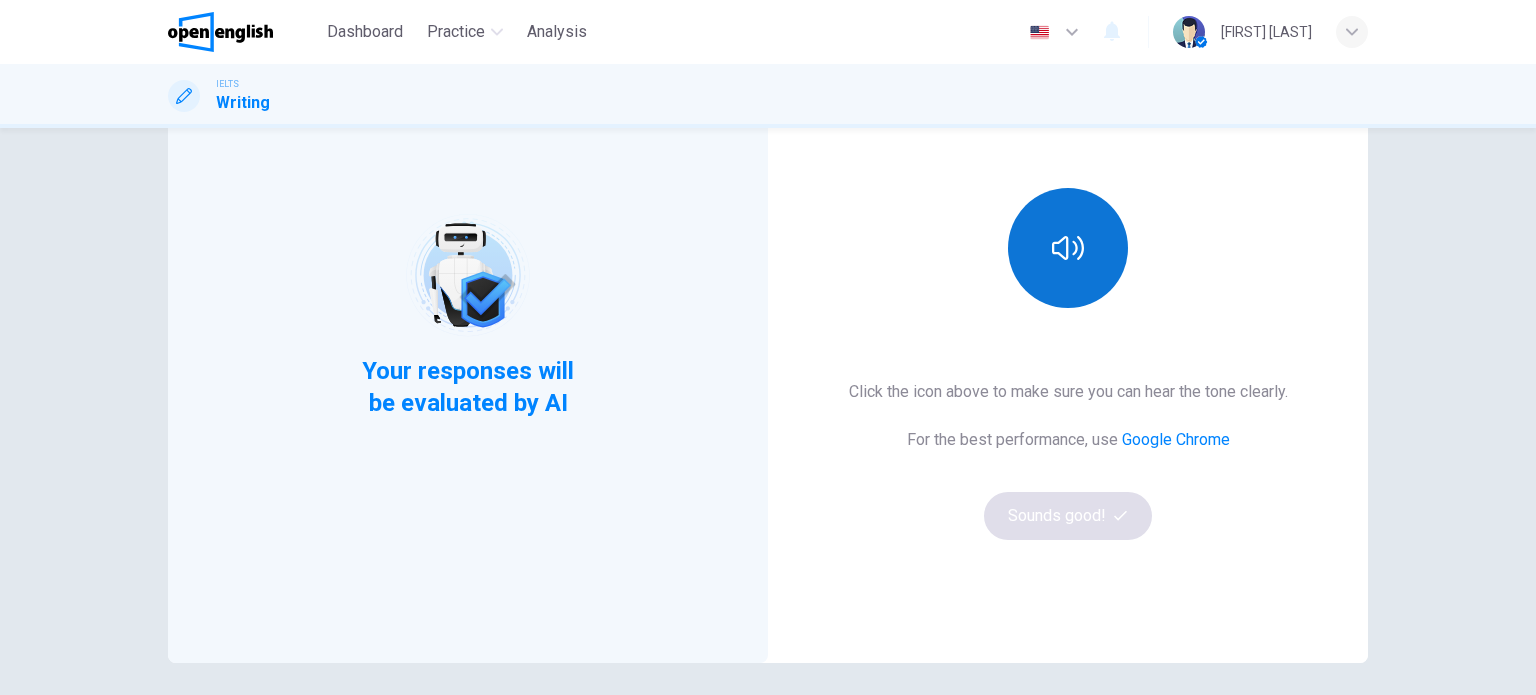 click at bounding box center [1068, 248] 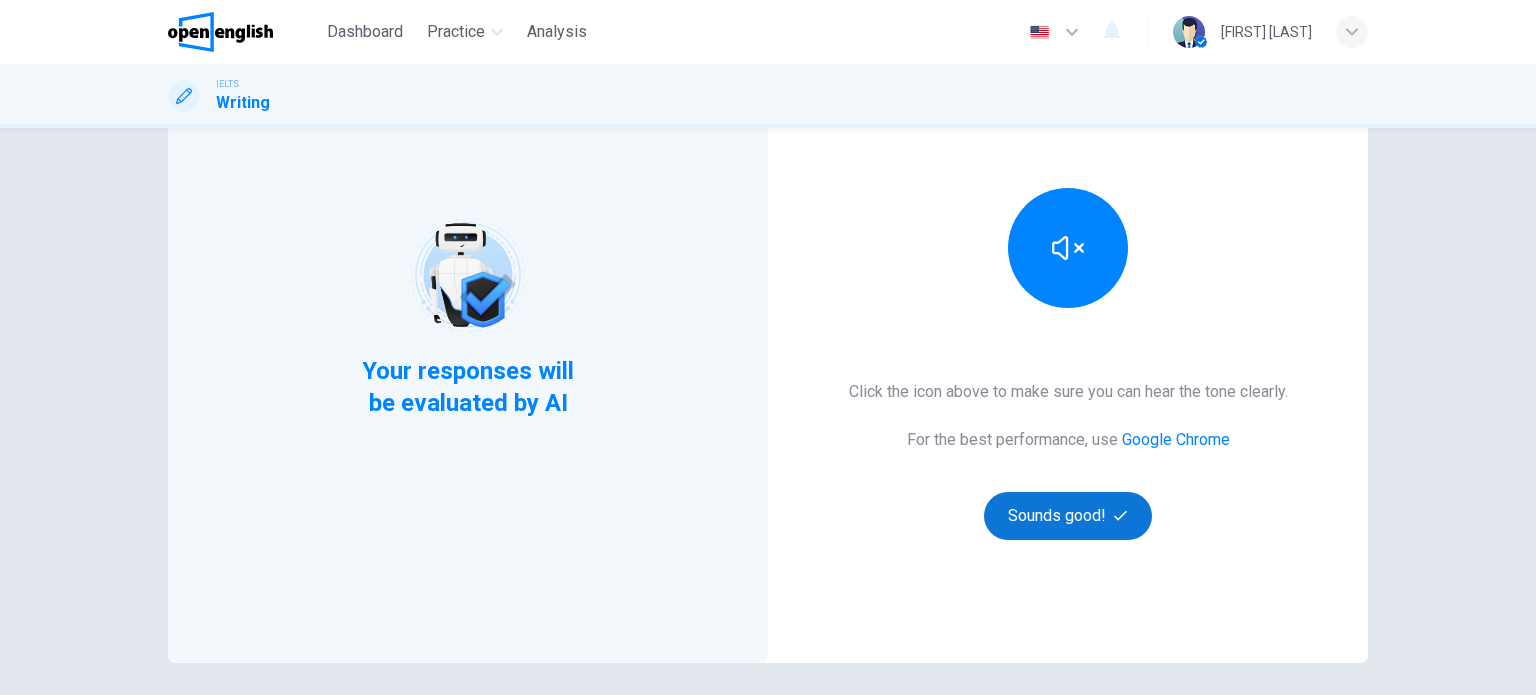 click on "Sounds good!" at bounding box center [1068, 516] 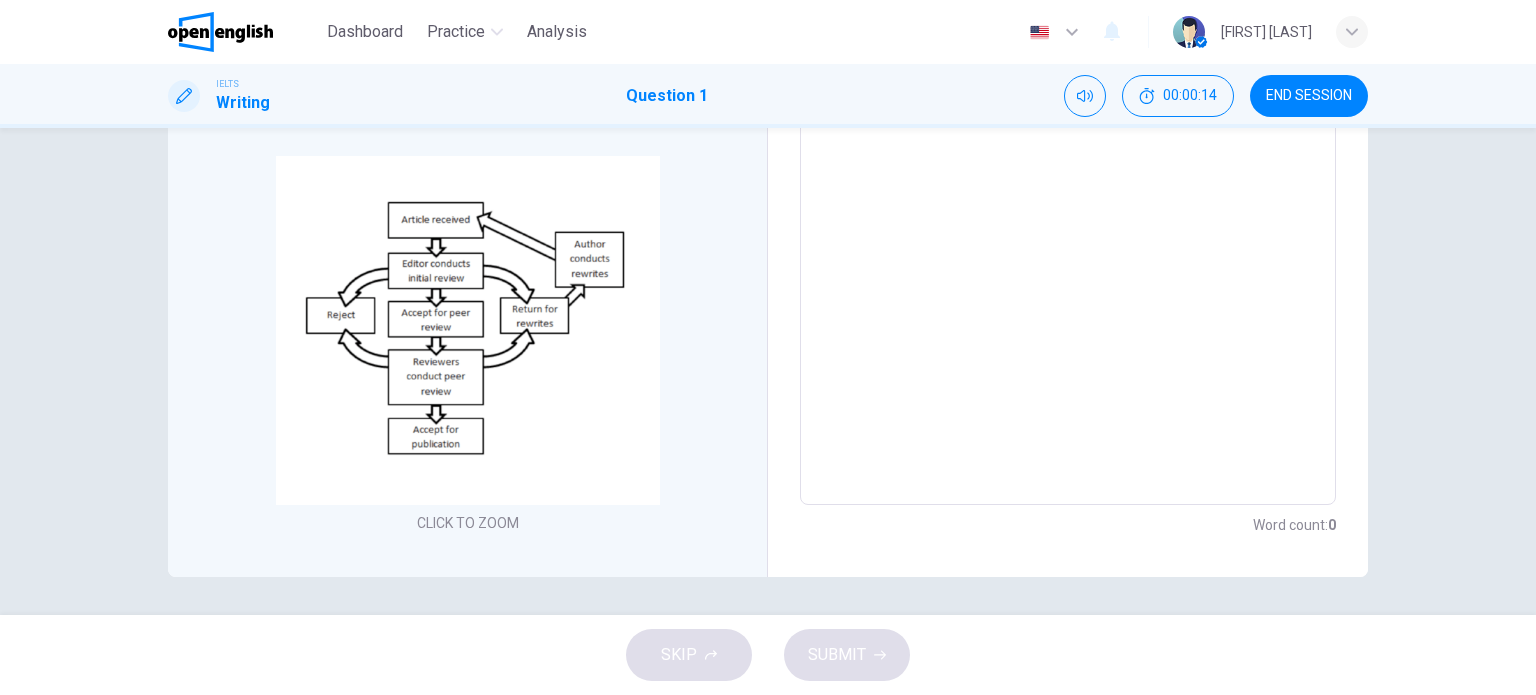 scroll, scrollTop: 200, scrollLeft: 0, axis: vertical 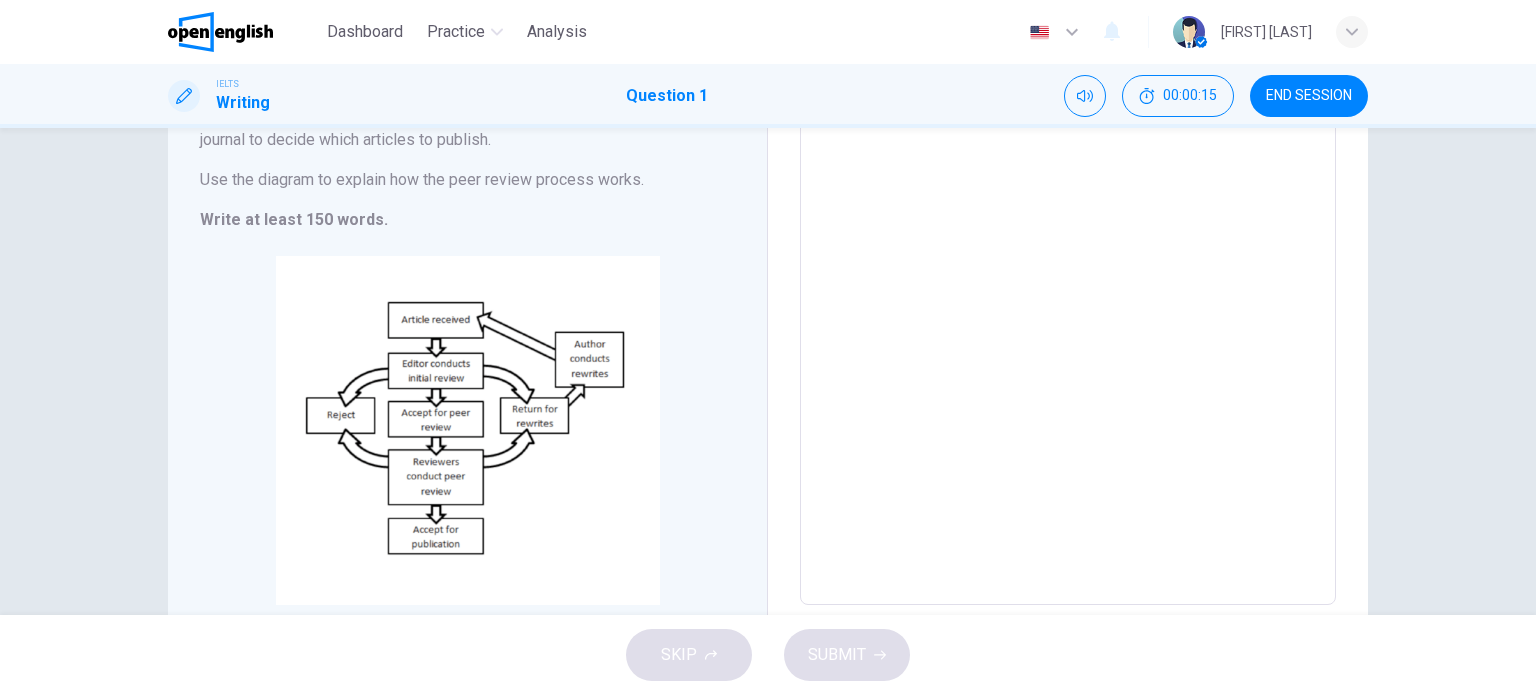 click at bounding box center [1068, 322] 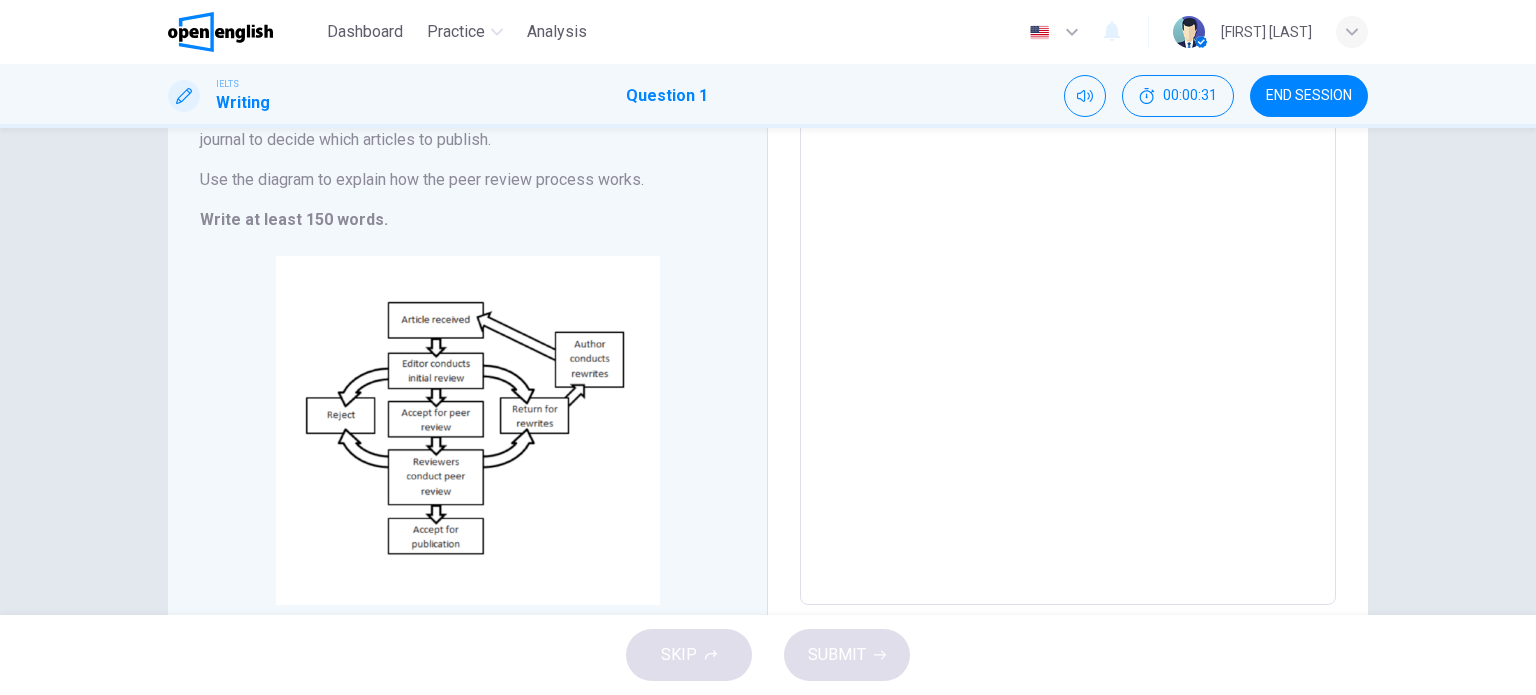 scroll, scrollTop: 100, scrollLeft: 0, axis: vertical 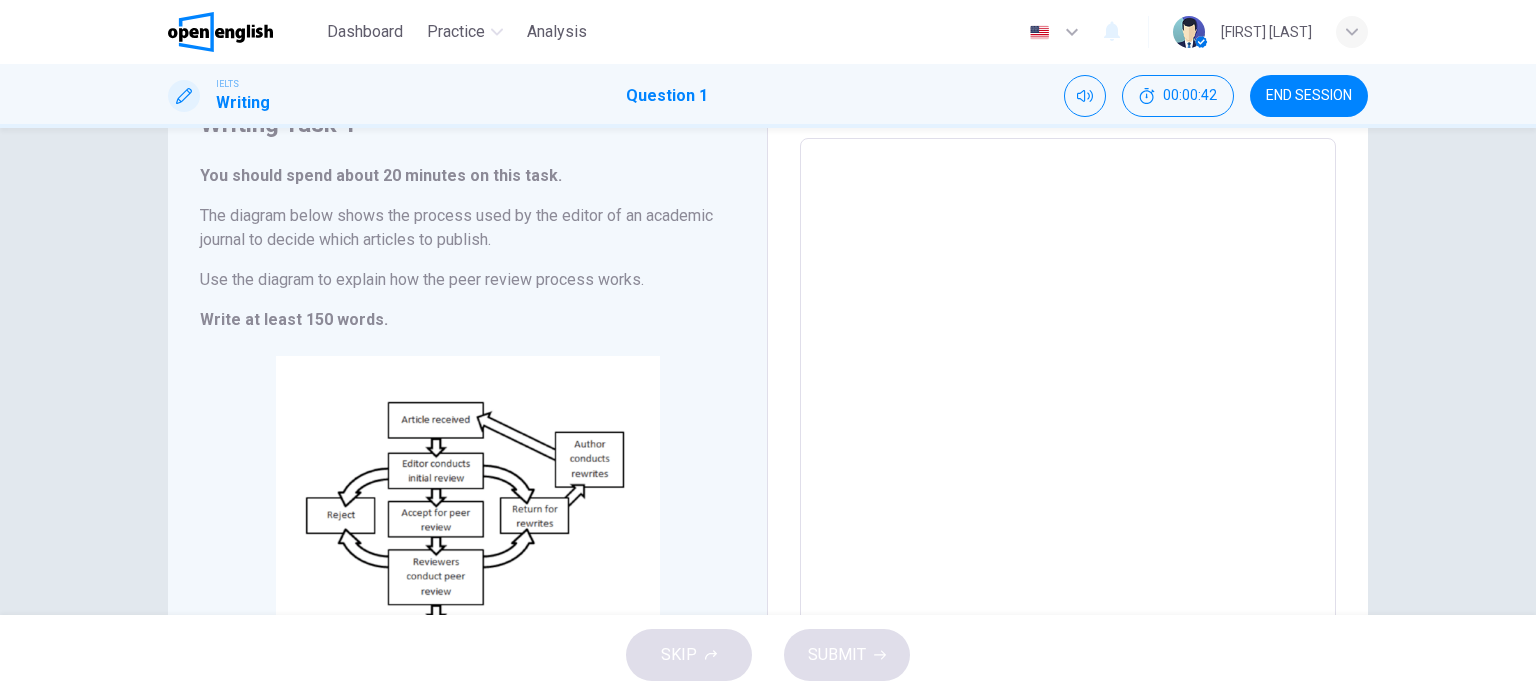 type on "*" 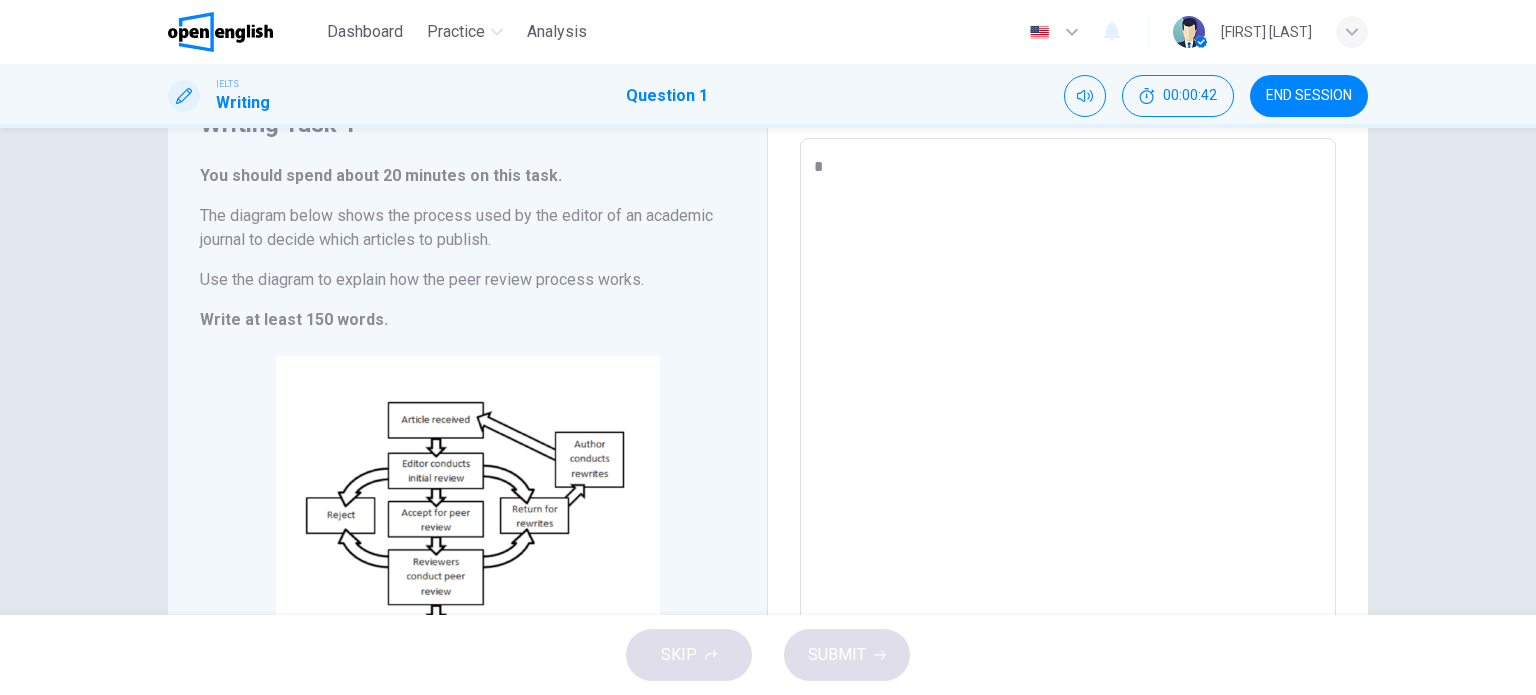 type on "*" 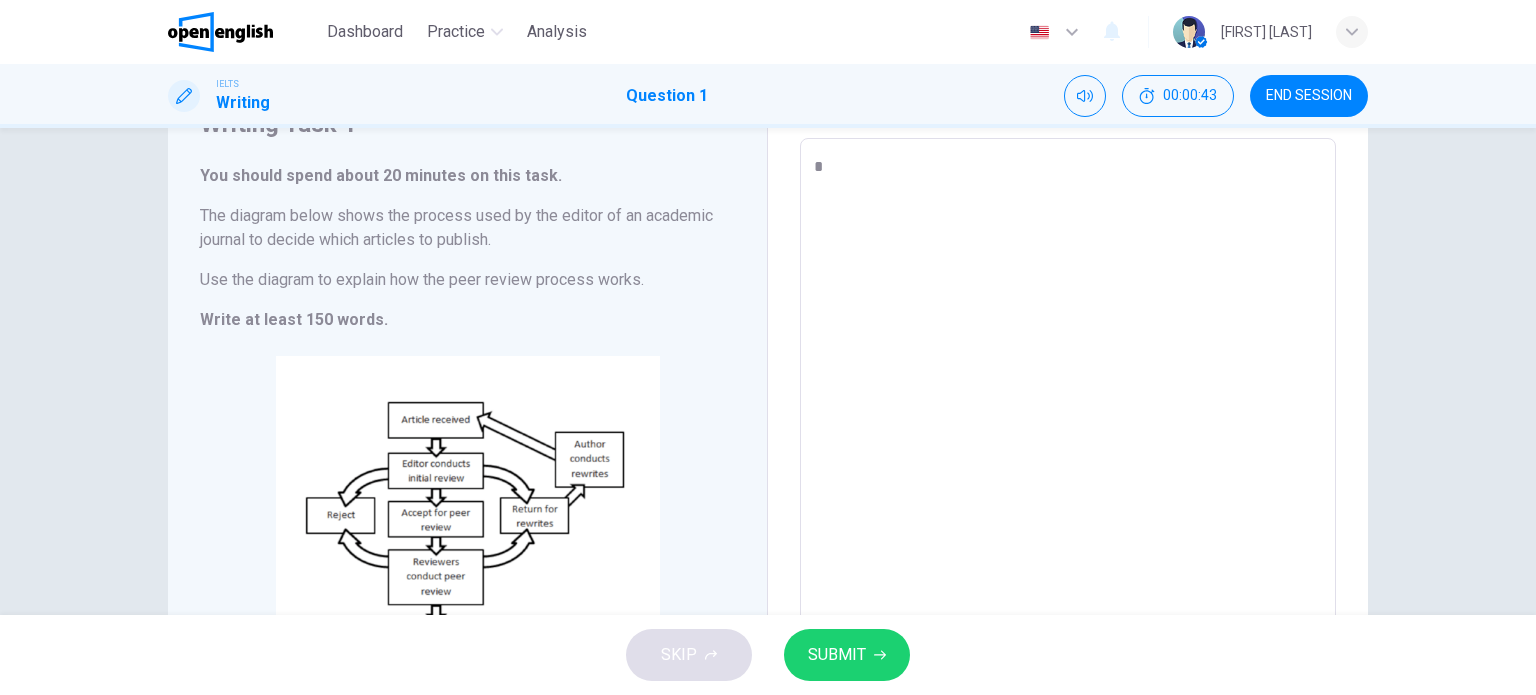type on "**" 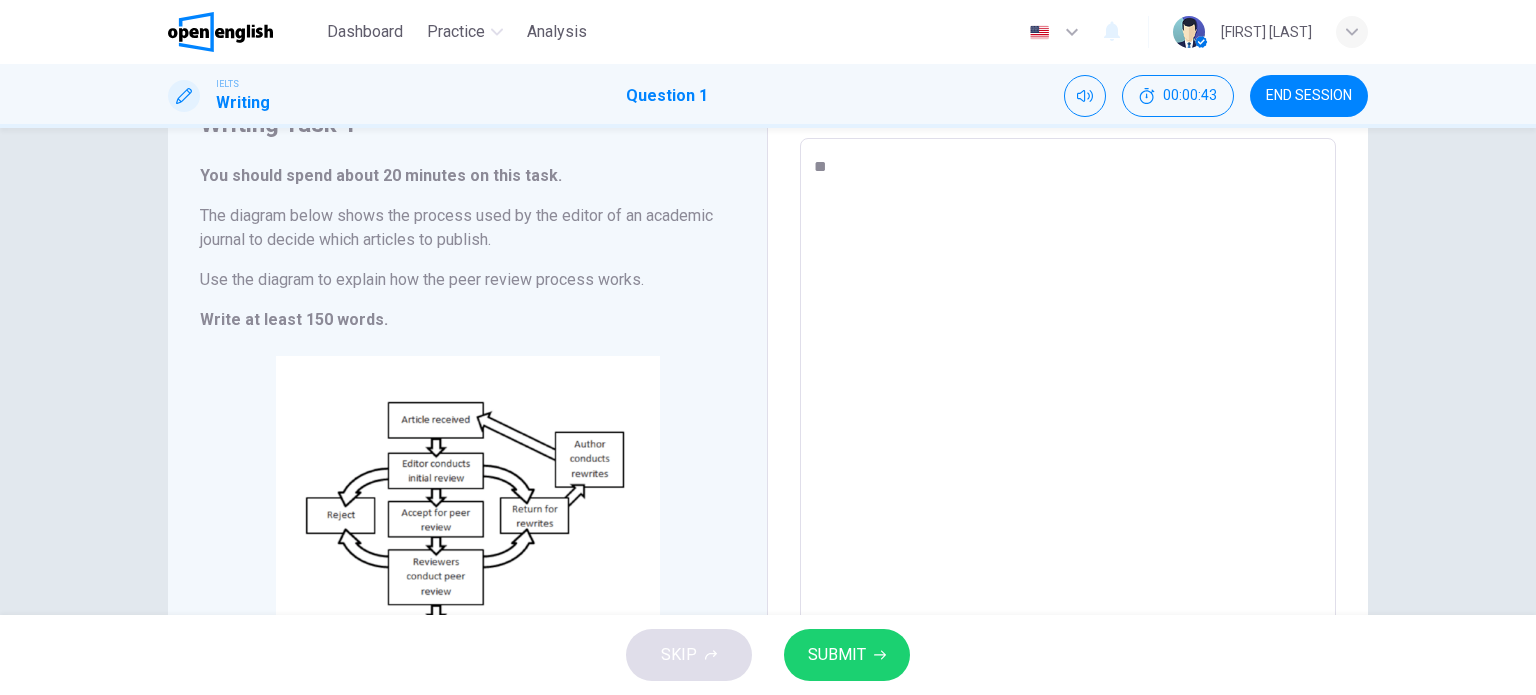 type on "*" 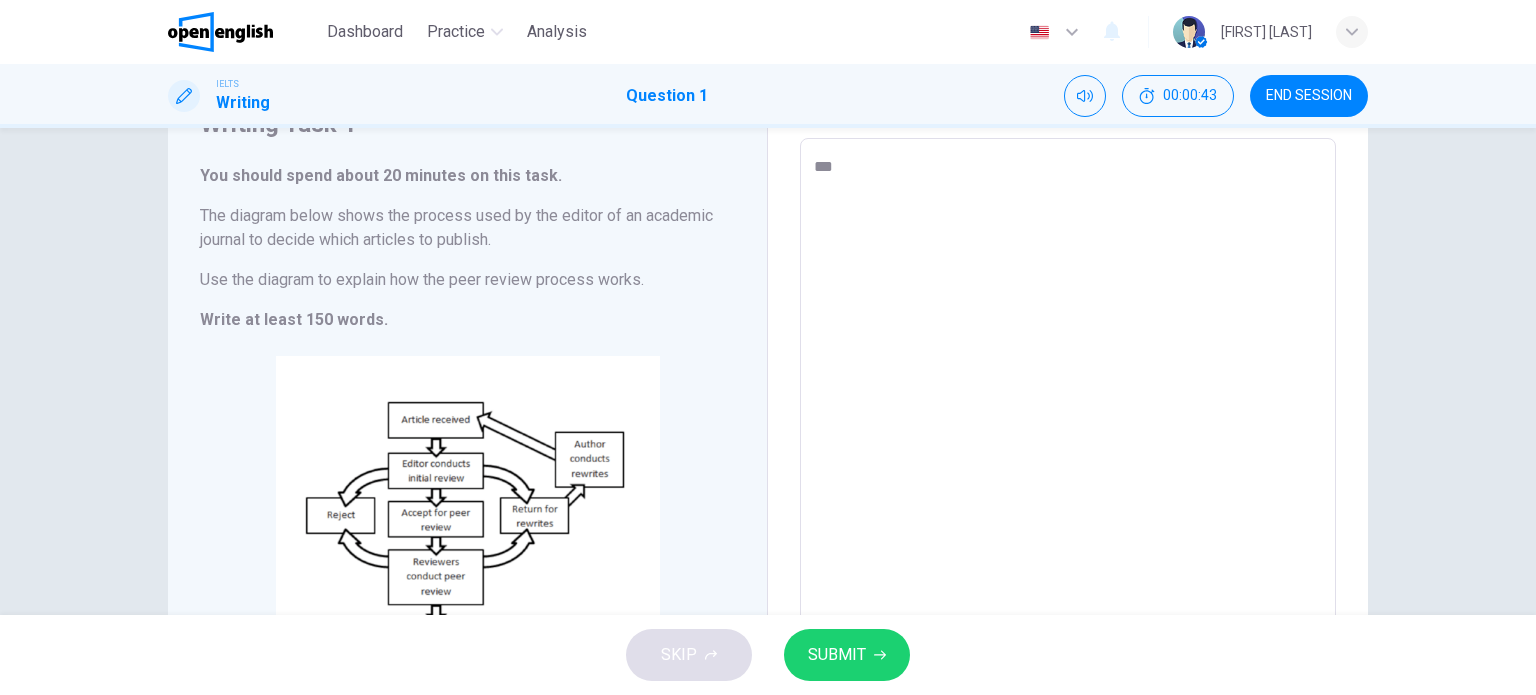 type on "****" 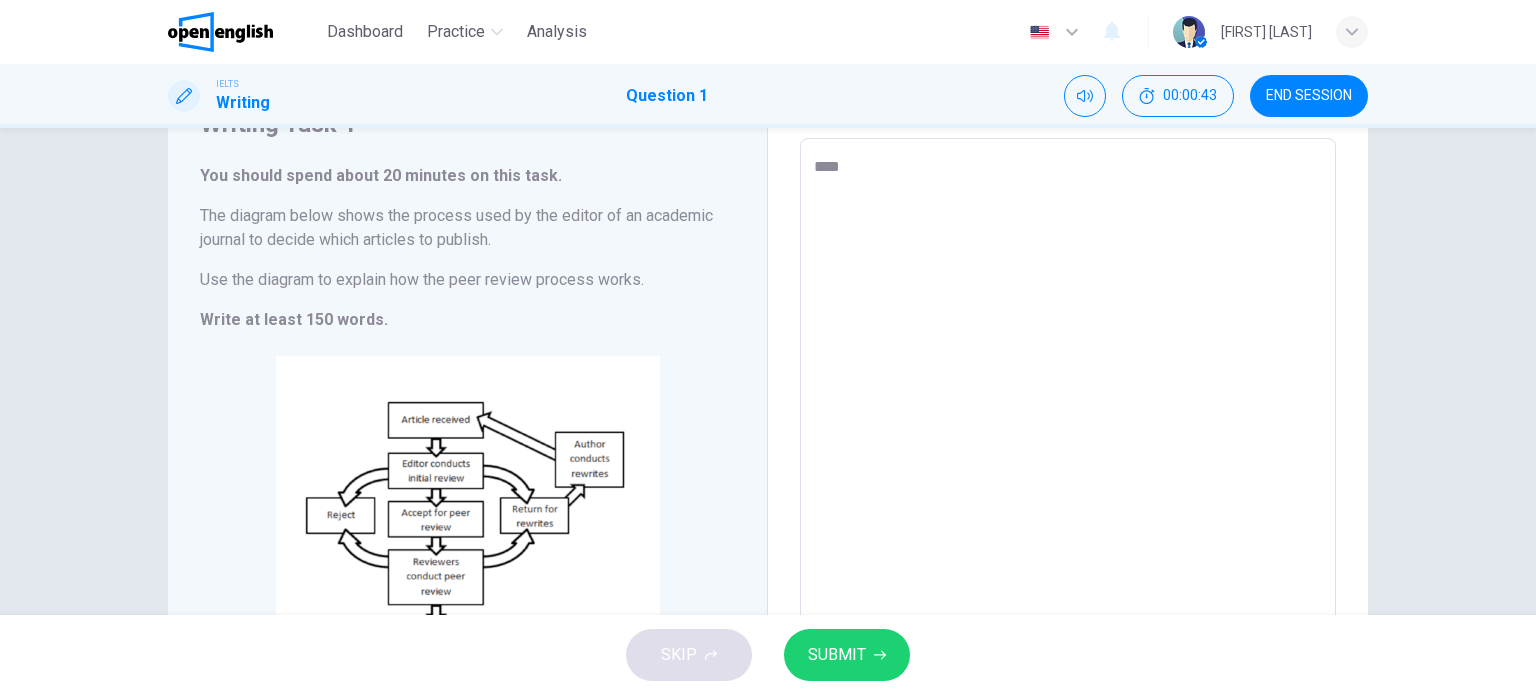 type on "*" 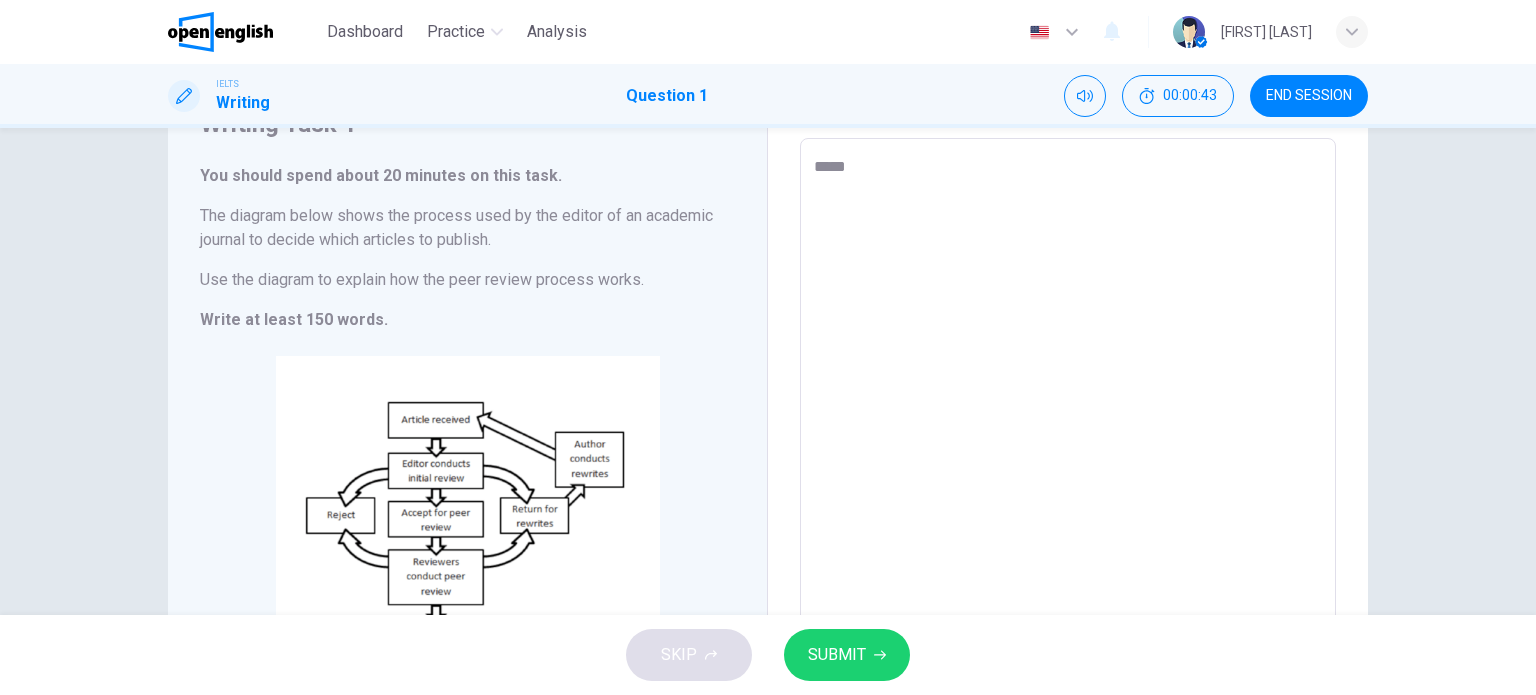 type on "*" 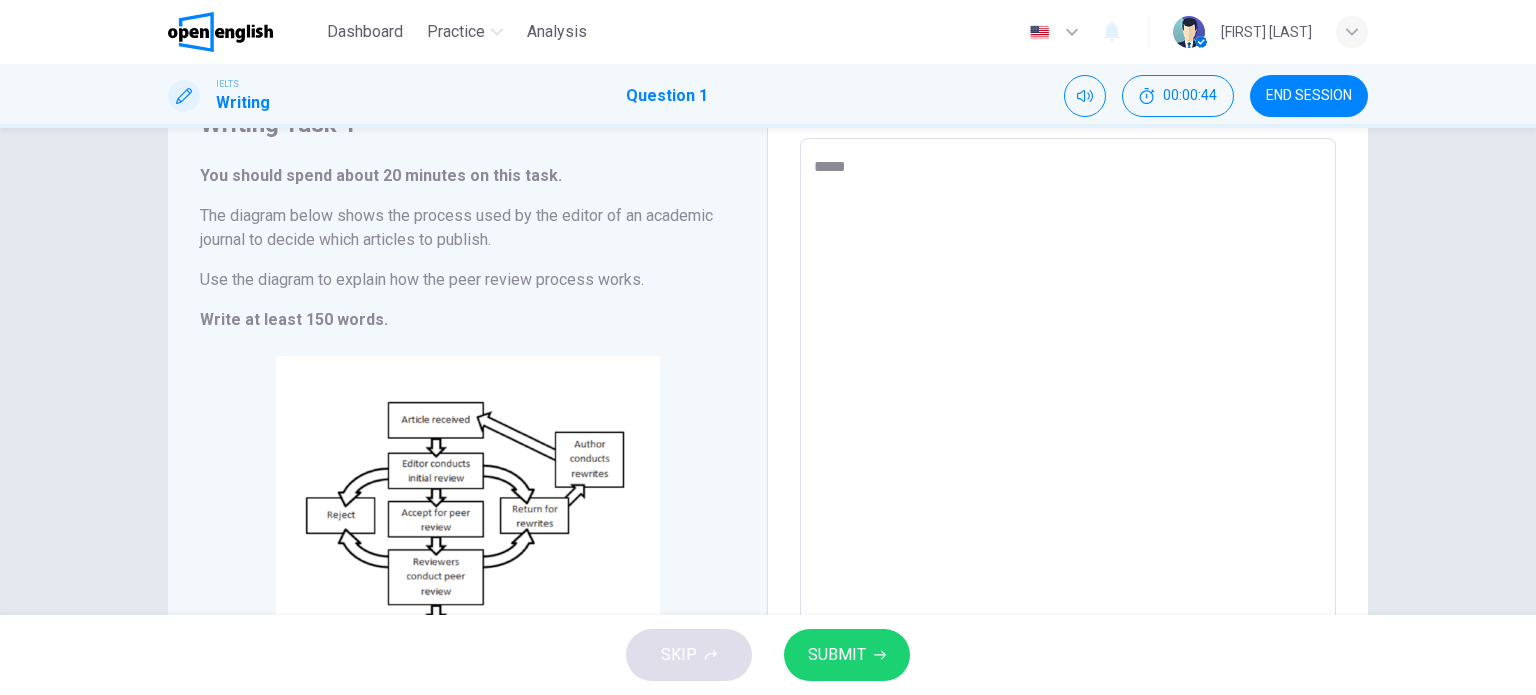 type on "******" 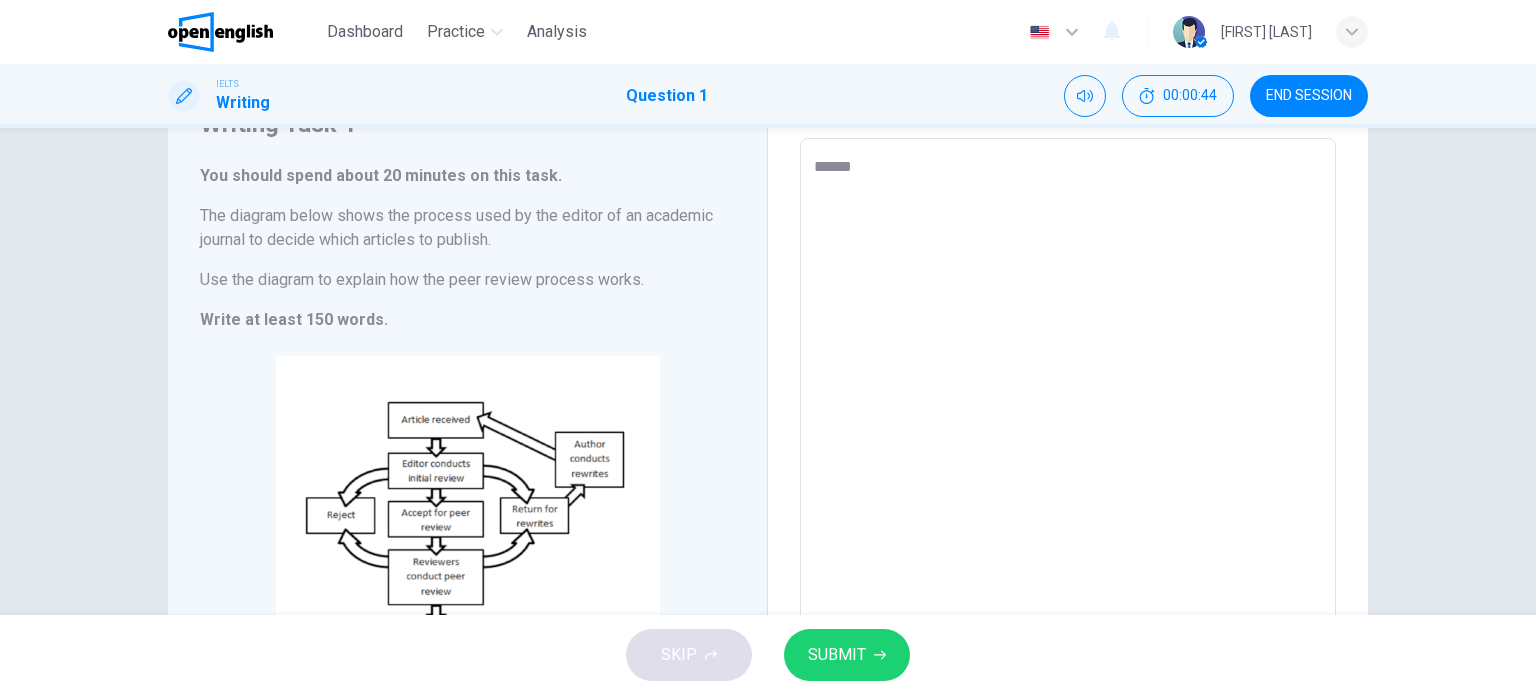 type on "*******" 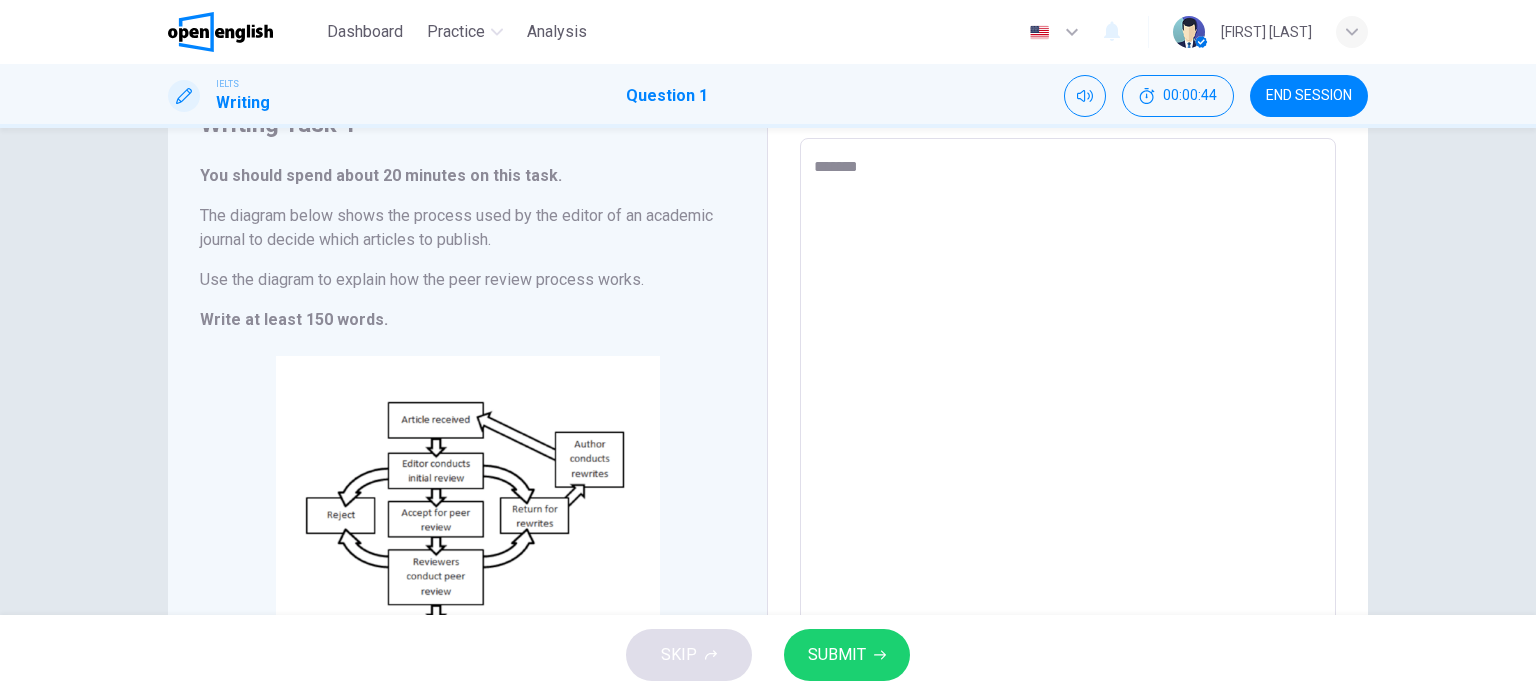 type on "*" 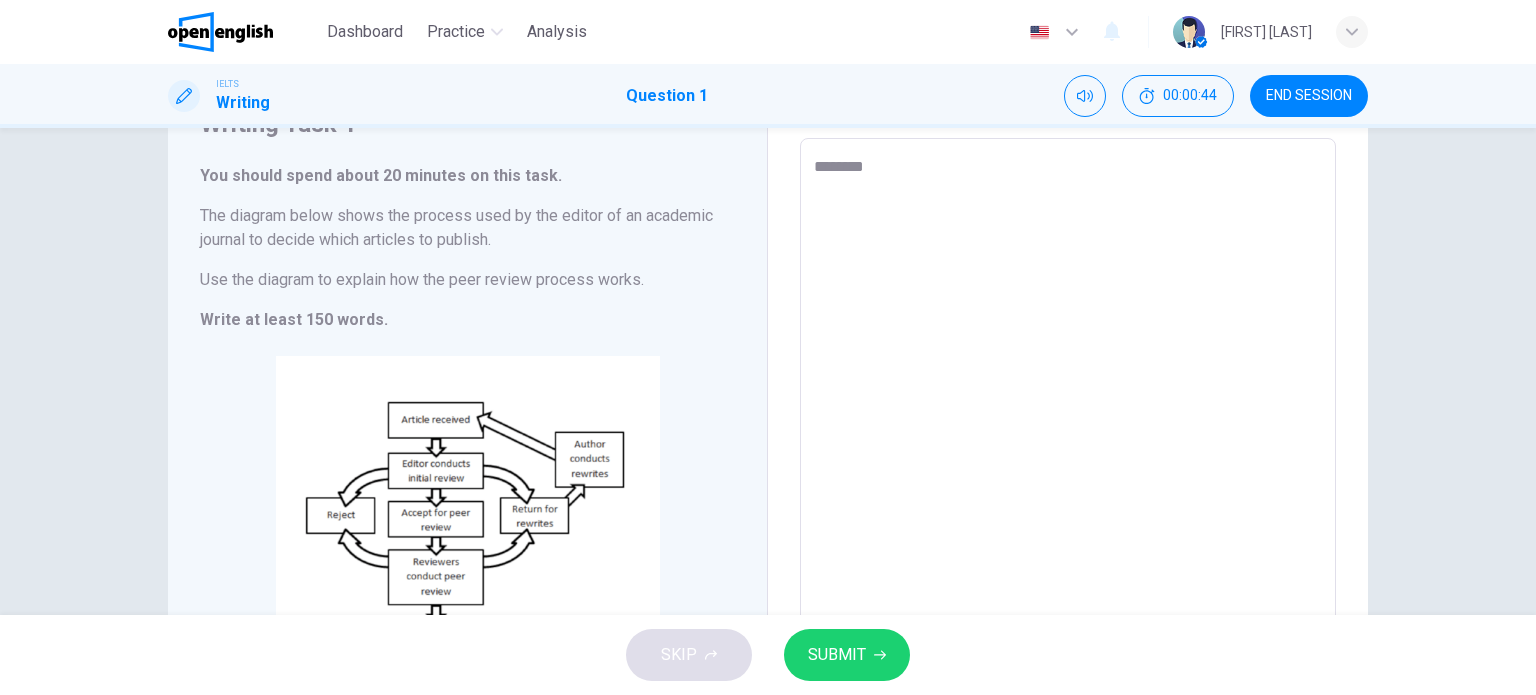 type on "*" 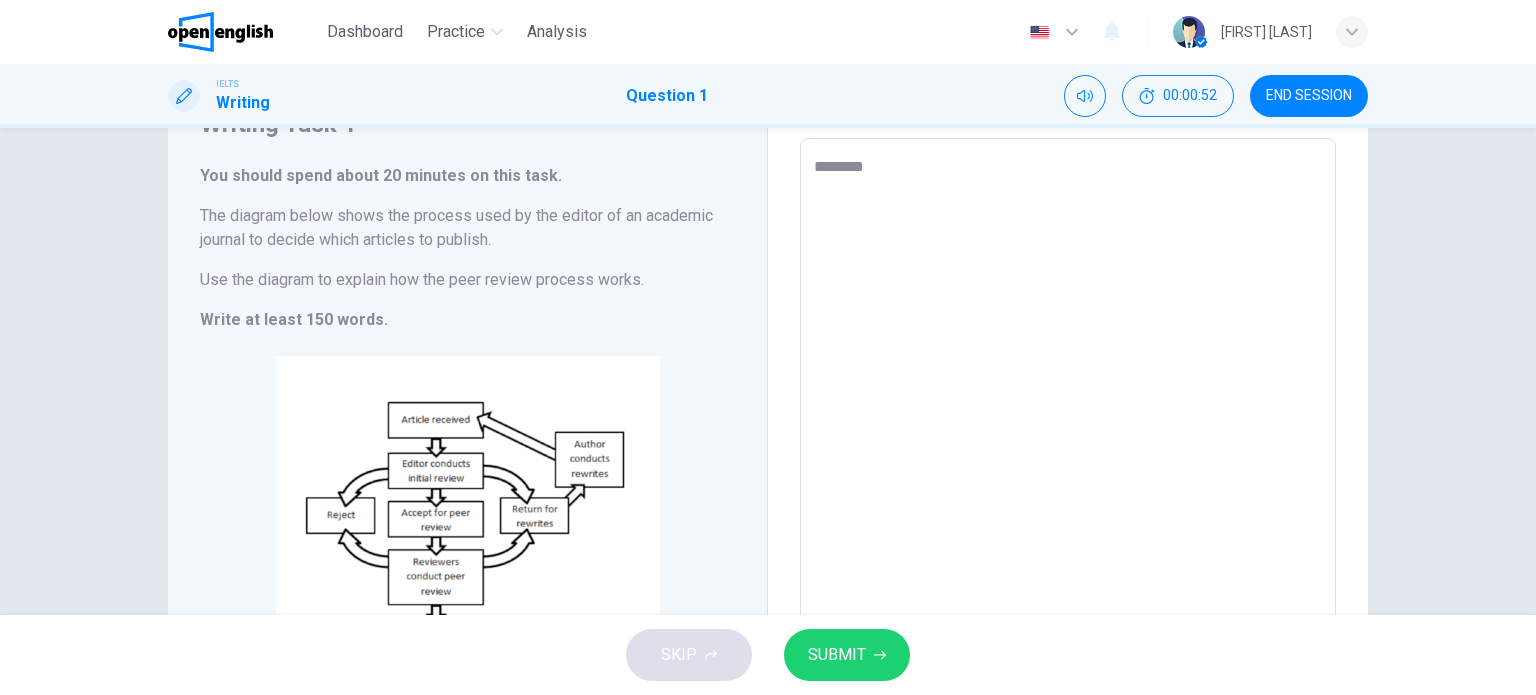 type on "*********" 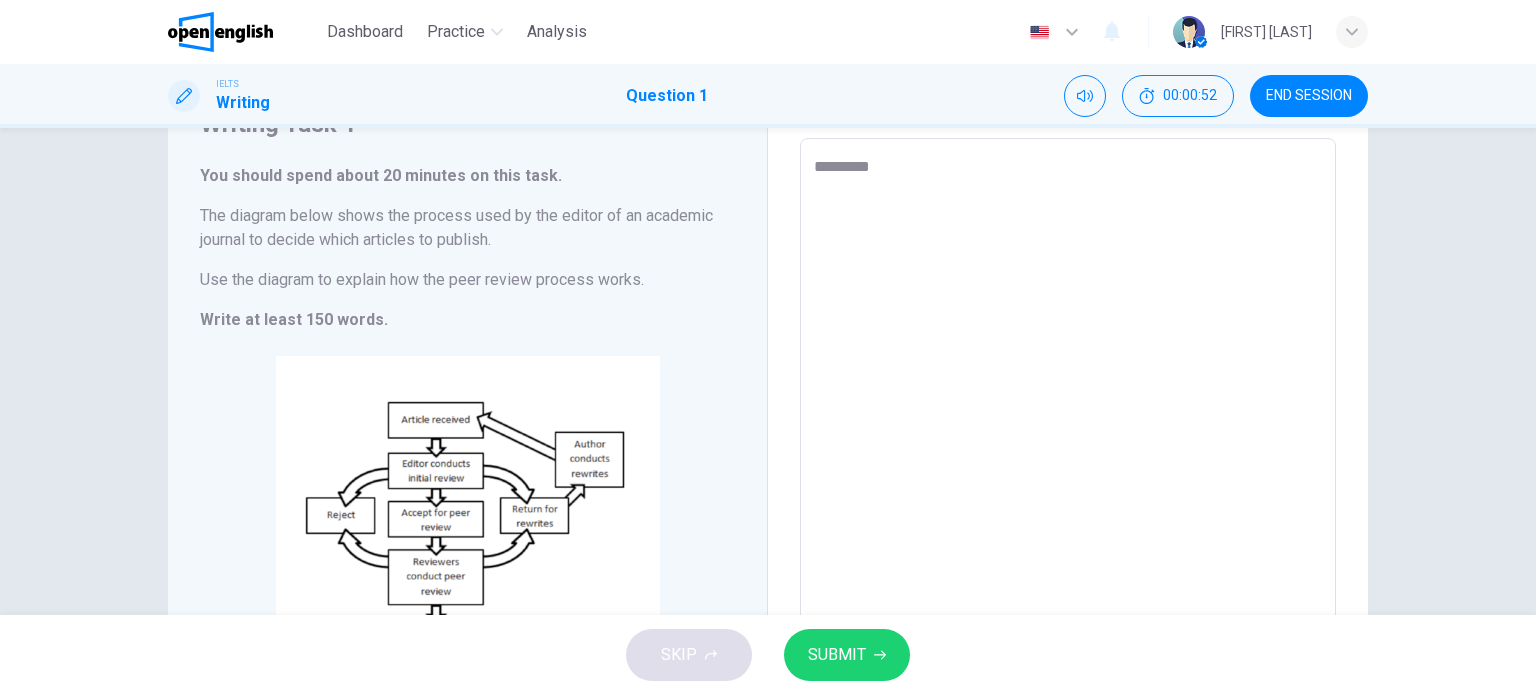 type on "**********" 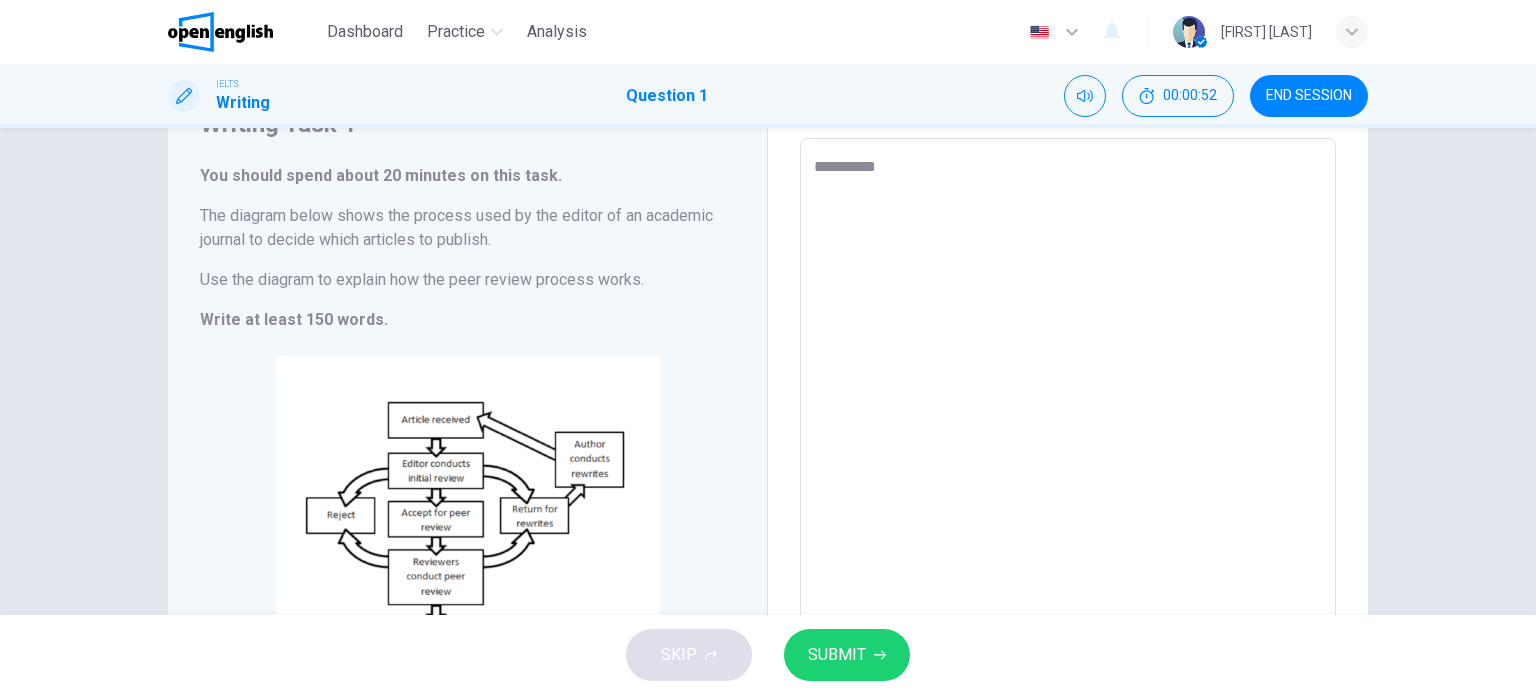 type on "*" 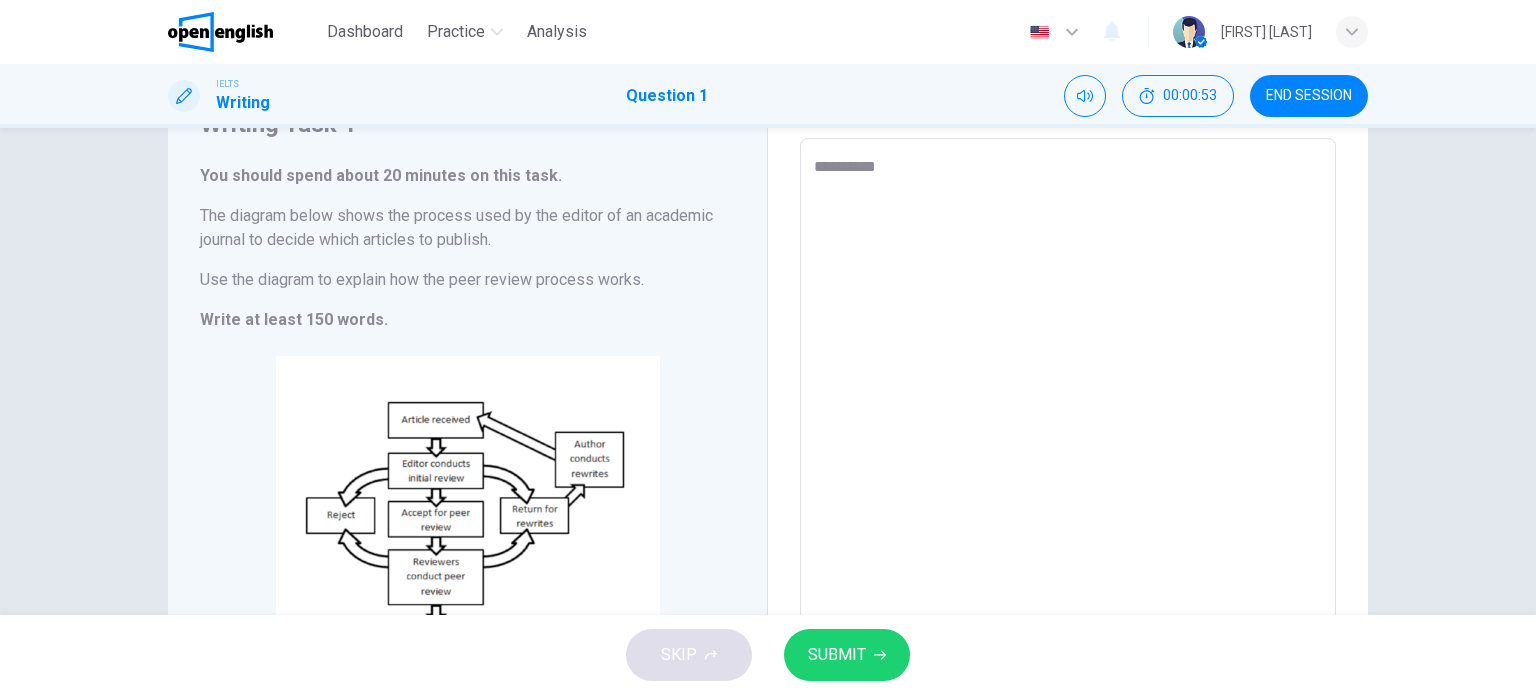type on "*********" 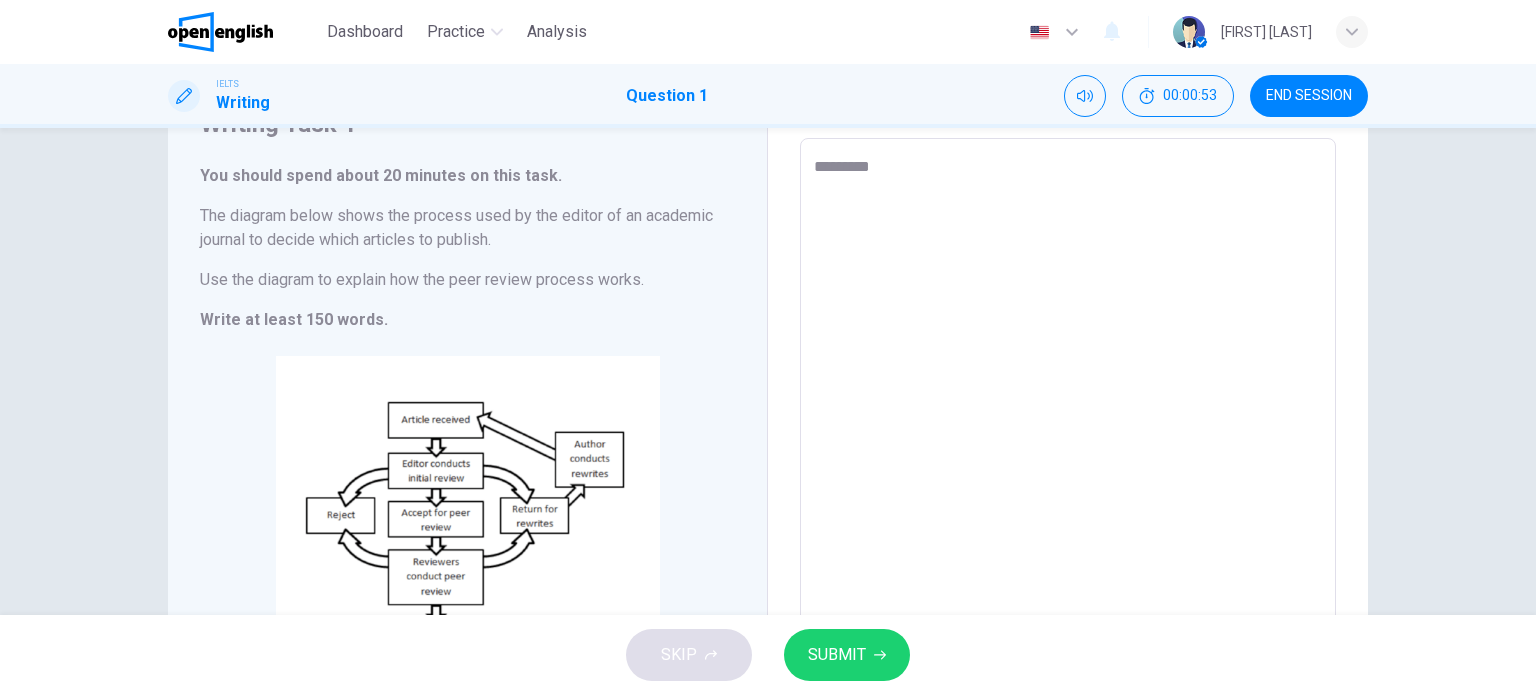 type on "*" 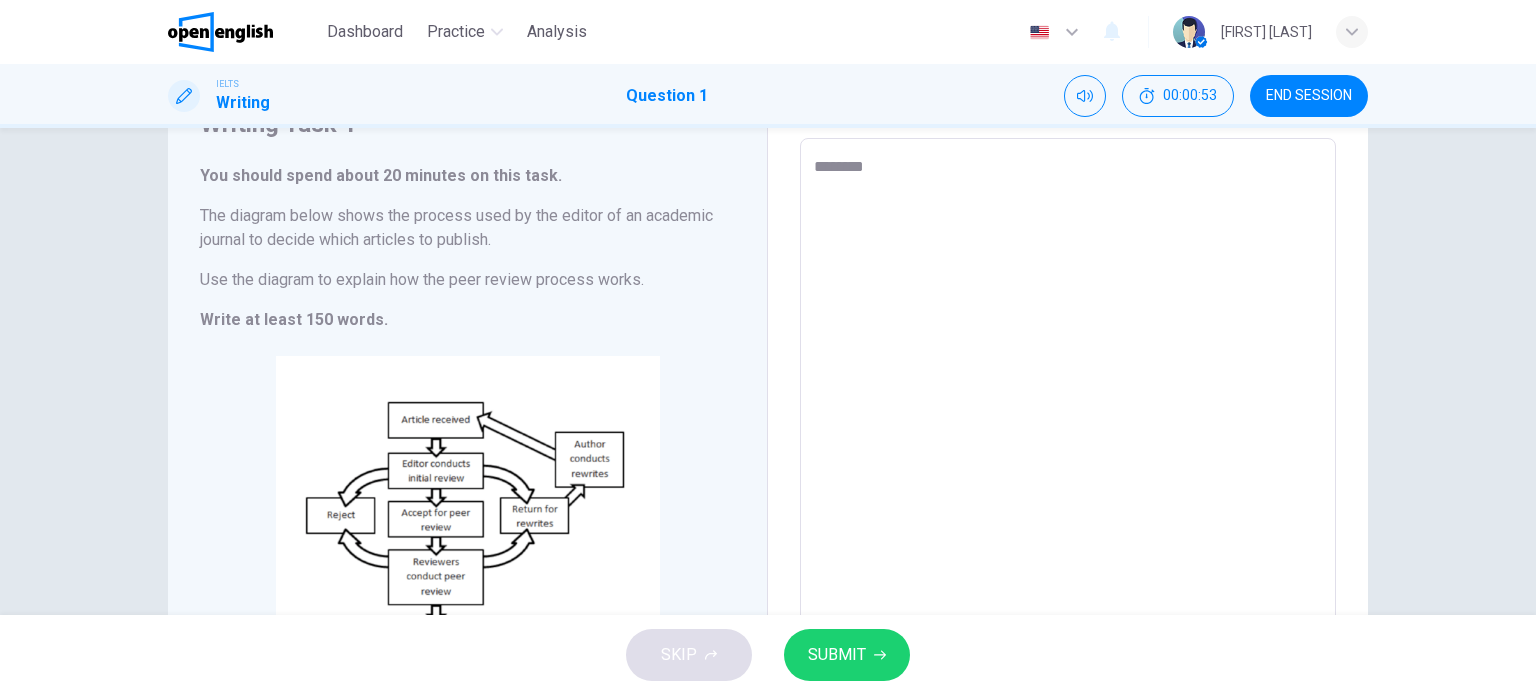 type on "*" 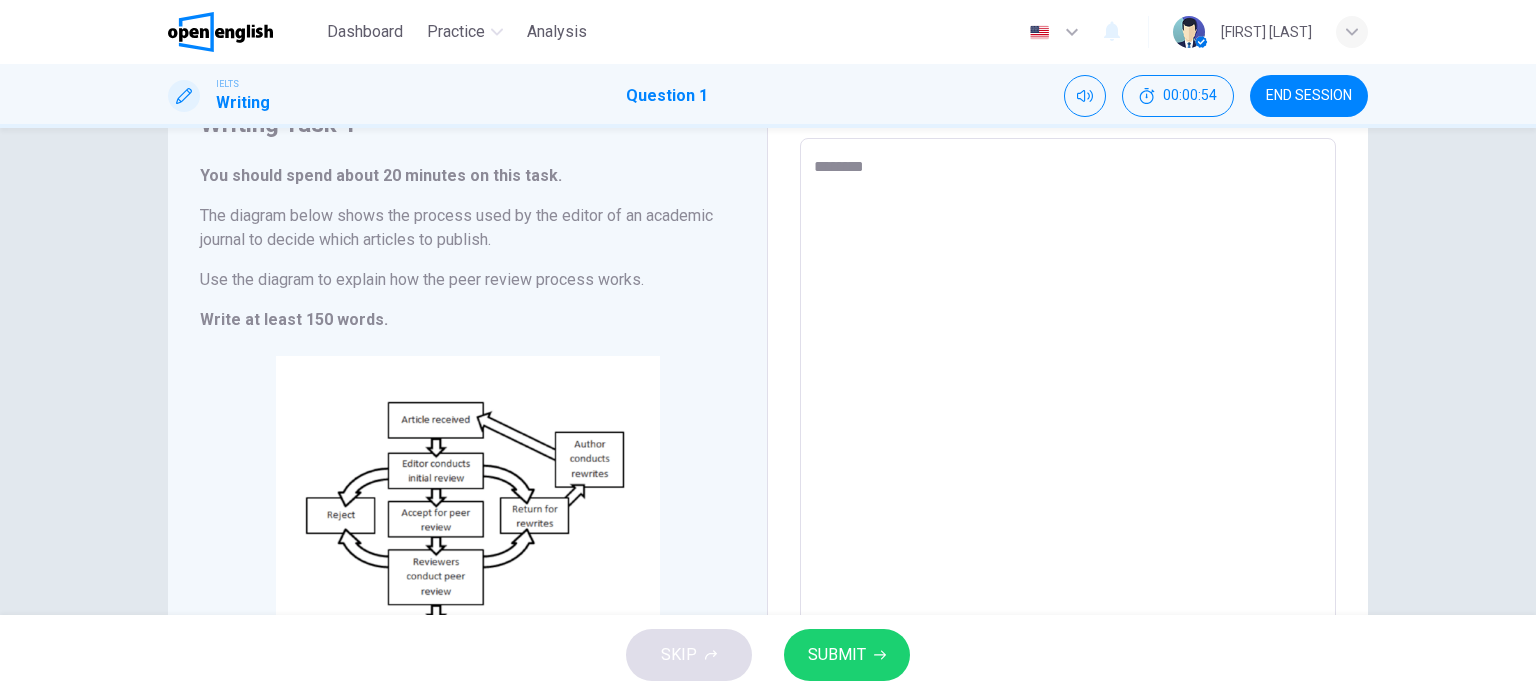 type on "*********" 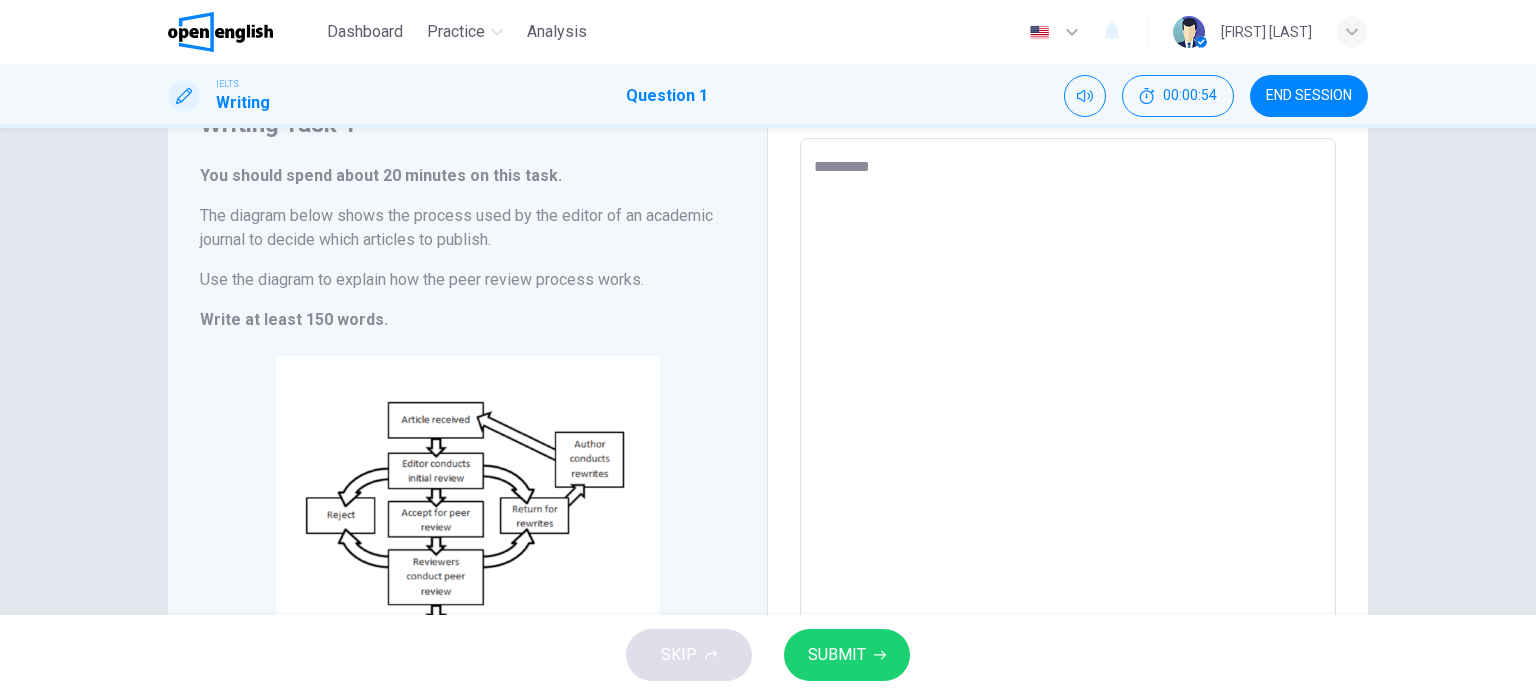 type on "*" 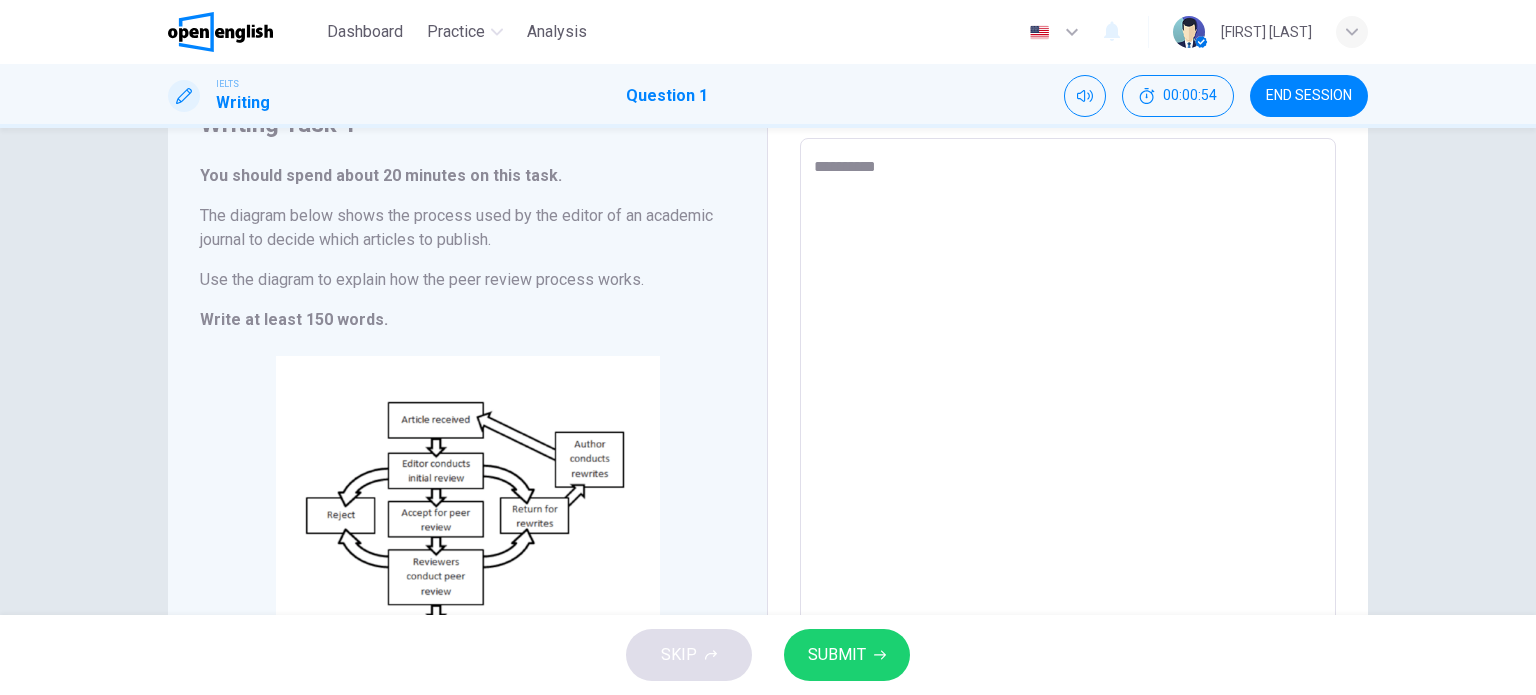 type on "**********" 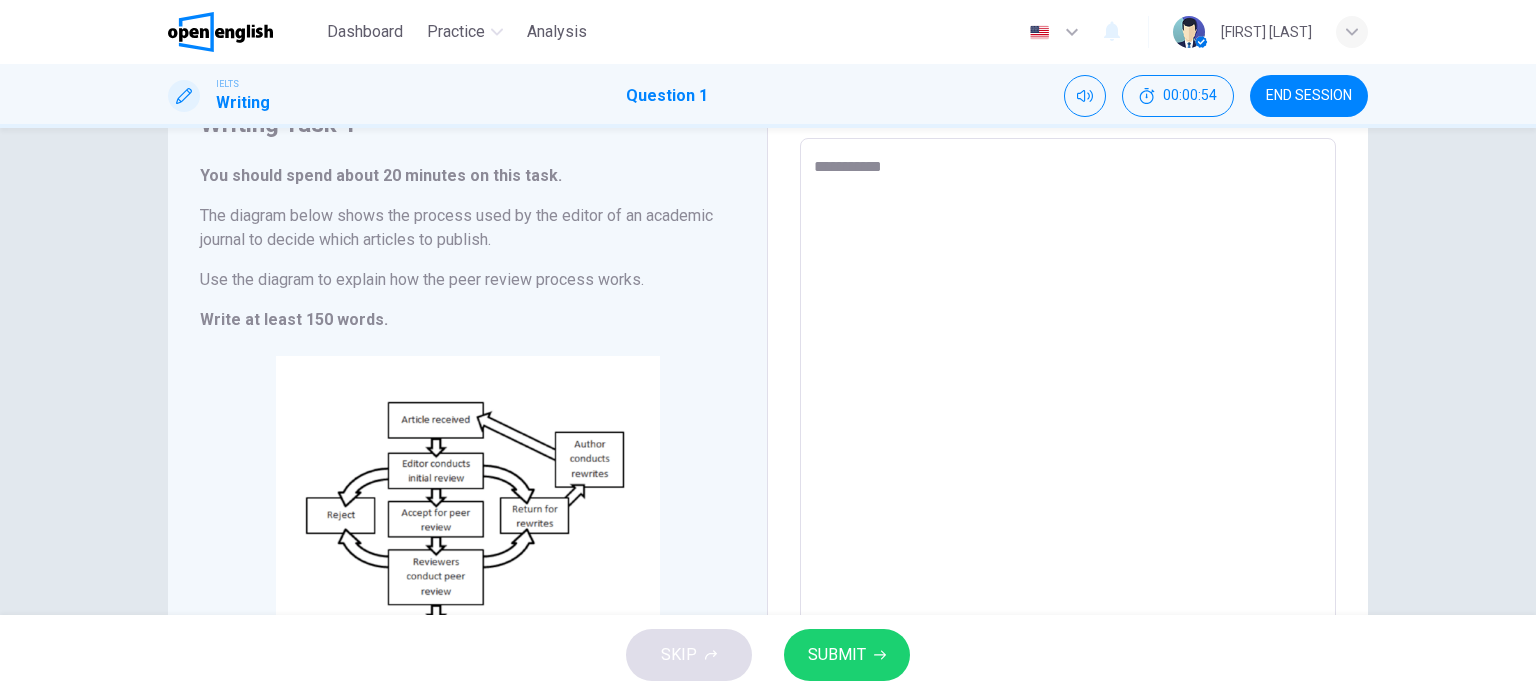 type on "*" 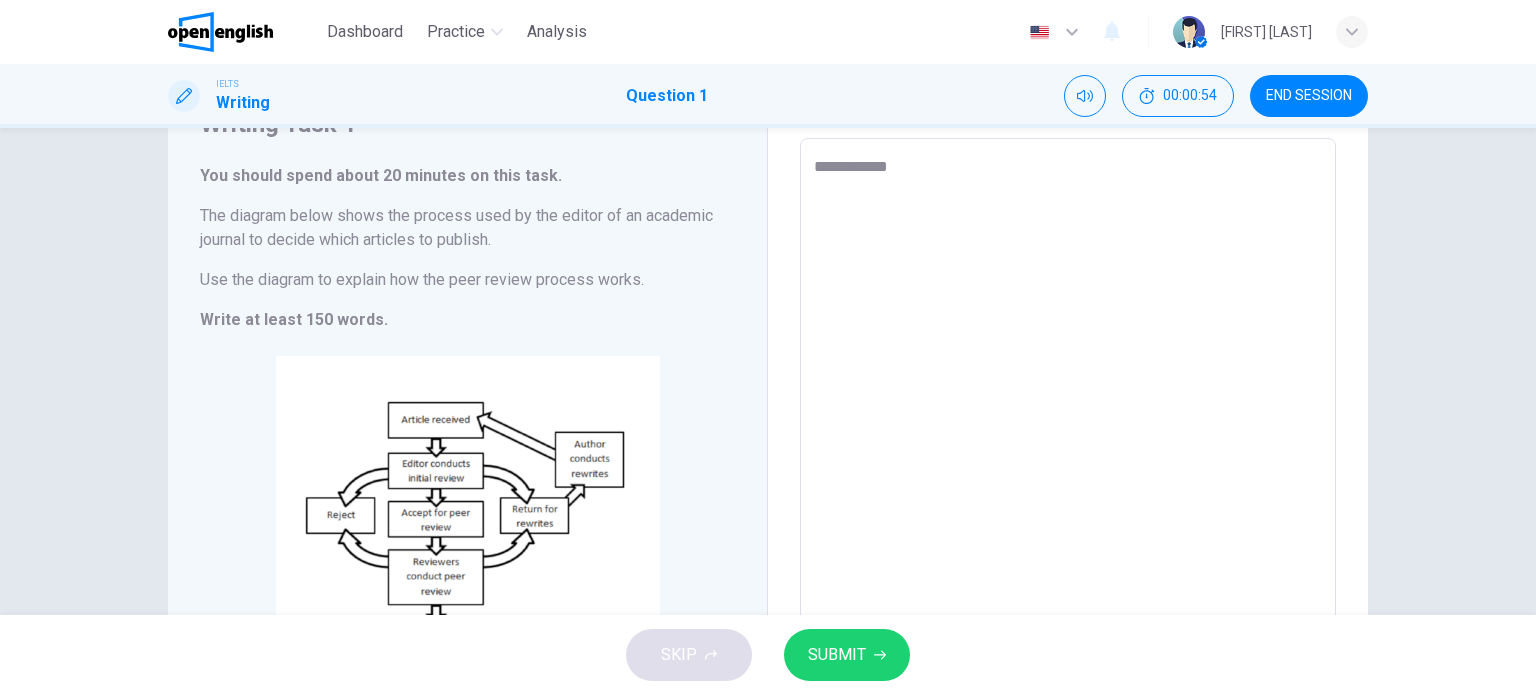 type on "*" 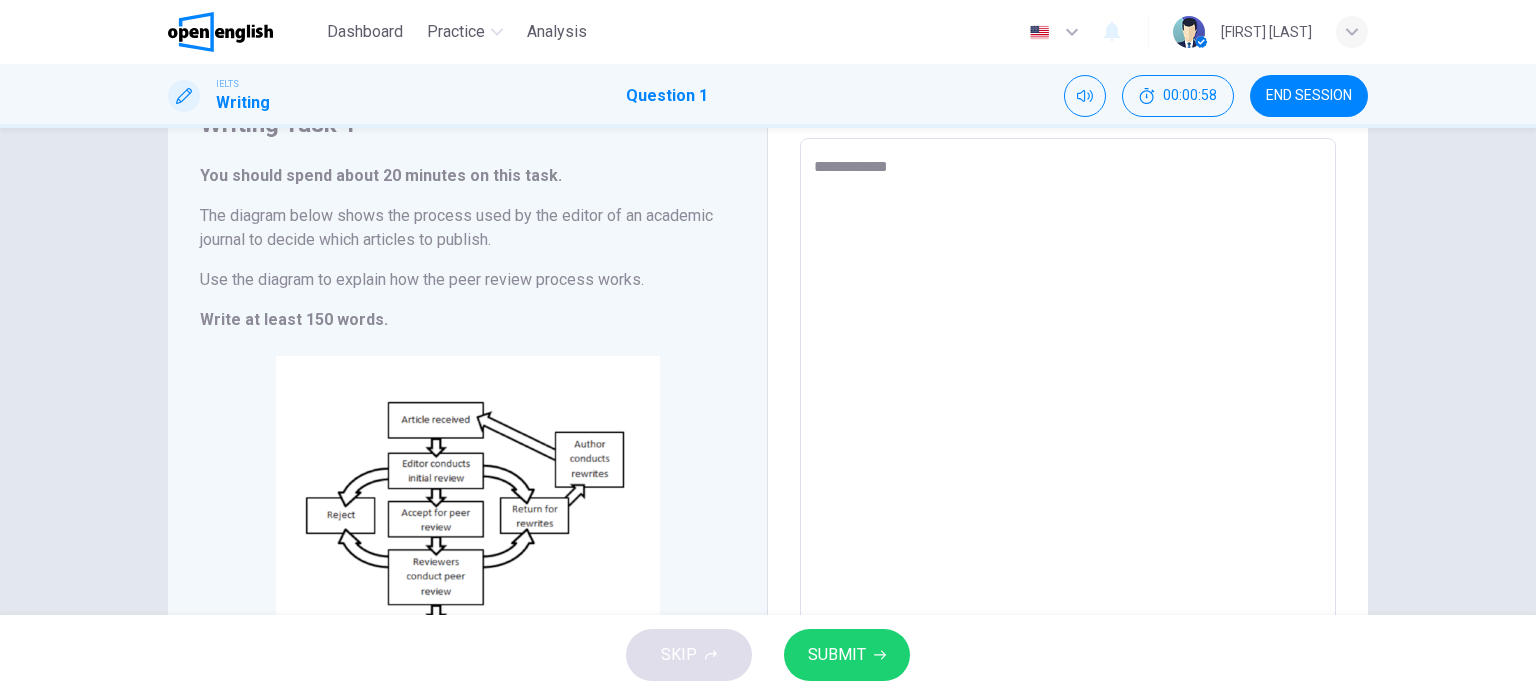 type on "**********" 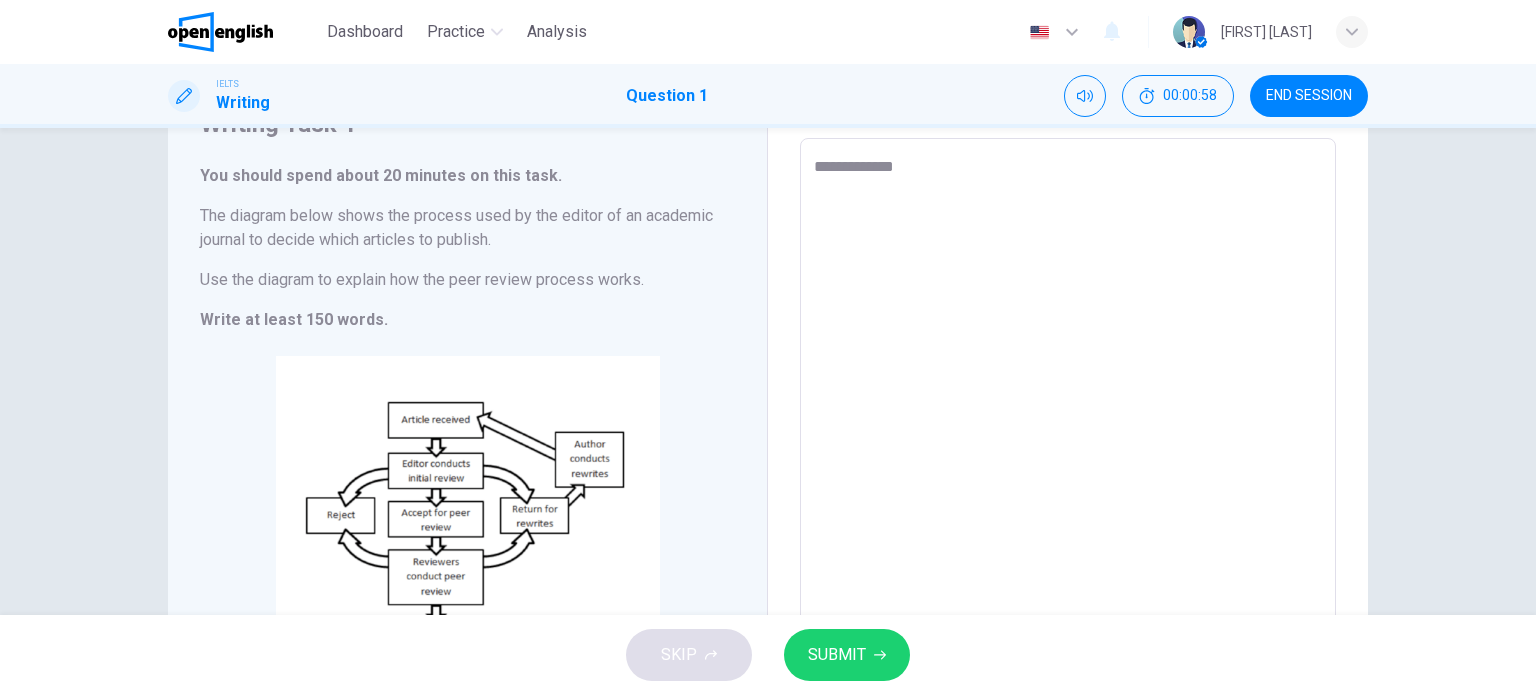 type on "**********" 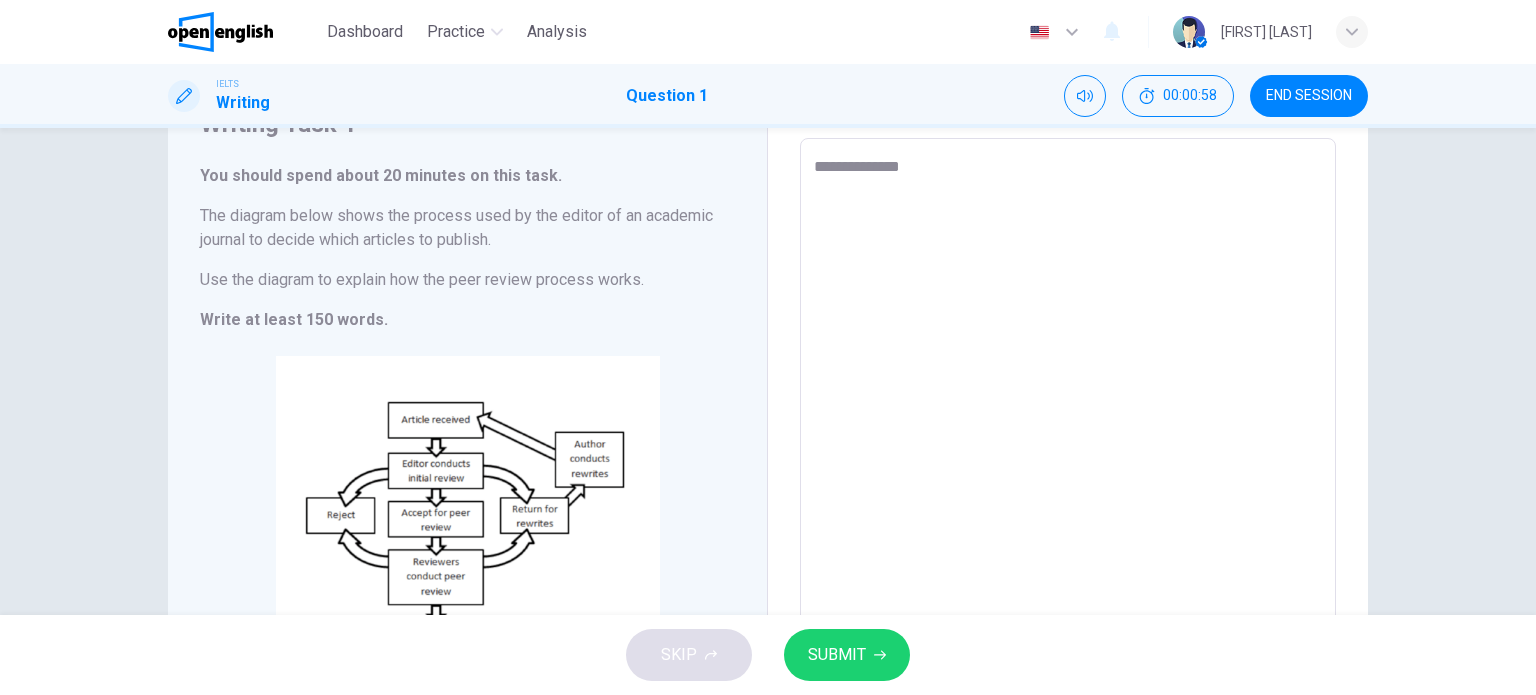 type on "*" 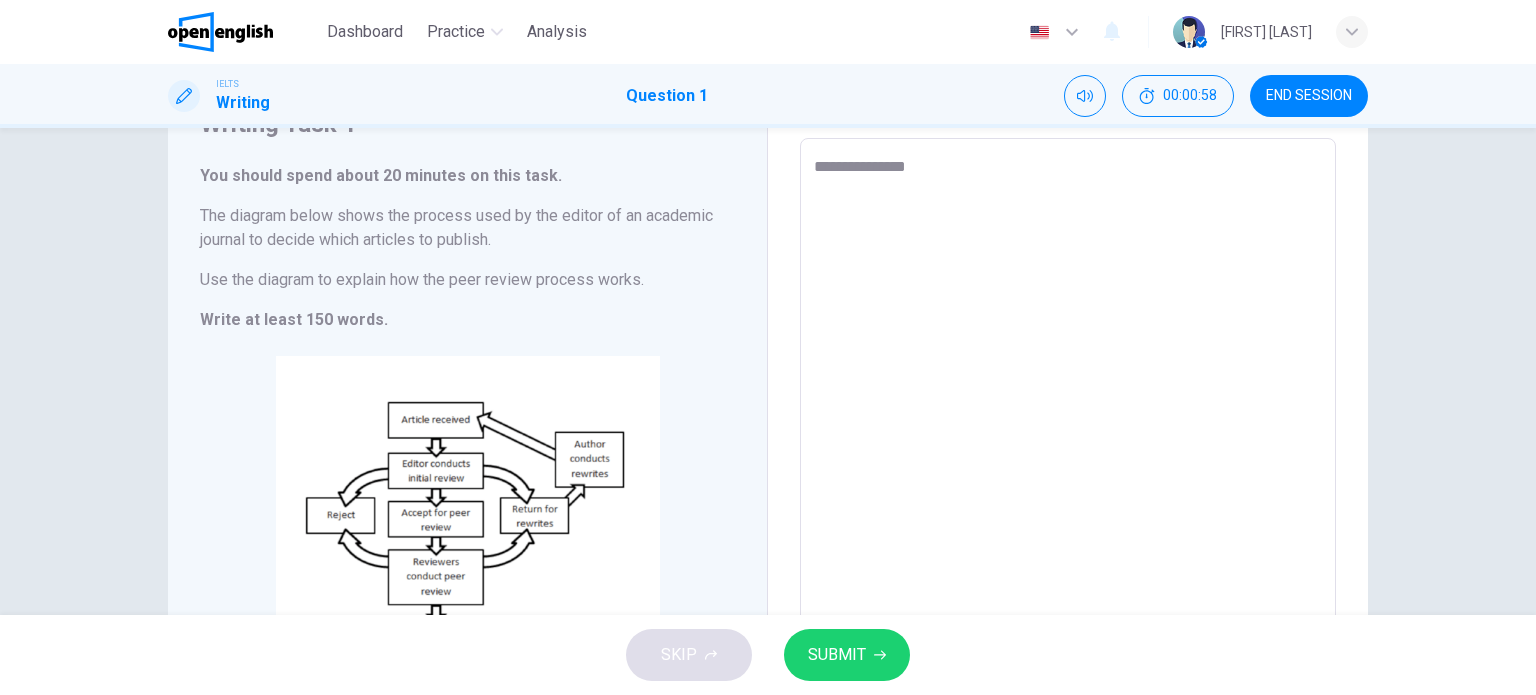 type on "*" 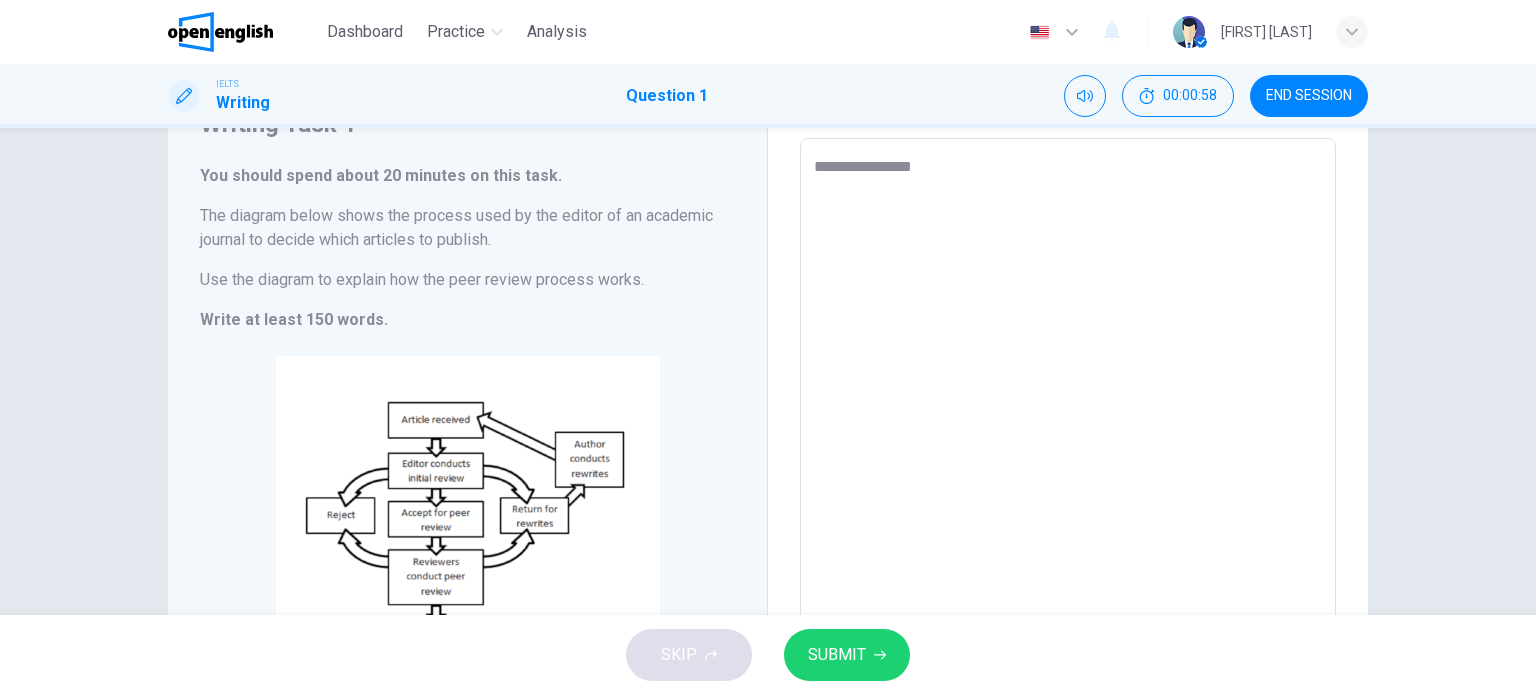 type on "*" 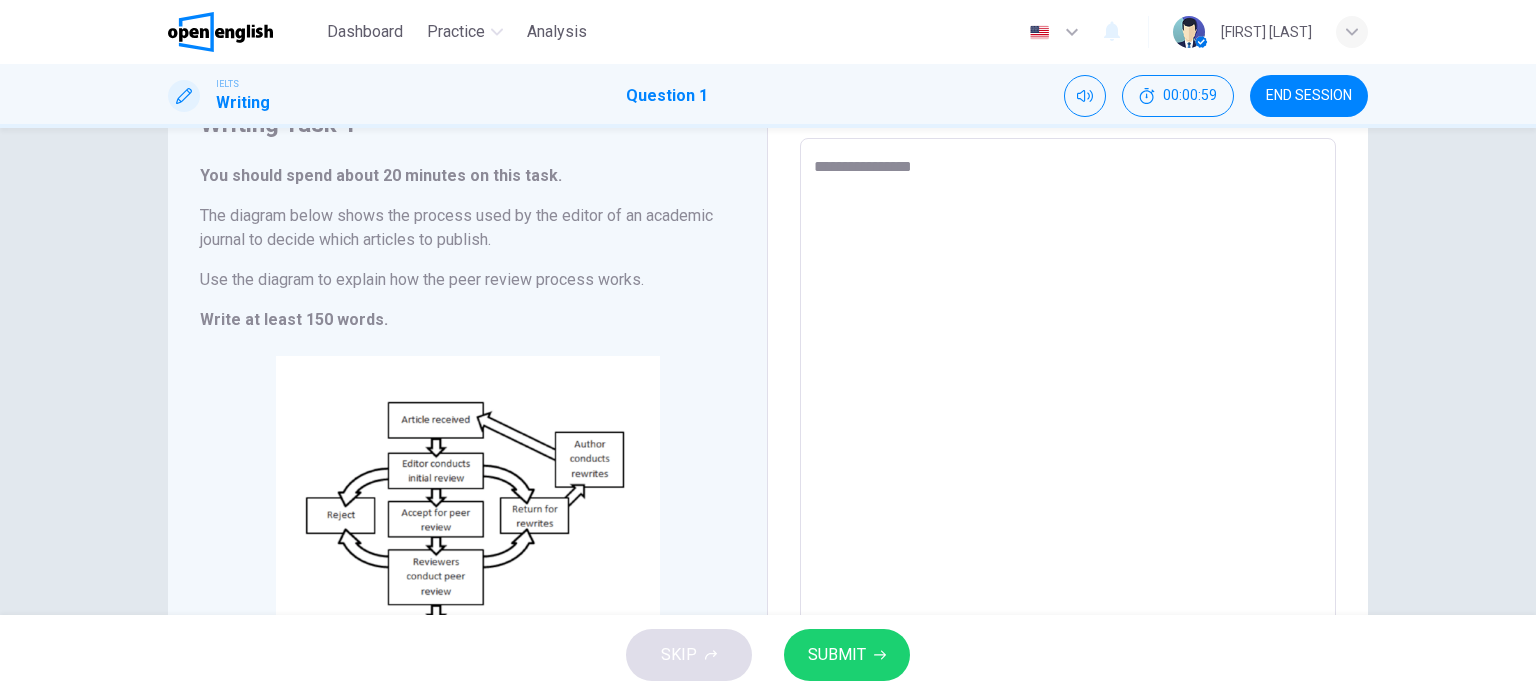 type on "**********" 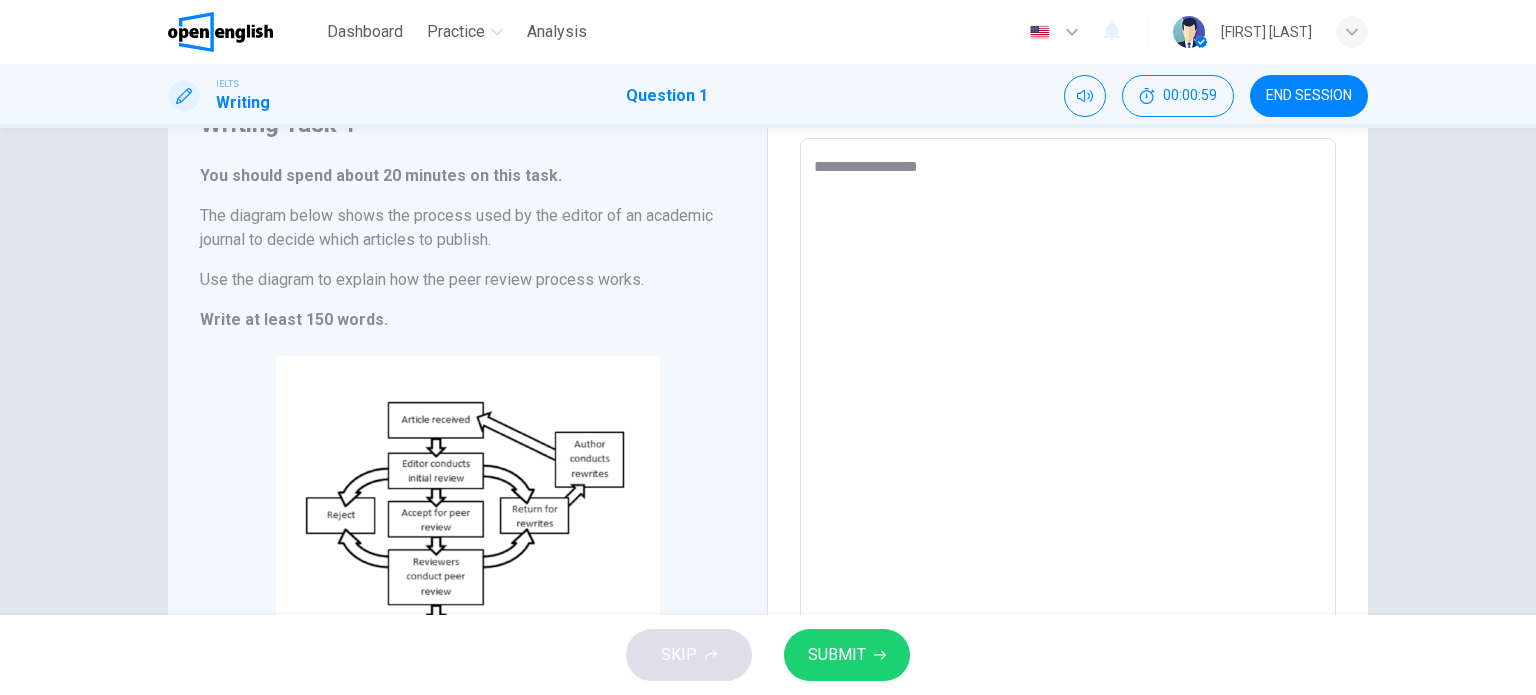 type on "*" 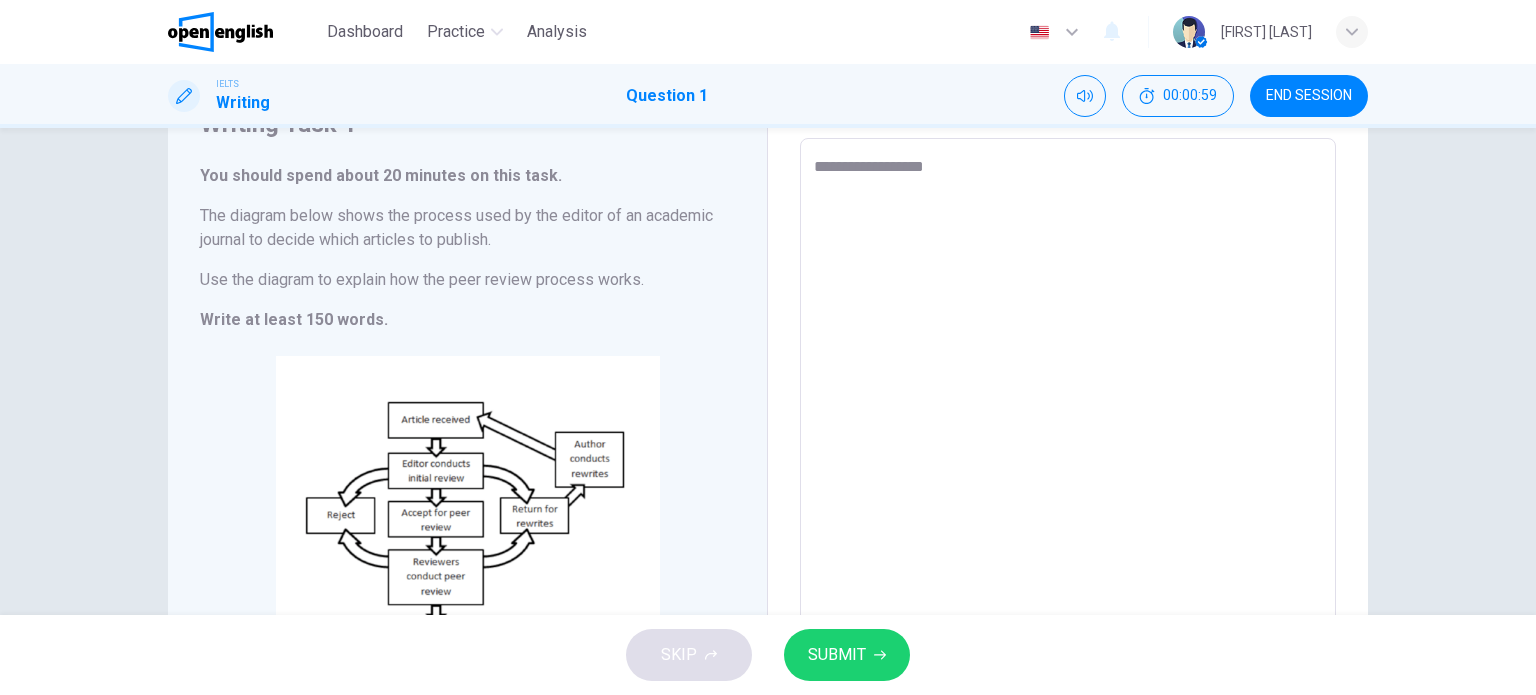 type on "**********" 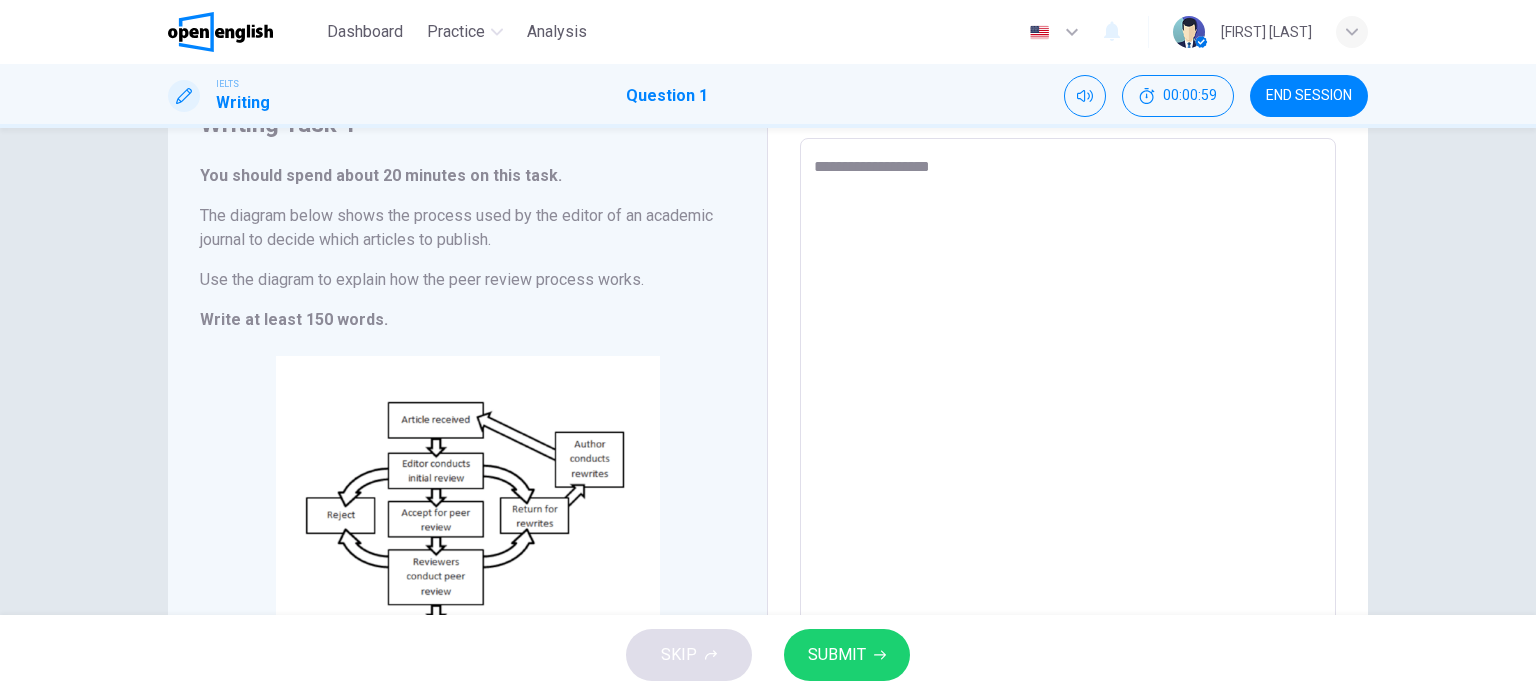 type on "*" 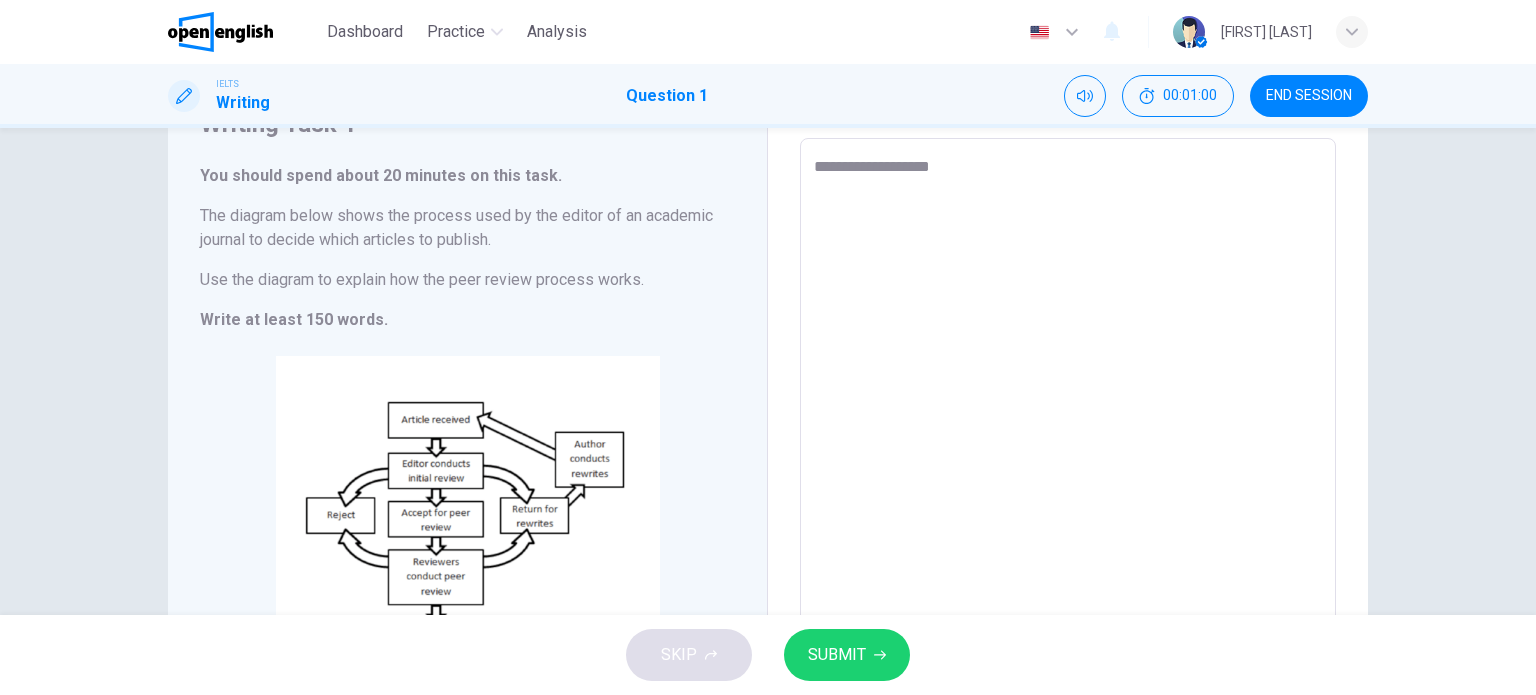 type on "**********" 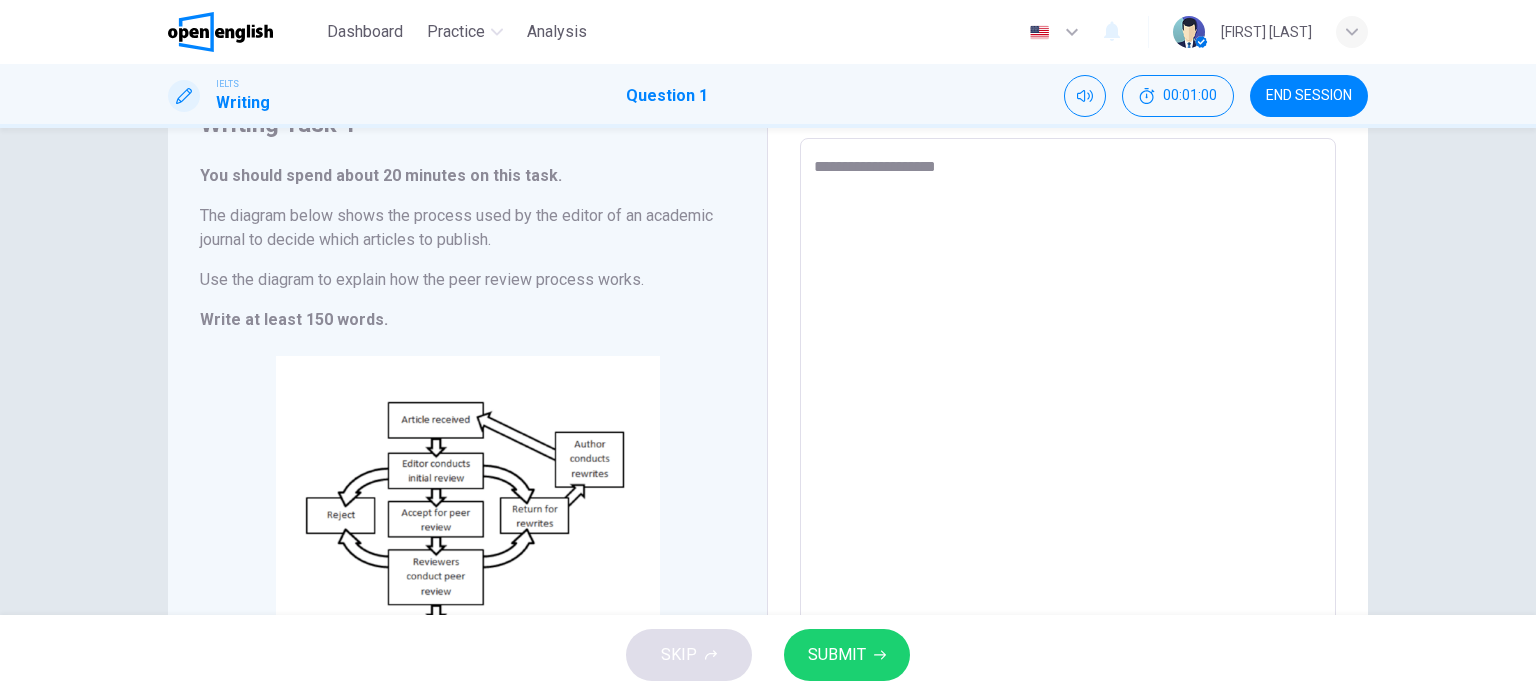 type on "*" 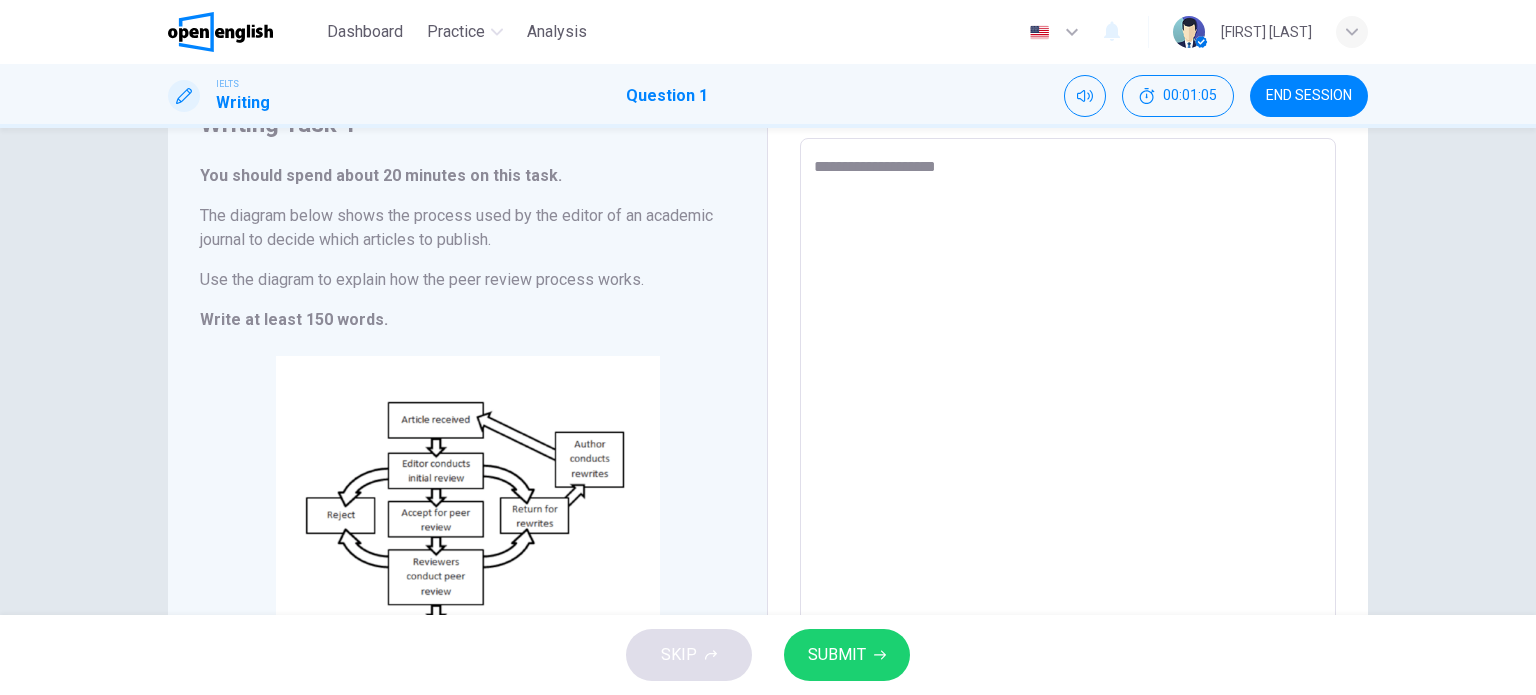 type on "**********" 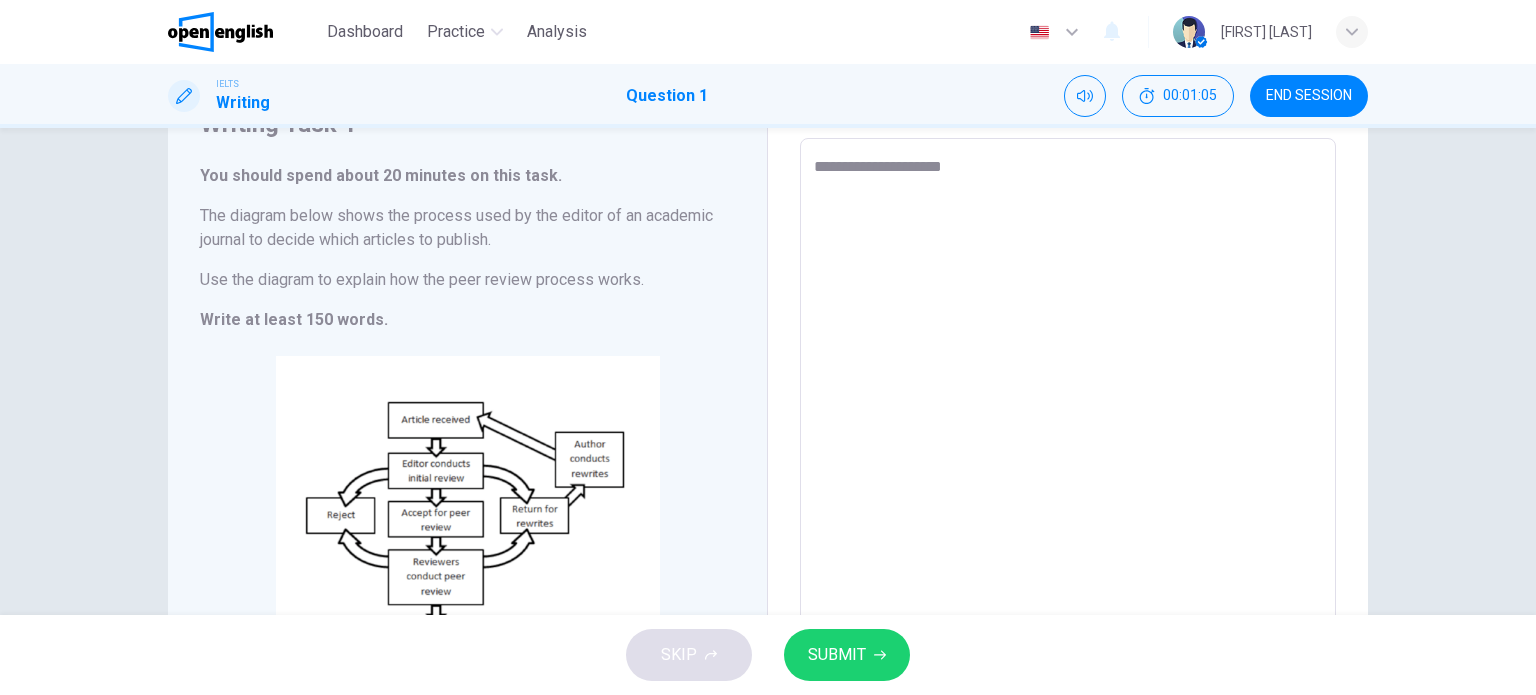 type on "**********" 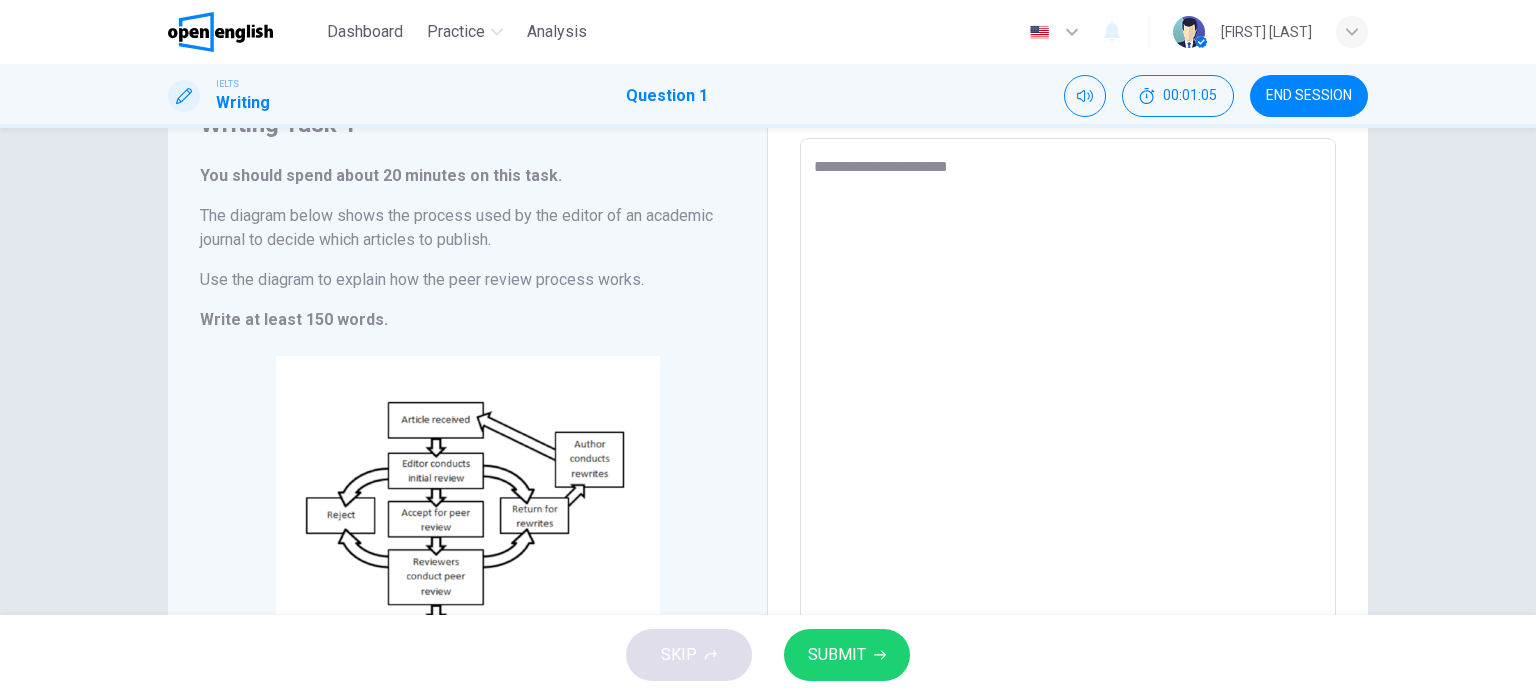 type on "*" 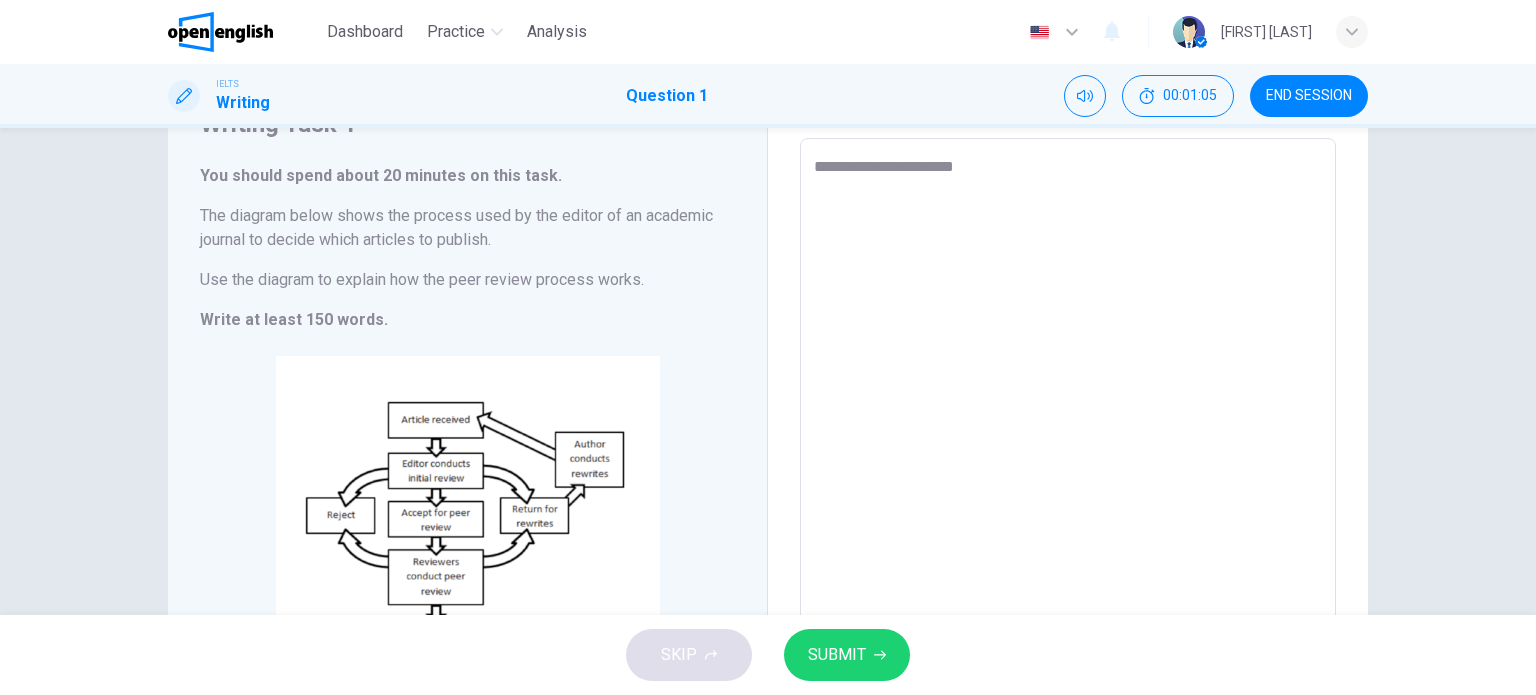 type on "*" 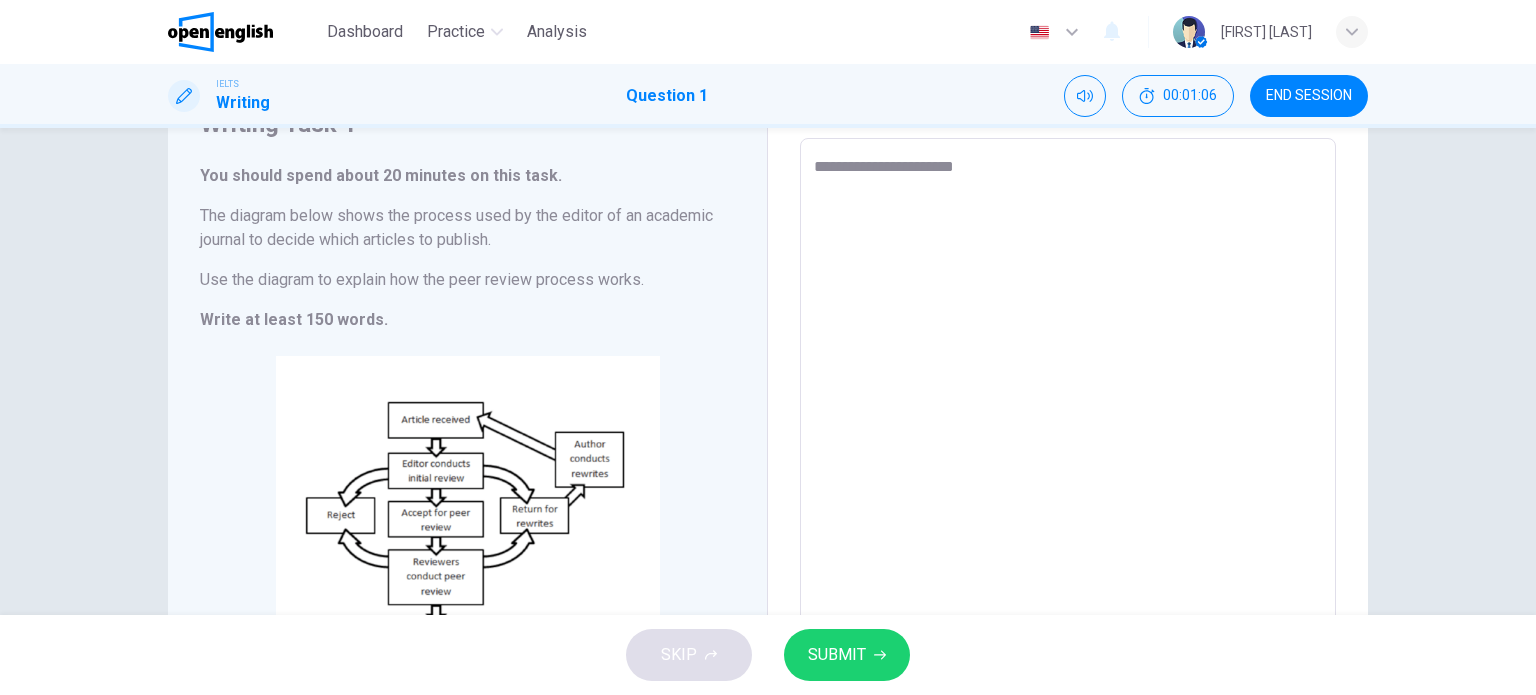 type on "**********" 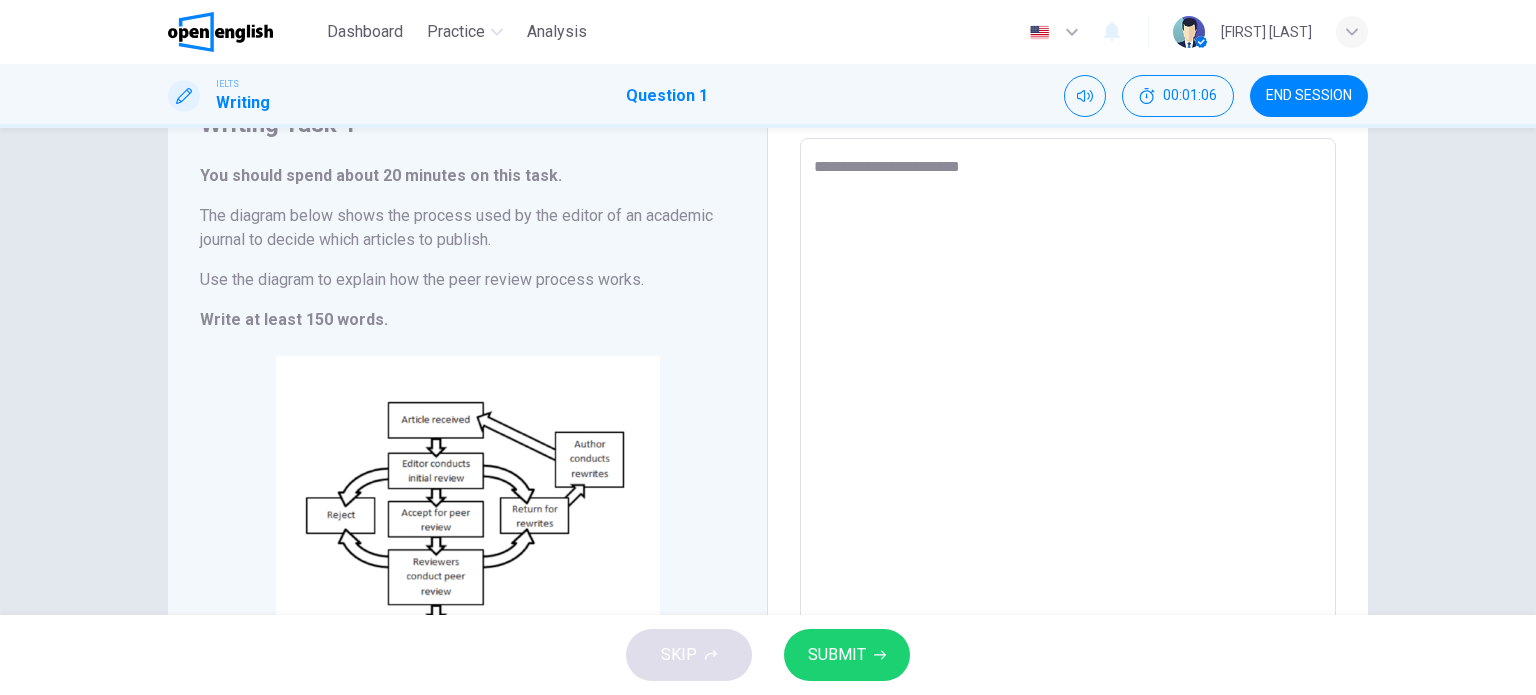 type on "**********" 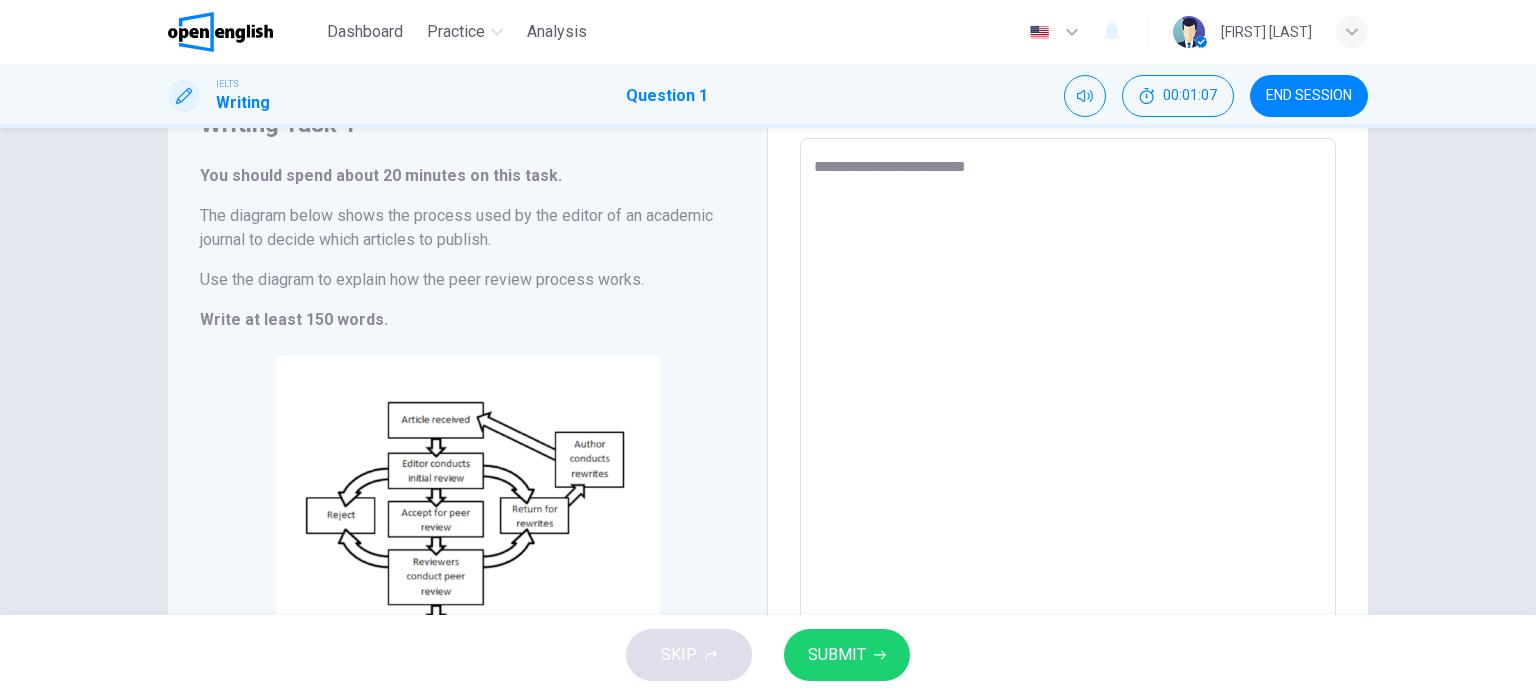 type on "*" 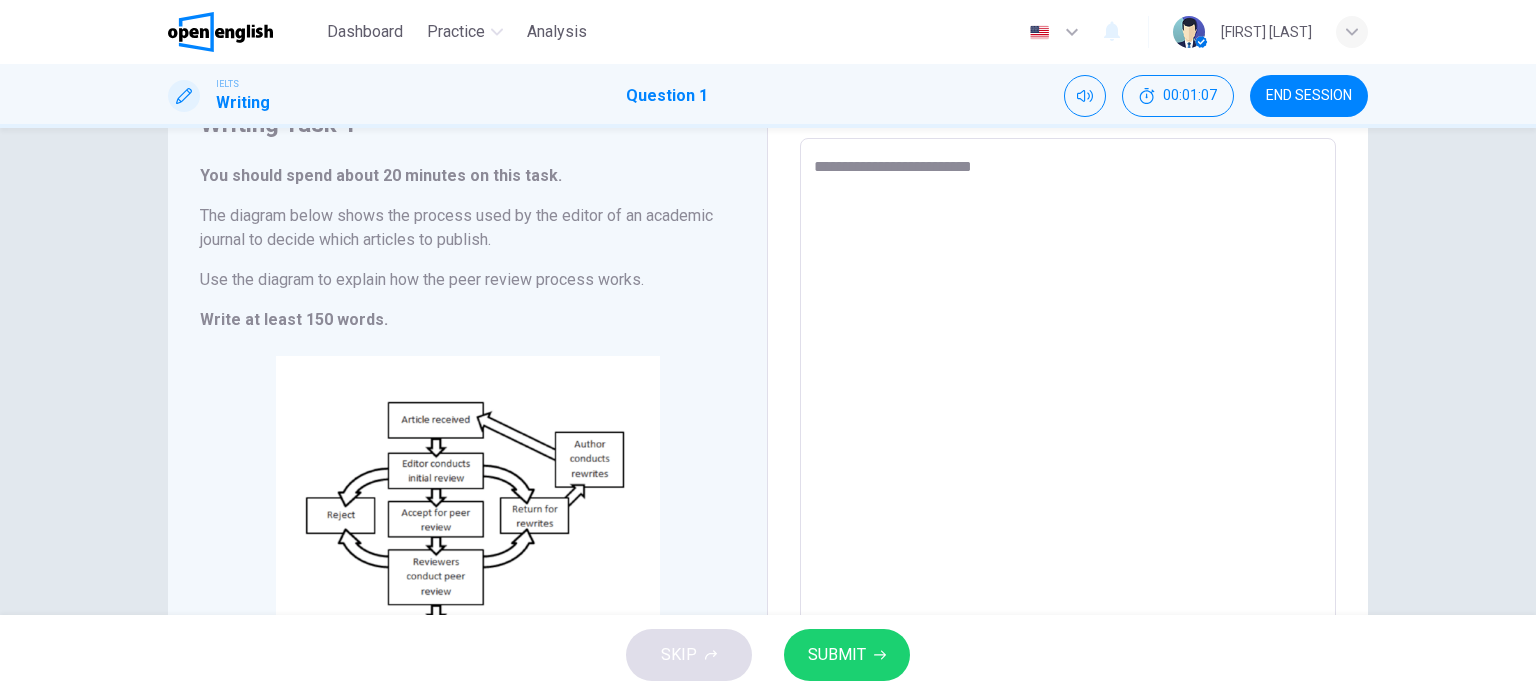 type on "**********" 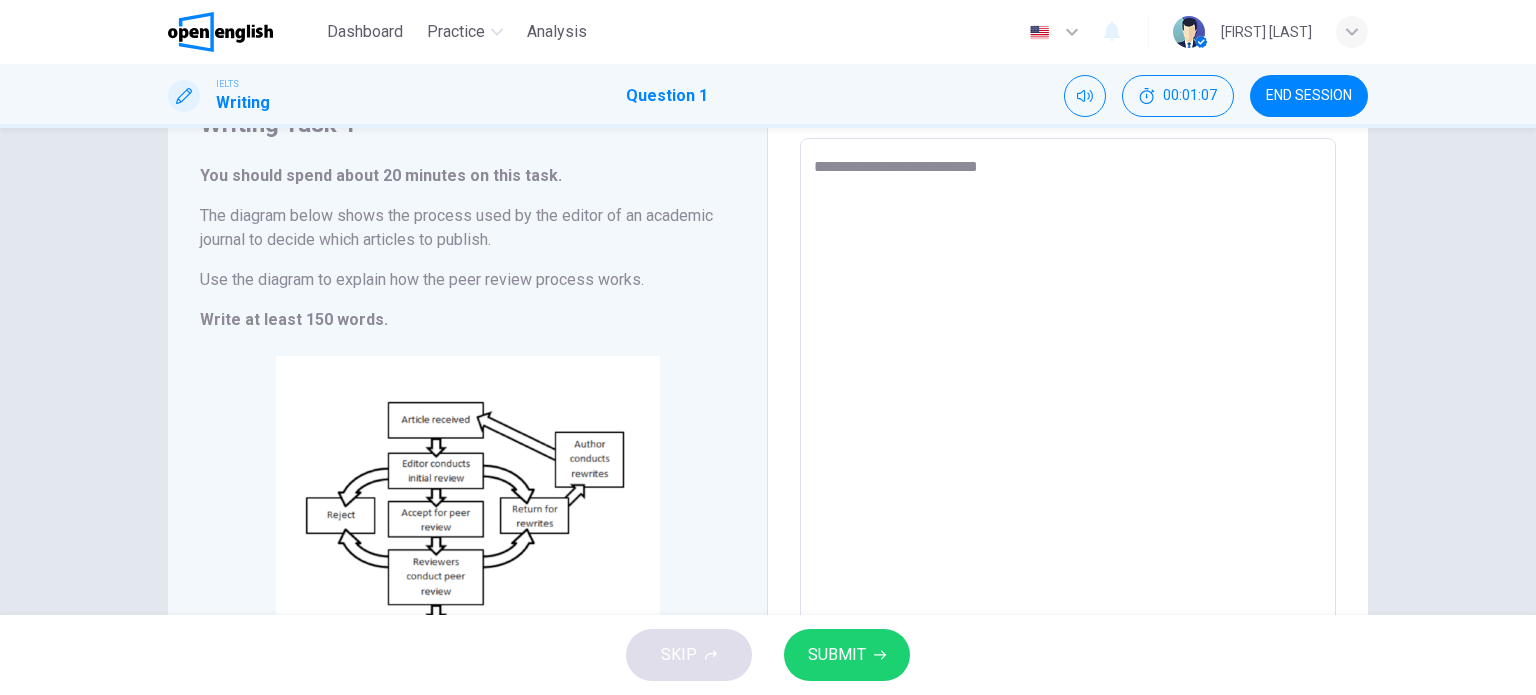 type on "*" 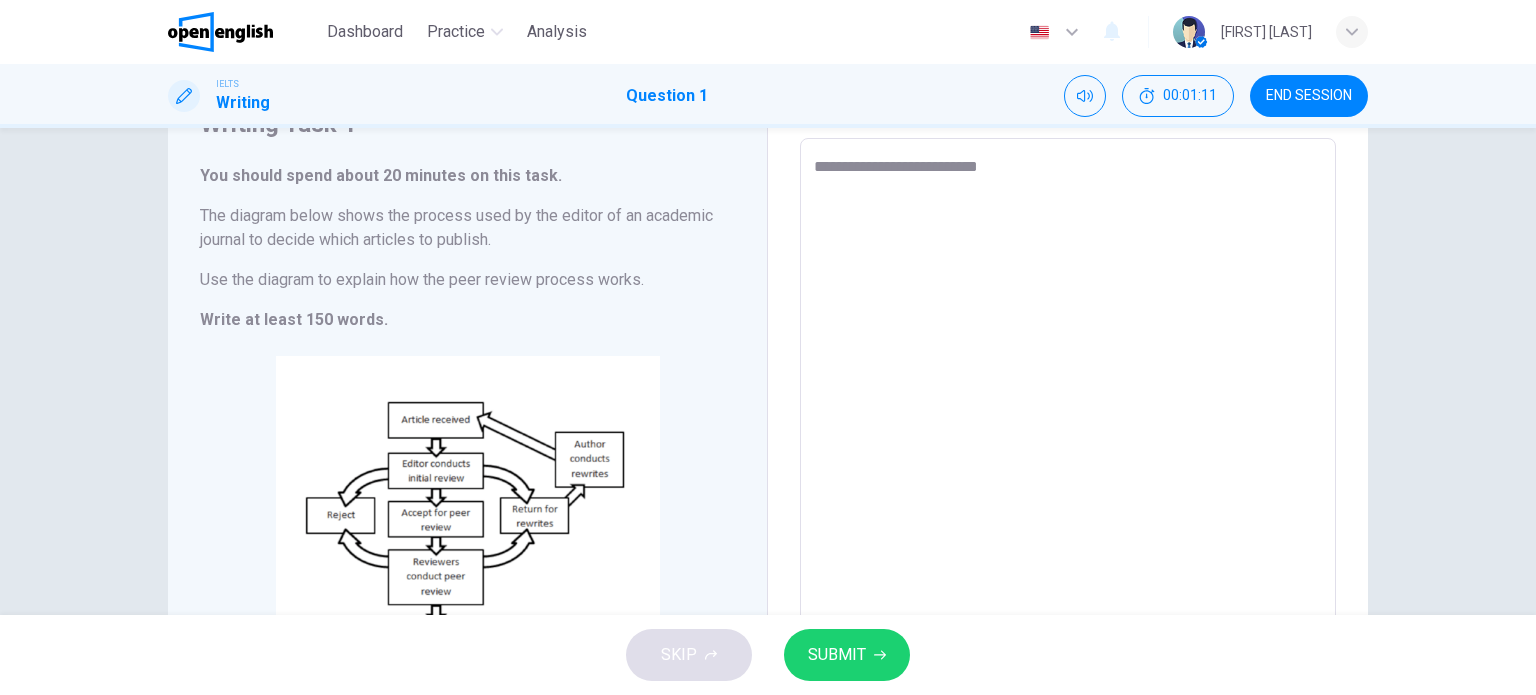type on "**********" 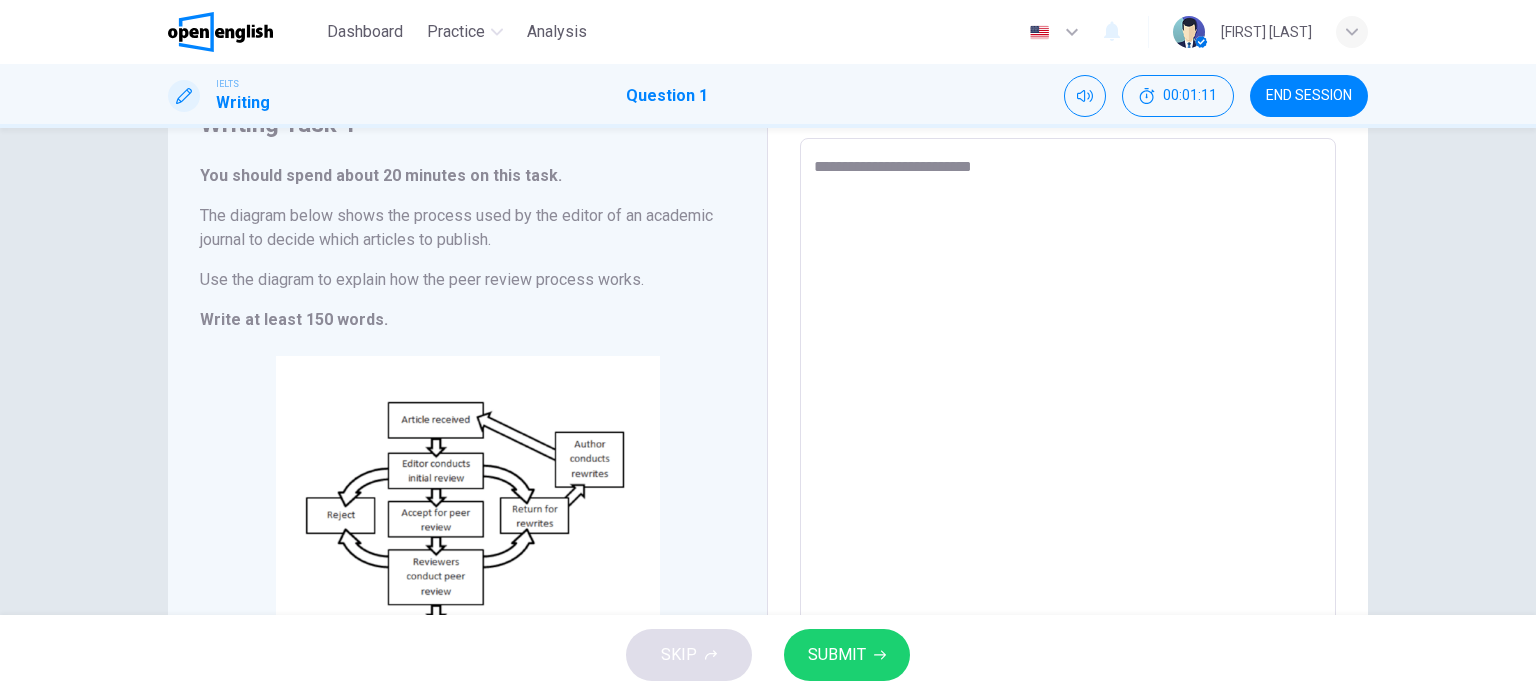 type on "**********" 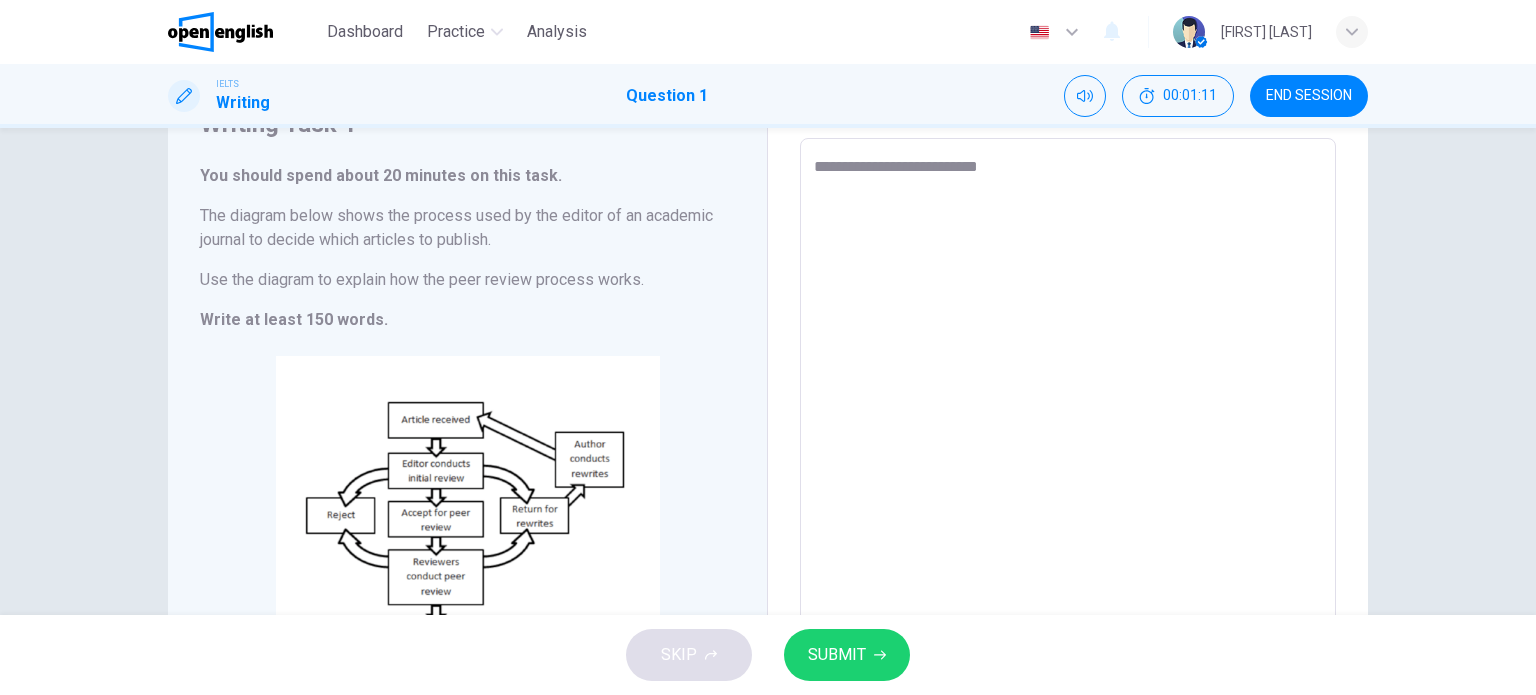 type on "*" 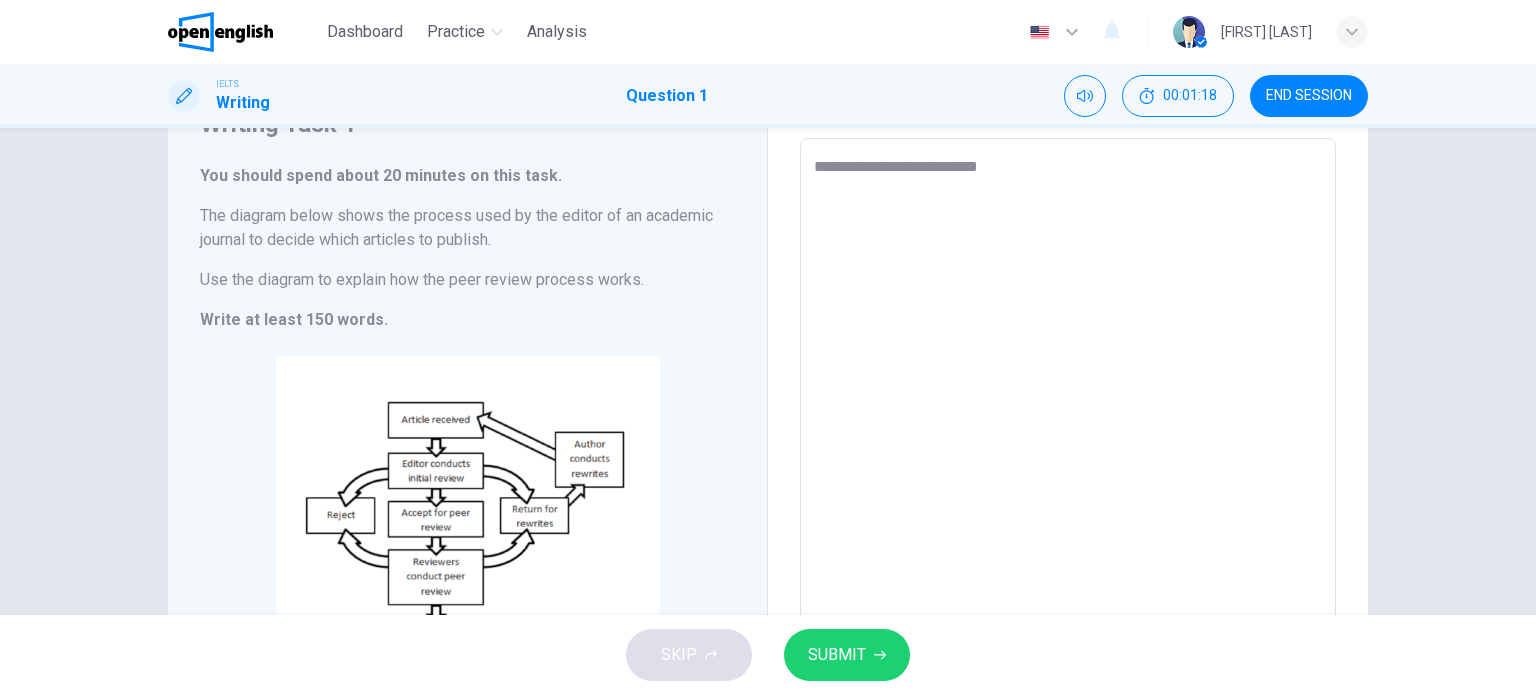 type on "**********" 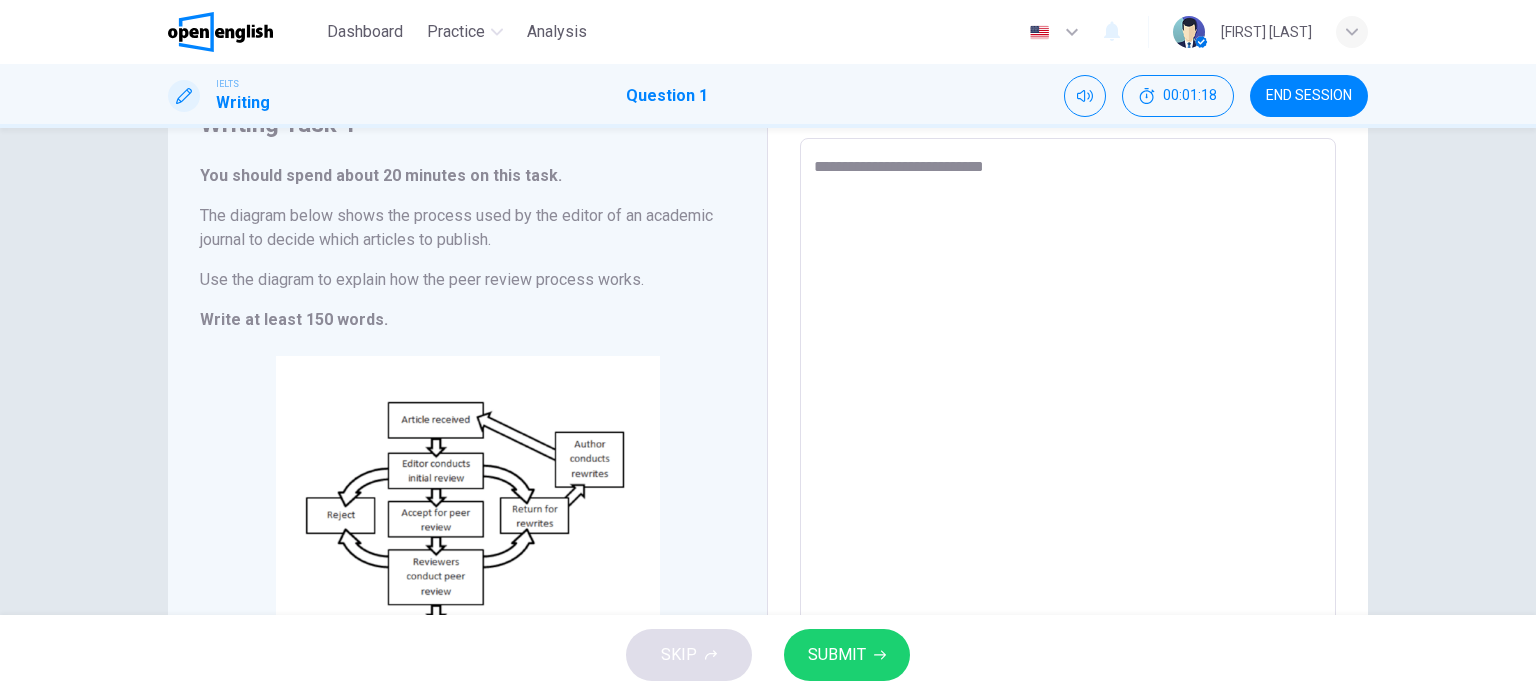 type on "**********" 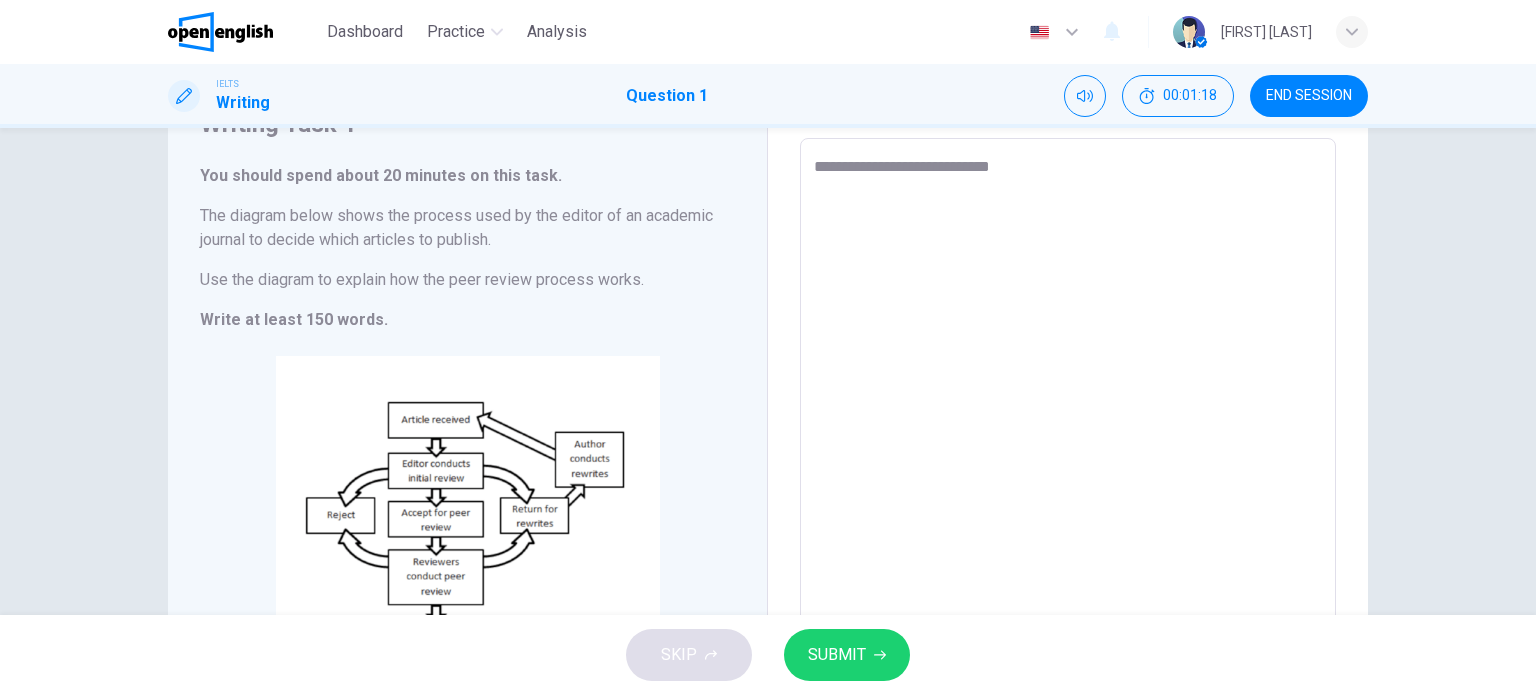 type on "*" 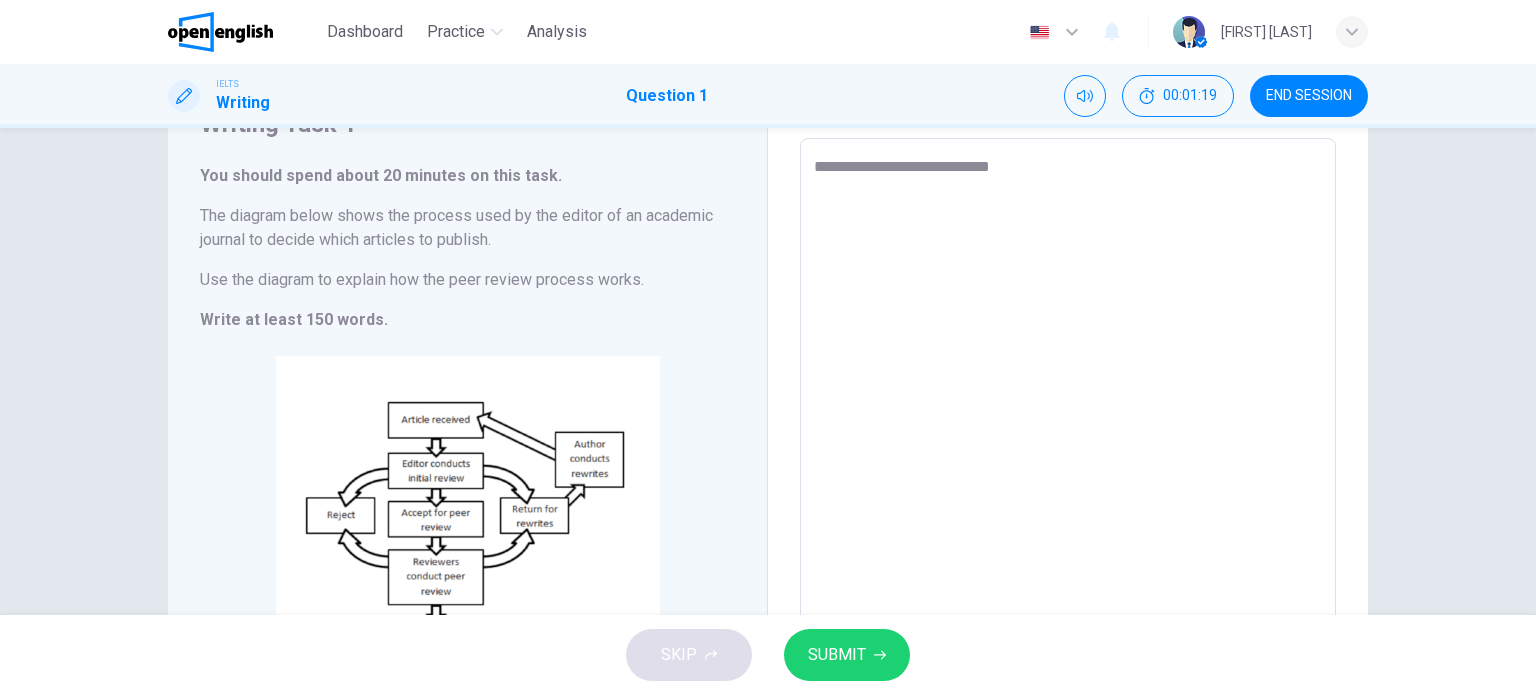 type on "**********" 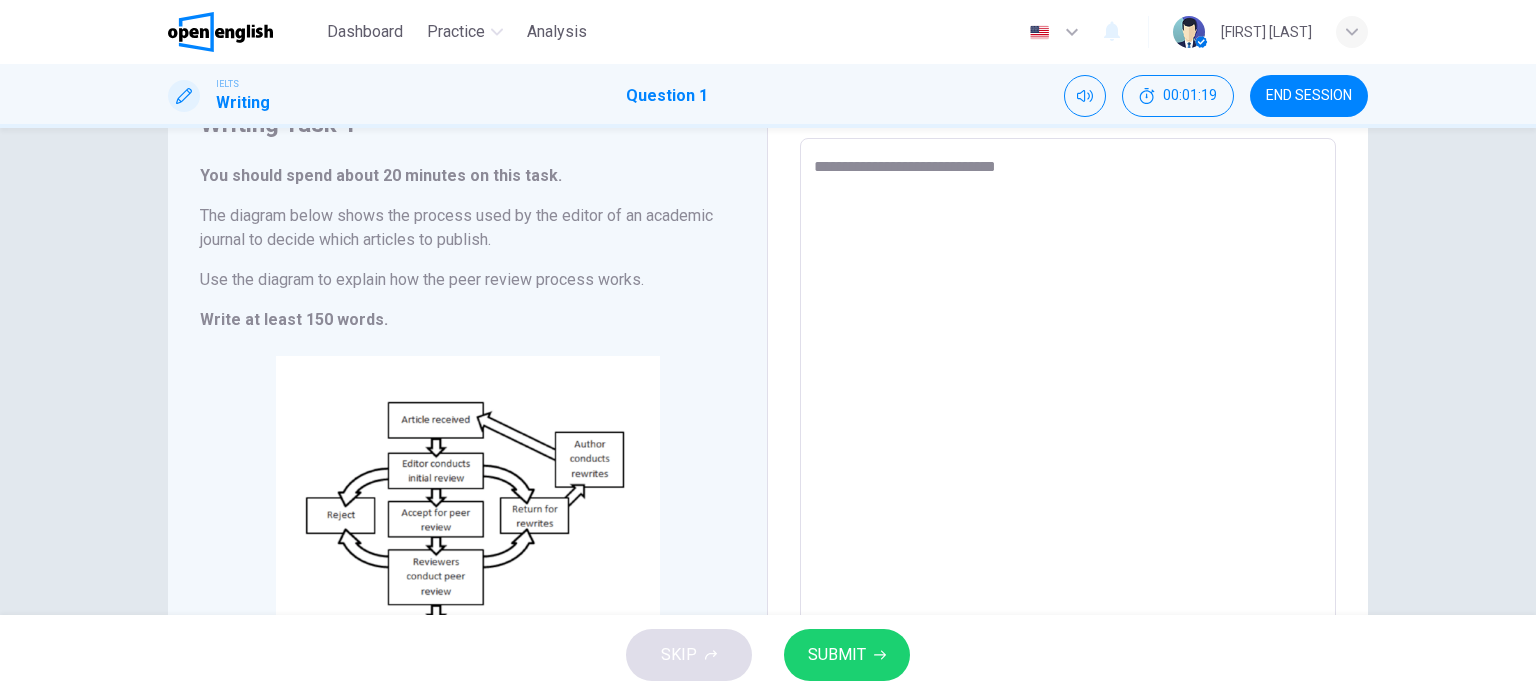 type on "**********" 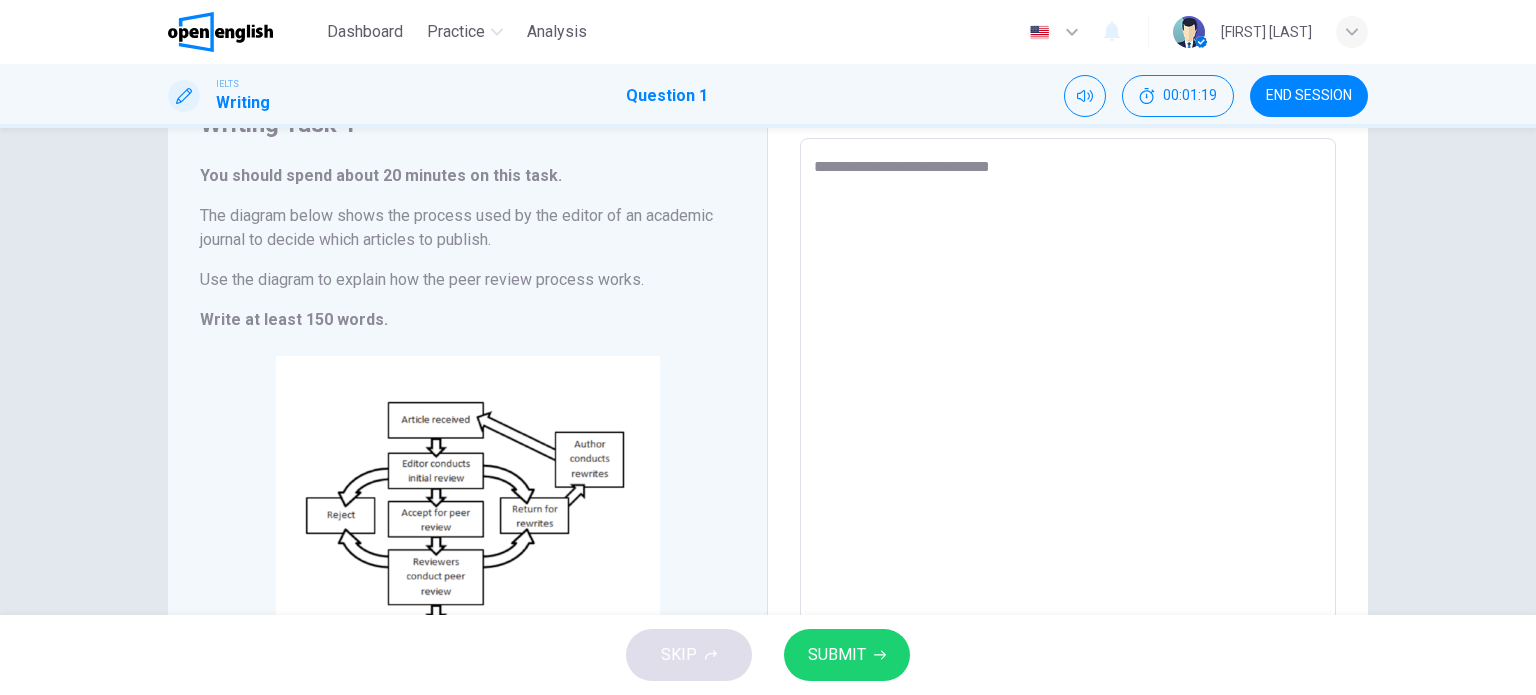 type on "*" 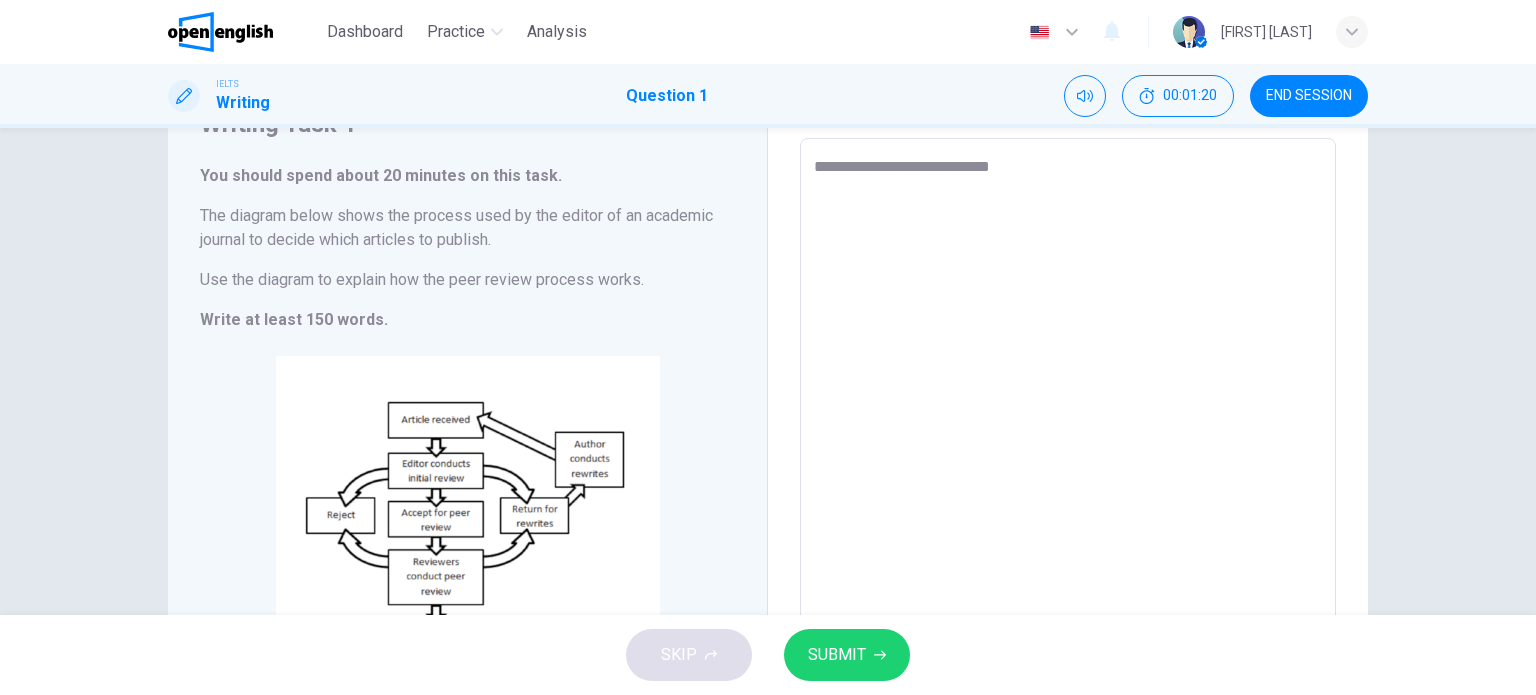 type on "**********" 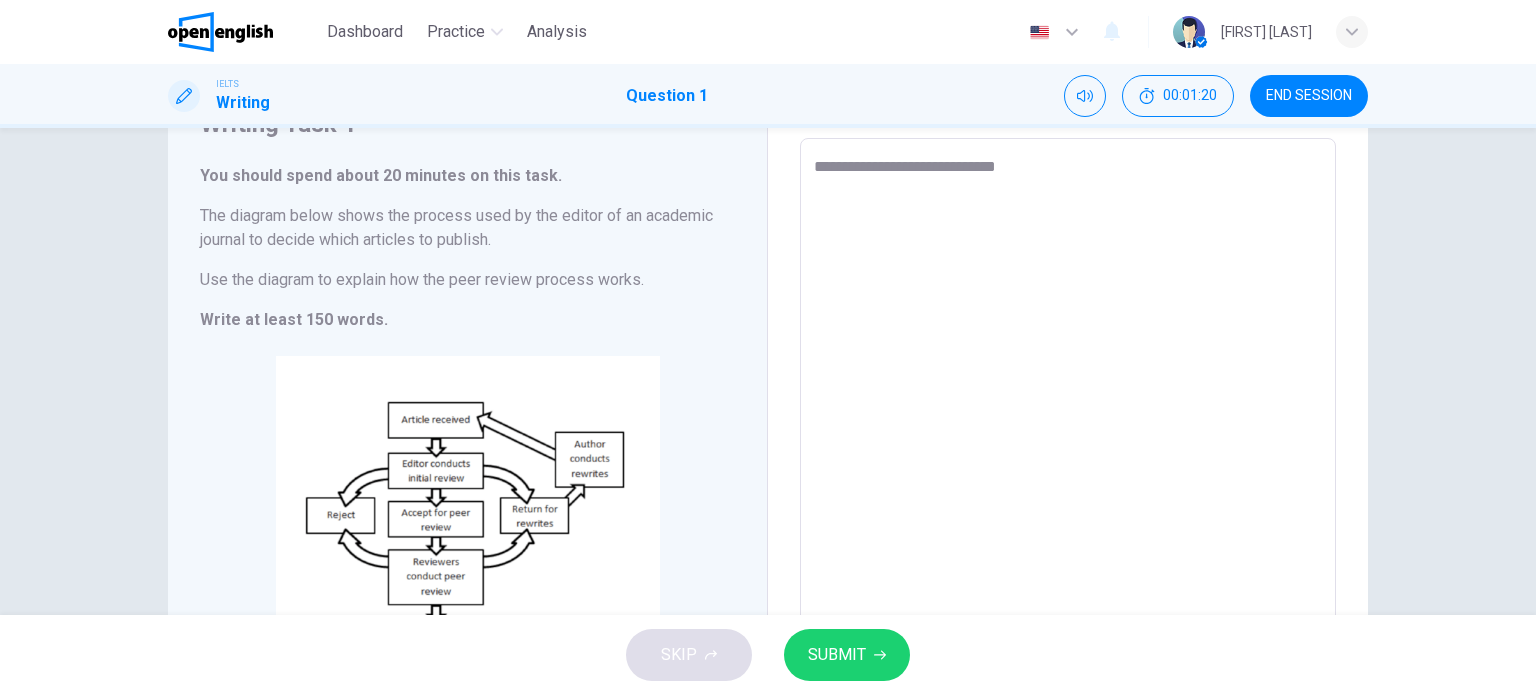 type on "**********" 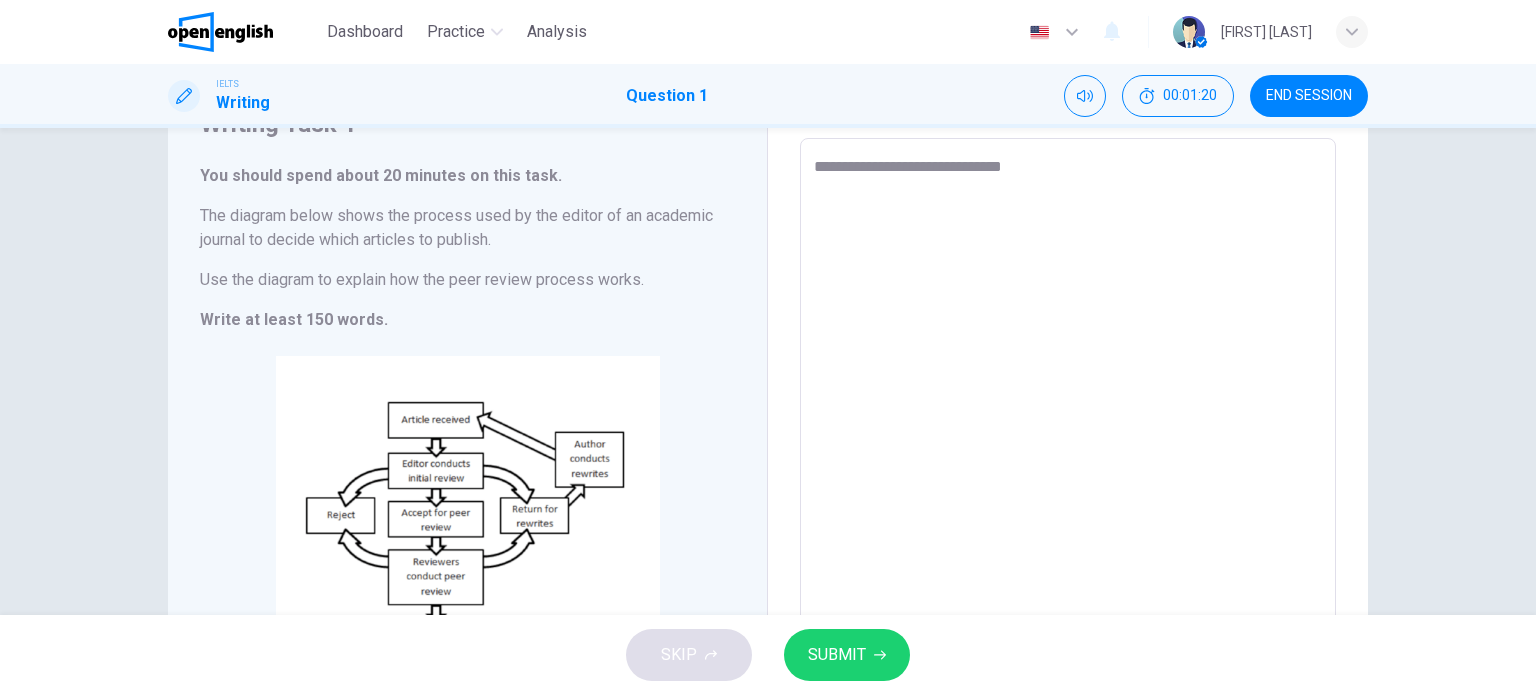 type on "*" 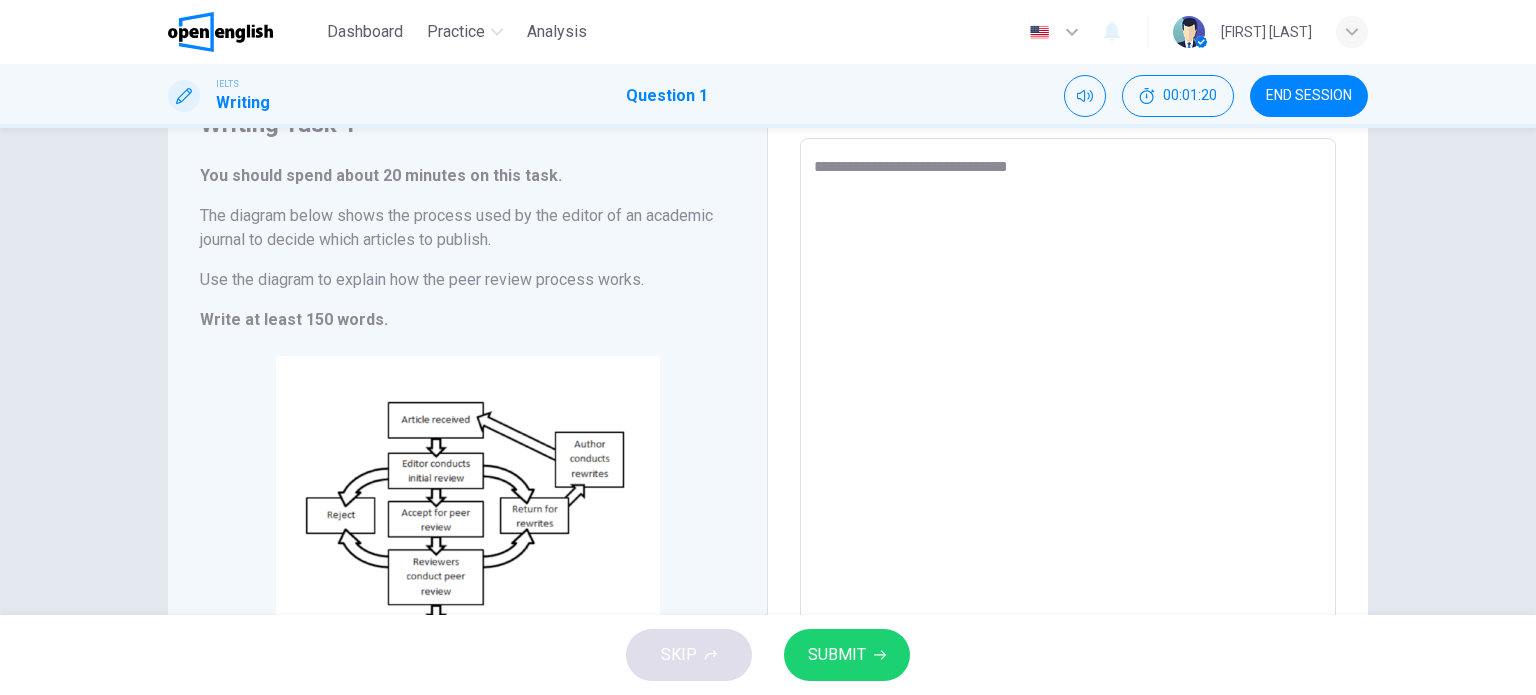 type on "*" 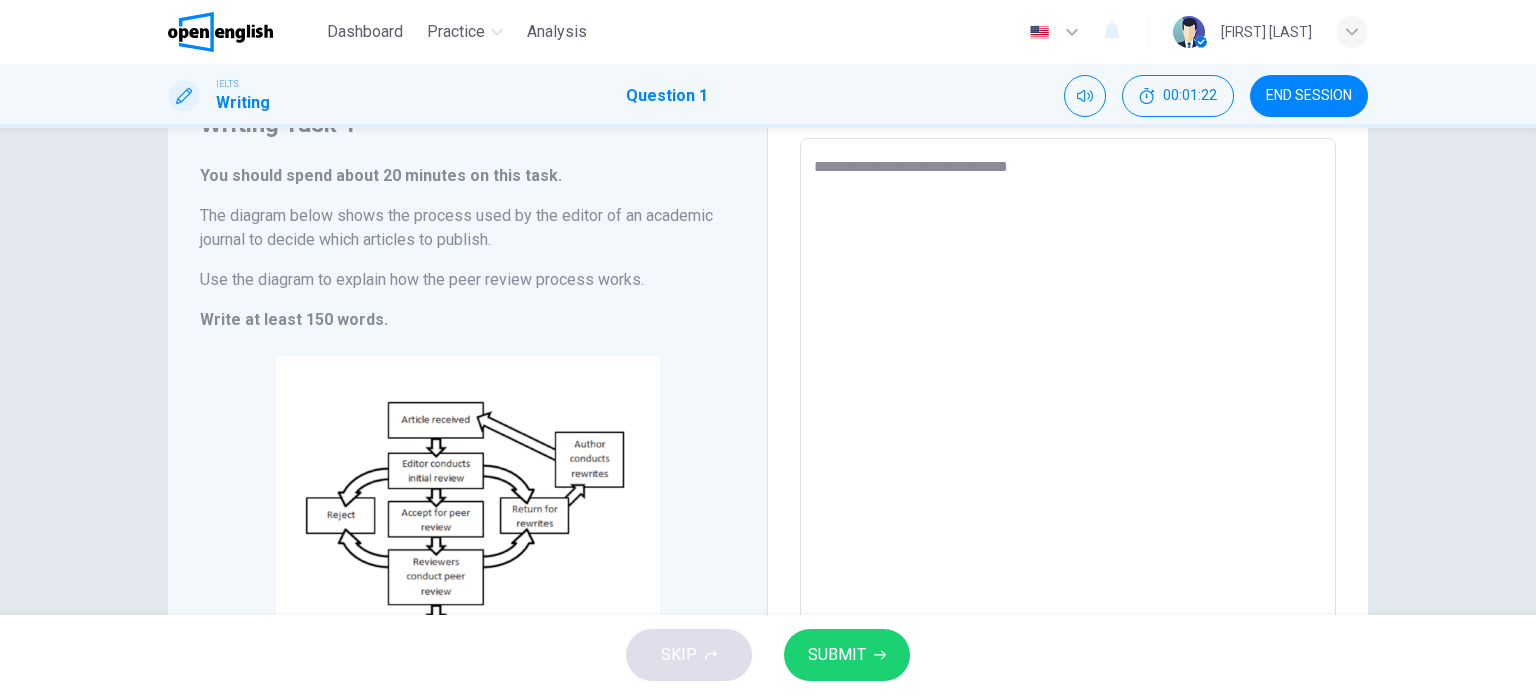 type on "**********" 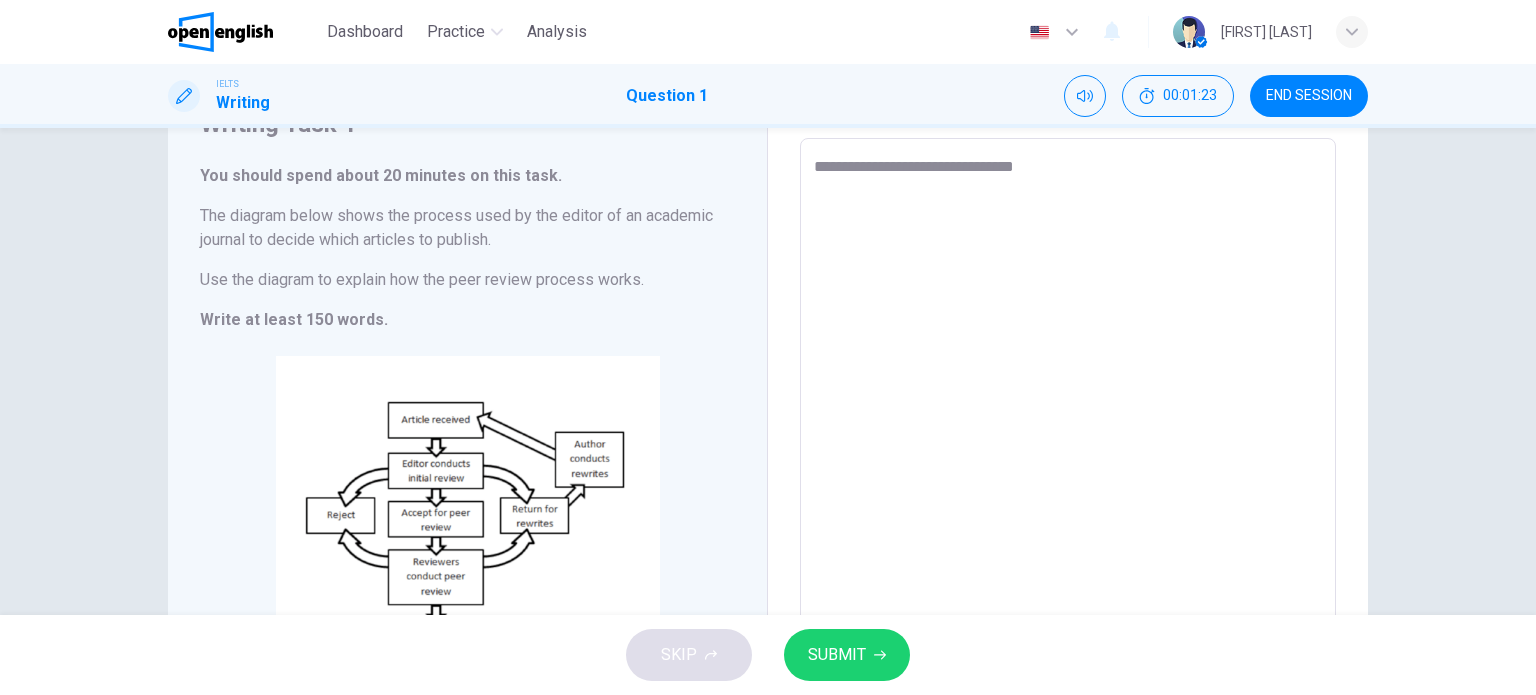 type on "**********" 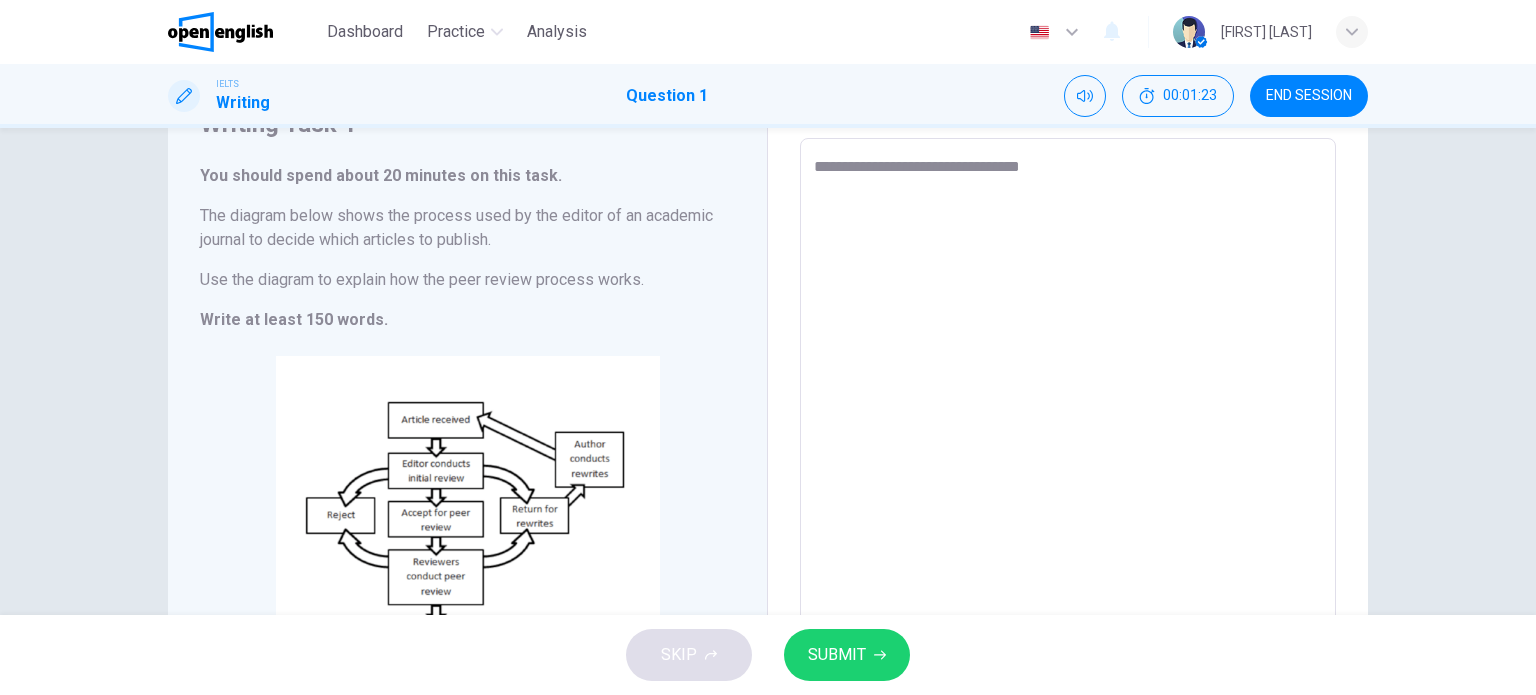 type on "**********" 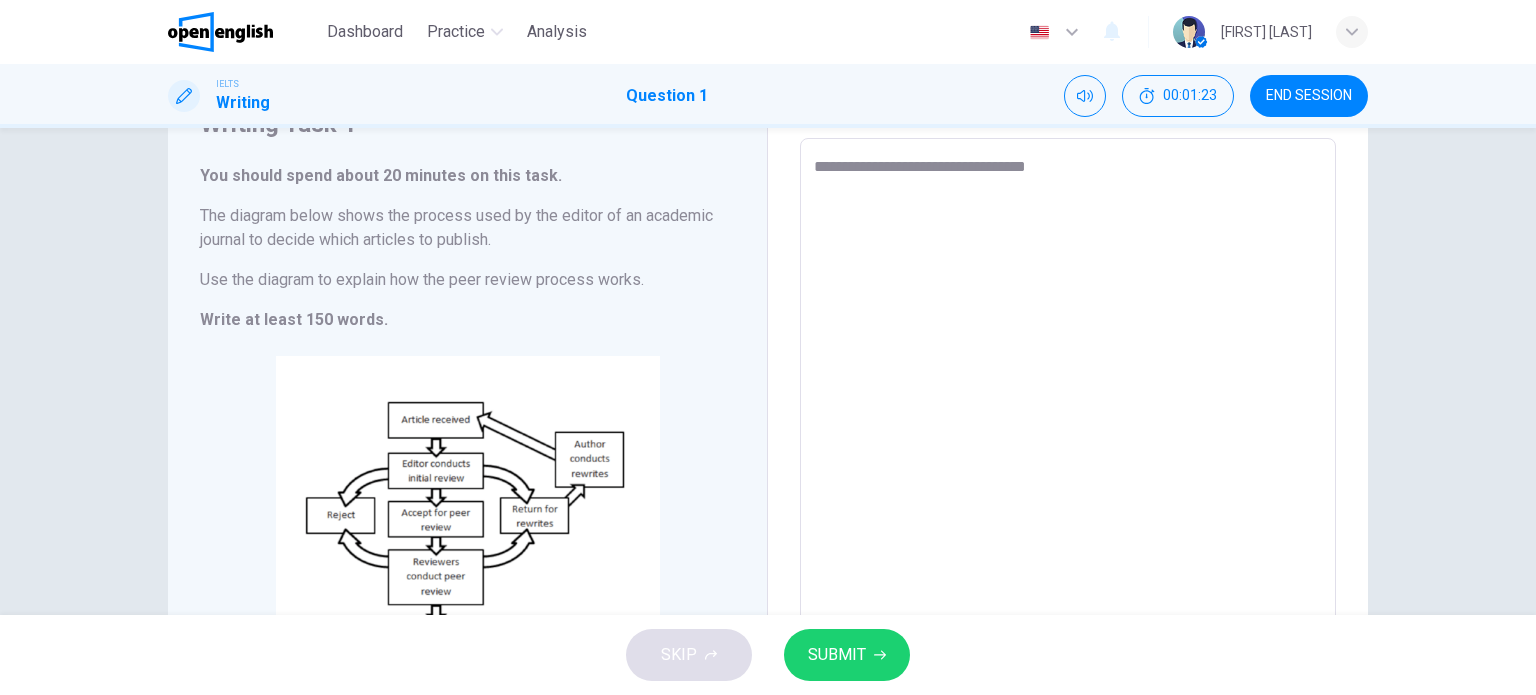 type on "*" 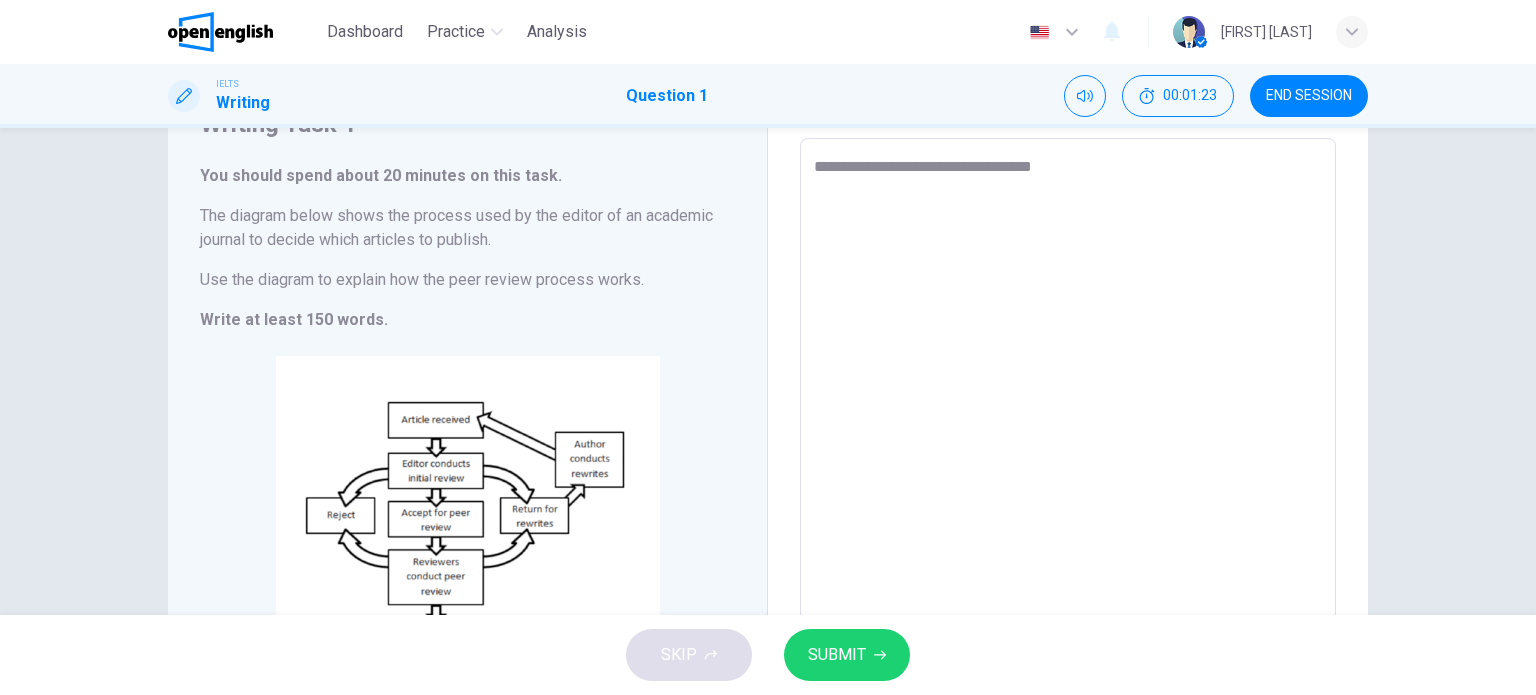 type on "*" 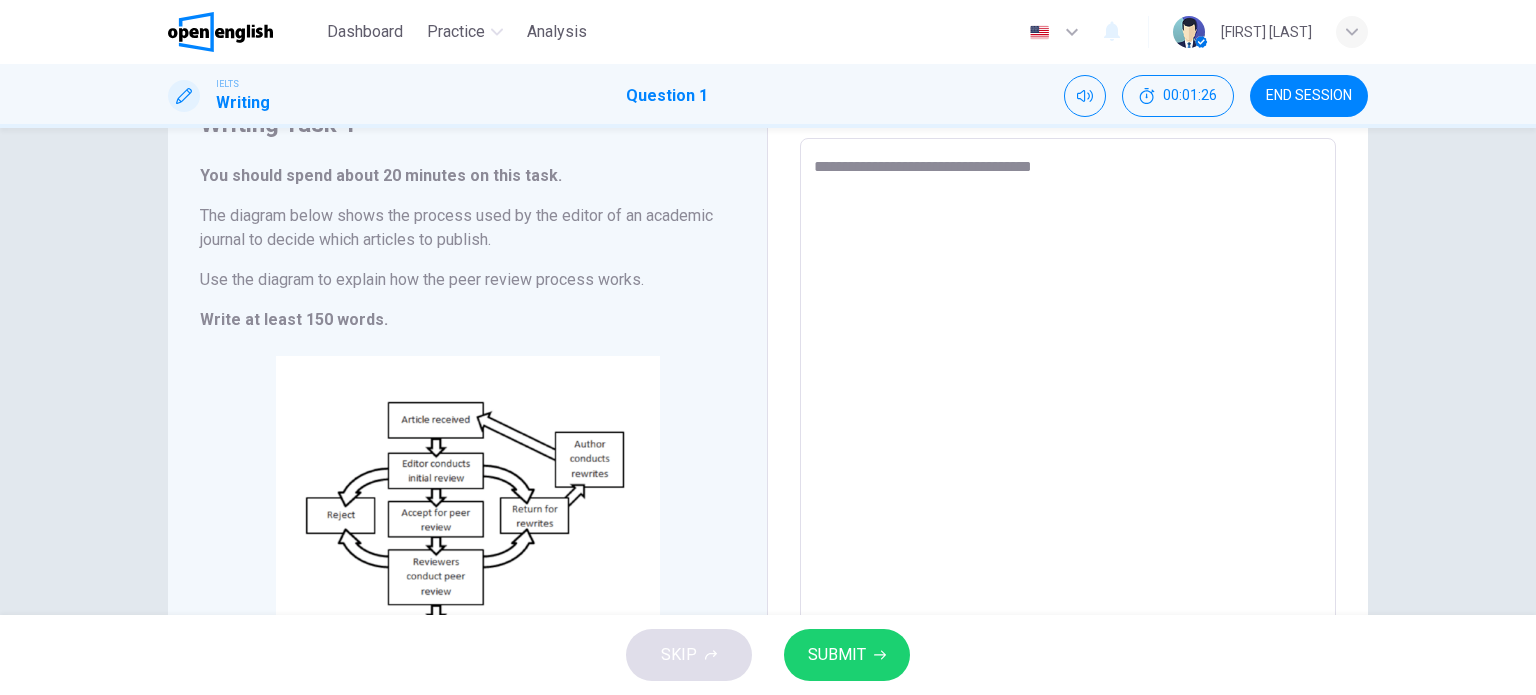 type on "**********" 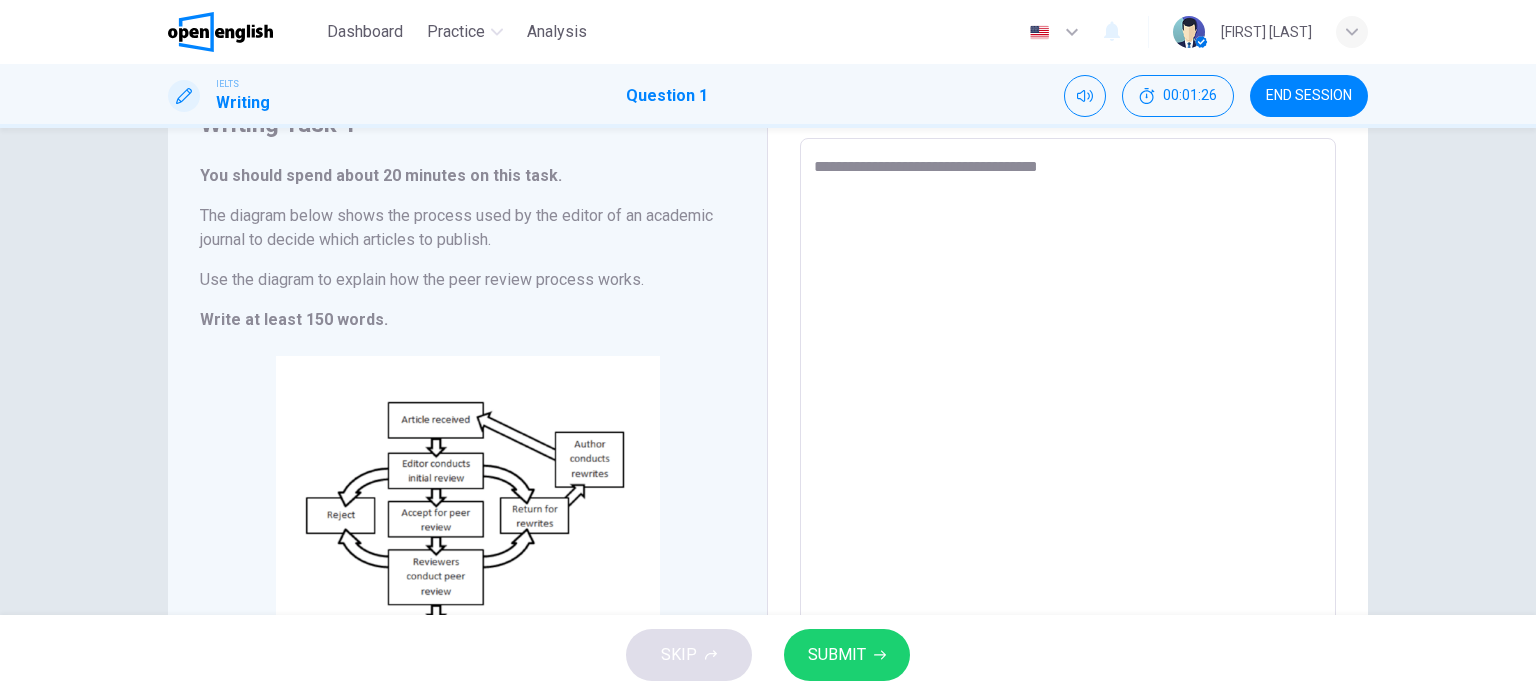 type on "**********" 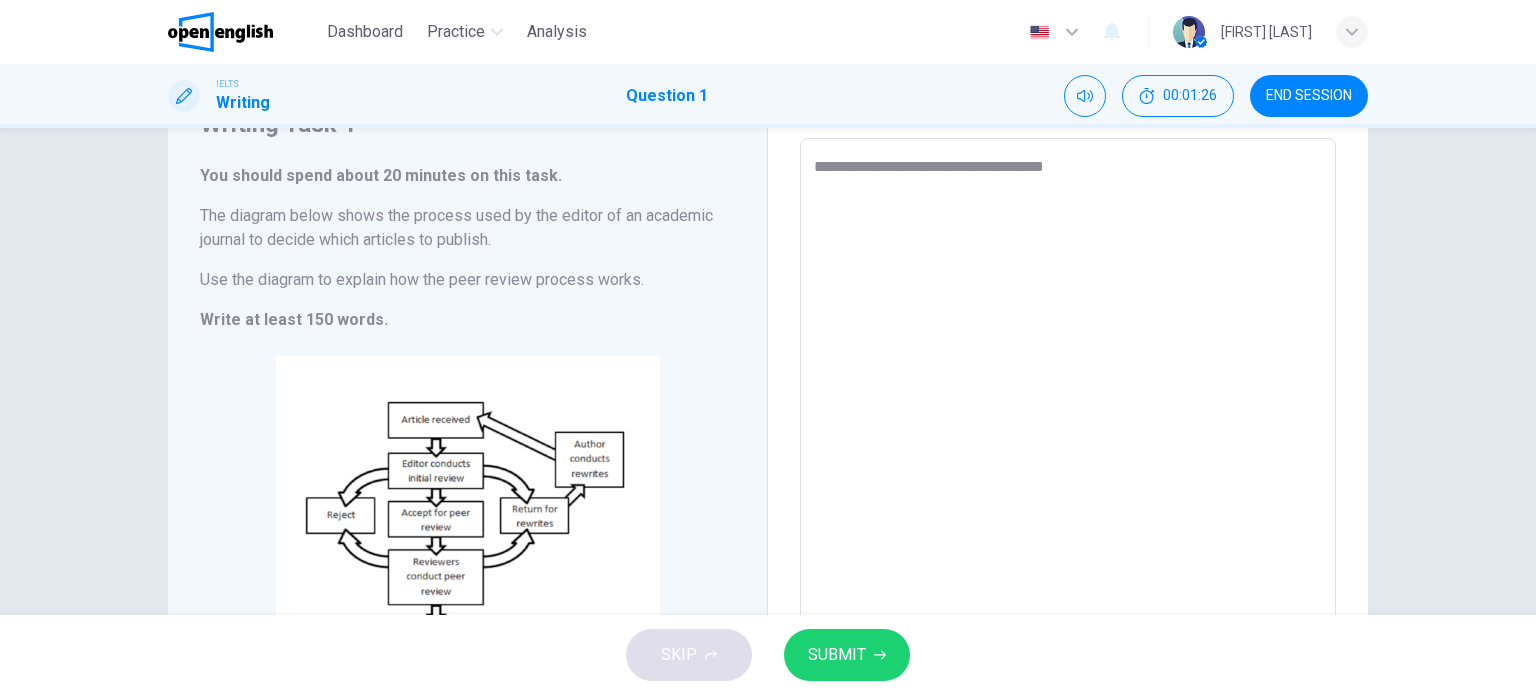 type on "*" 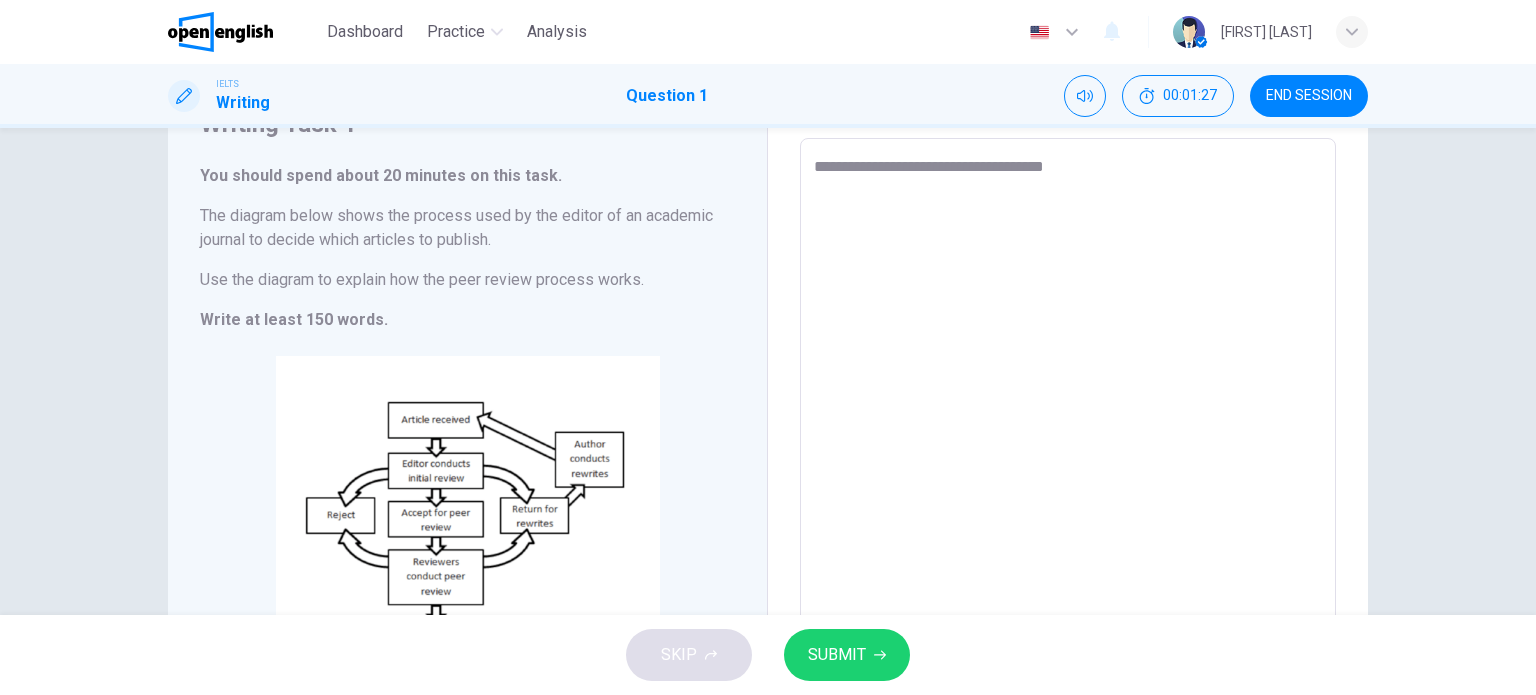 type on "**********" 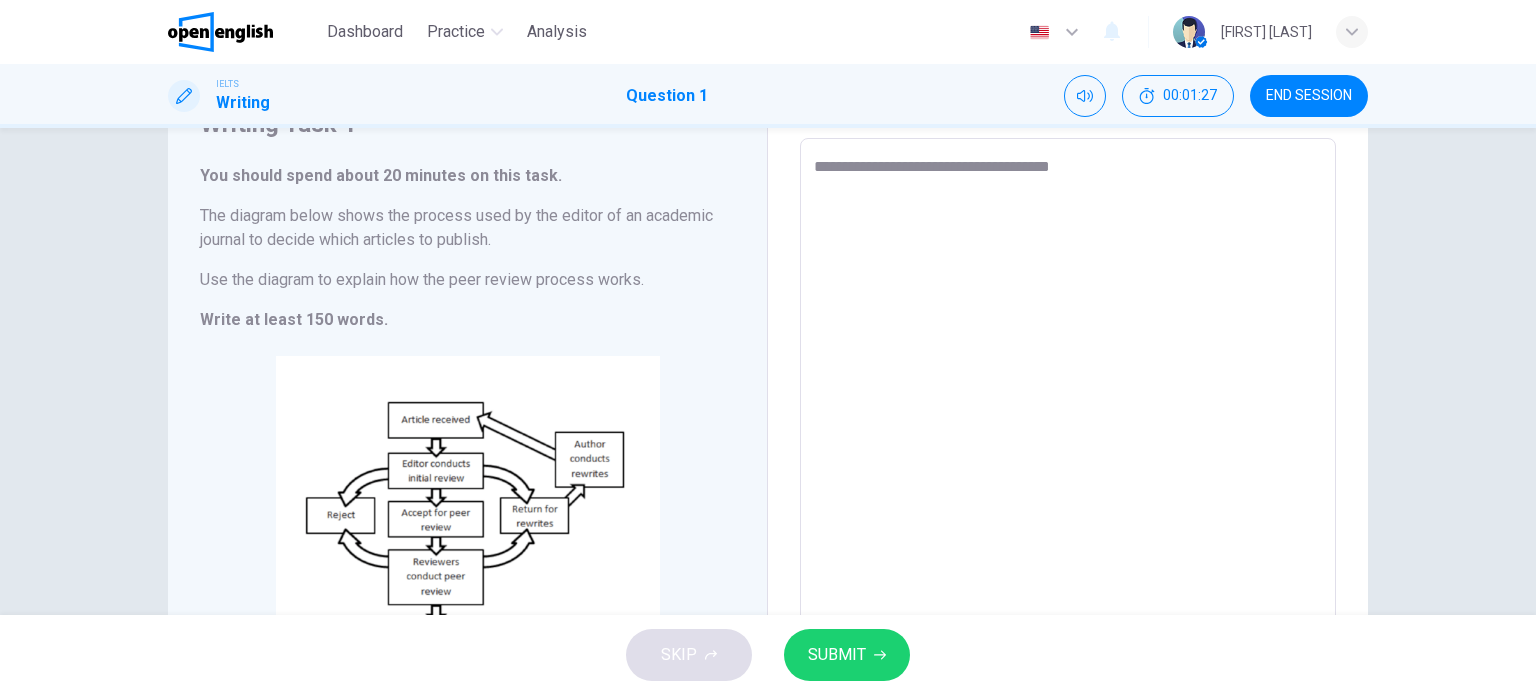 type on "**********" 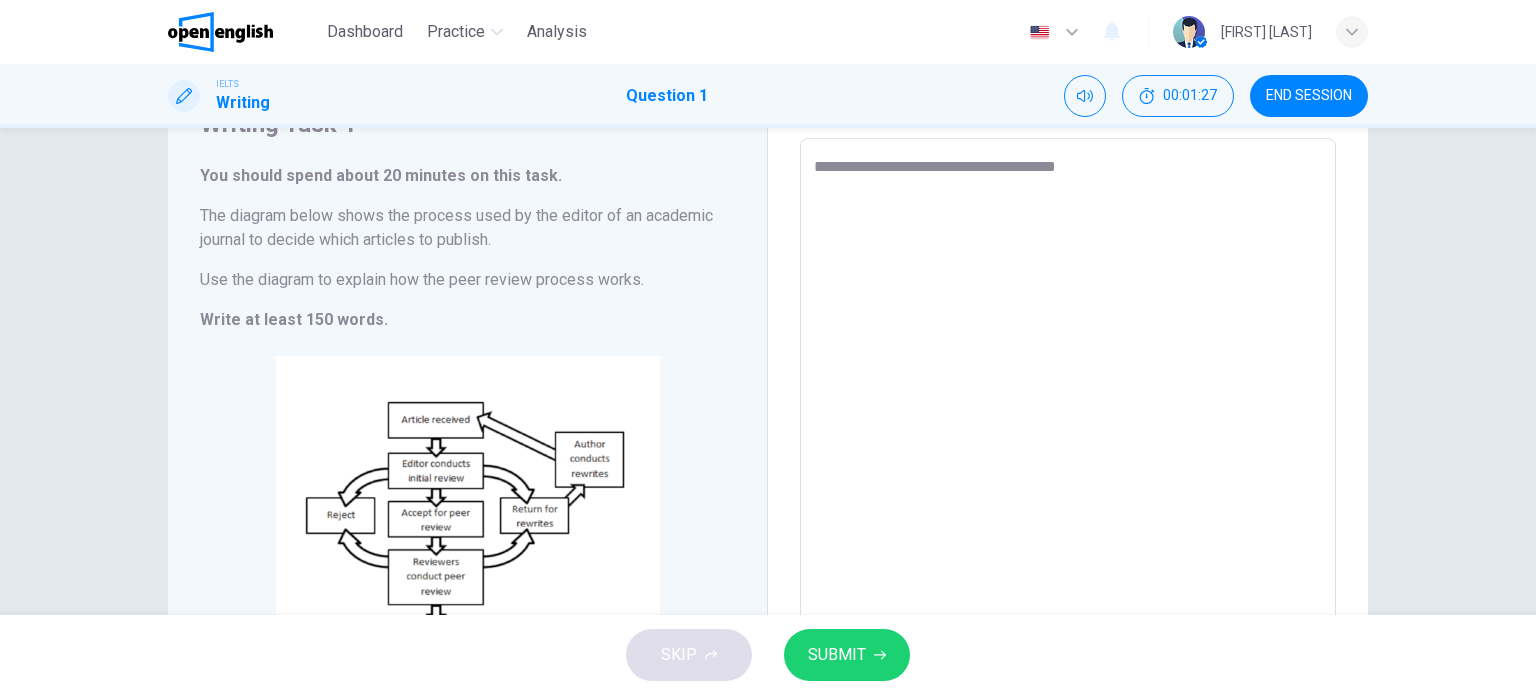 type on "*" 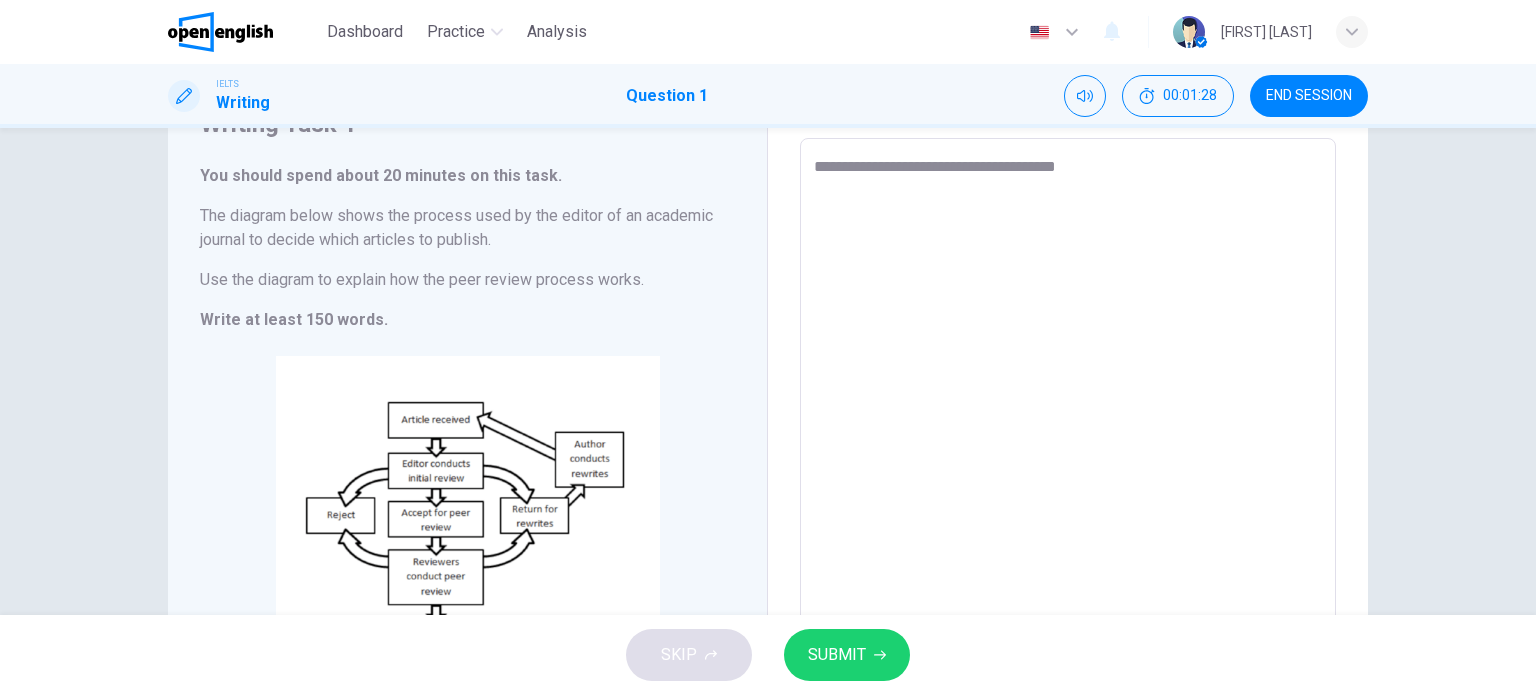 type on "**********" 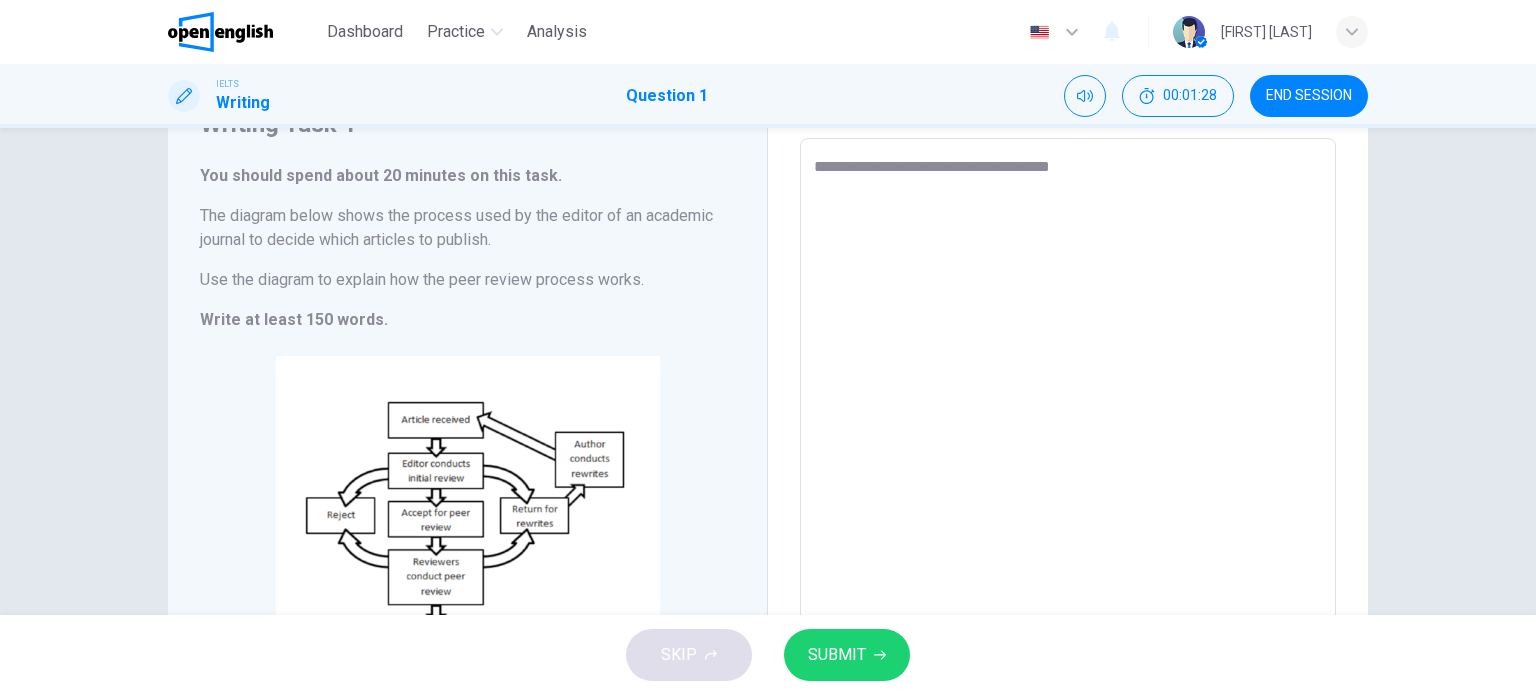 type on "**********" 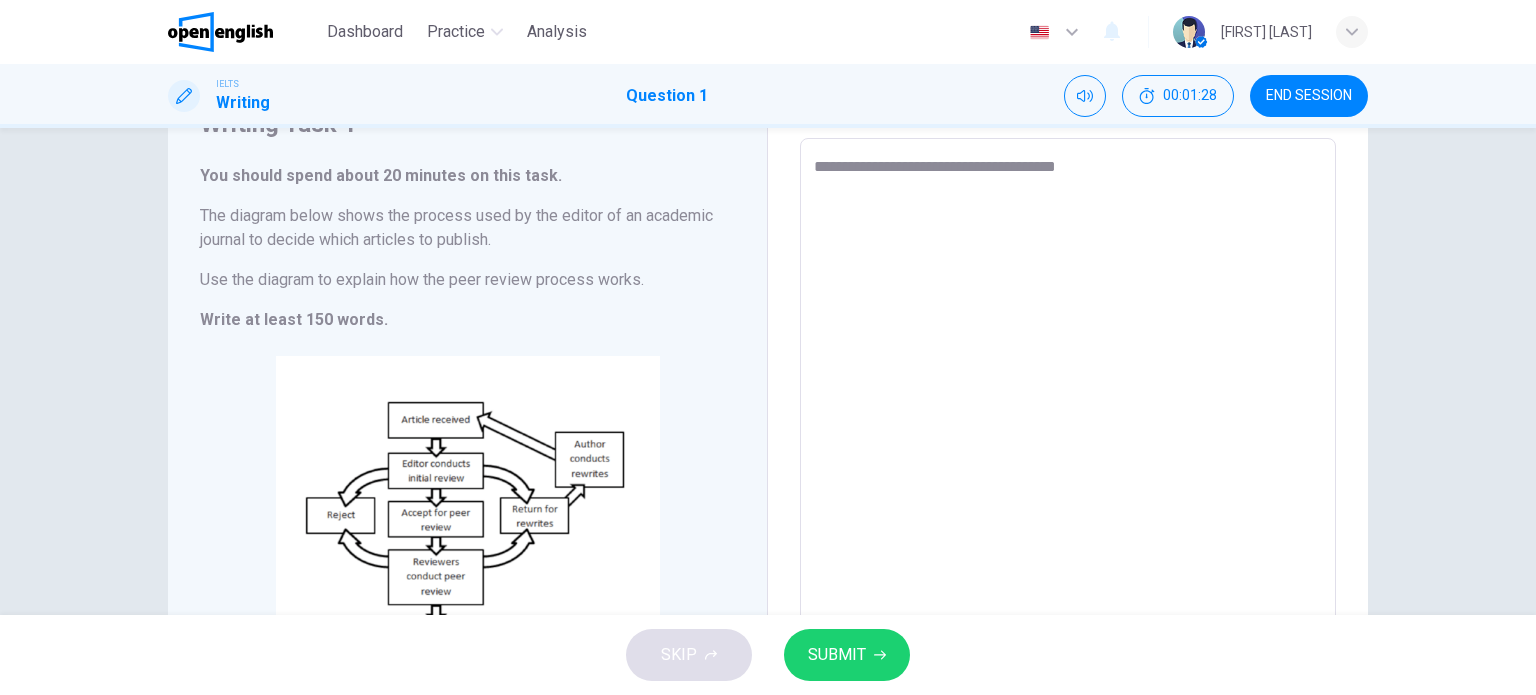 type on "*" 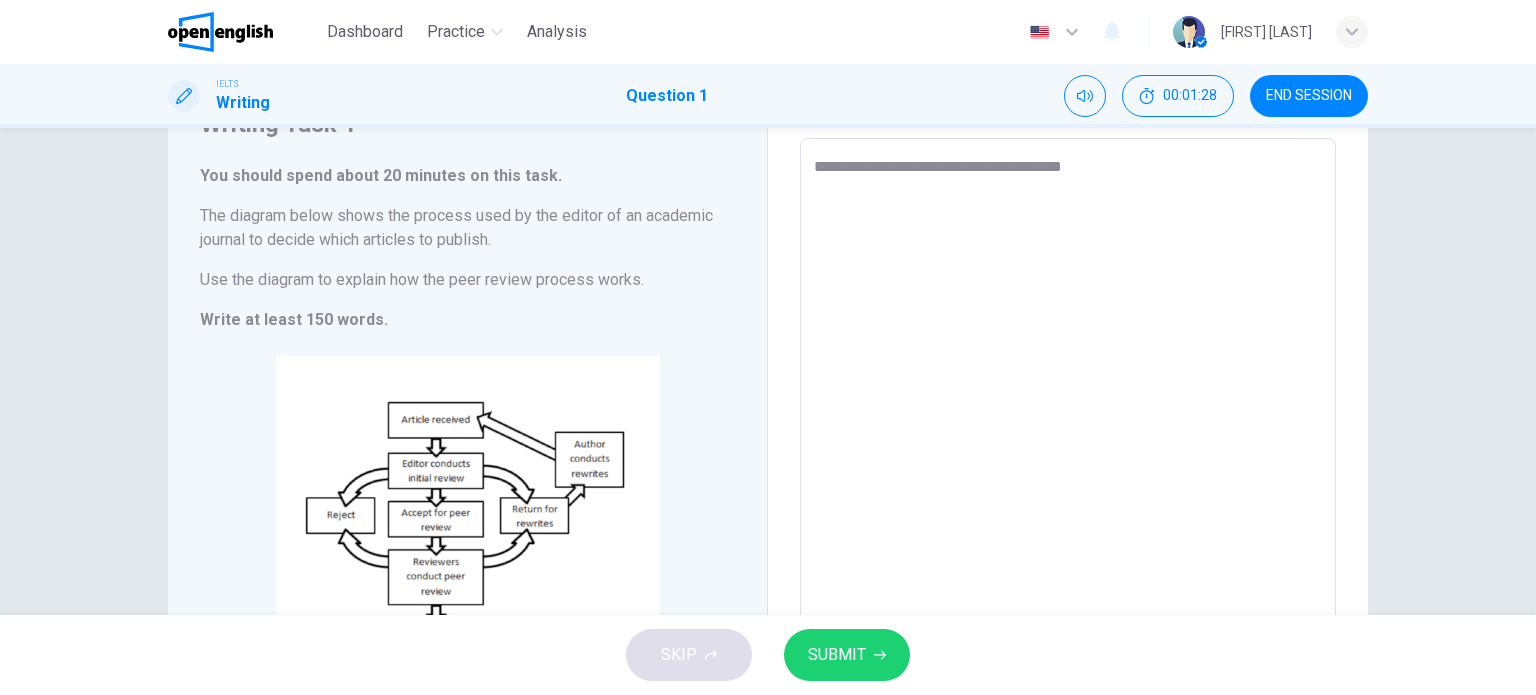 type on "*" 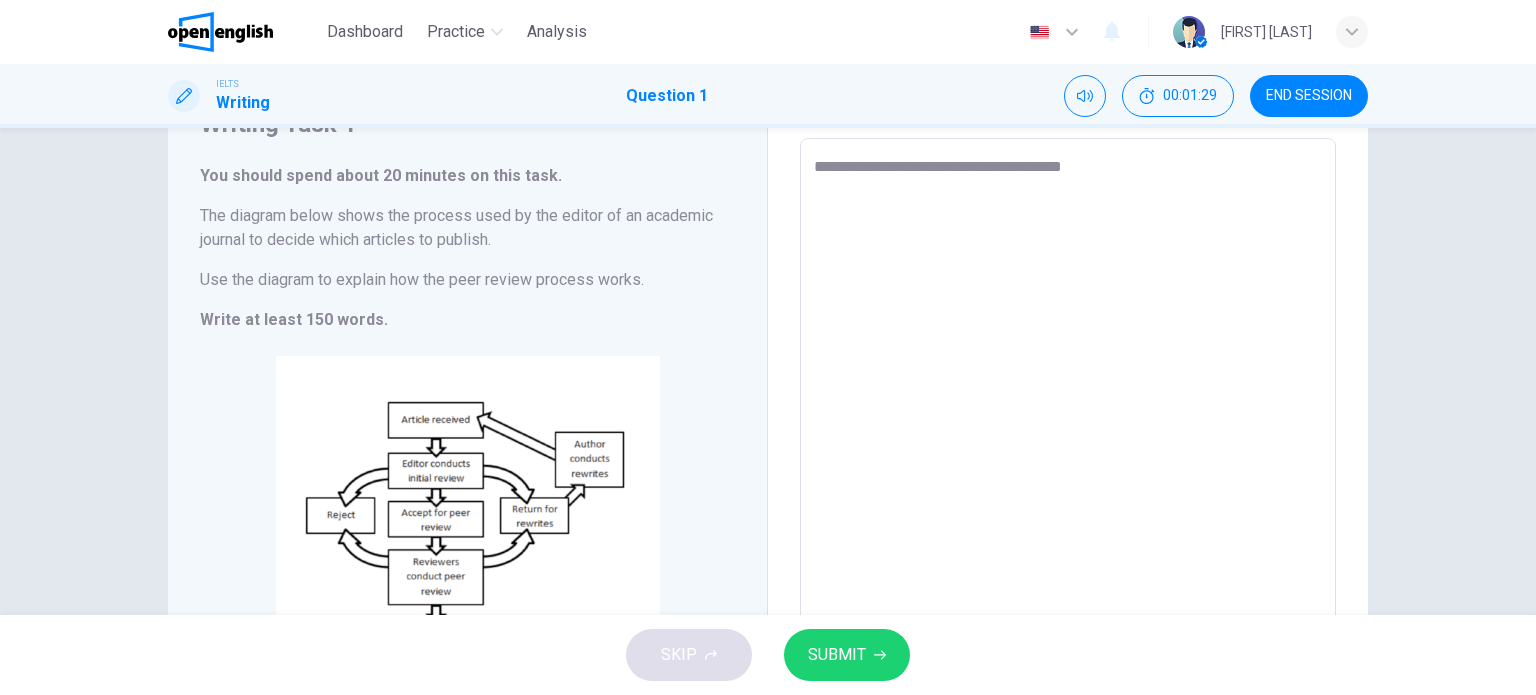 type on "**********" 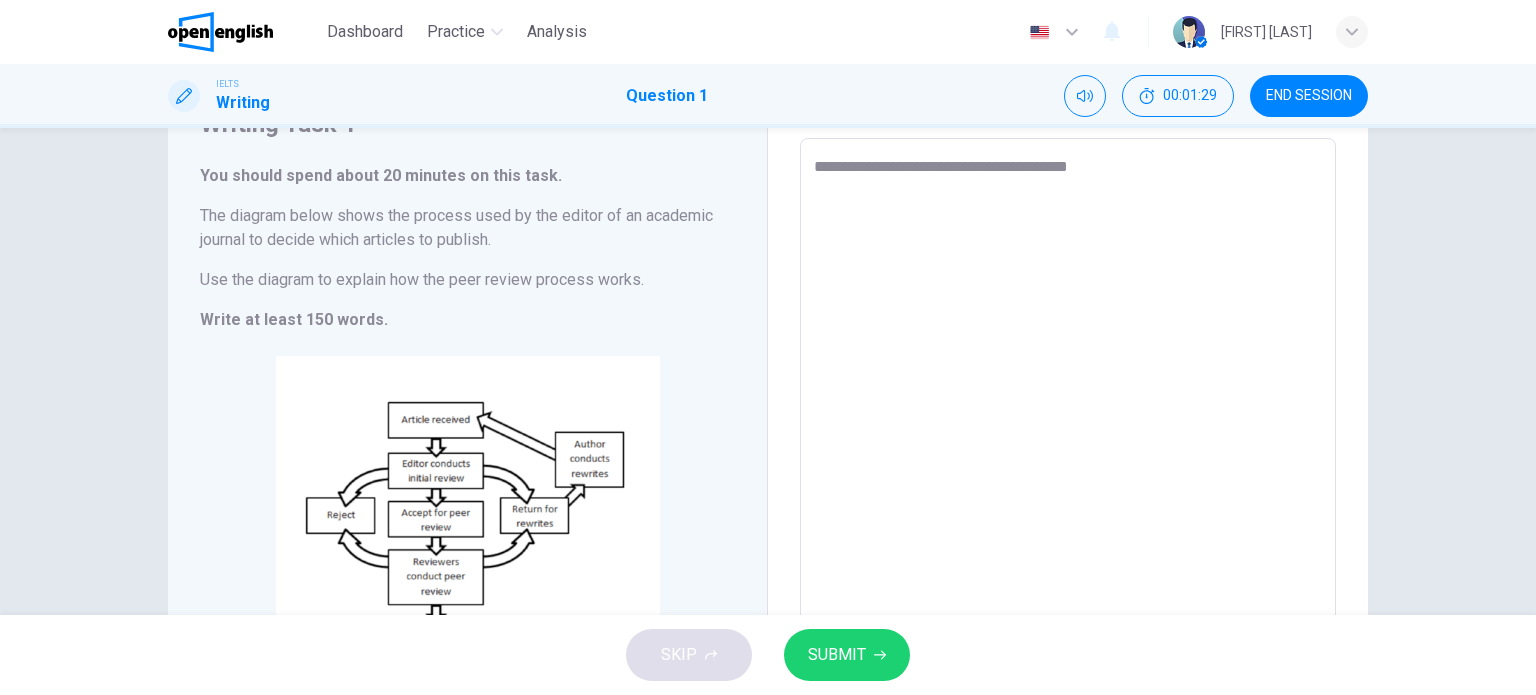 type on "**********" 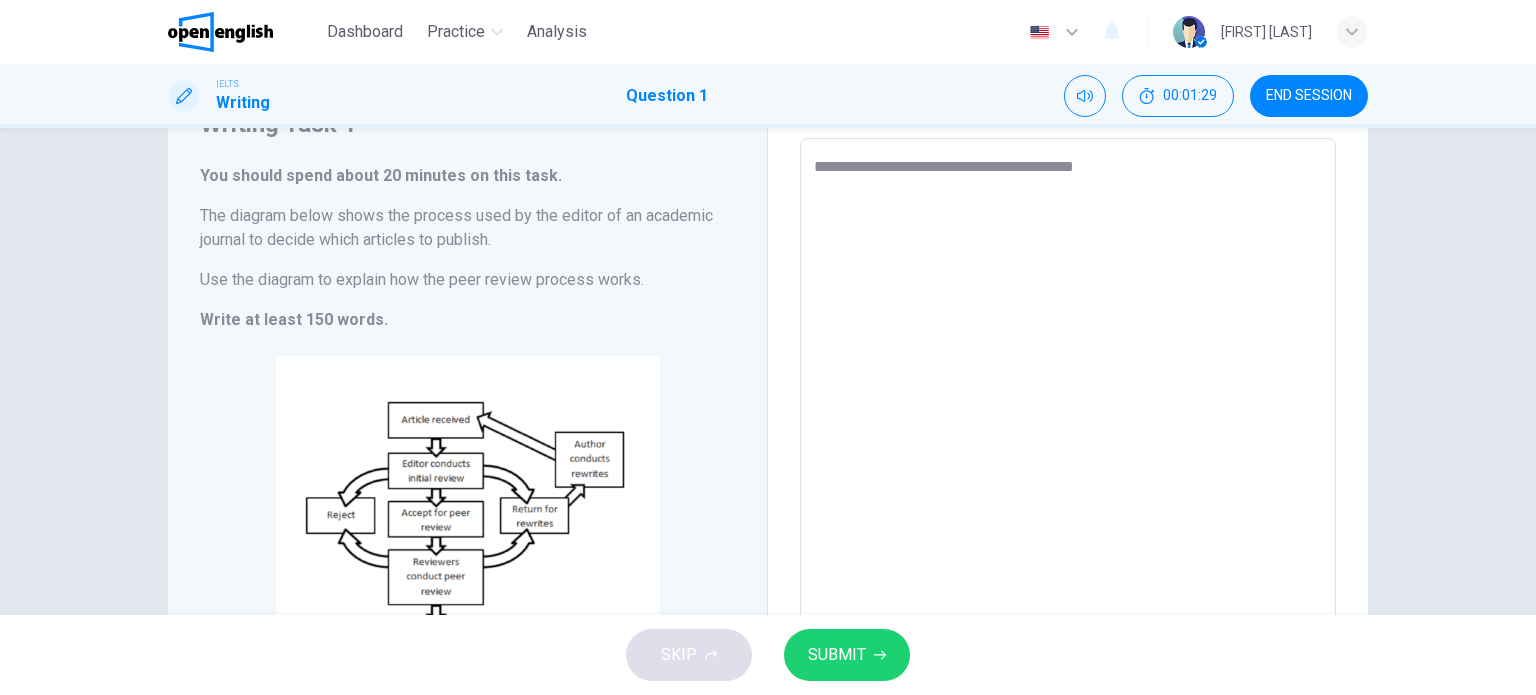 type on "*" 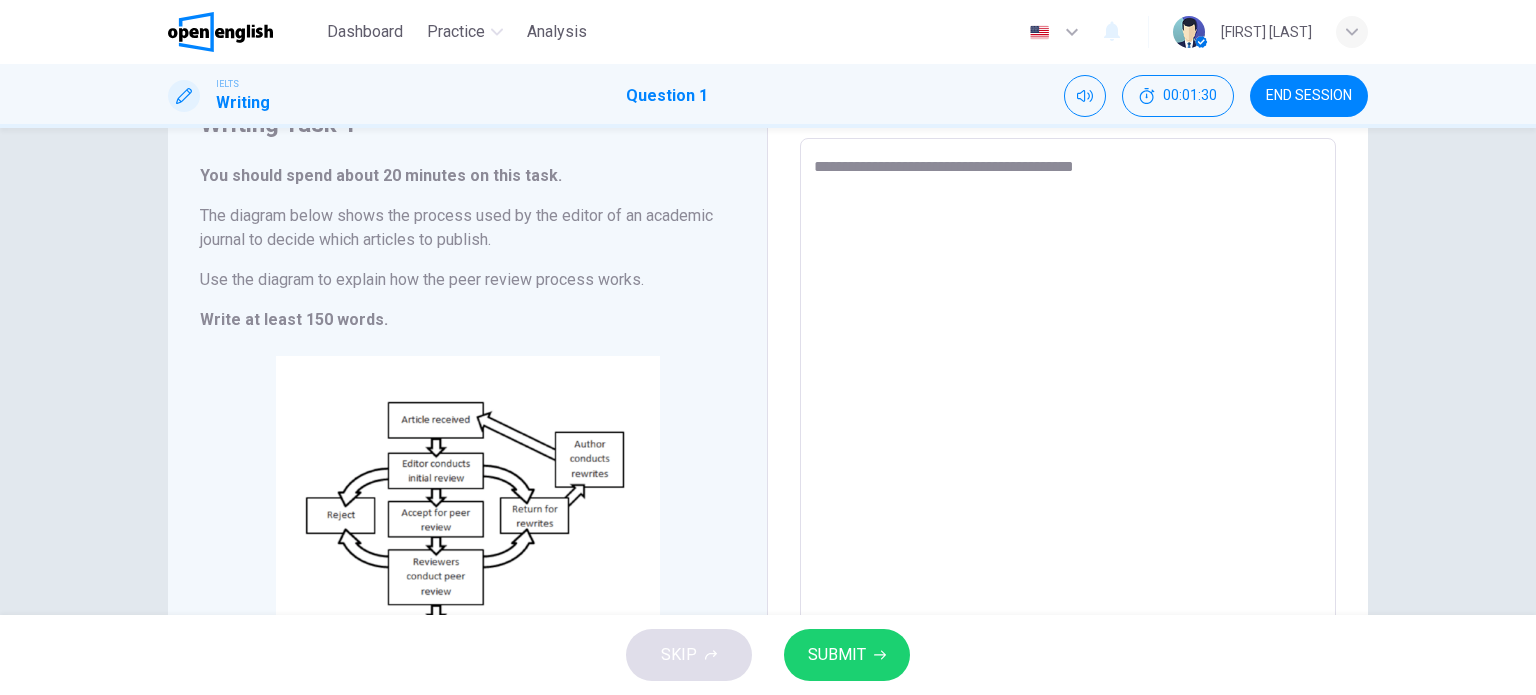 type on "**********" 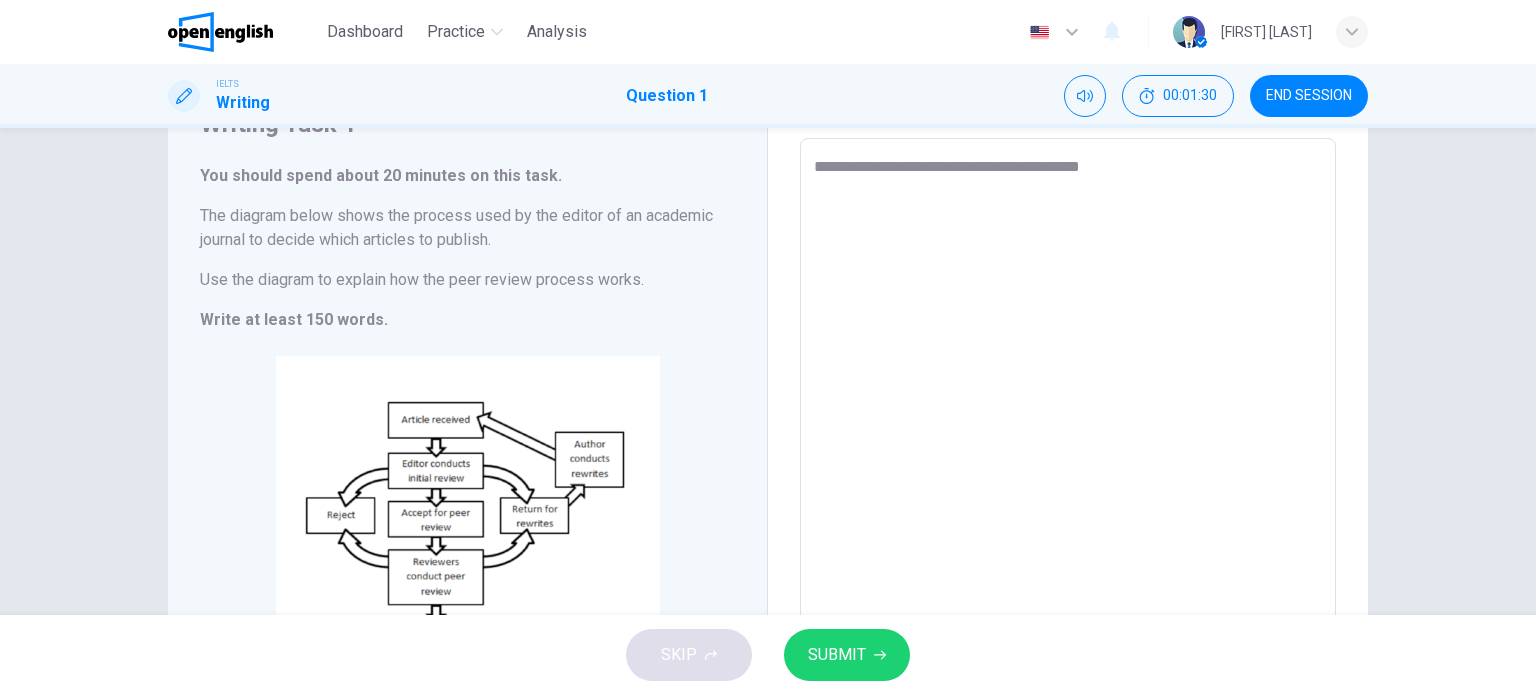 type on "**********" 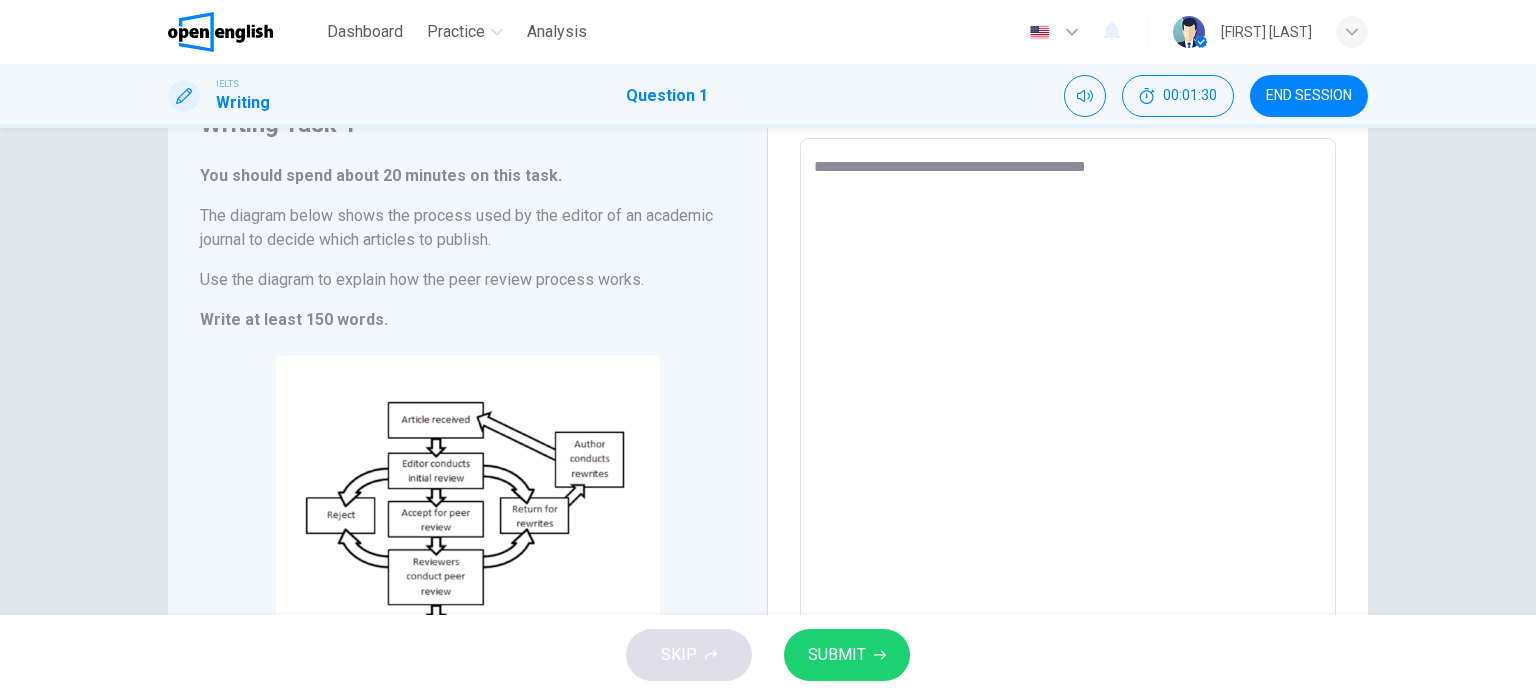 type on "*" 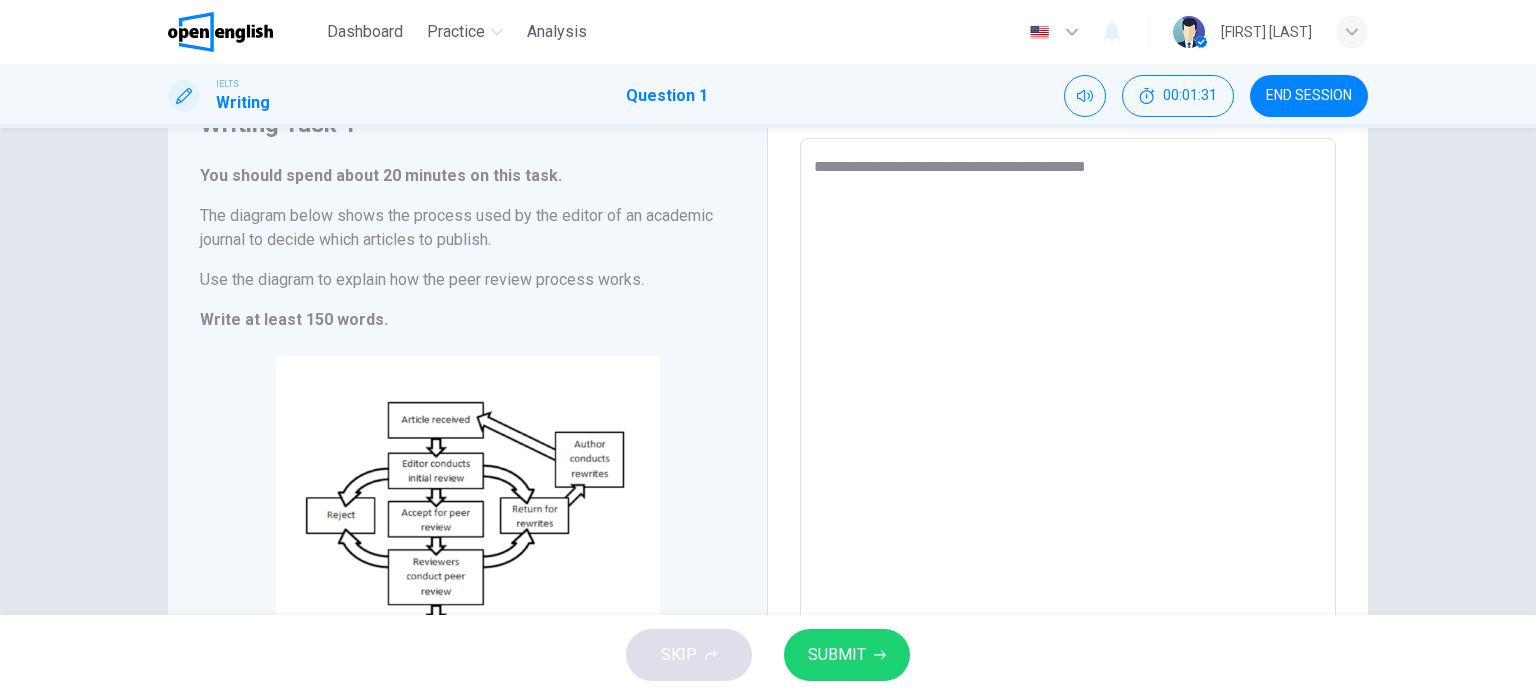 type on "**********" 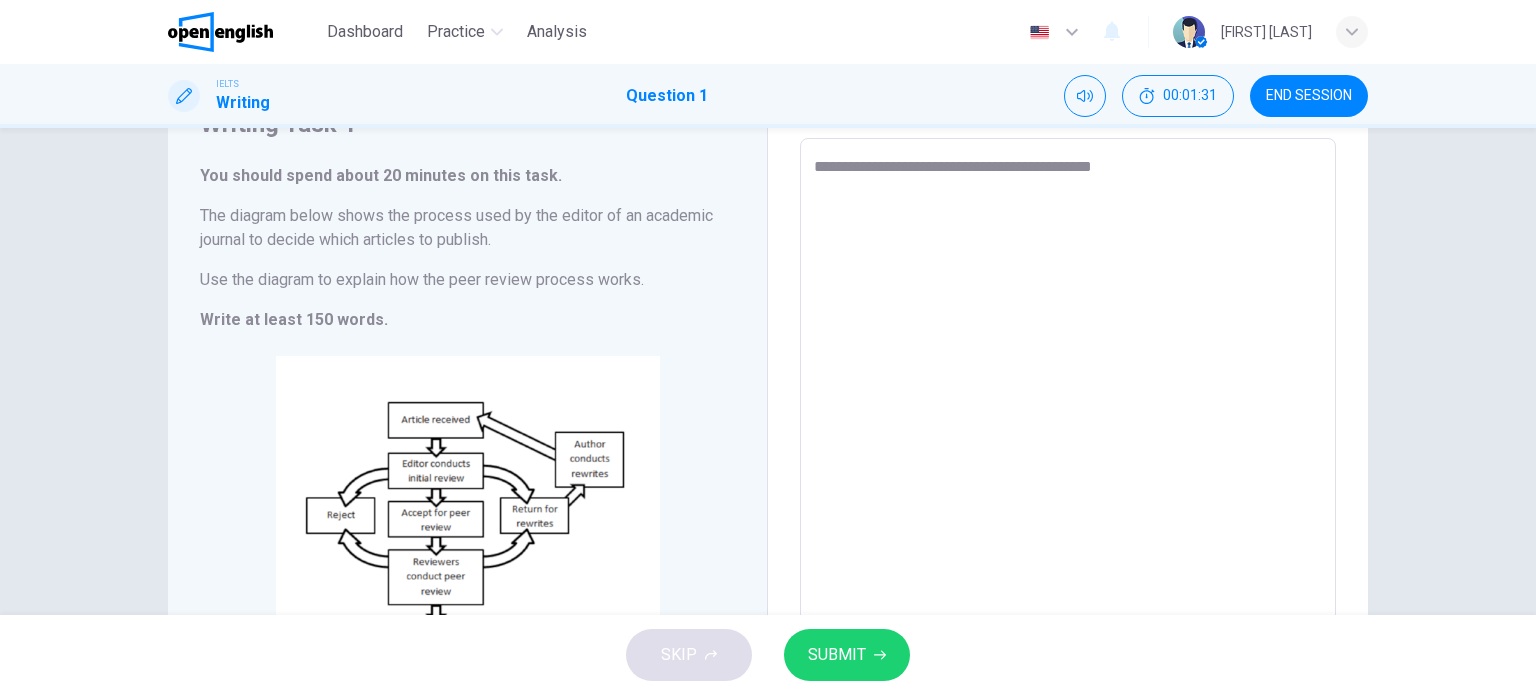 type on "**********" 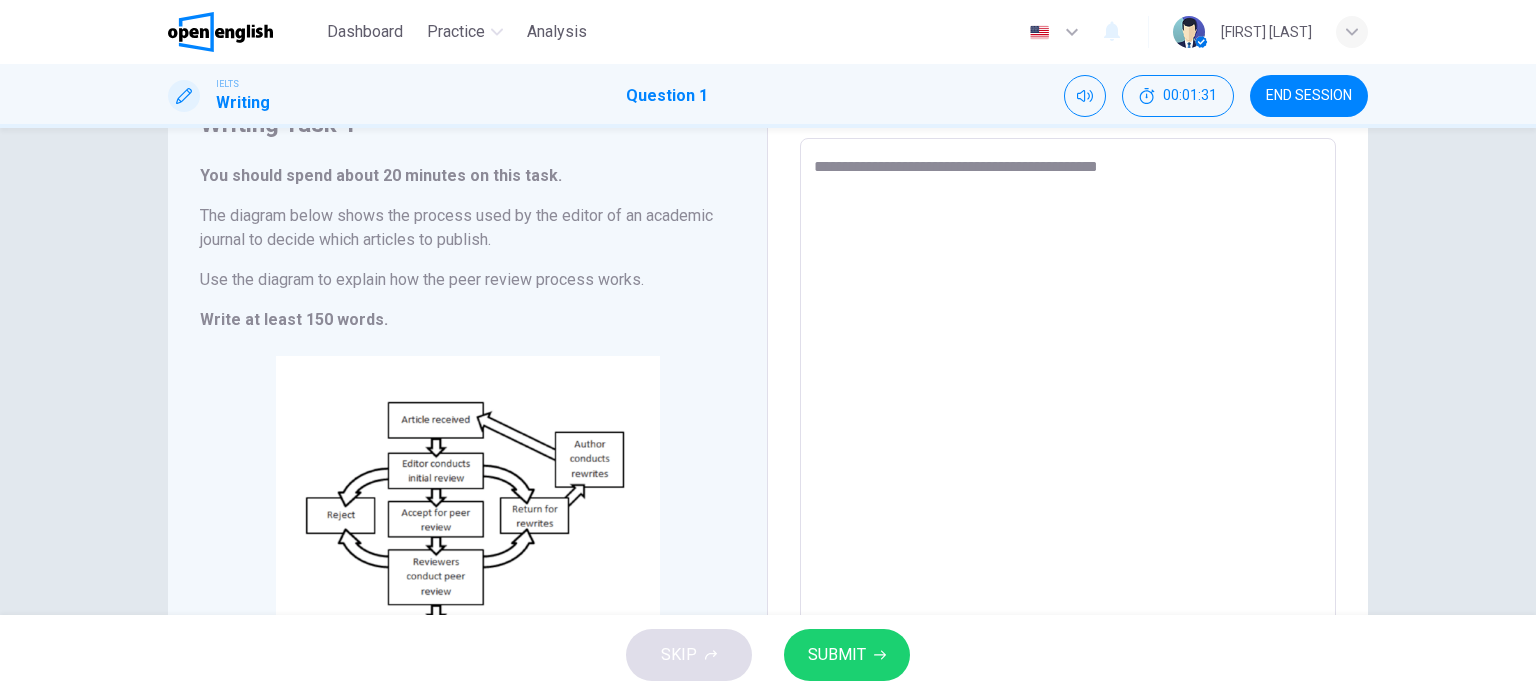 type on "*" 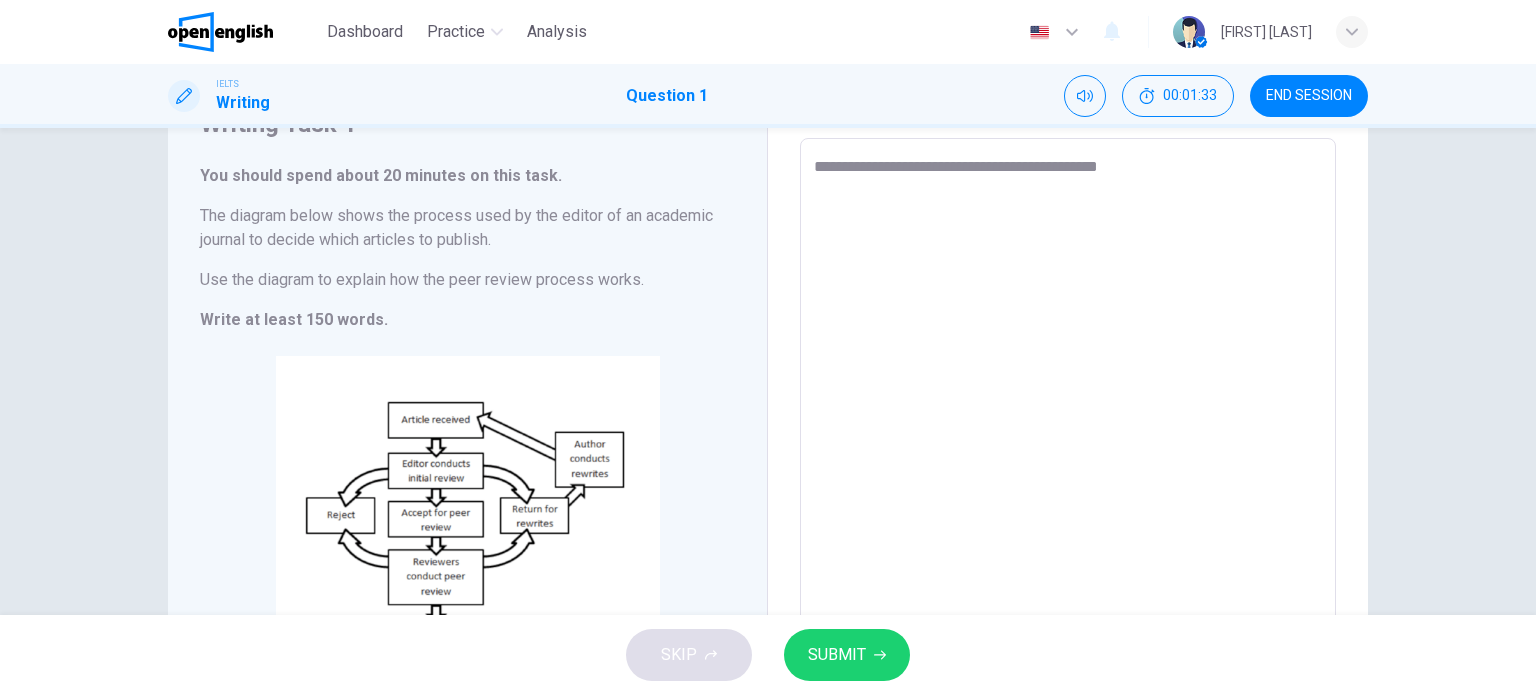 type on "**********" 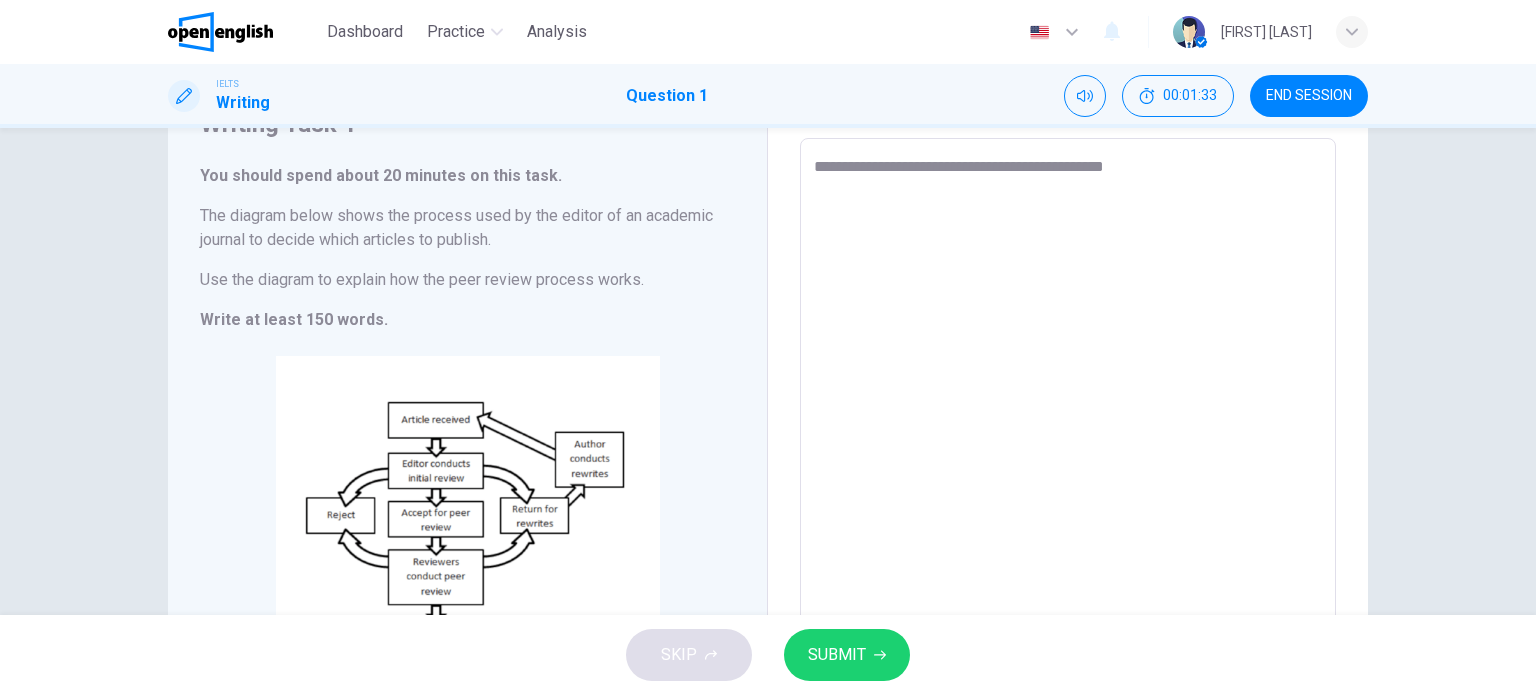 type on "**********" 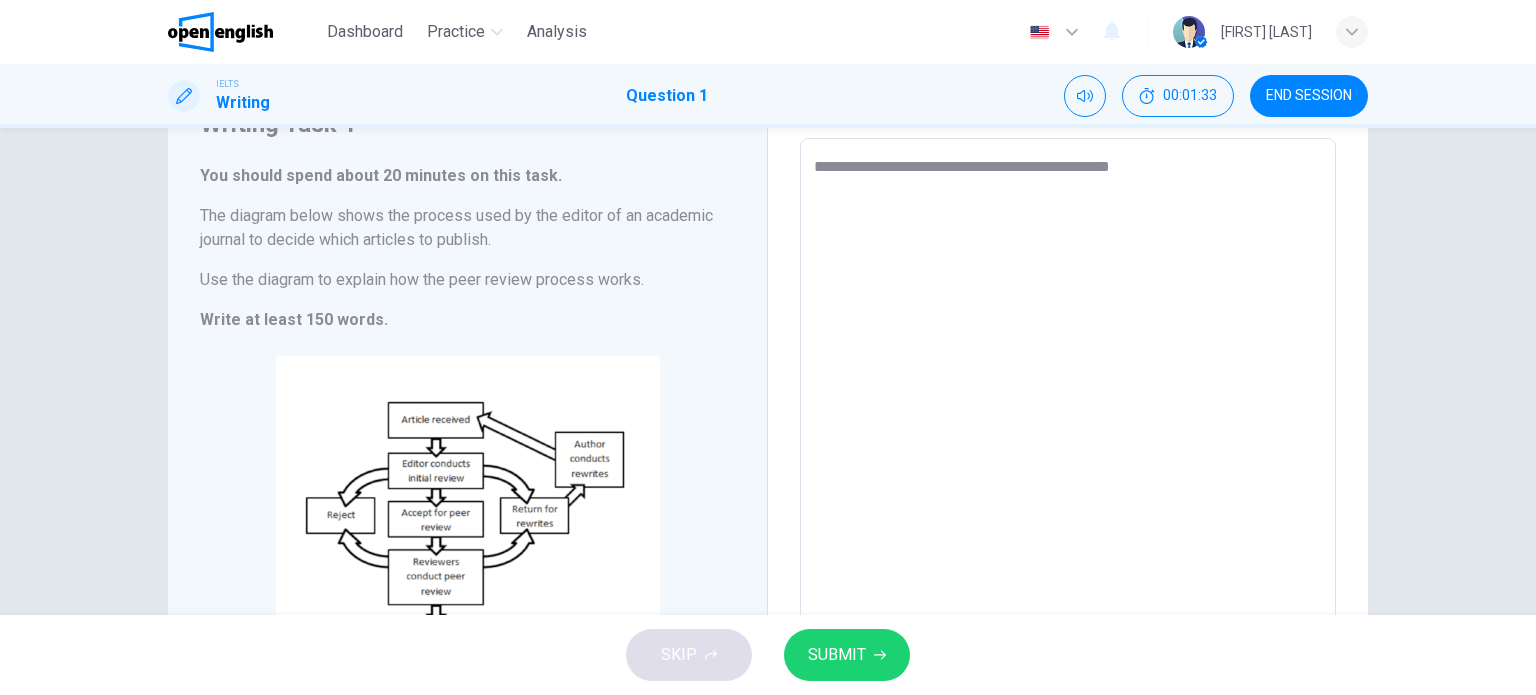 type on "*" 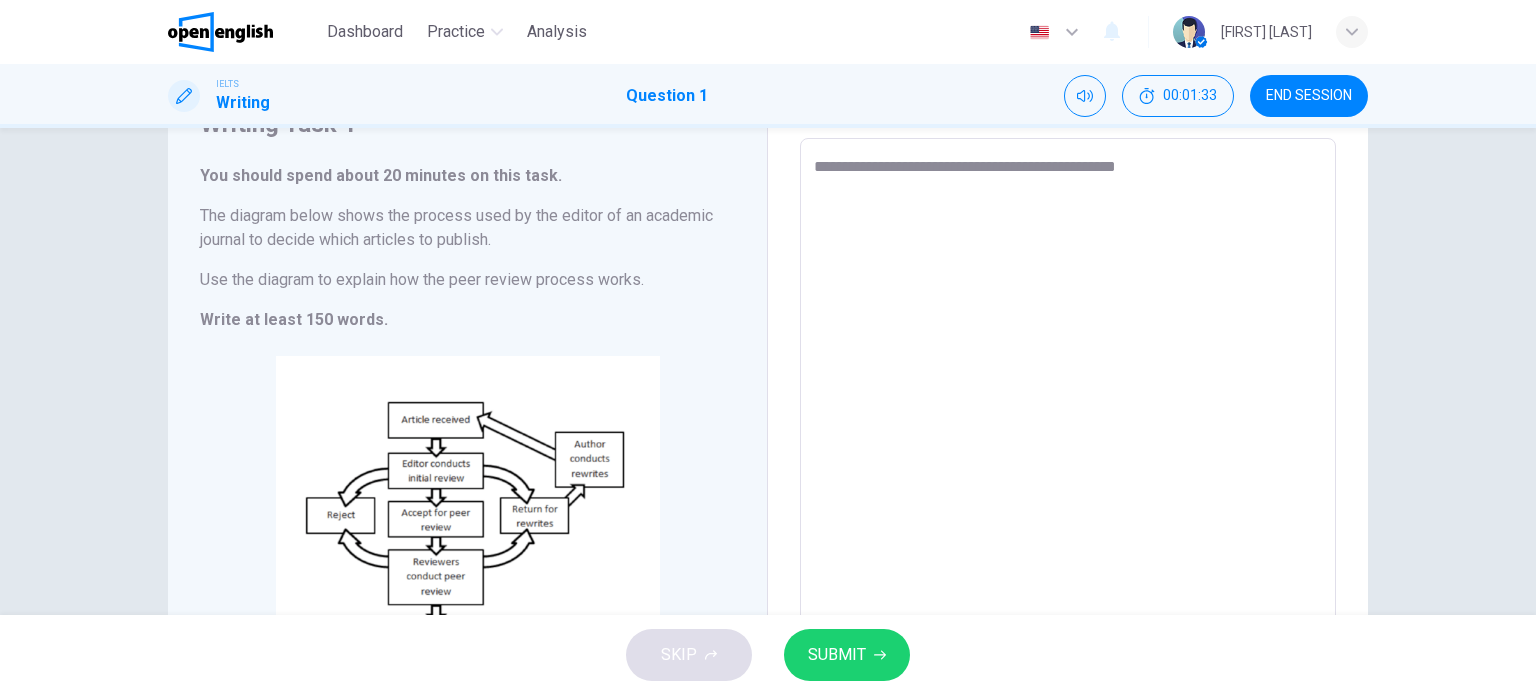 type on "*" 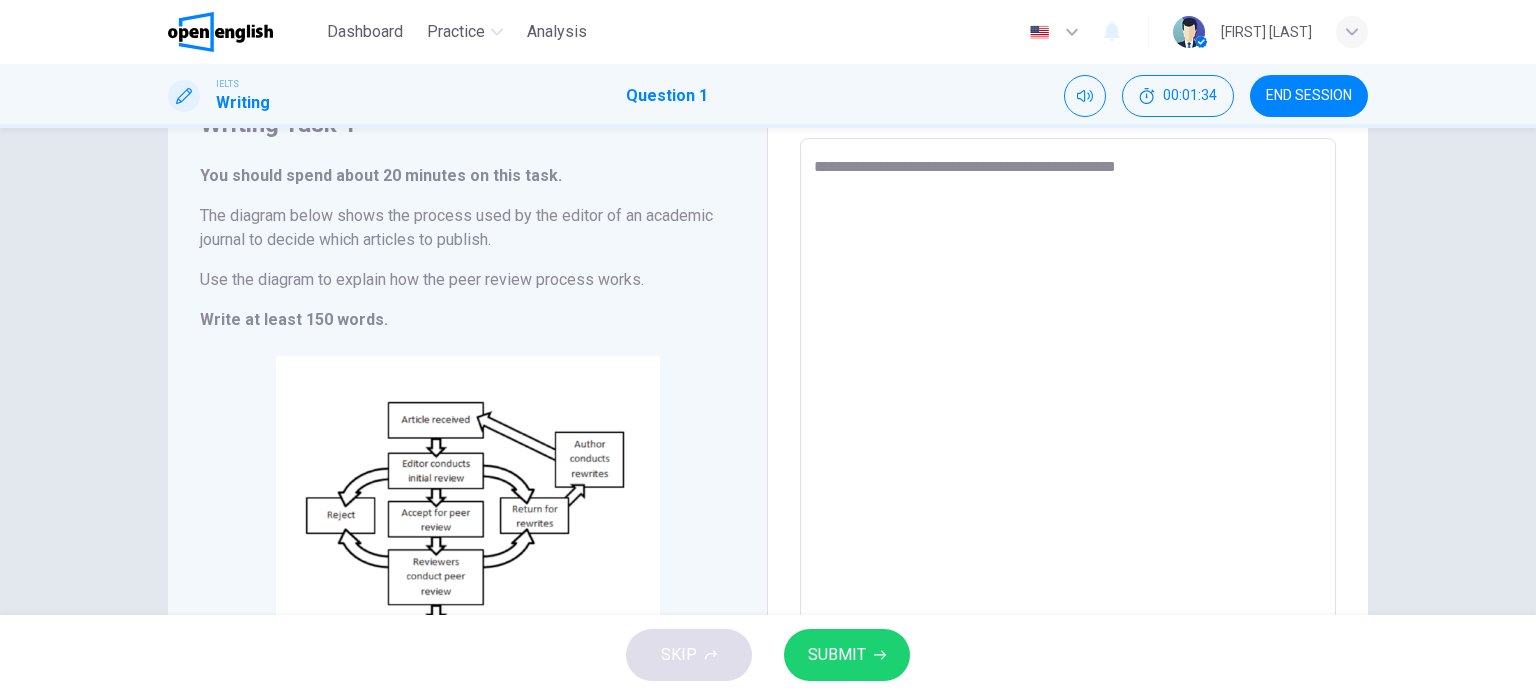 type on "**********" 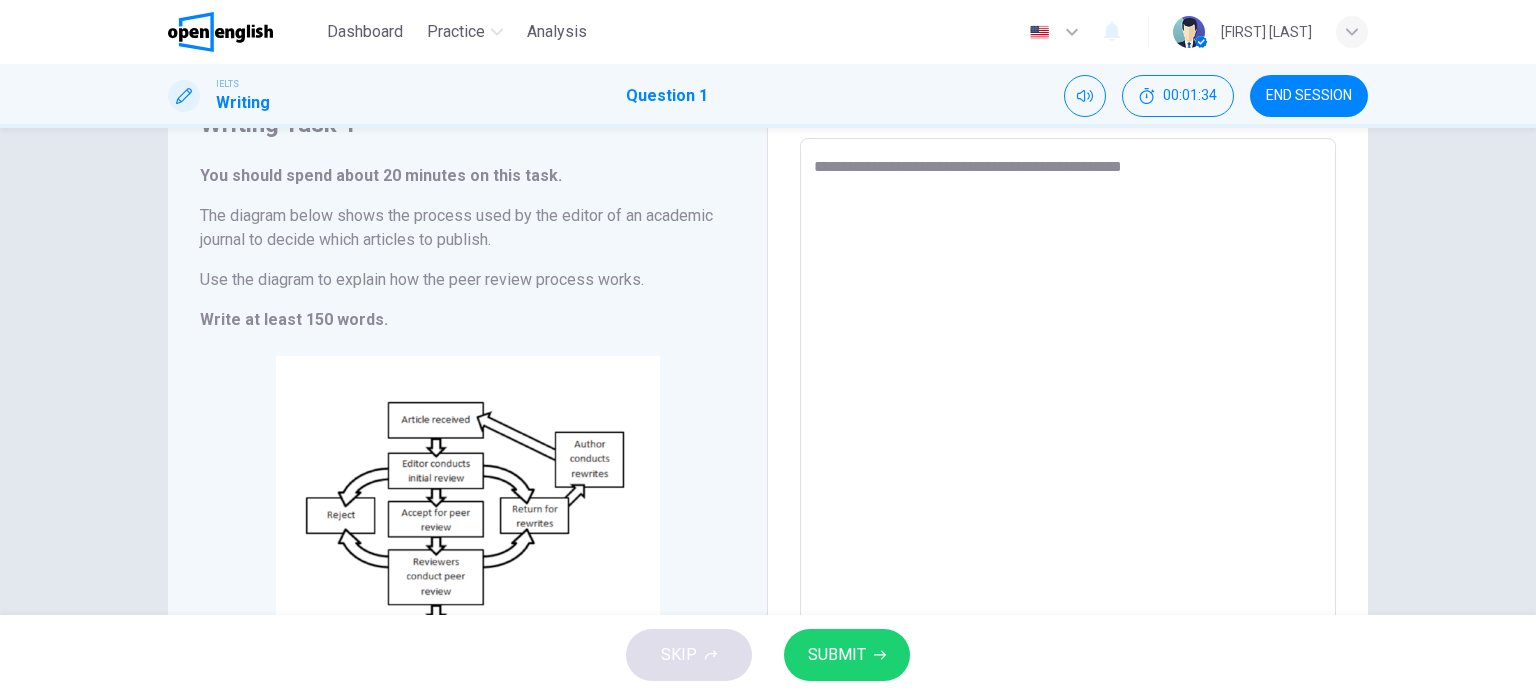 type on "*" 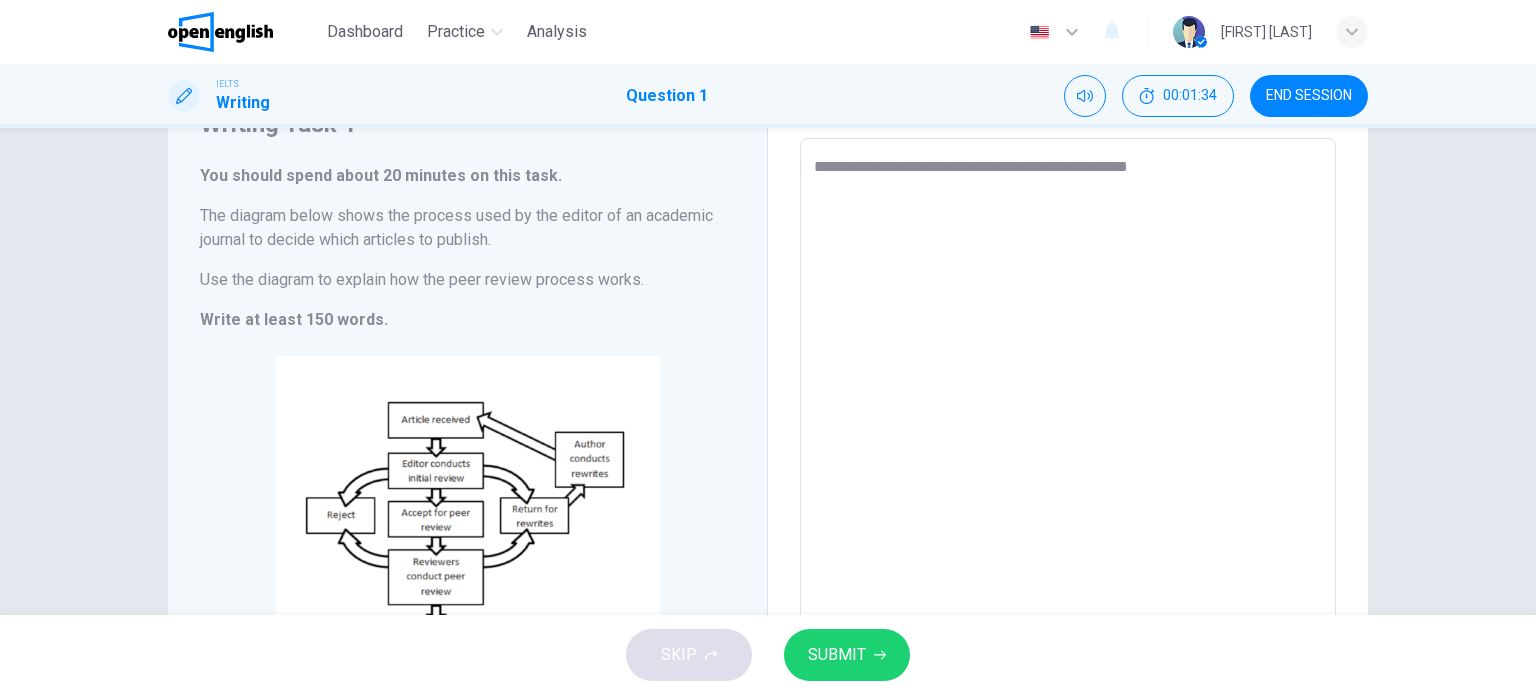 type on "**********" 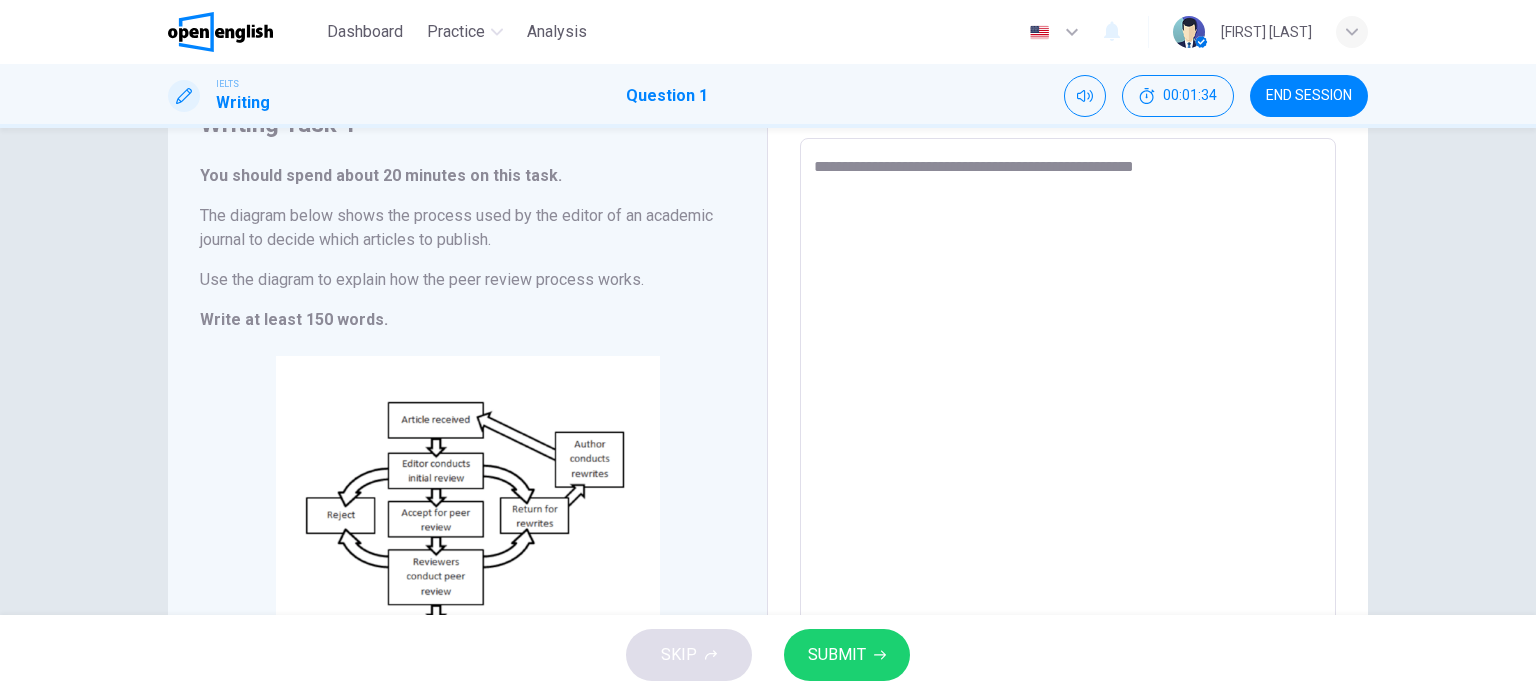 type on "*" 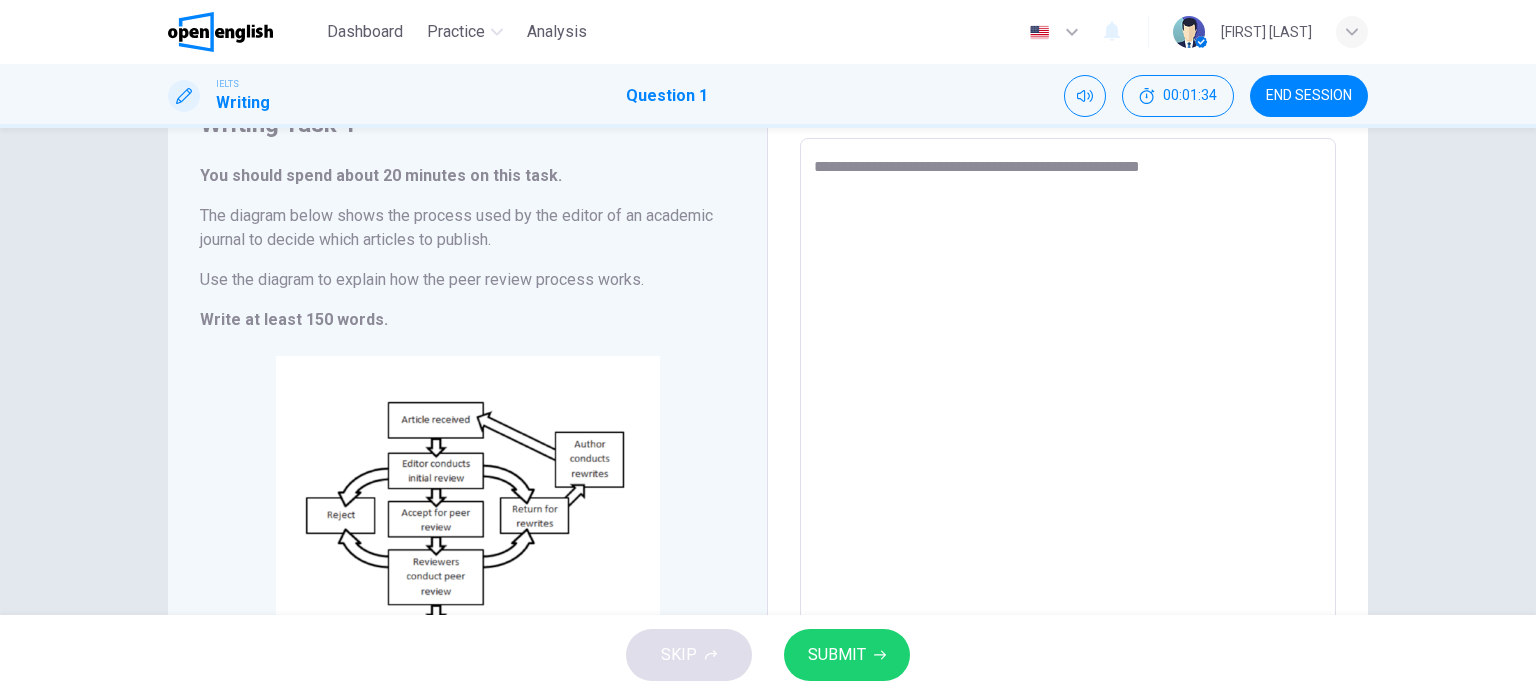 type on "*" 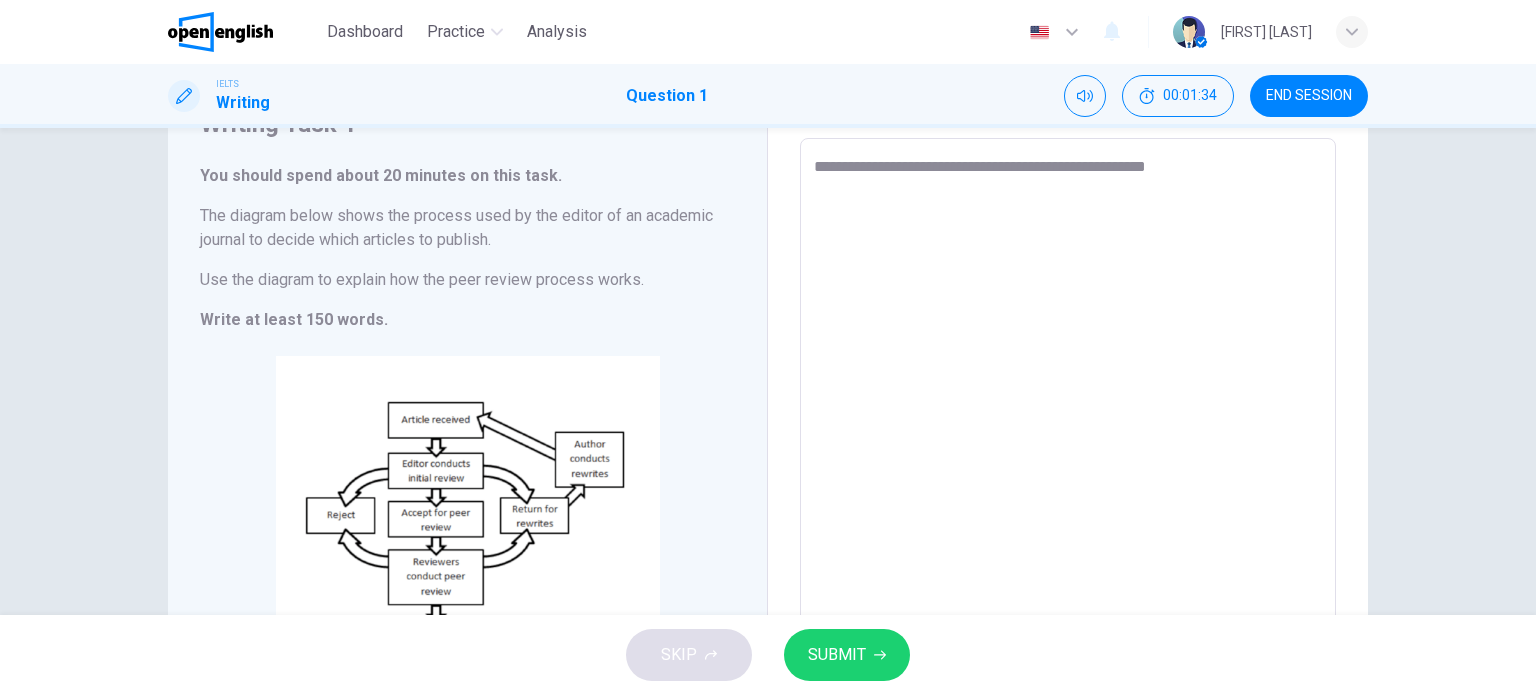 type on "*" 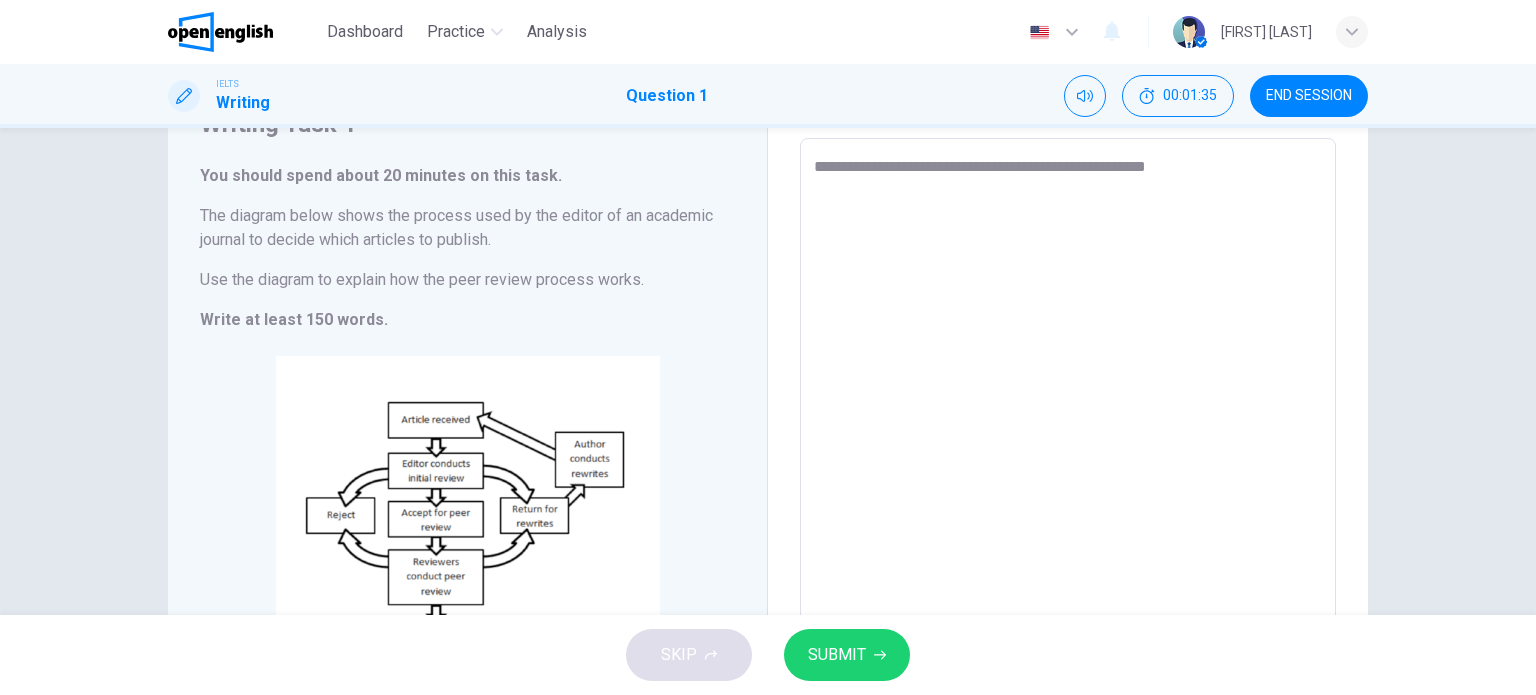 type on "**********" 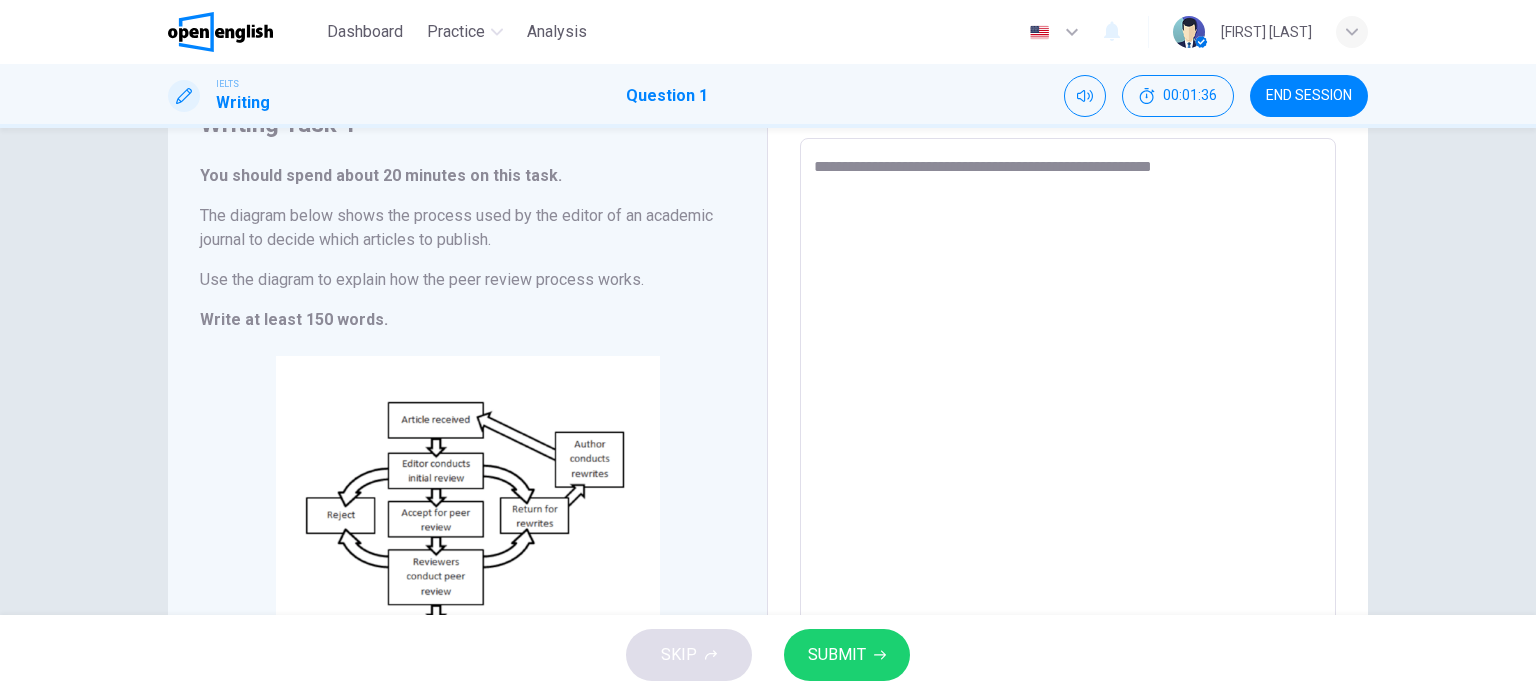 type on "**********" 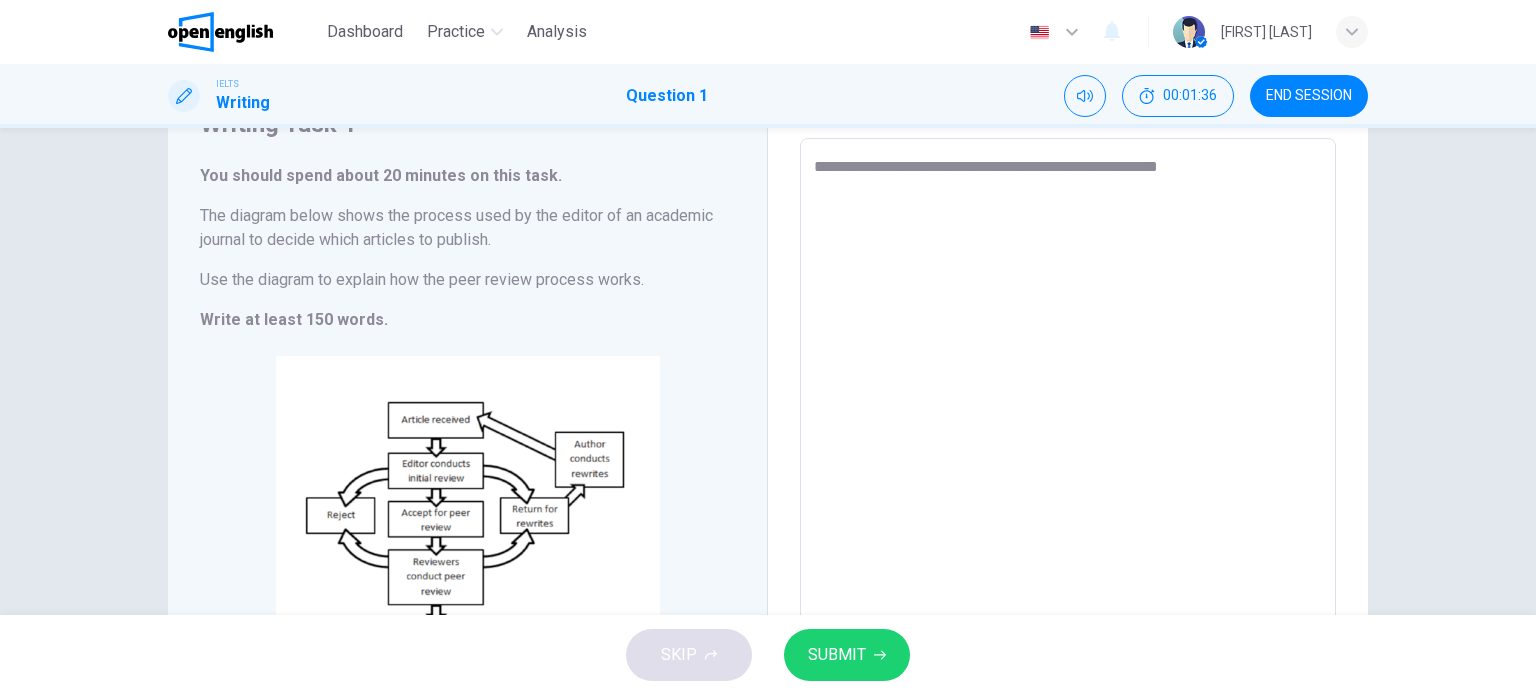 type on "**********" 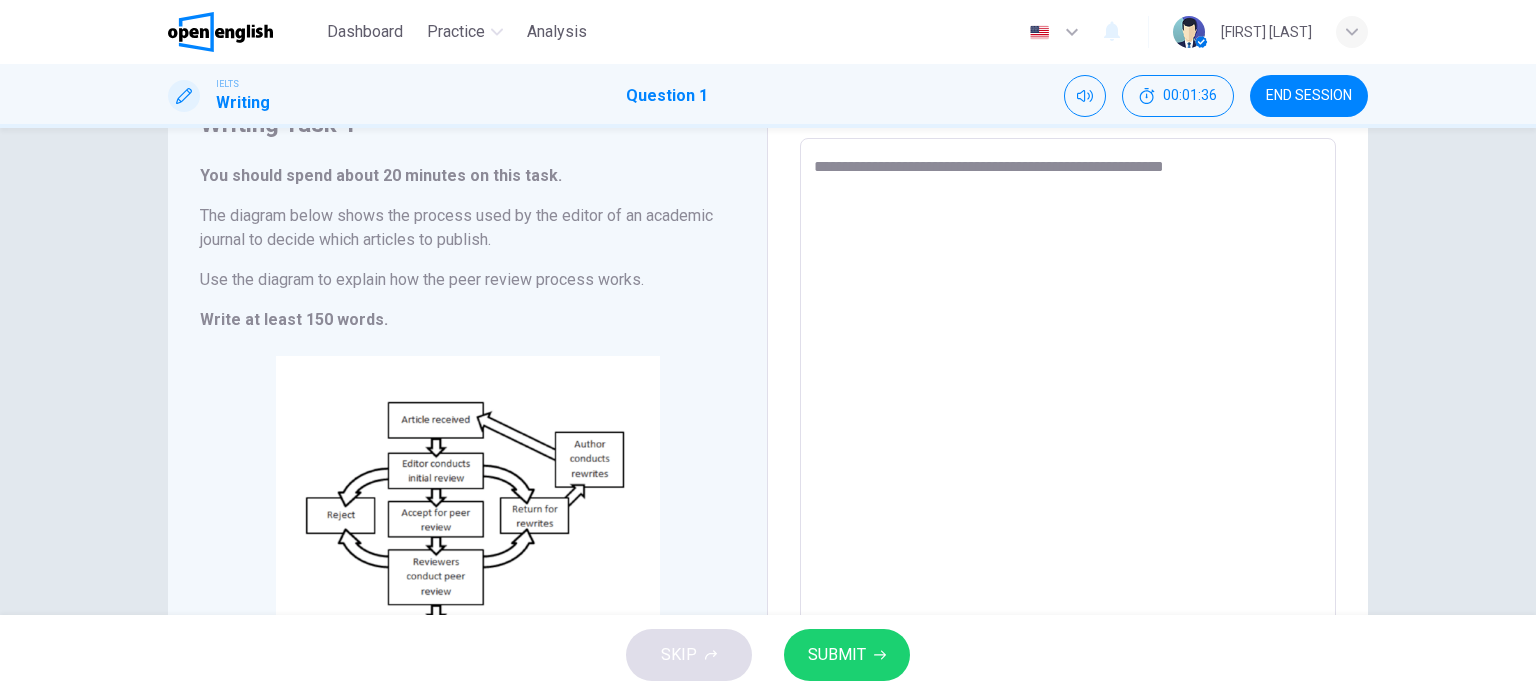 type on "*" 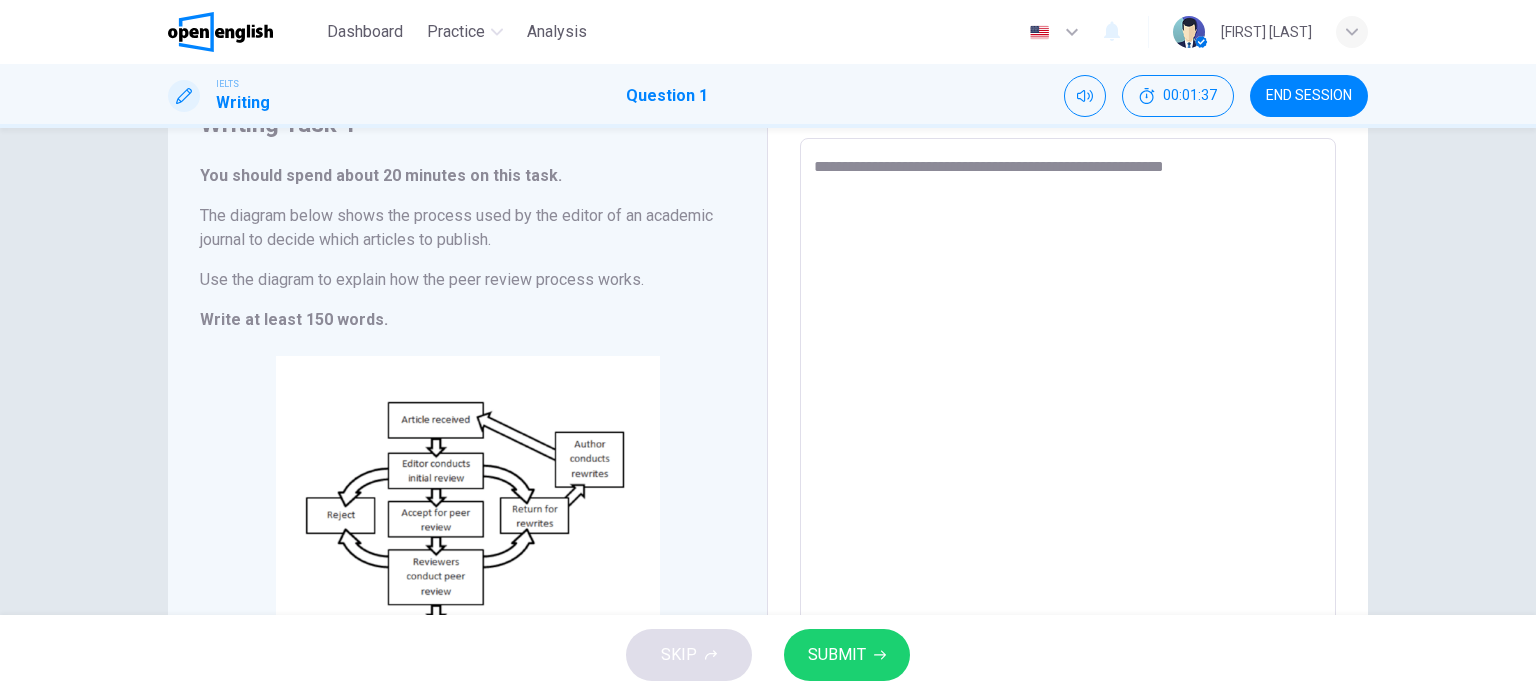 type on "**********" 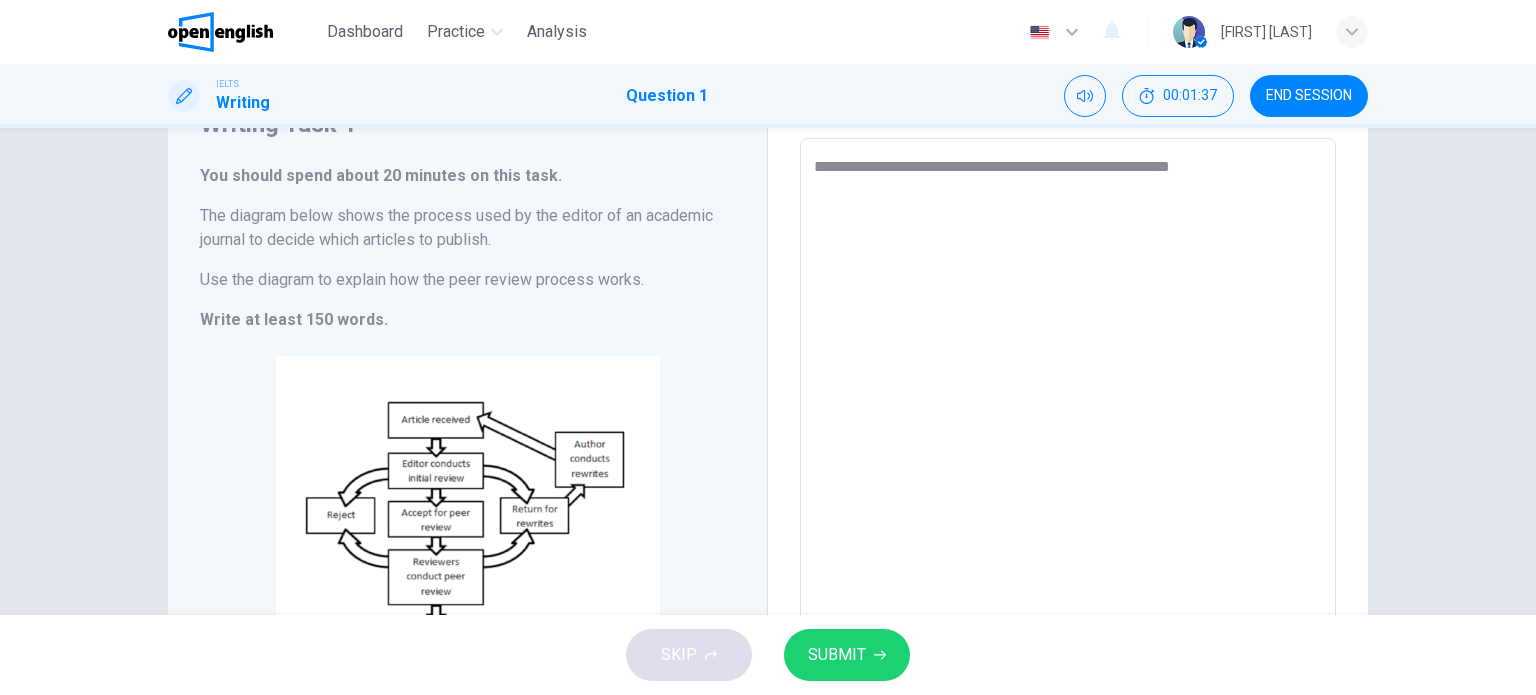 type on "**********" 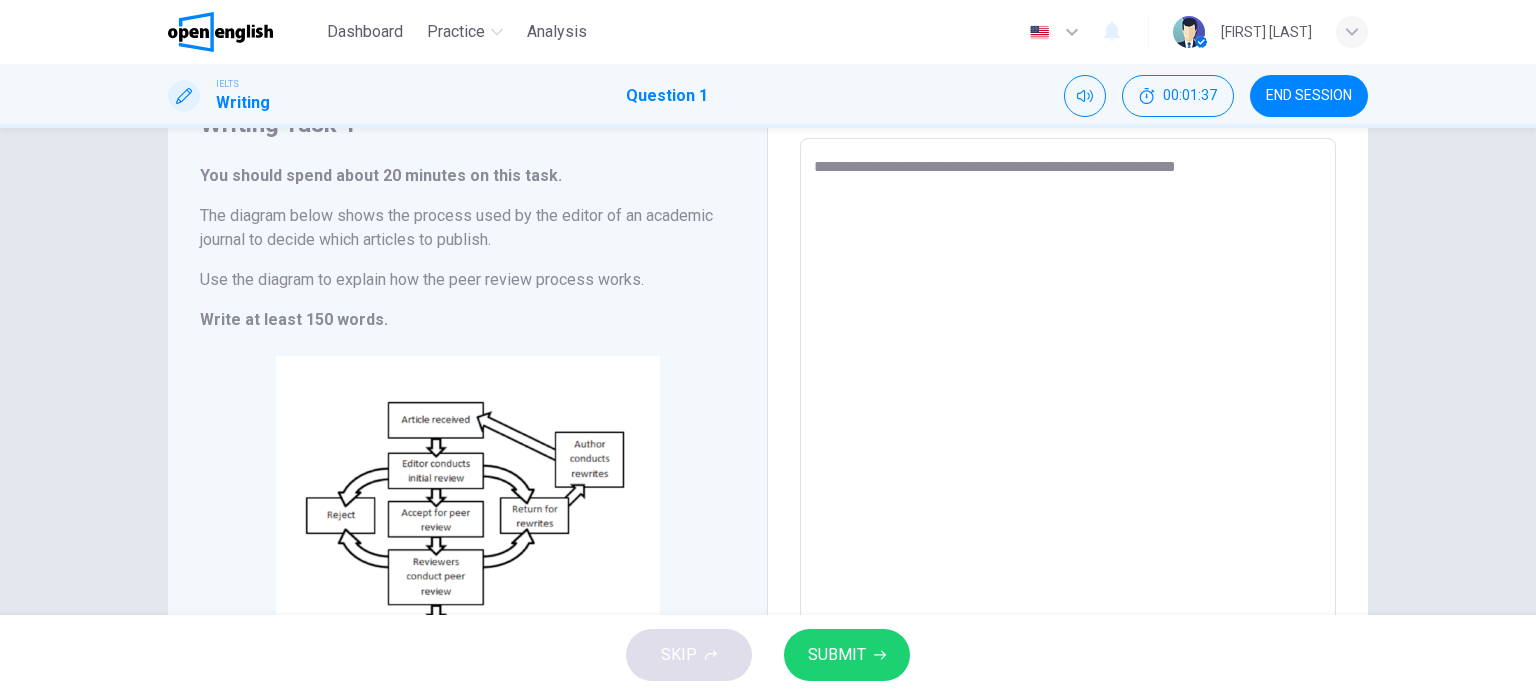 type on "*" 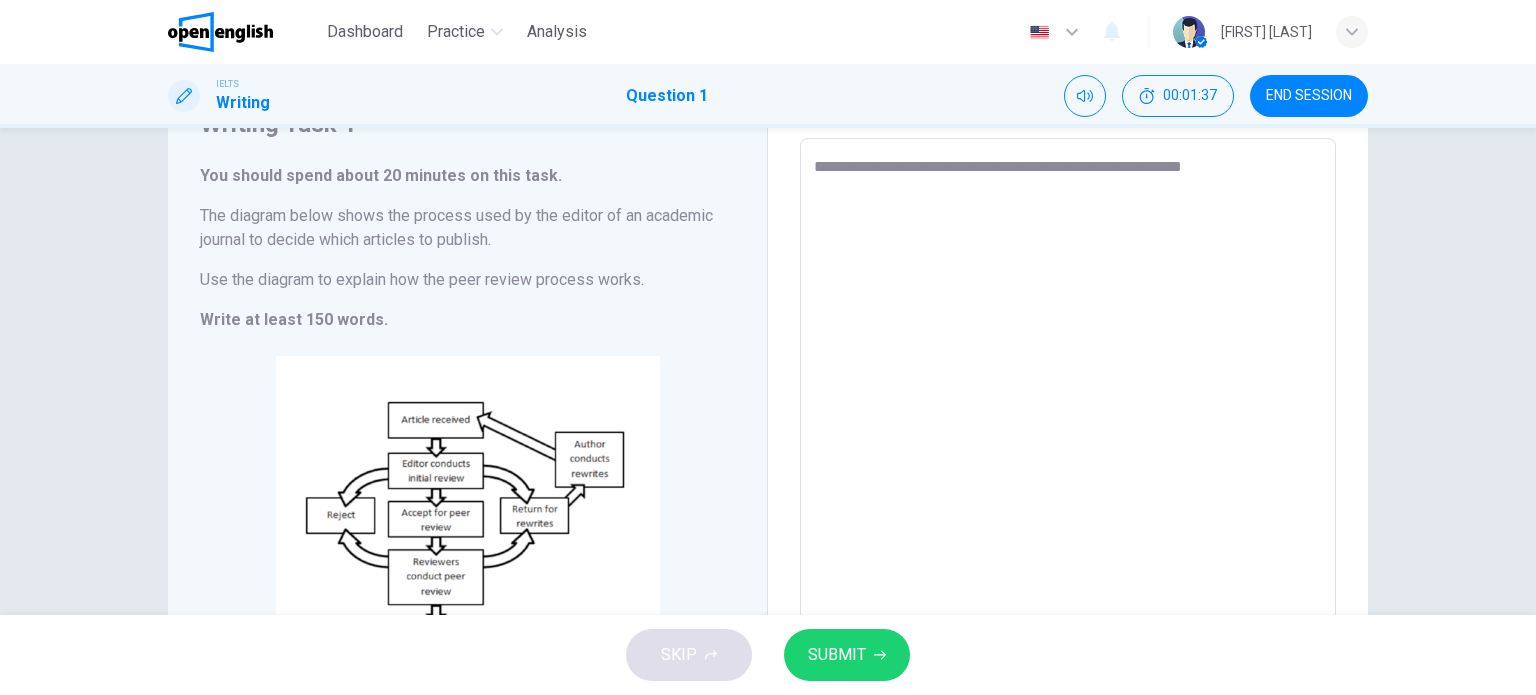 type on "*" 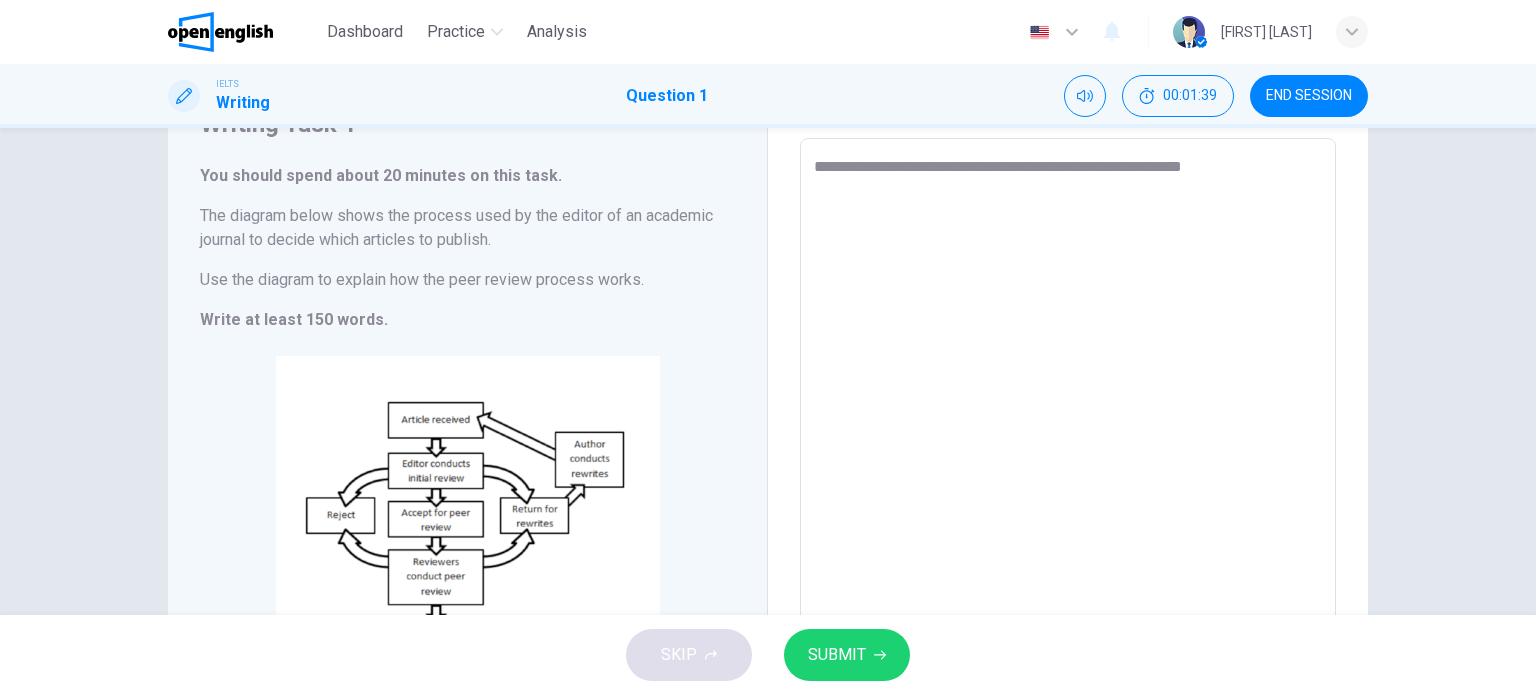 type on "**********" 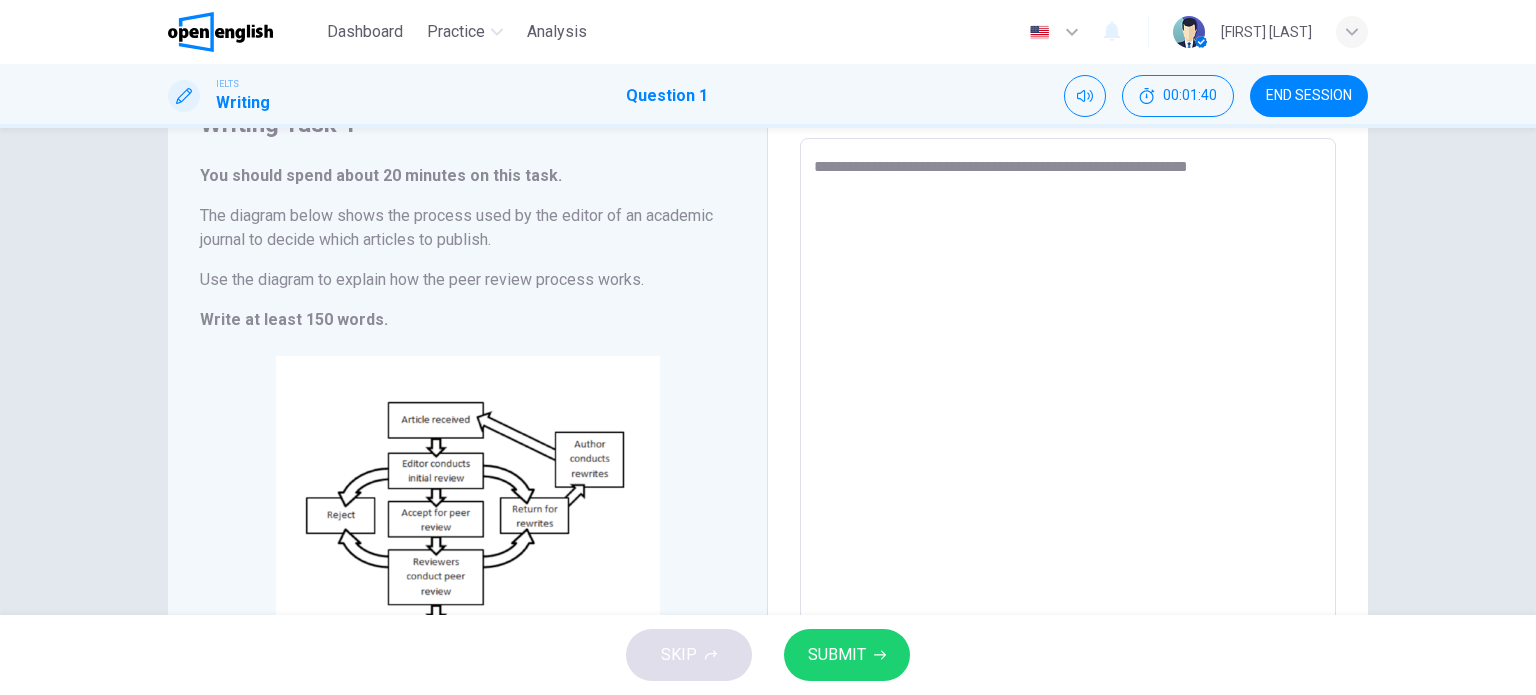 type on "**********" 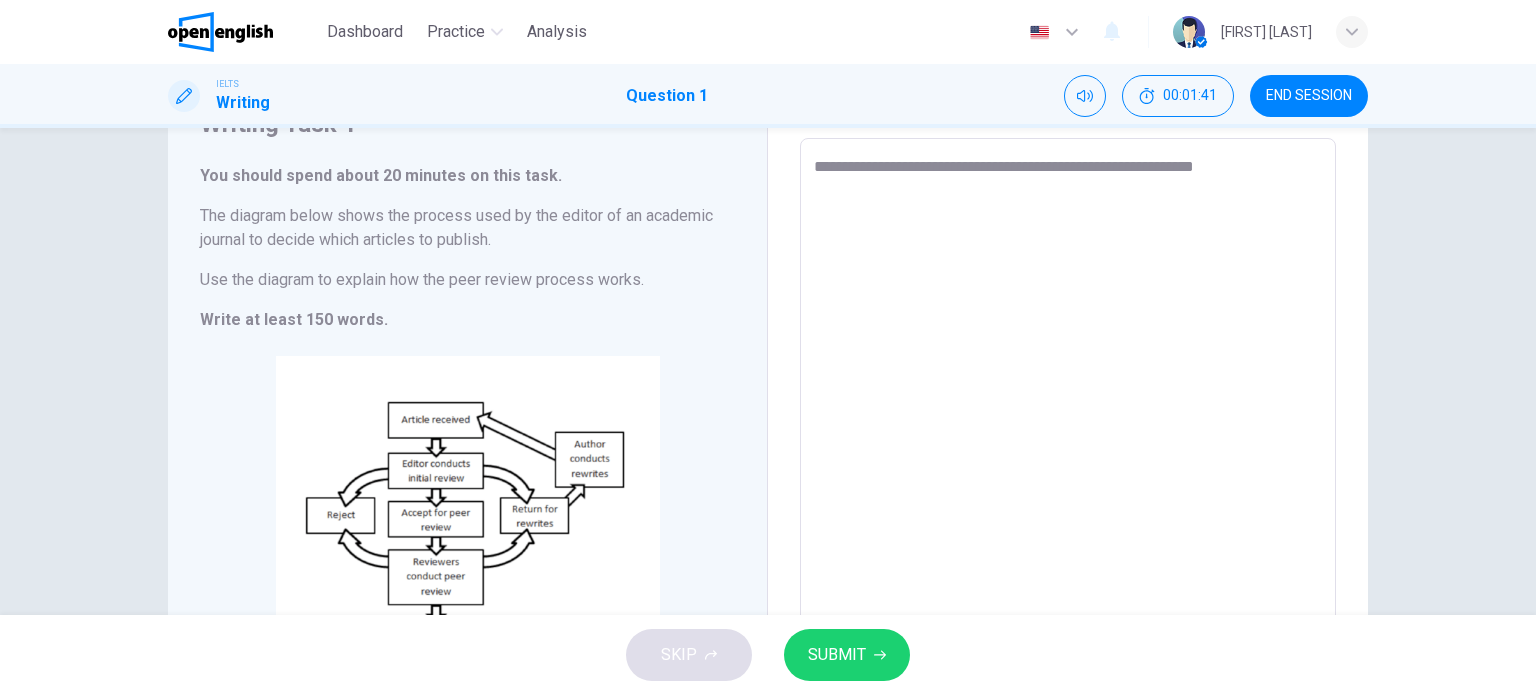 type on "**********" 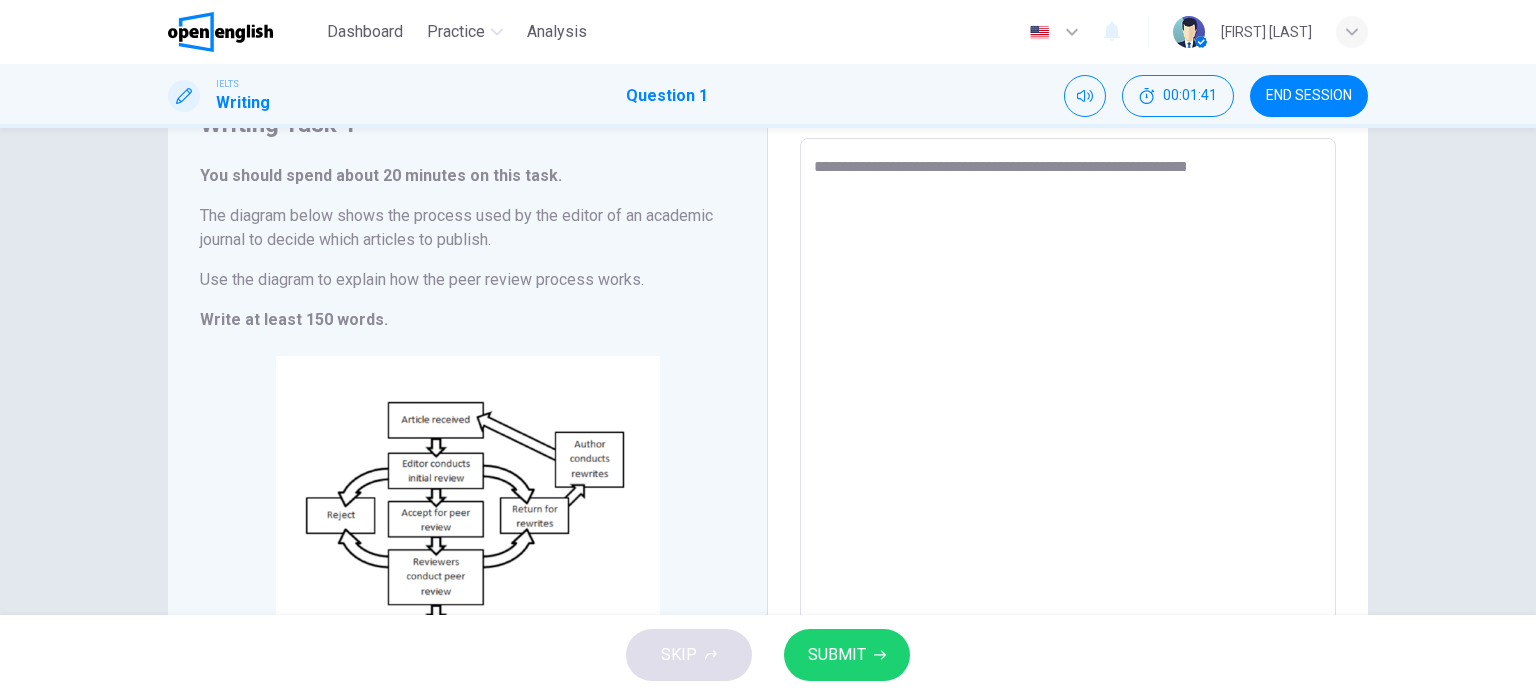 type on "*" 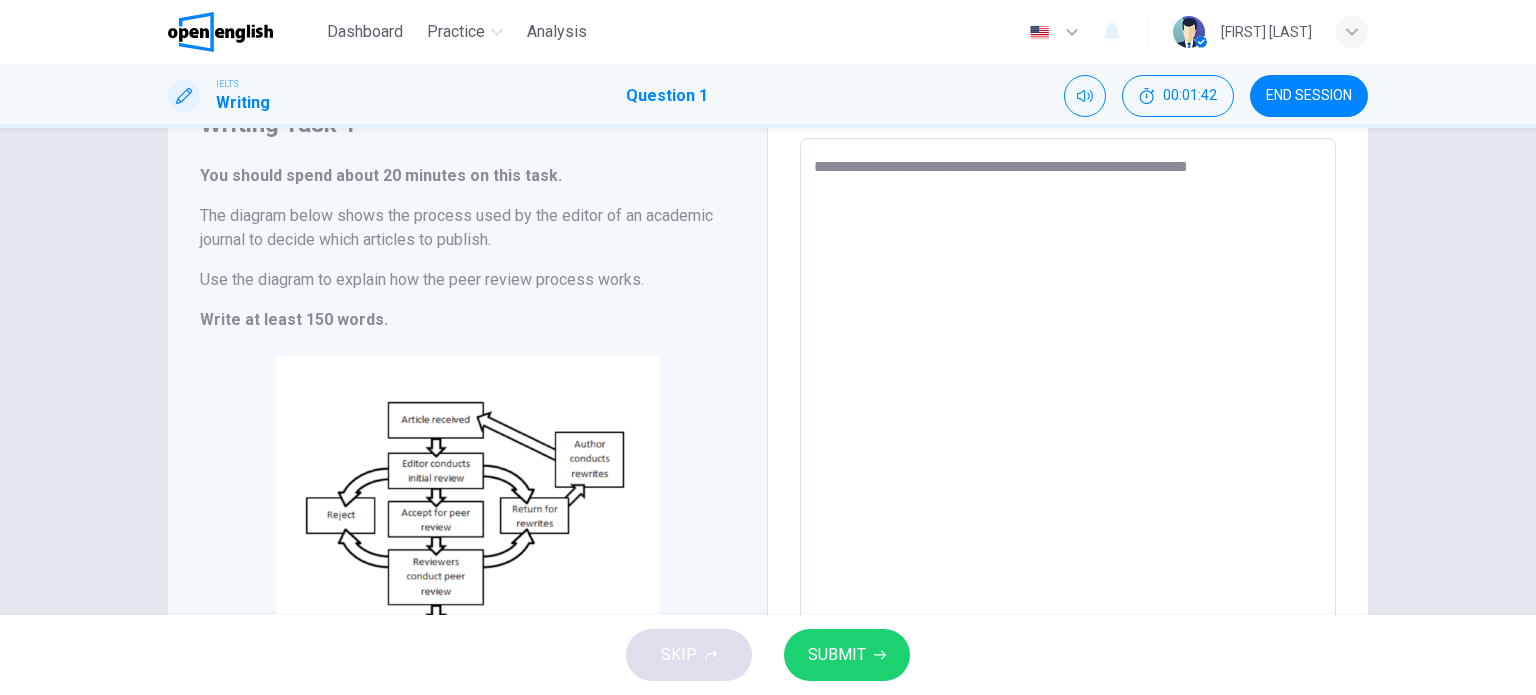 type on "**********" 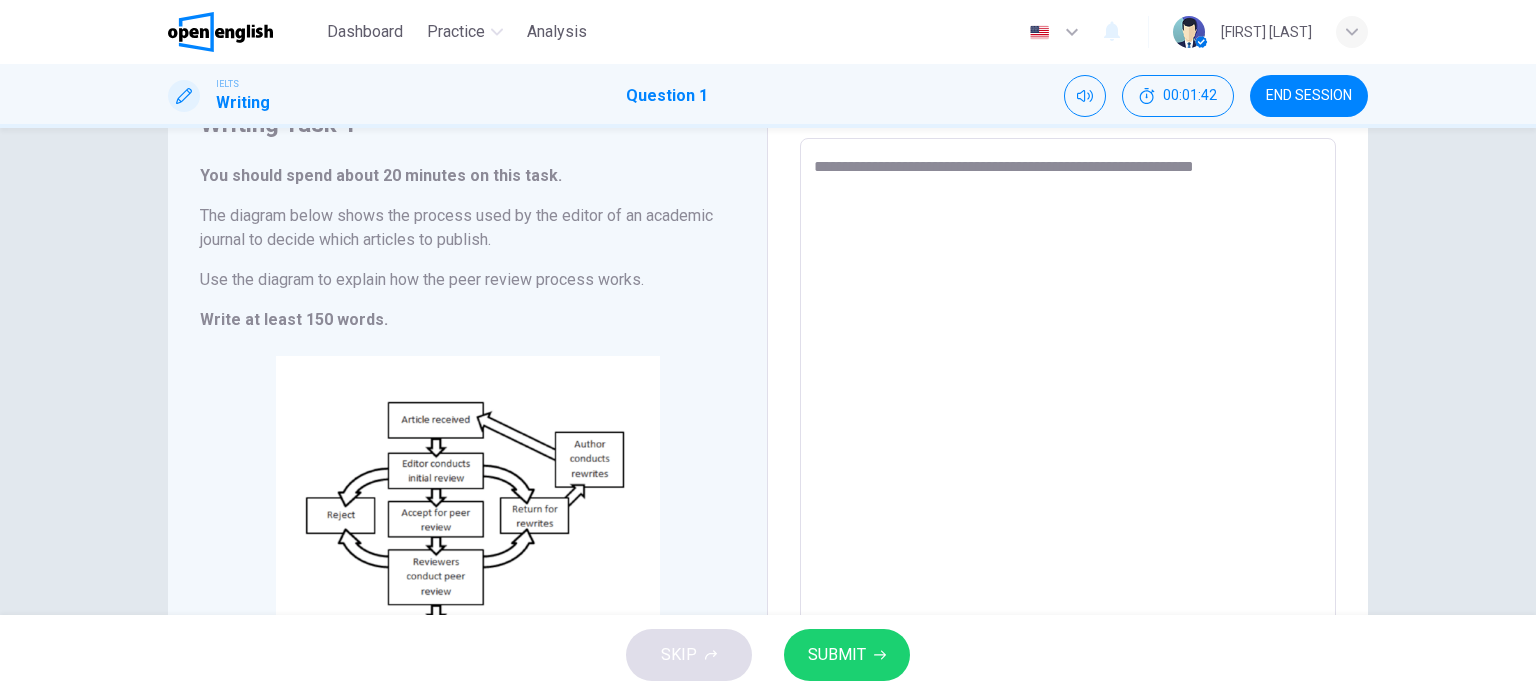 type on "**********" 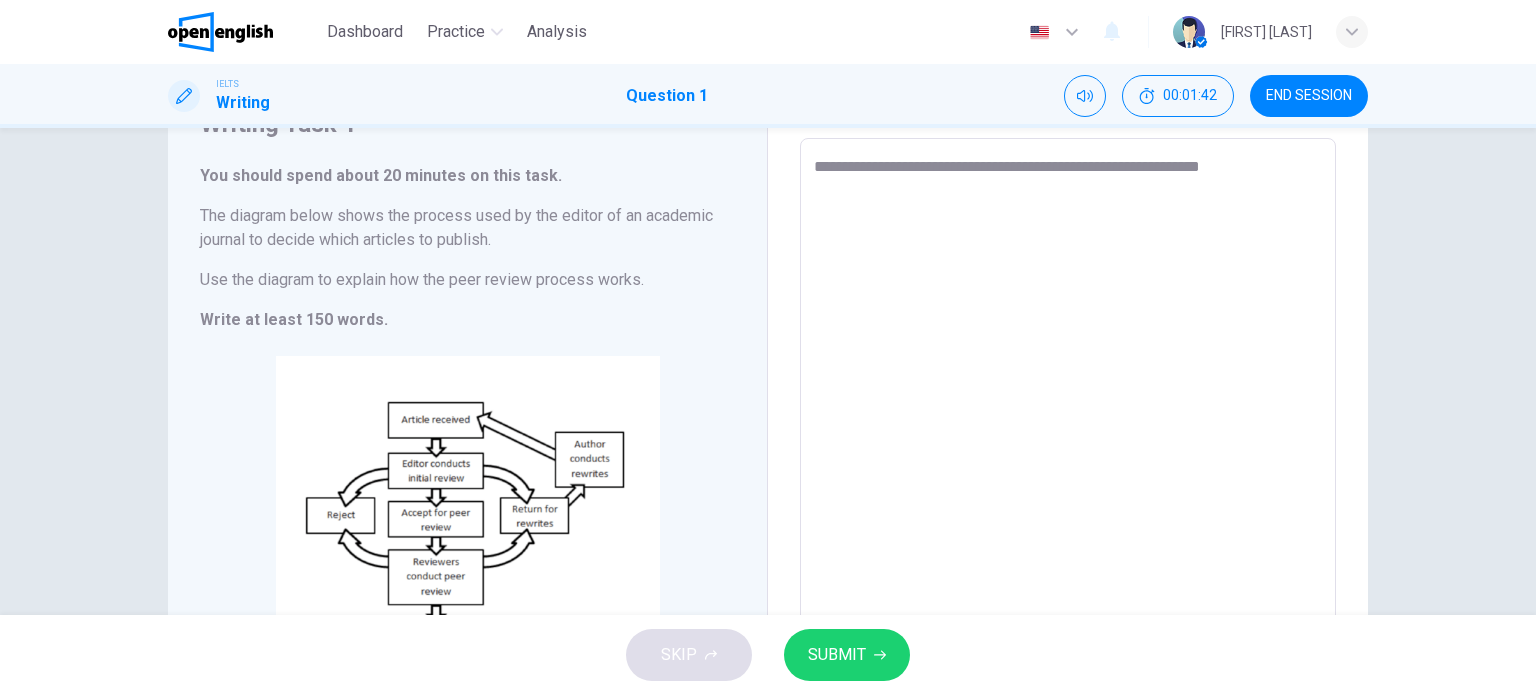 type on "**********" 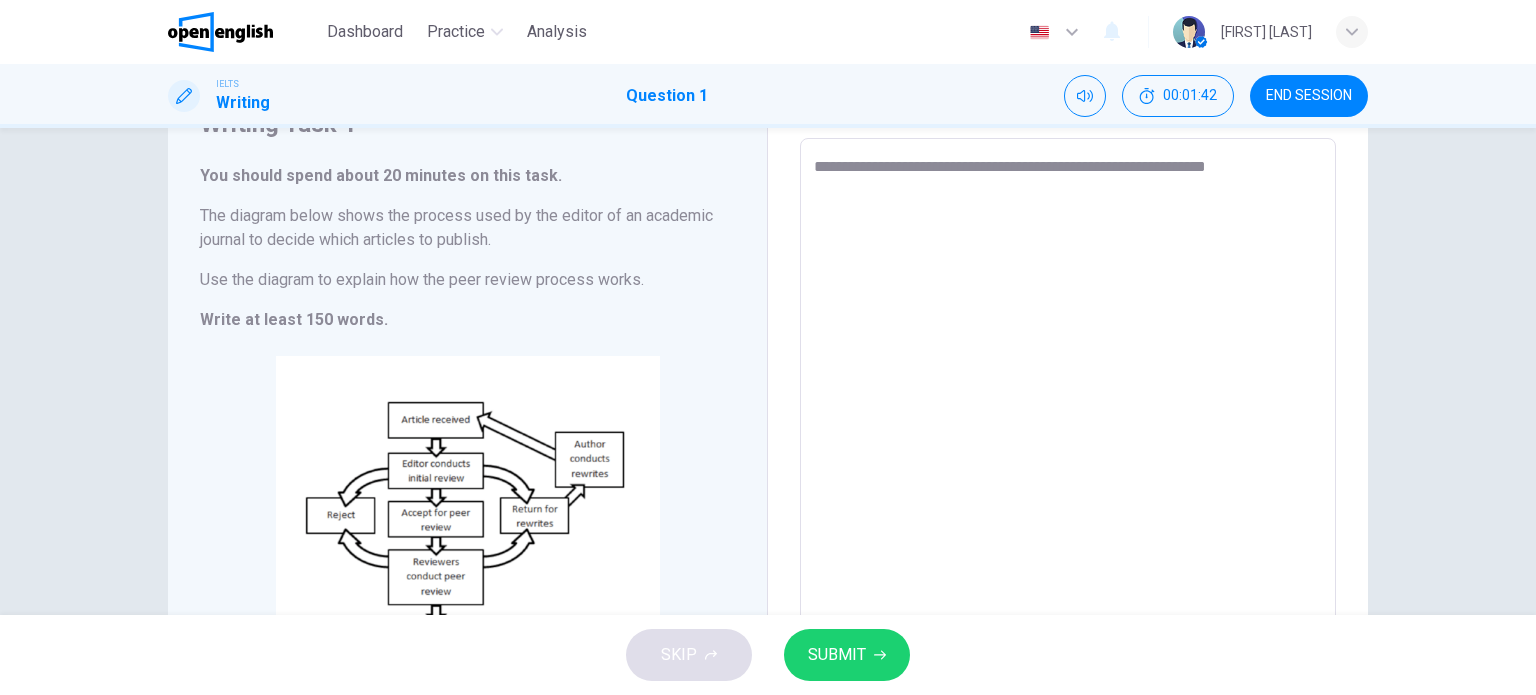 type on "*" 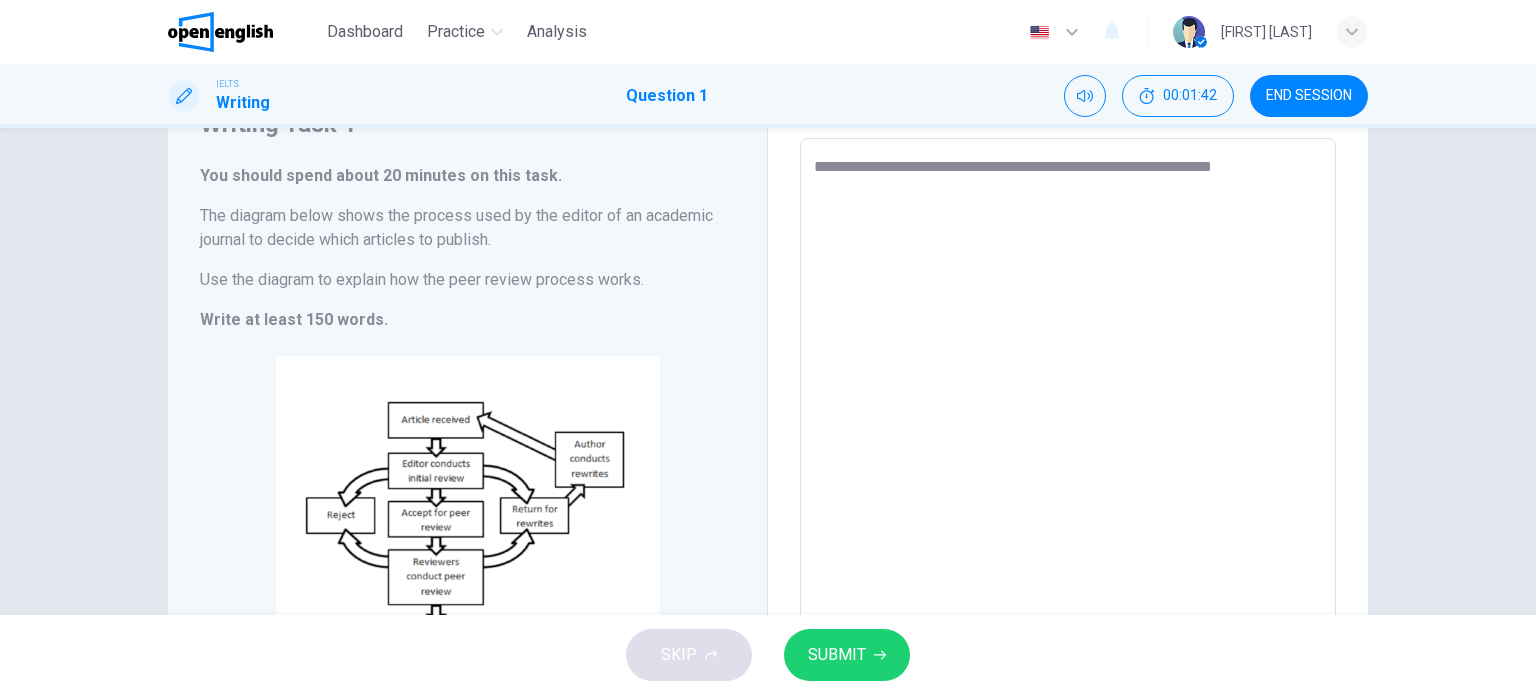 type on "*" 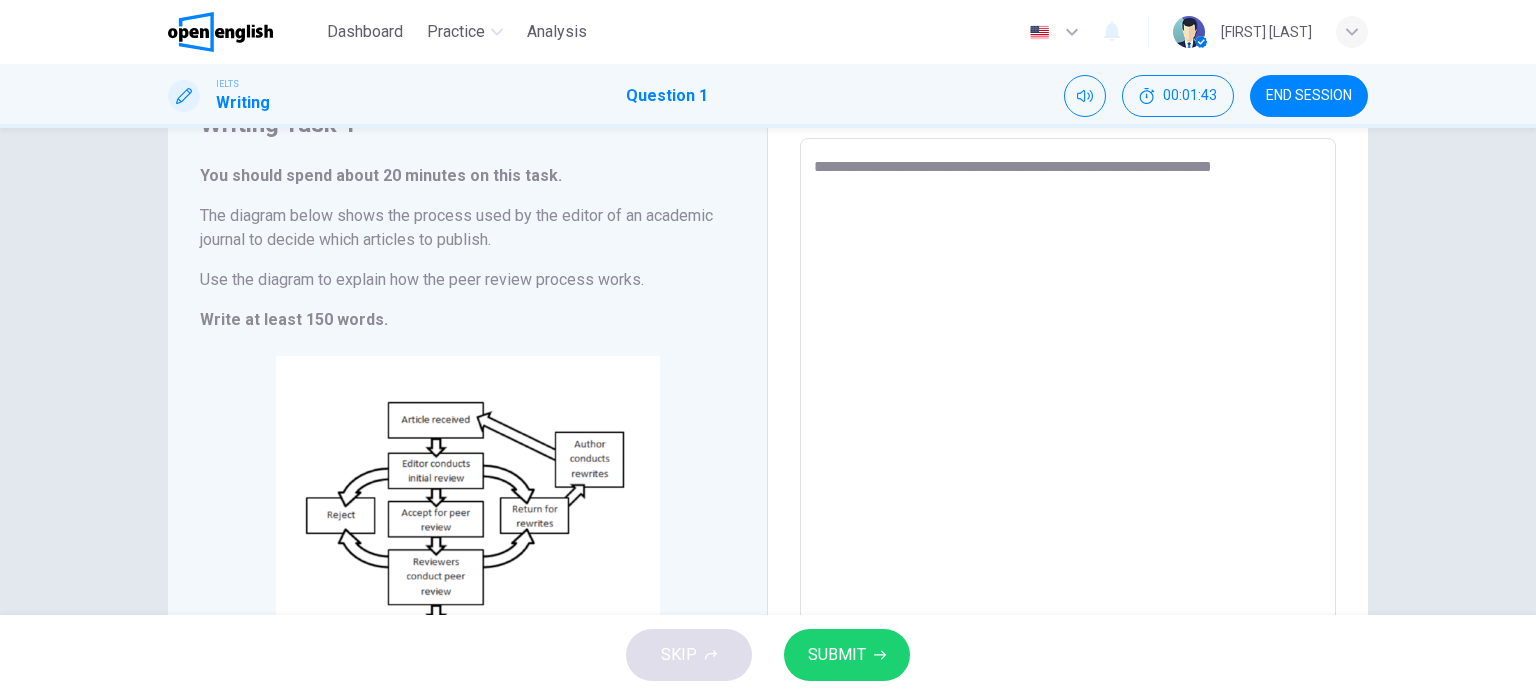type on "**********" 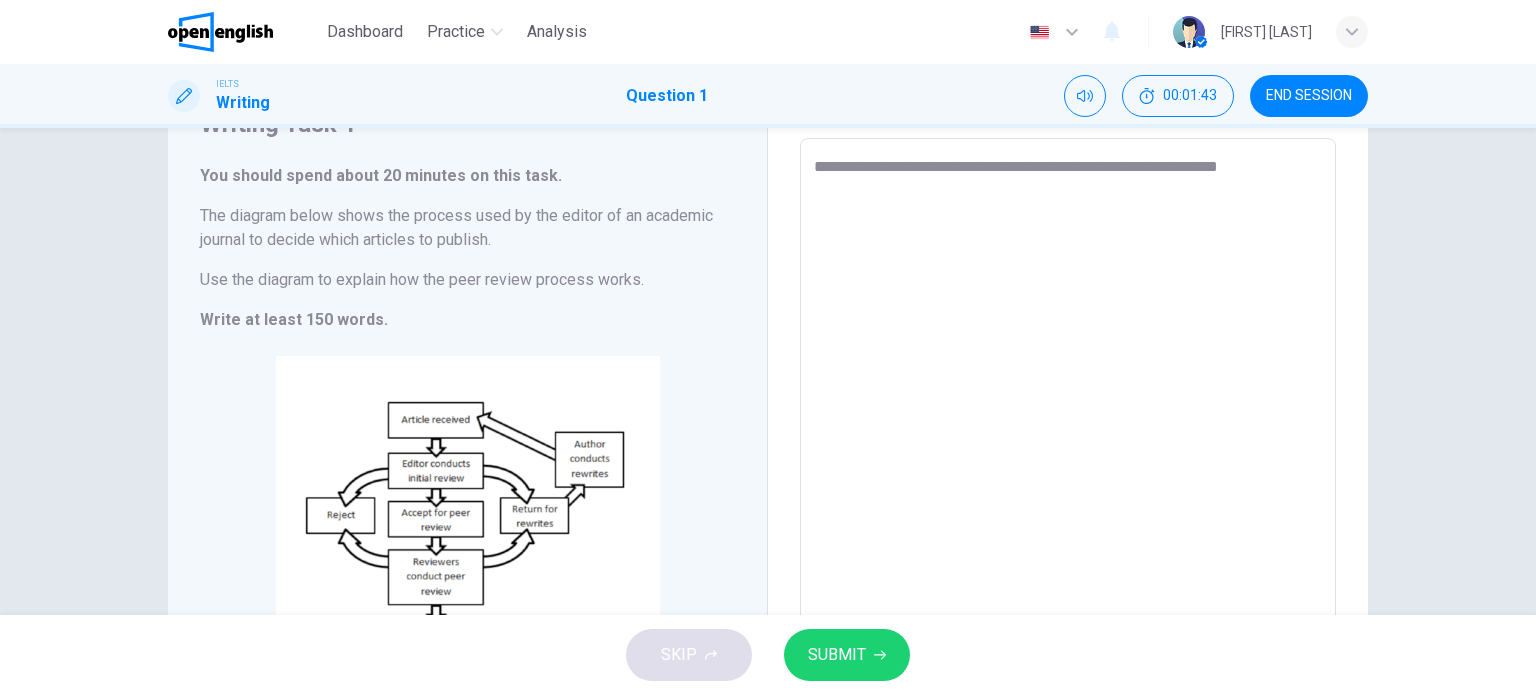 type on "**********" 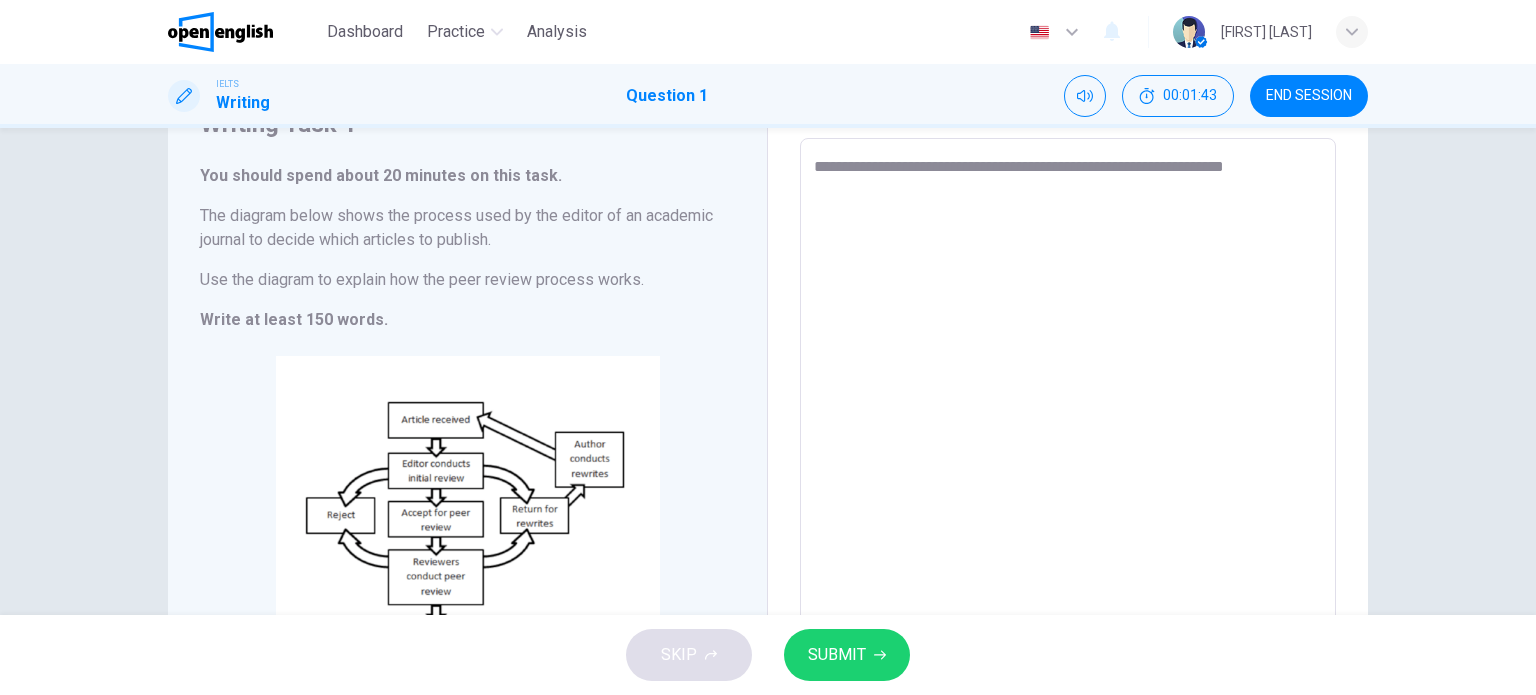 type on "*" 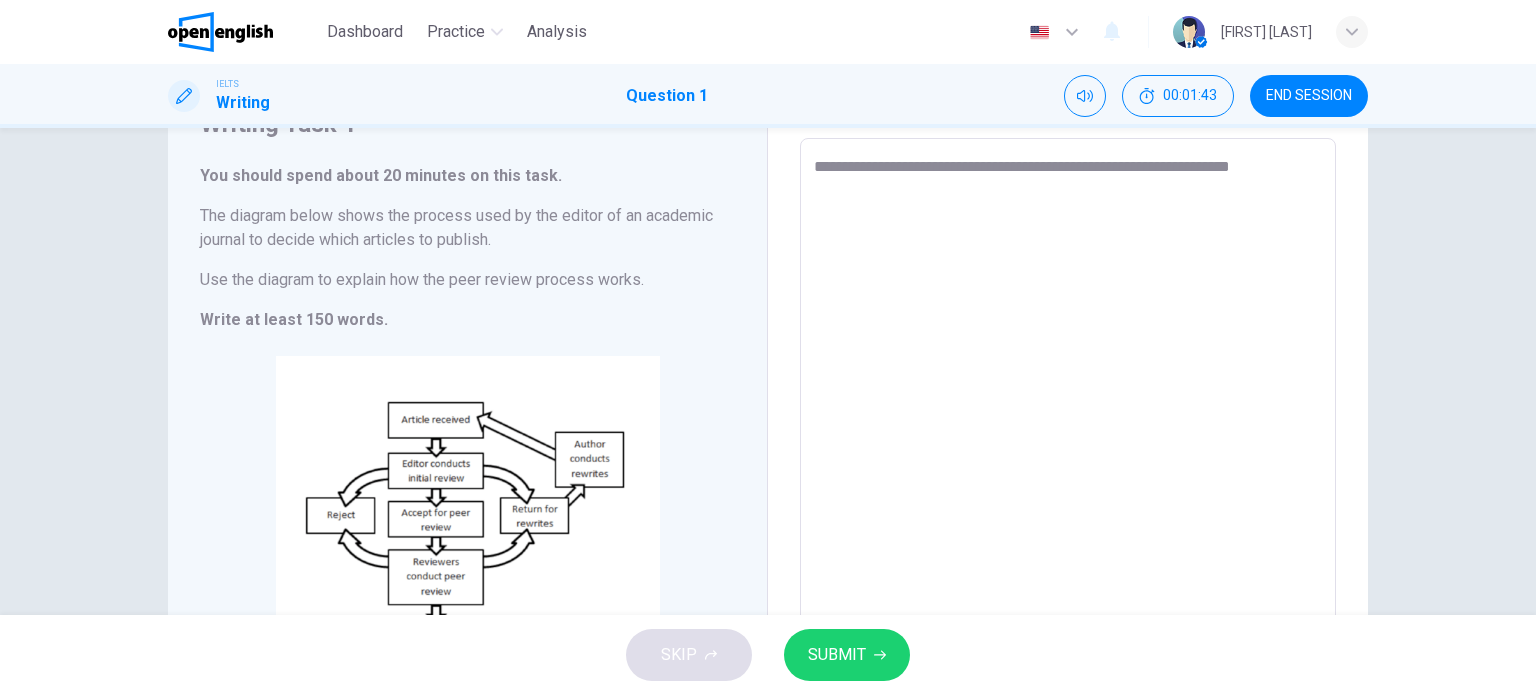 type on "*" 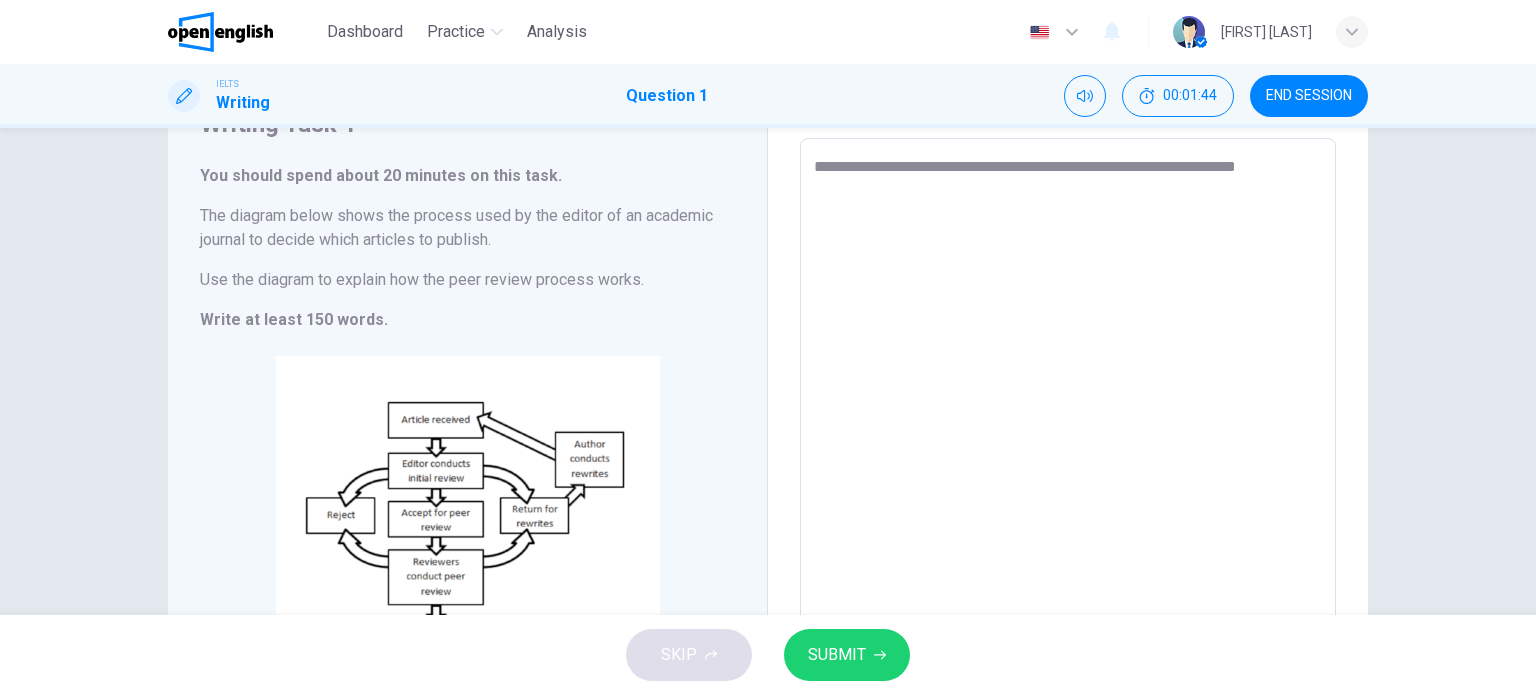 type on "*" 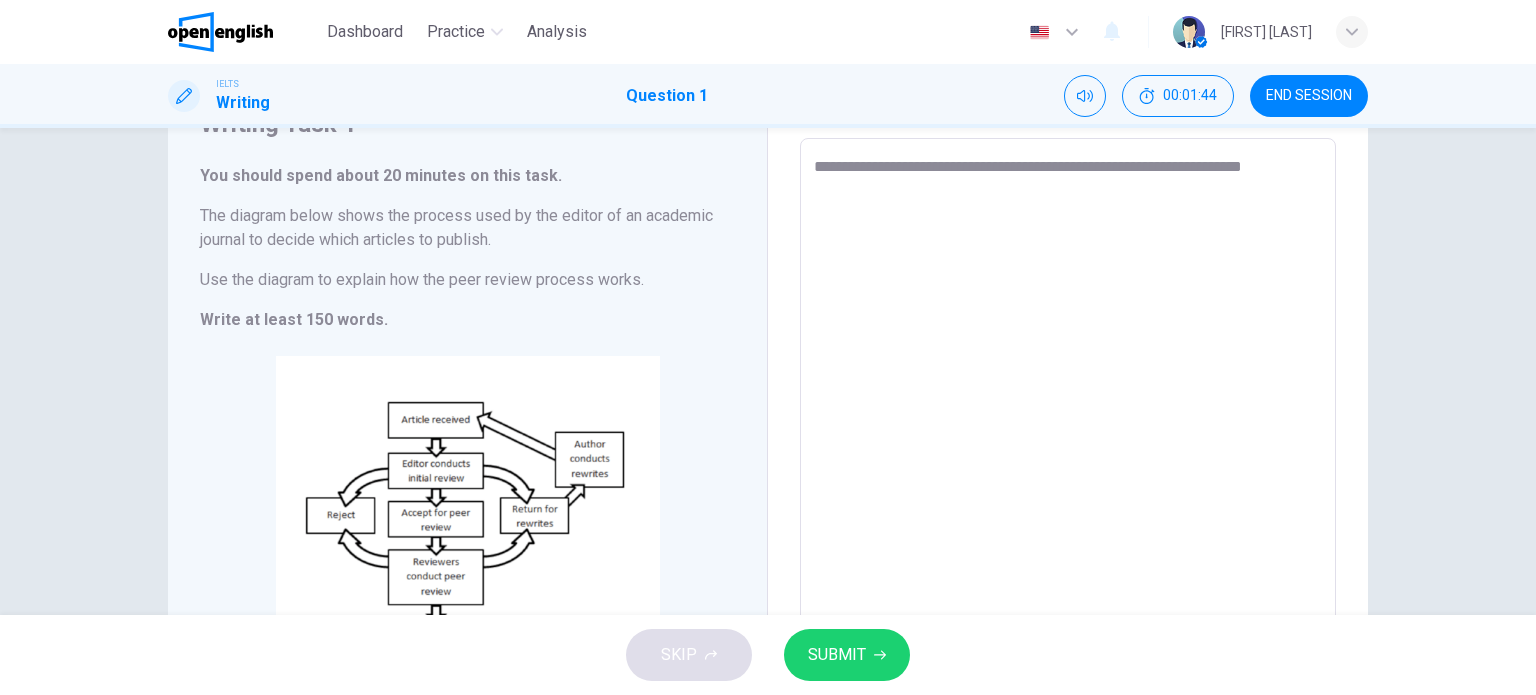 type on "**********" 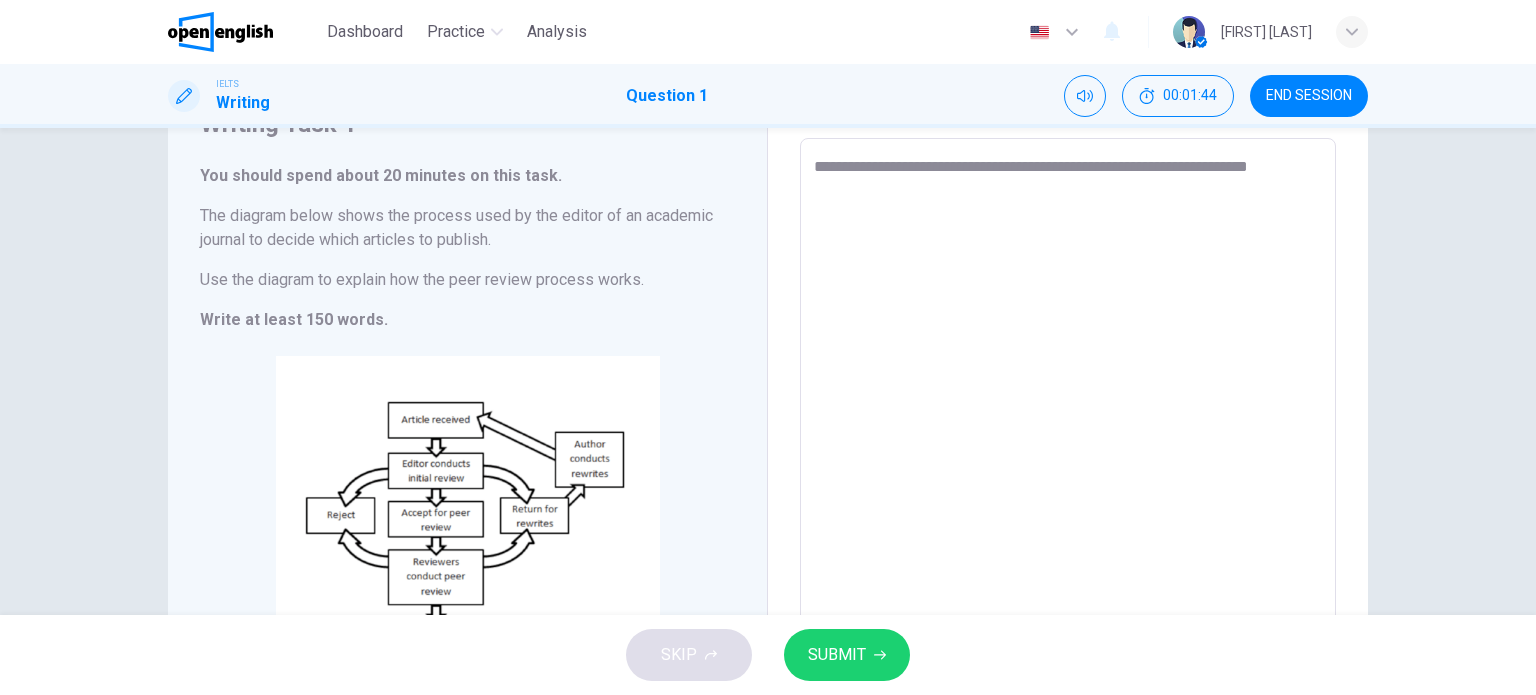 type on "*" 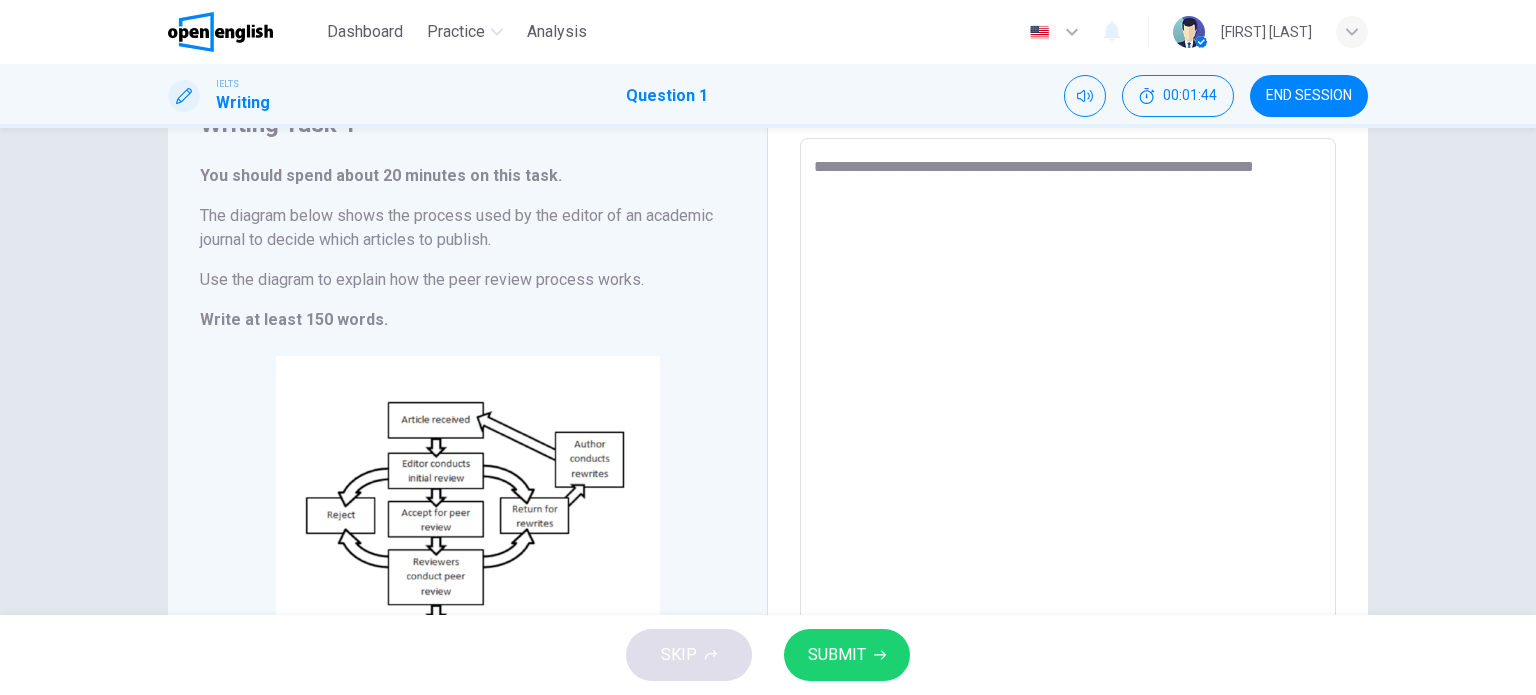 type on "*" 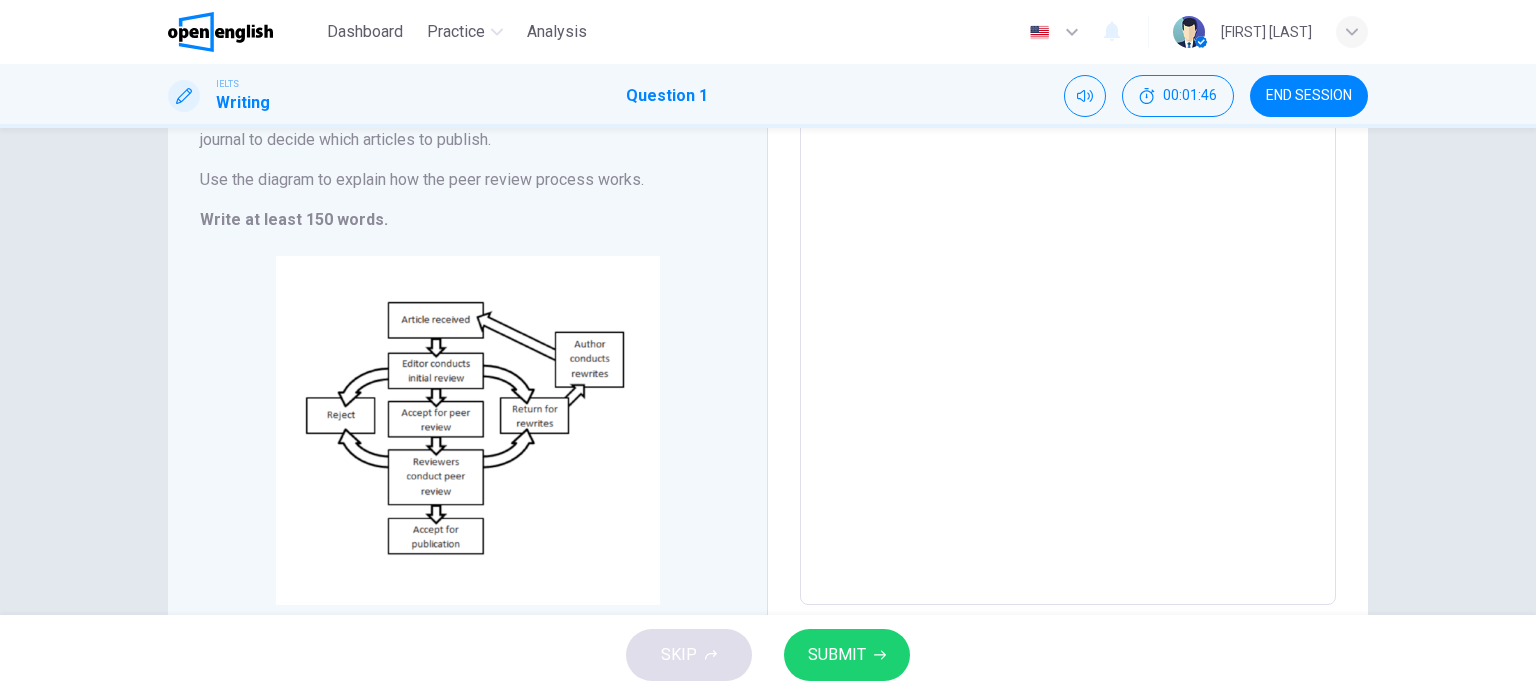 scroll, scrollTop: 100, scrollLeft: 0, axis: vertical 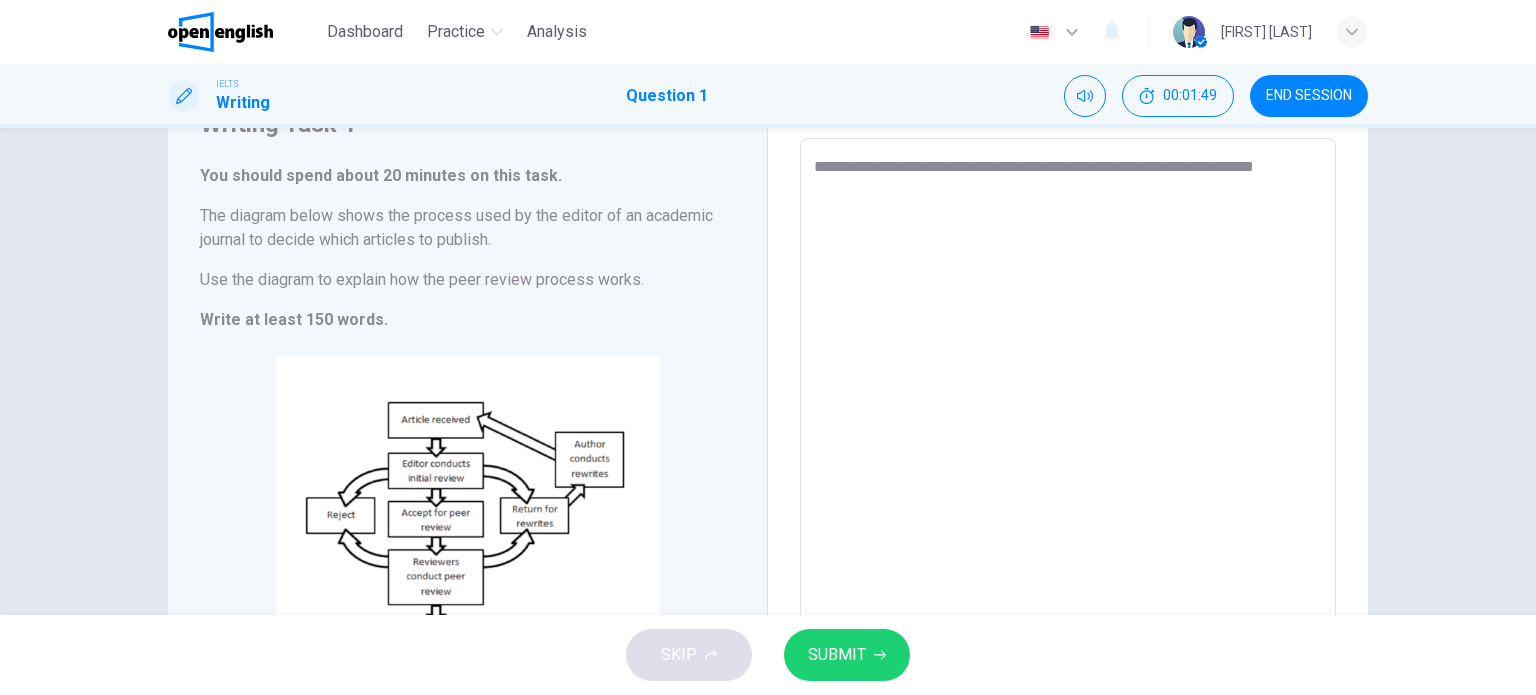 type on "**********" 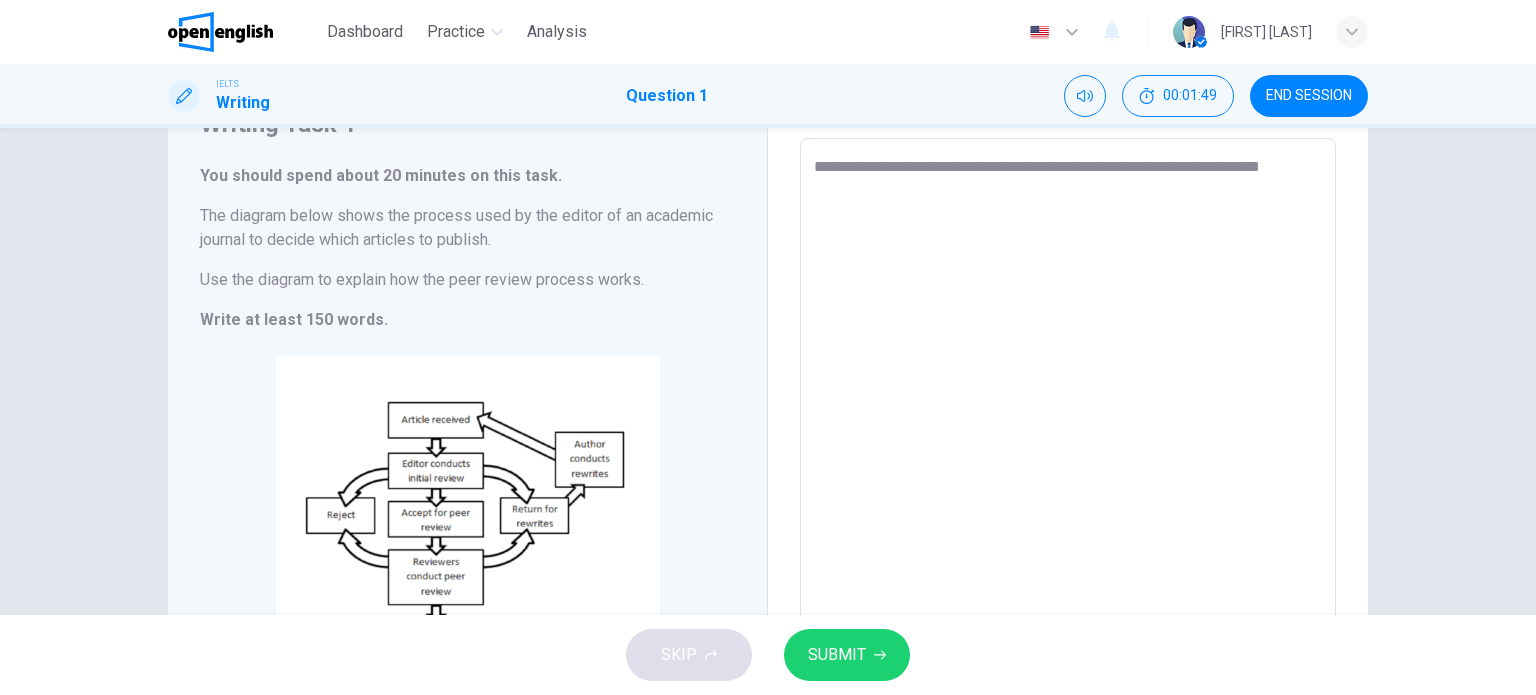 type on "**********" 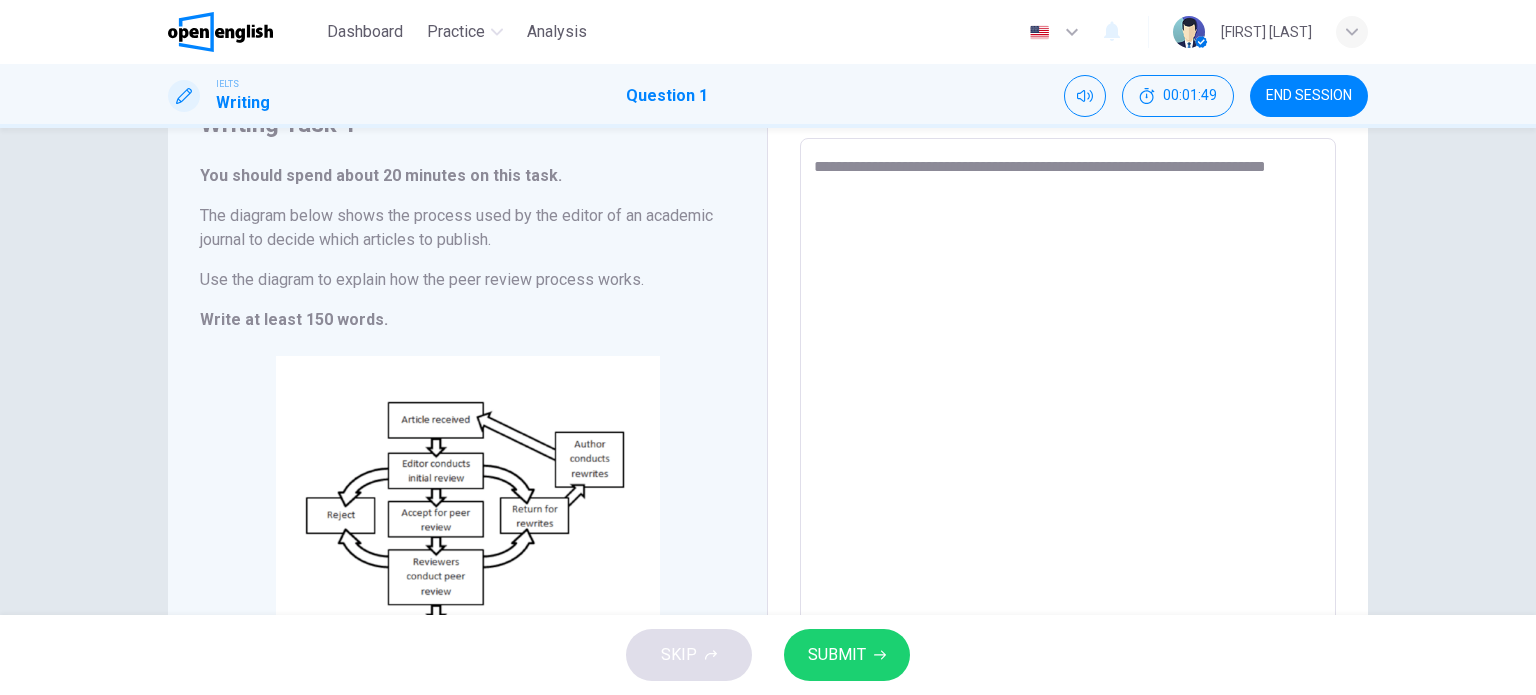 type on "*" 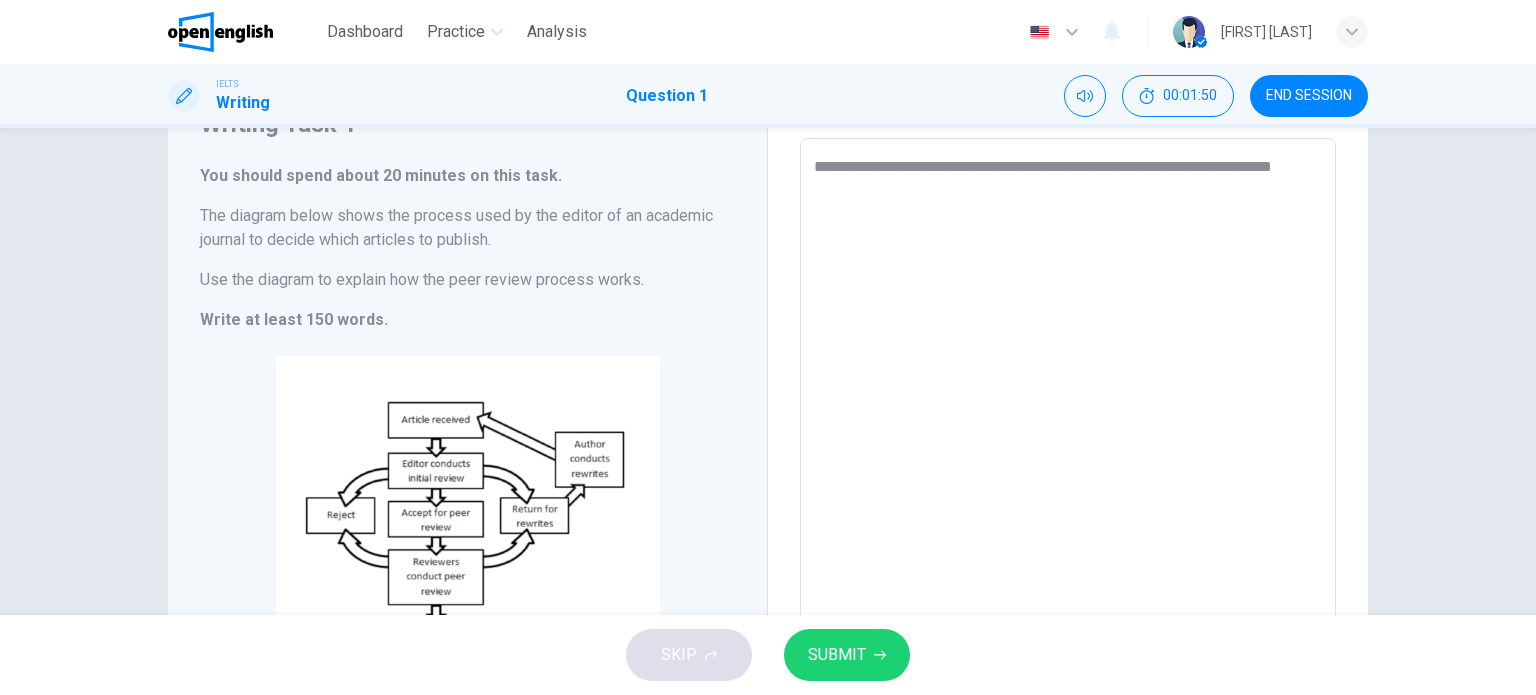 type on "**********" 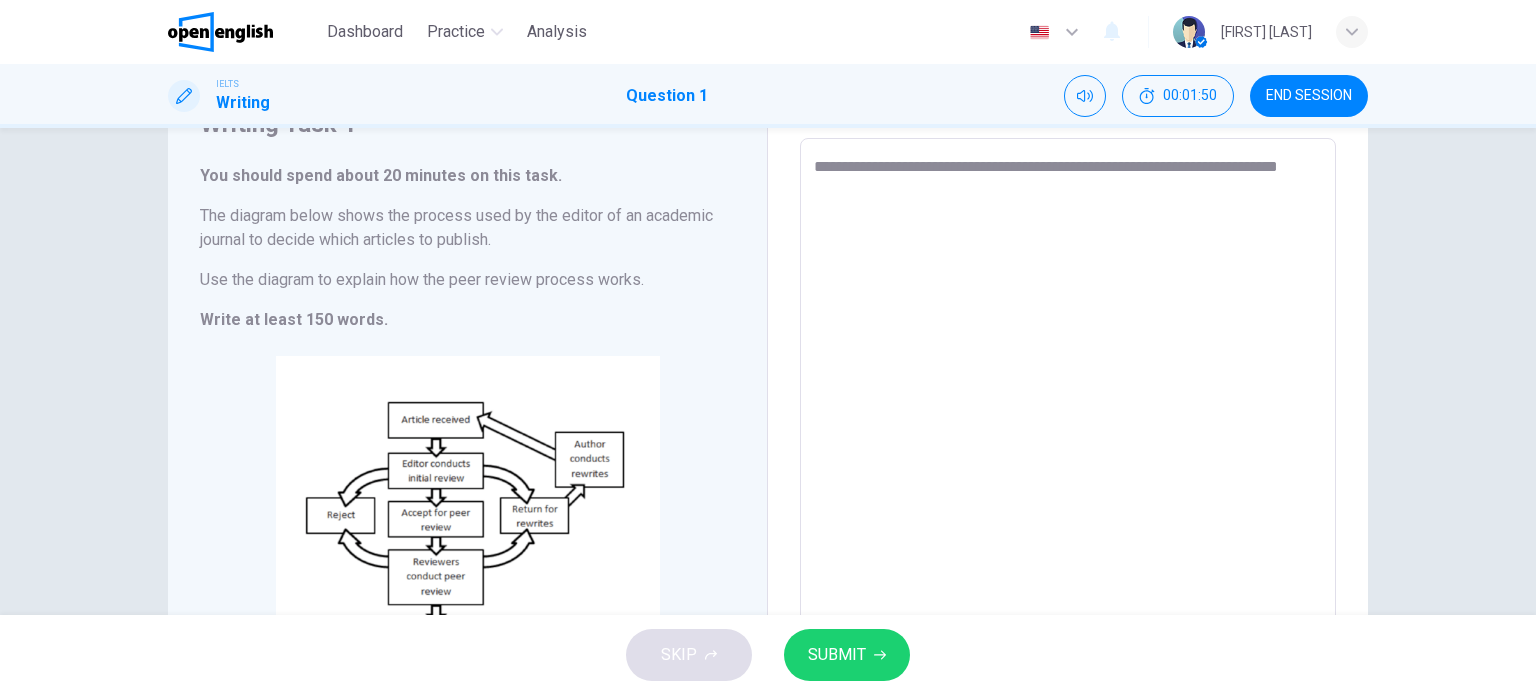 type on "*" 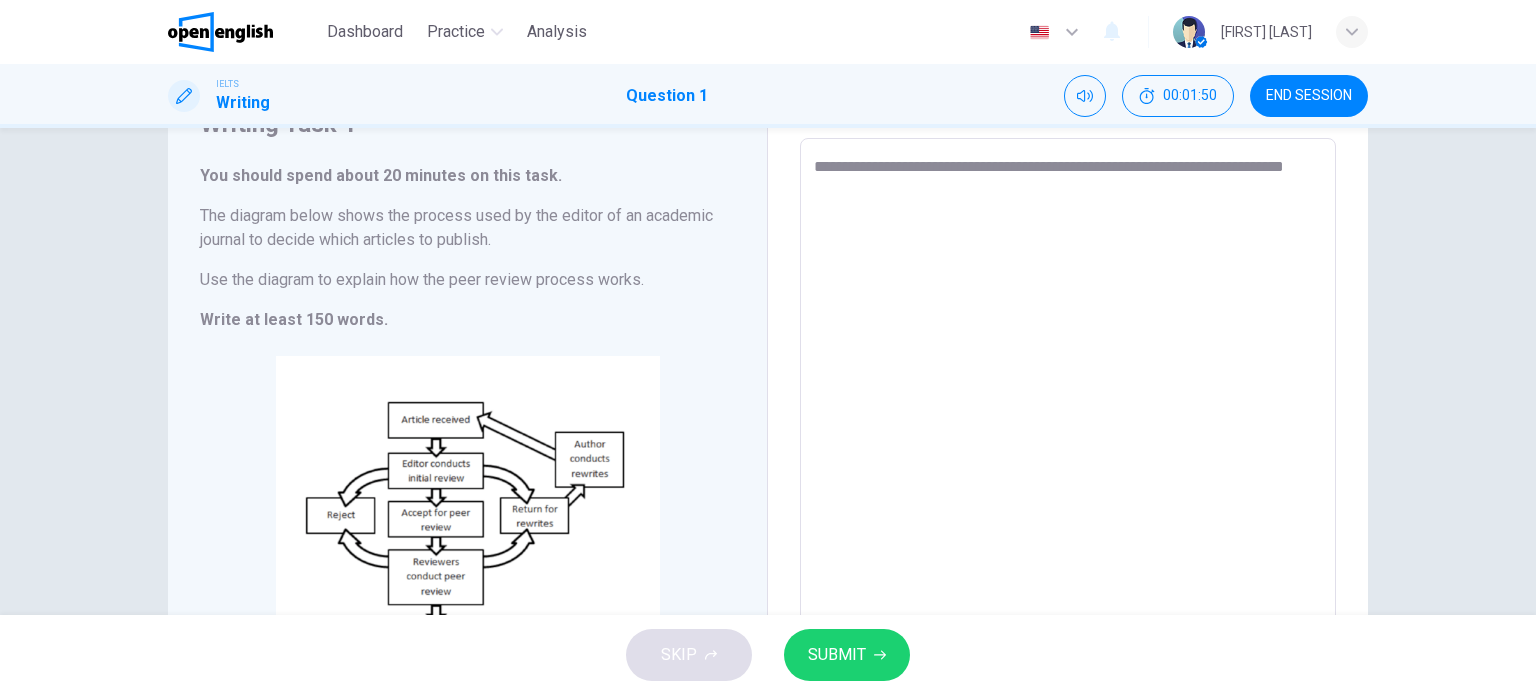 type on "**********" 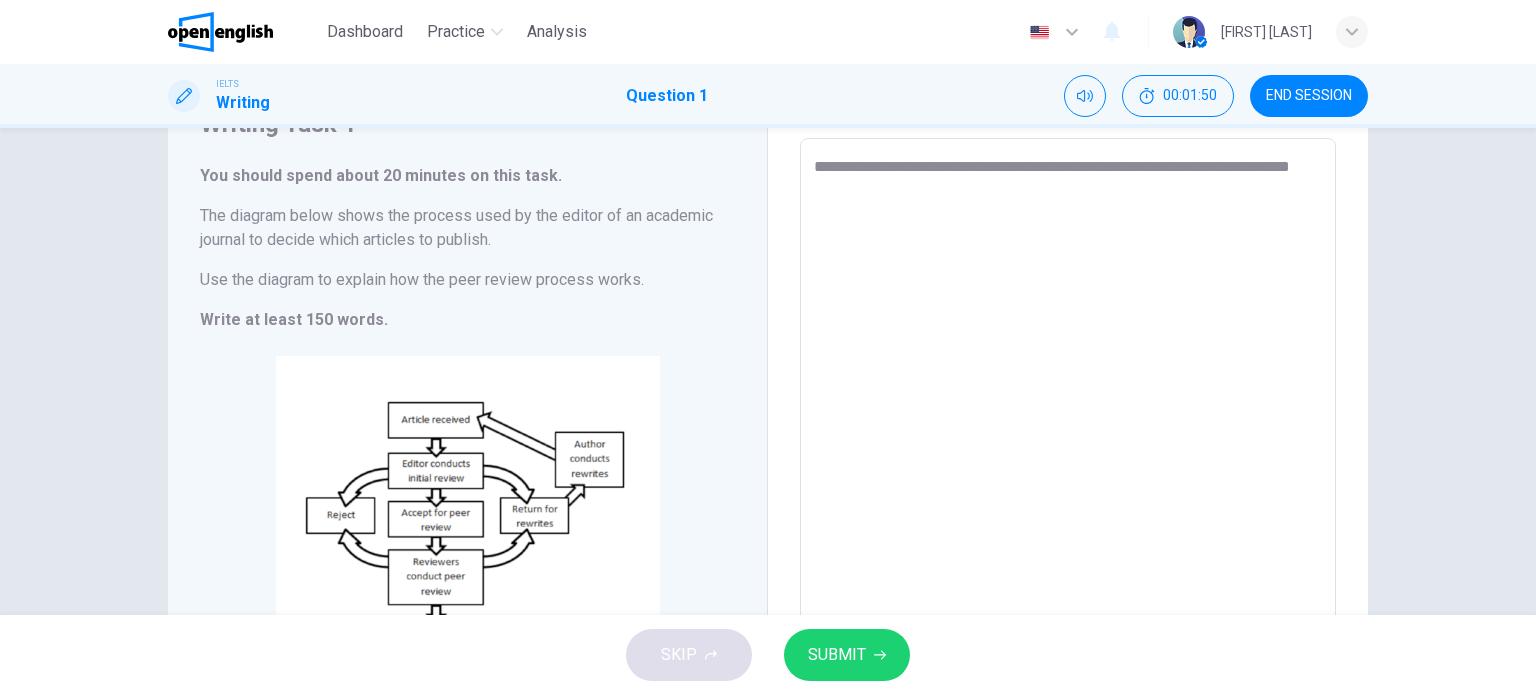 type on "*" 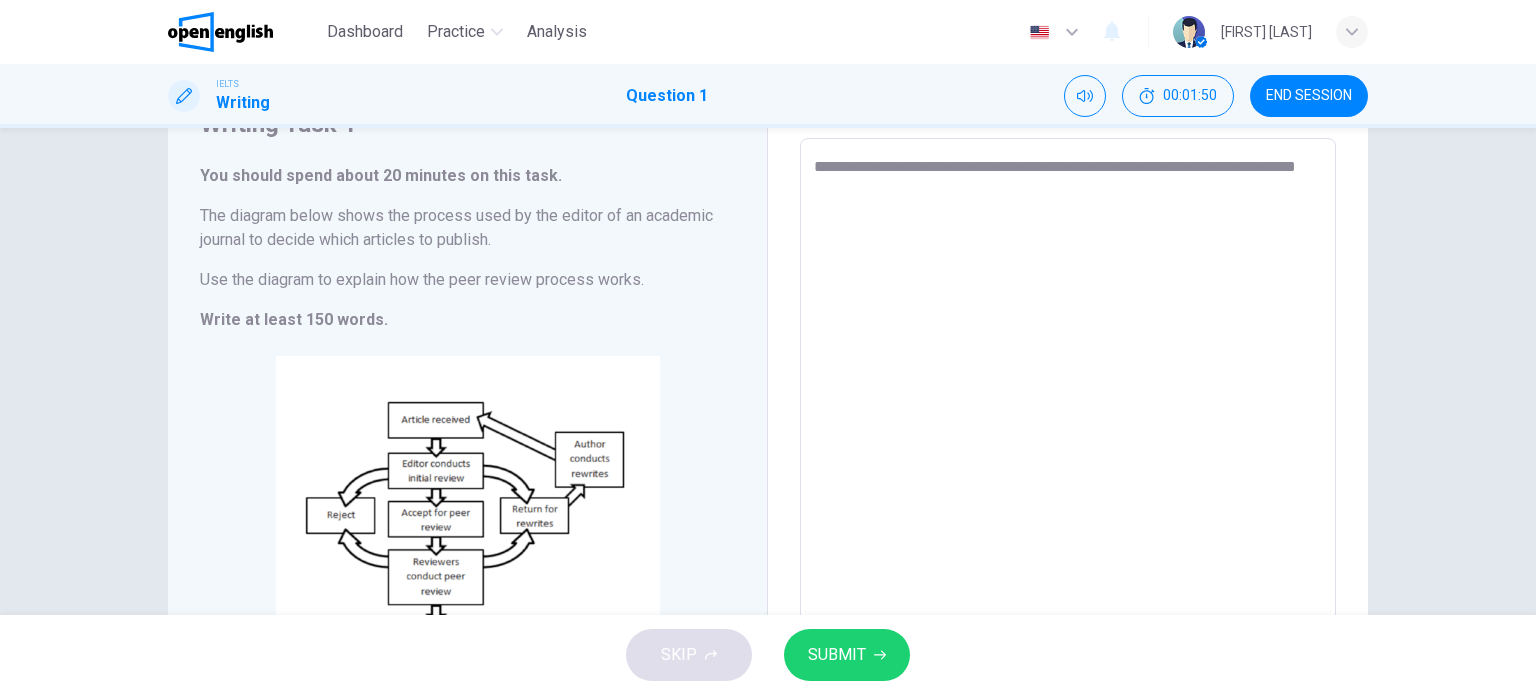type on "*" 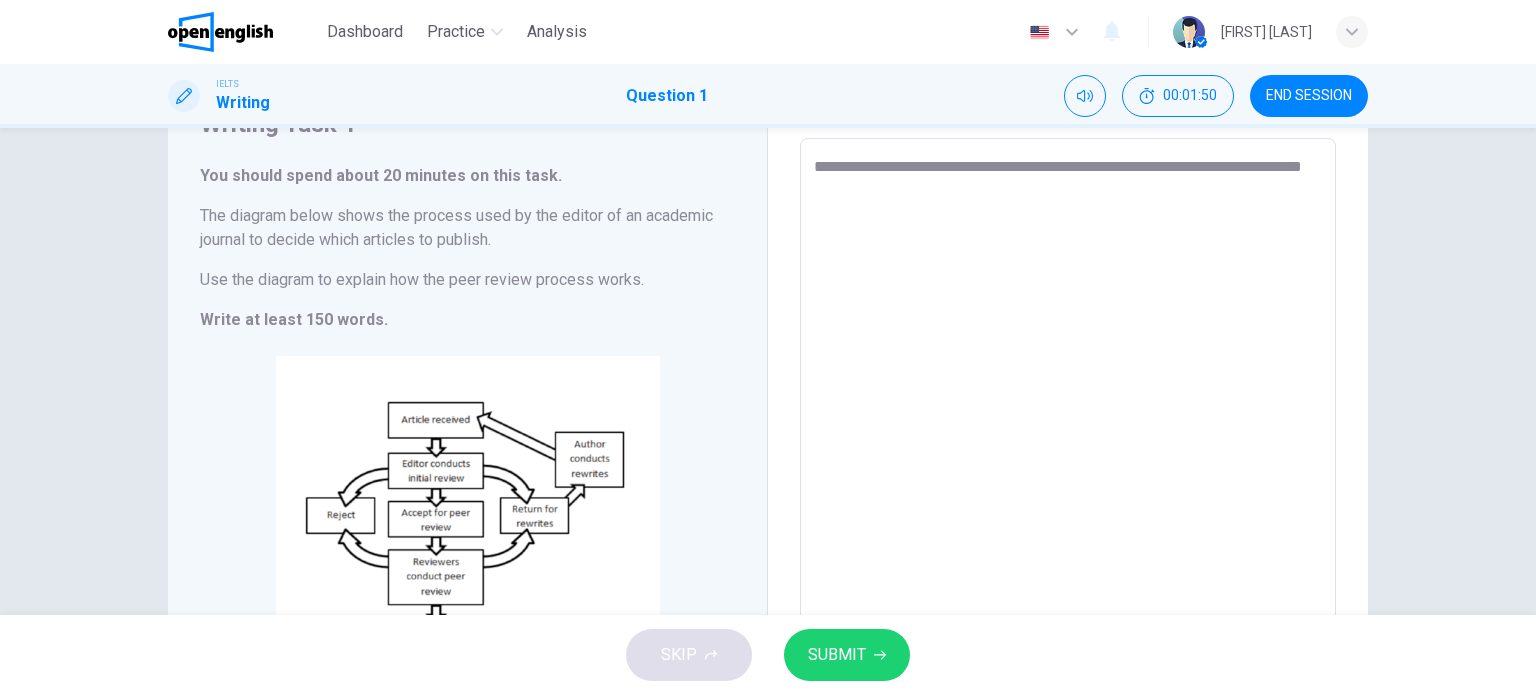type on "*" 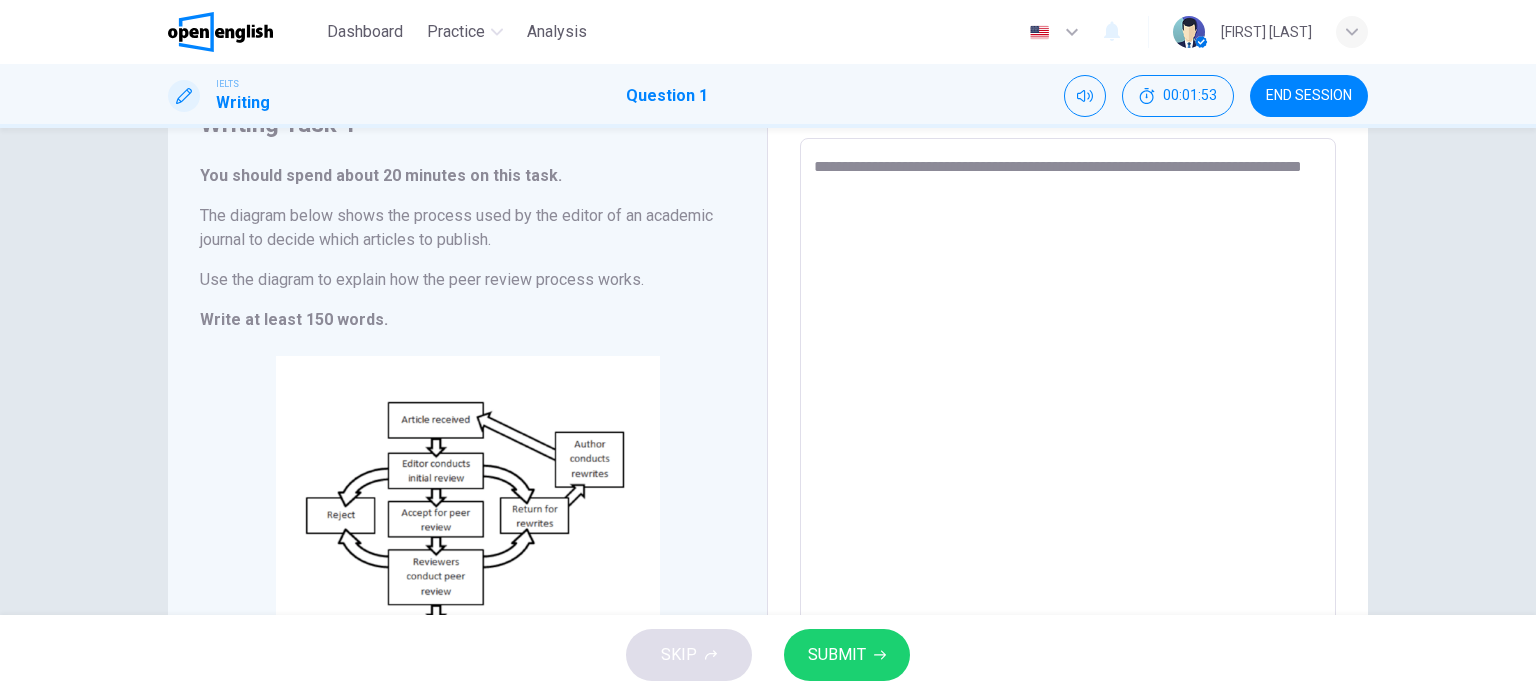 type on "**********" 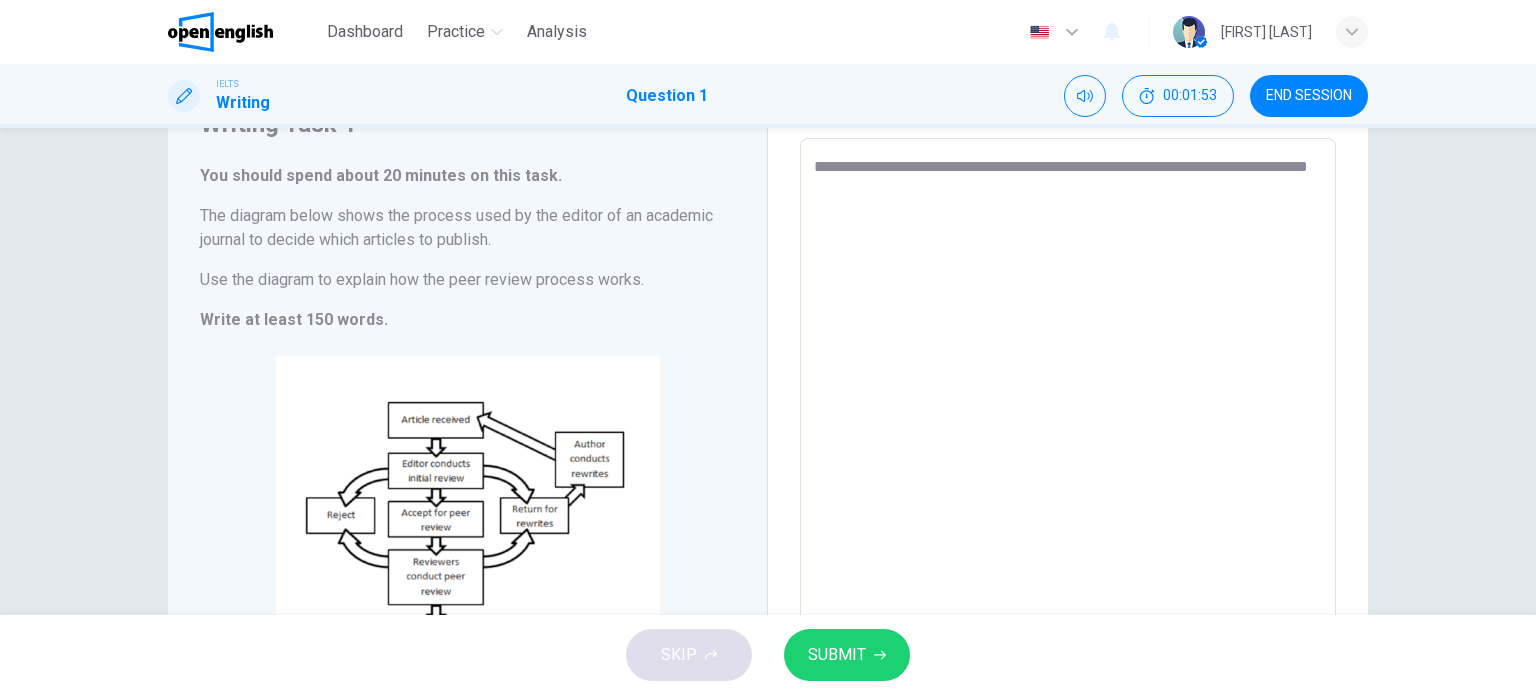 type on "**********" 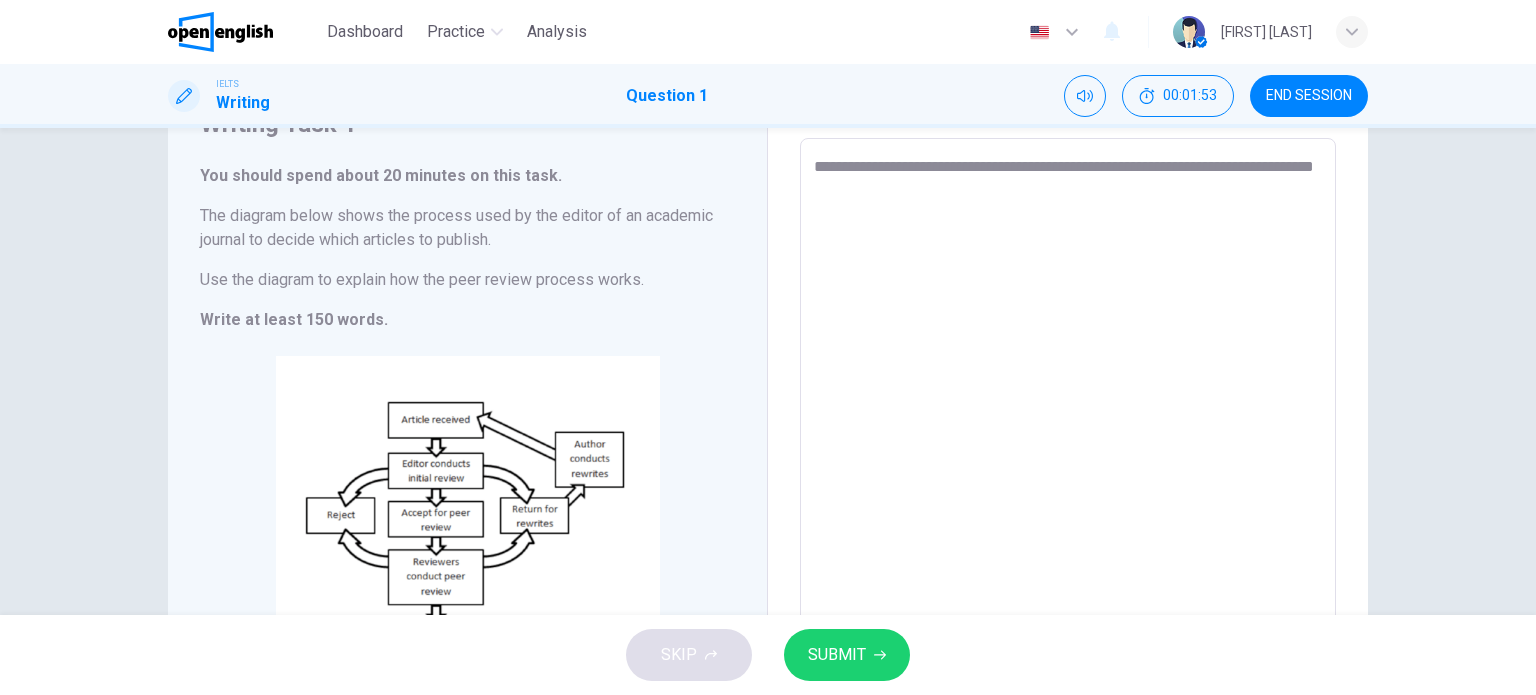 type on "*" 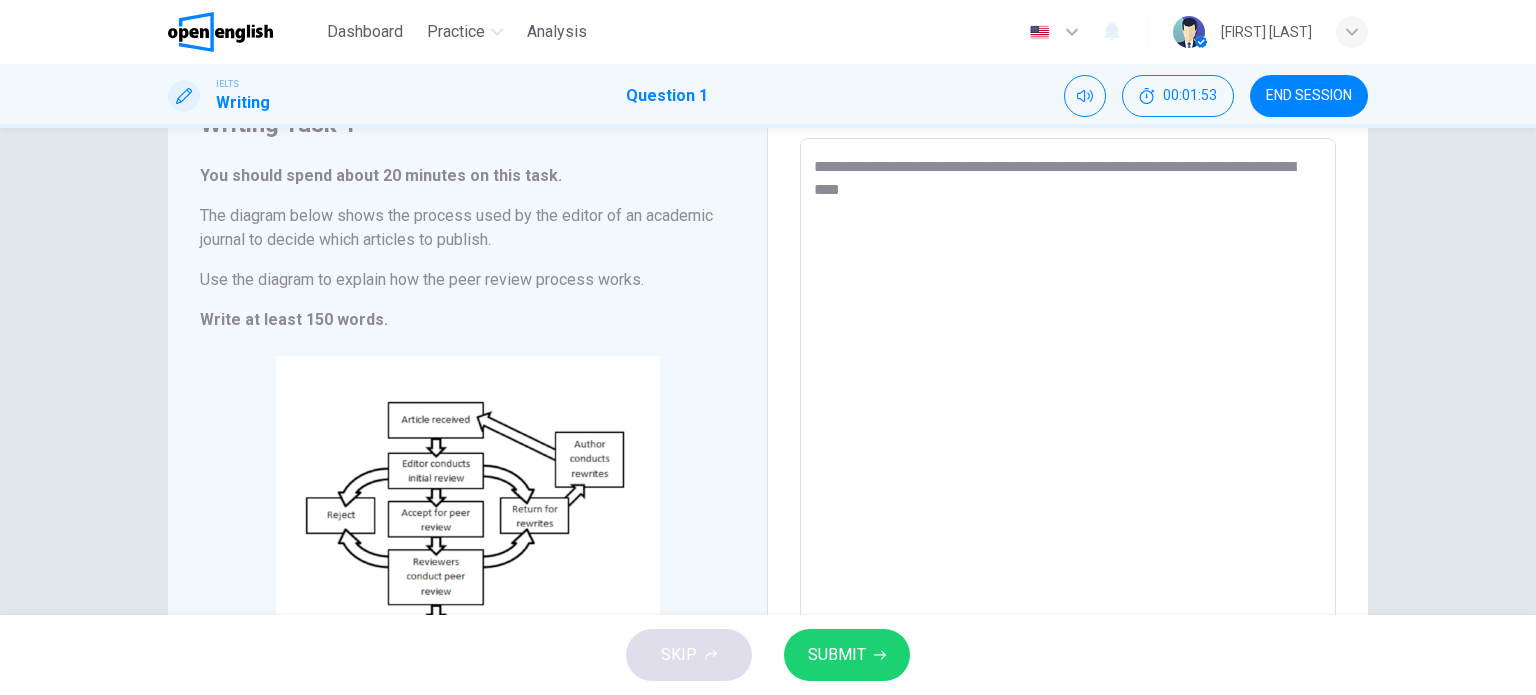 type on "*" 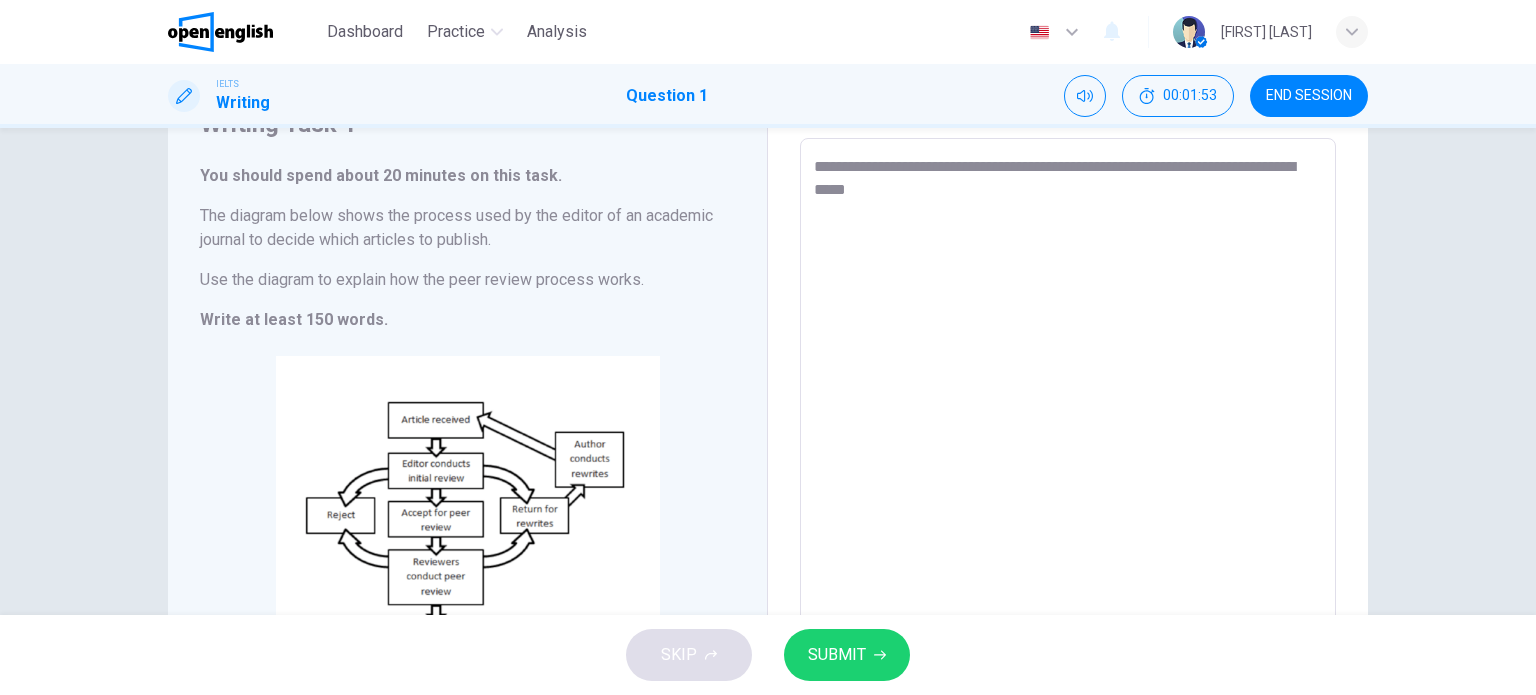 type on "*" 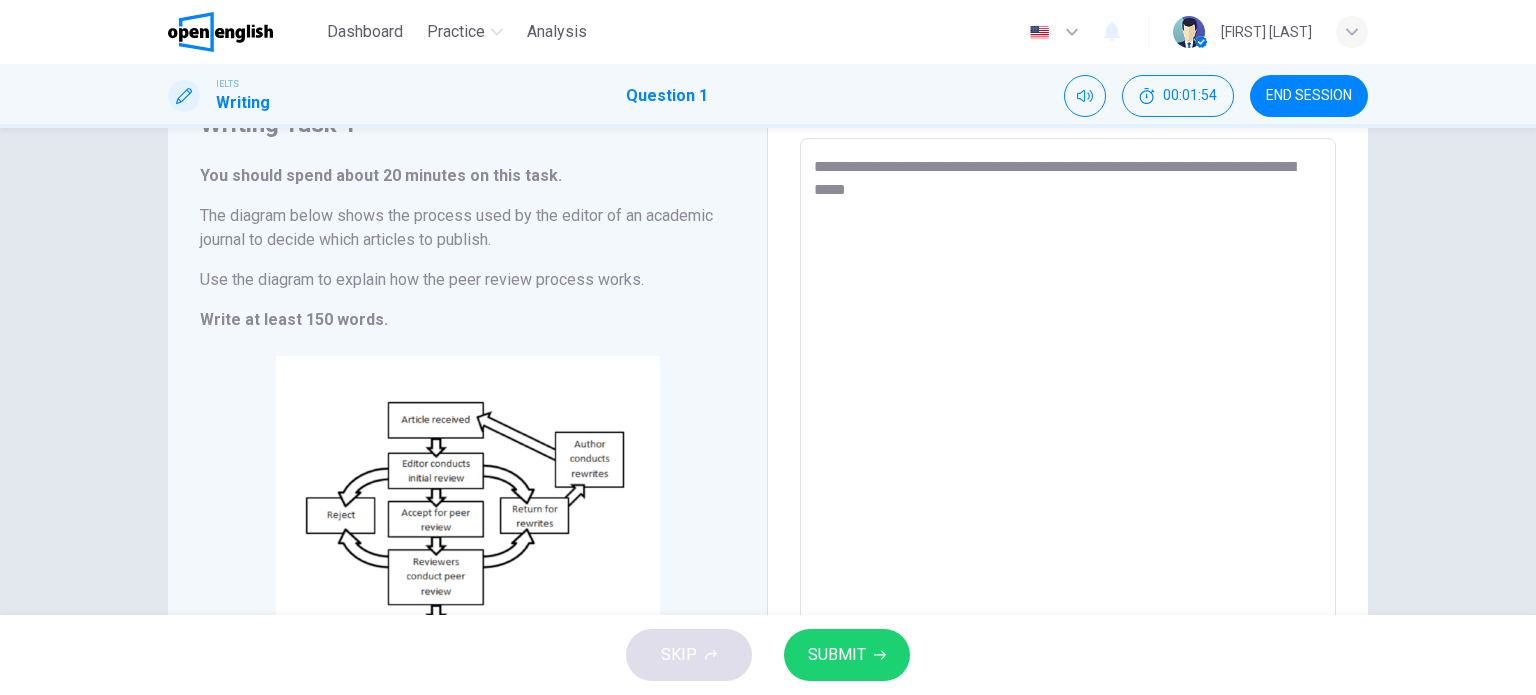 type on "**********" 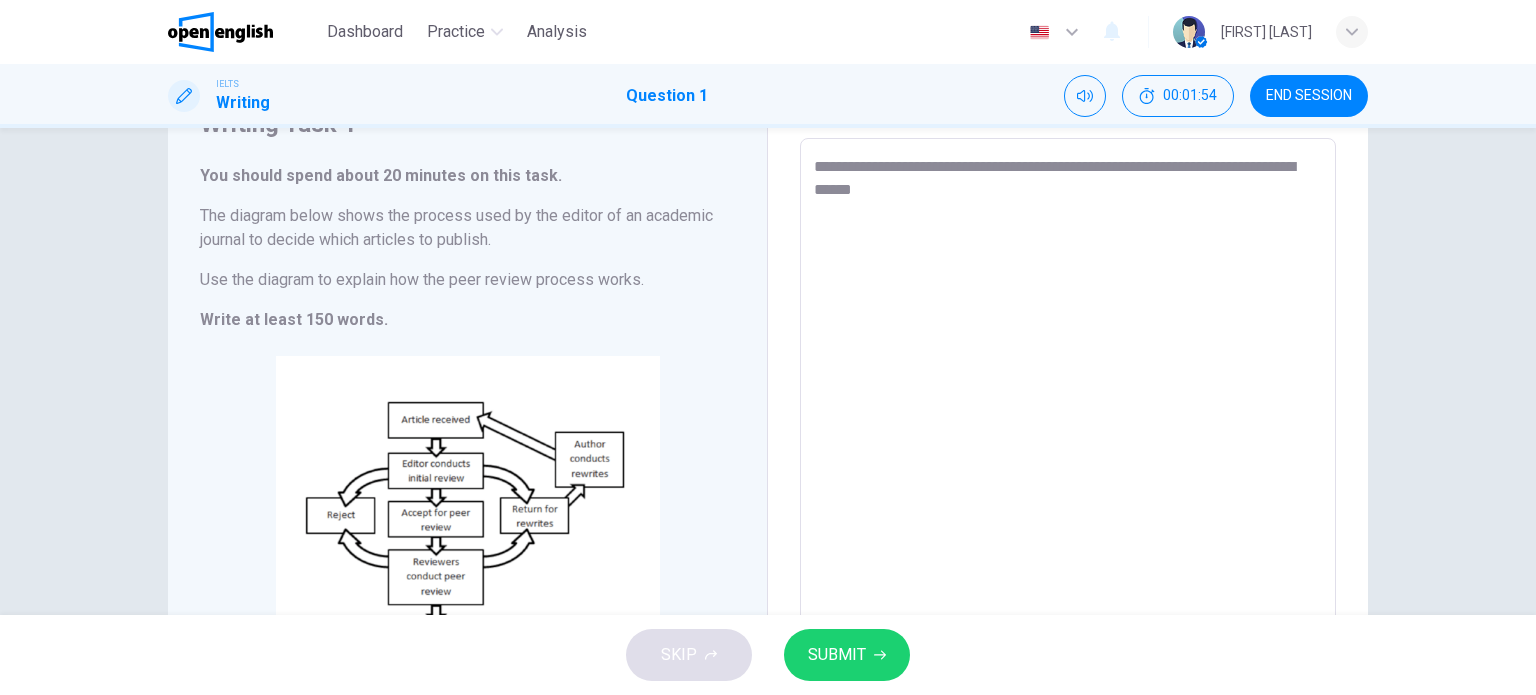 type on "*" 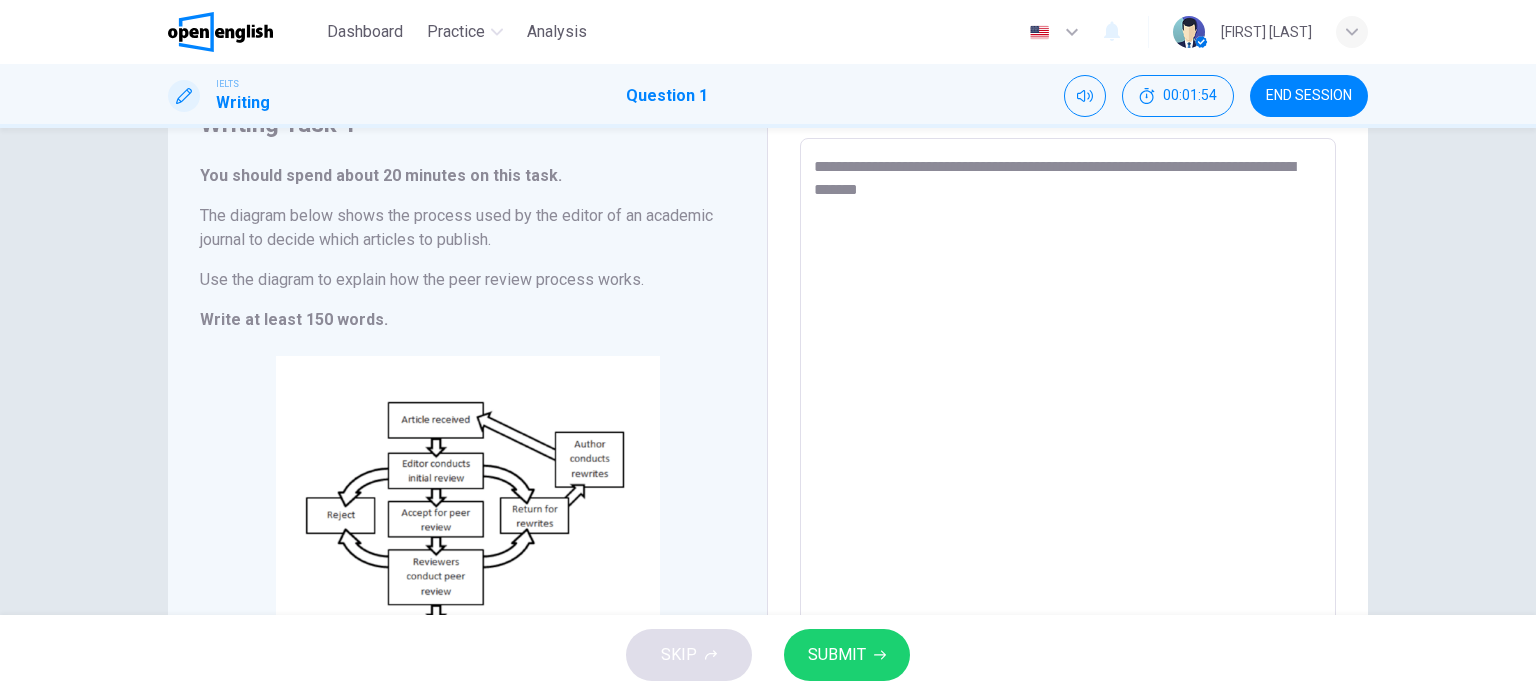 type on "**********" 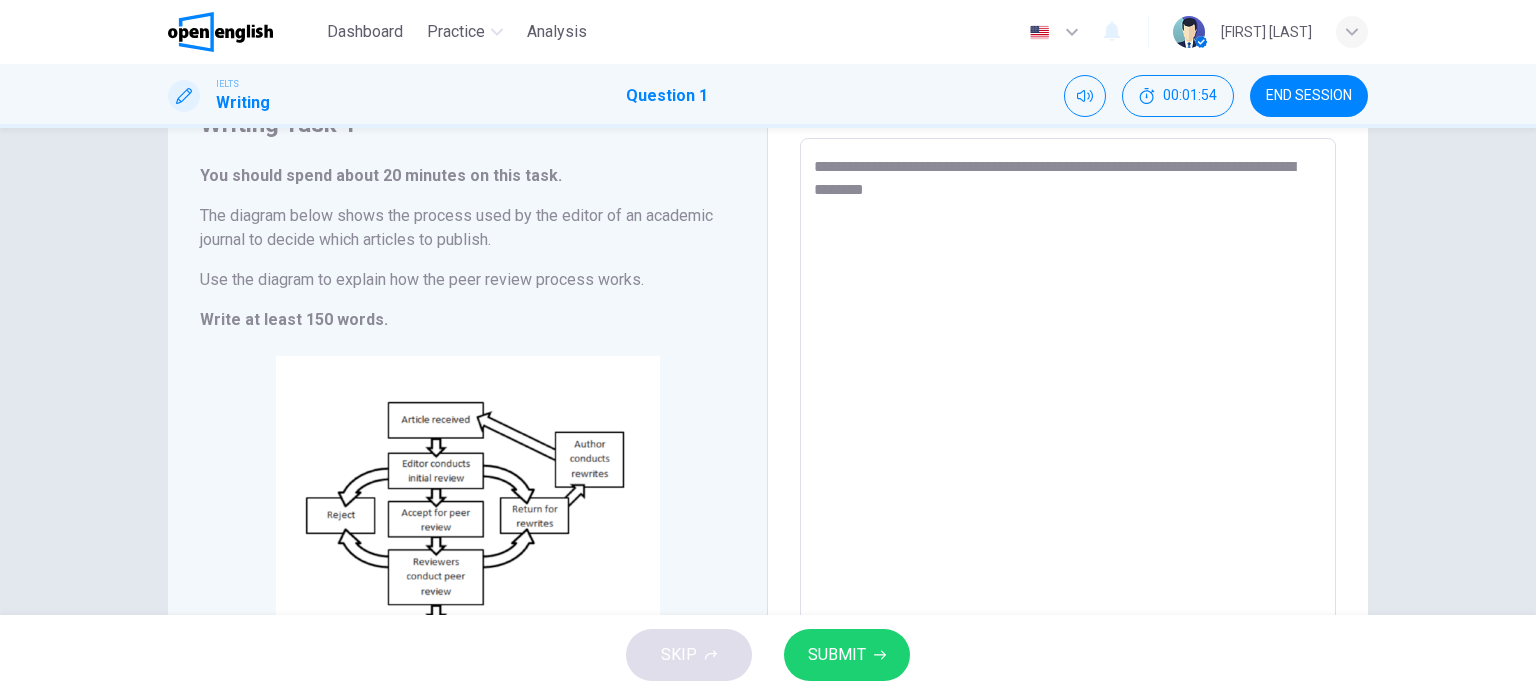 type on "*" 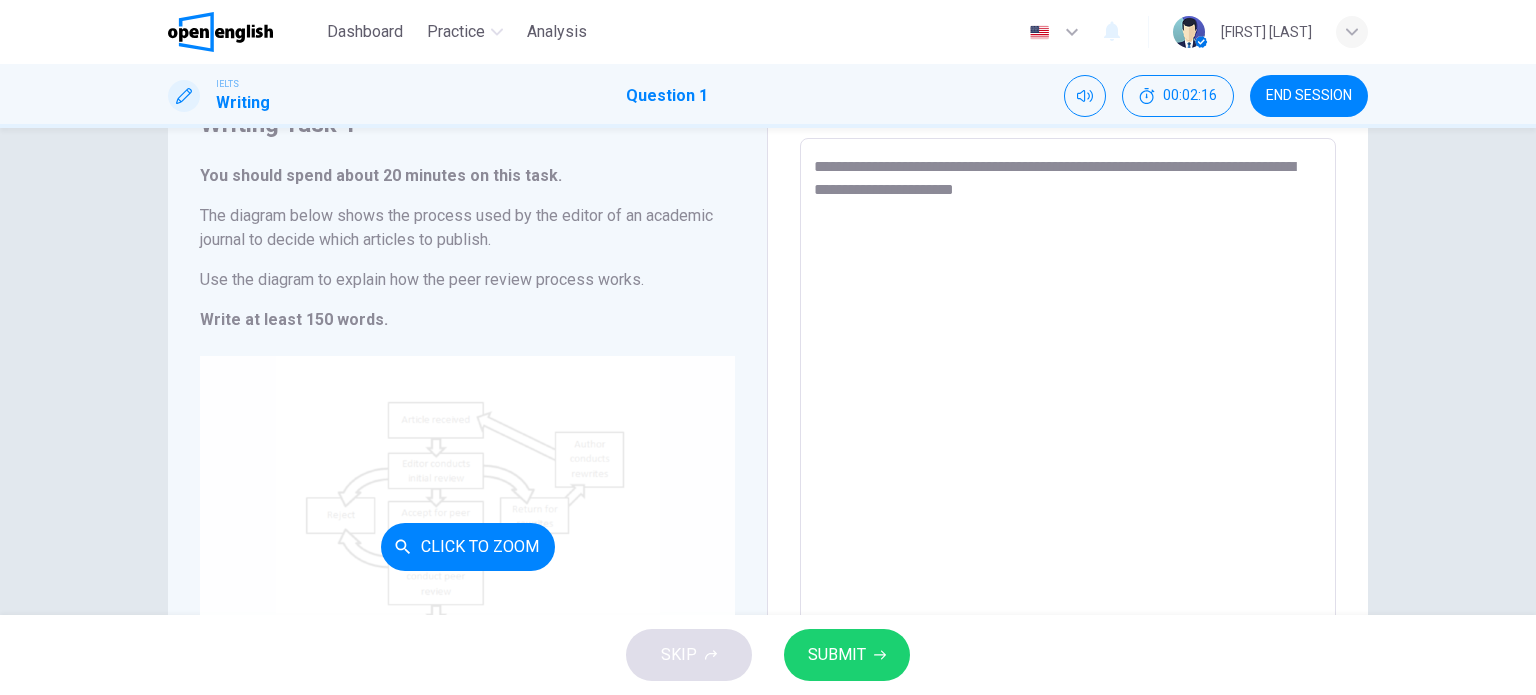 scroll, scrollTop: 200, scrollLeft: 0, axis: vertical 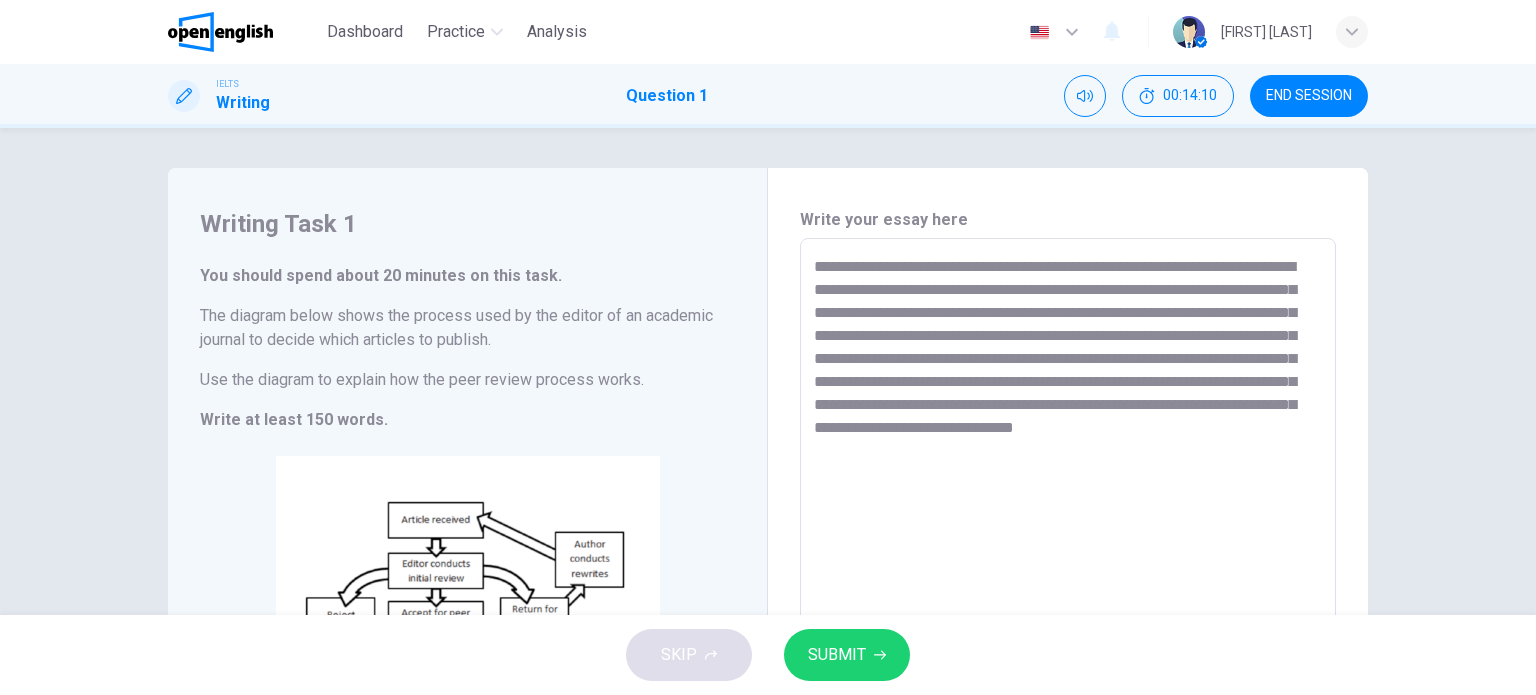 drag, startPoint x: 408, startPoint y: 379, endPoint x: 581, endPoint y: 375, distance: 173.04623 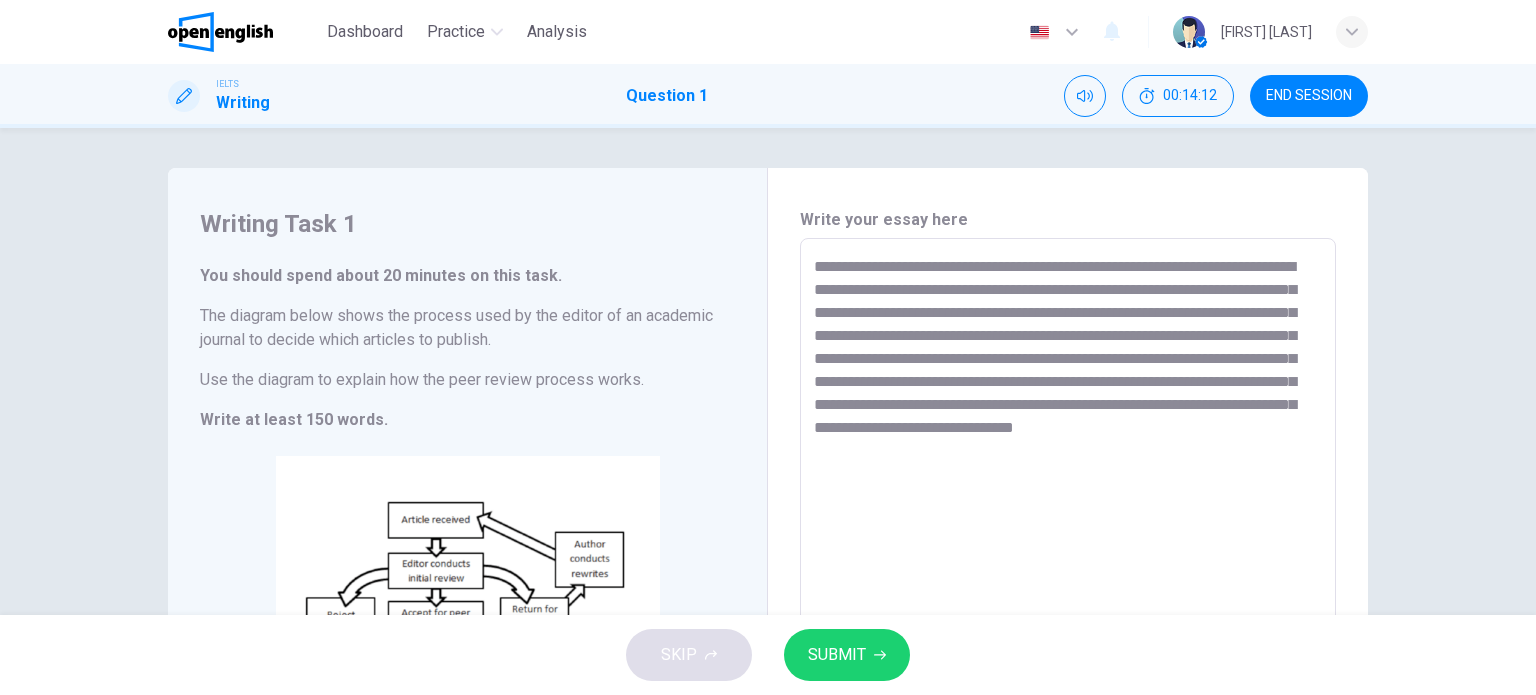 drag, startPoint x: 624, startPoint y: 380, endPoint x: 394, endPoint y: 391, distance: 230.2629 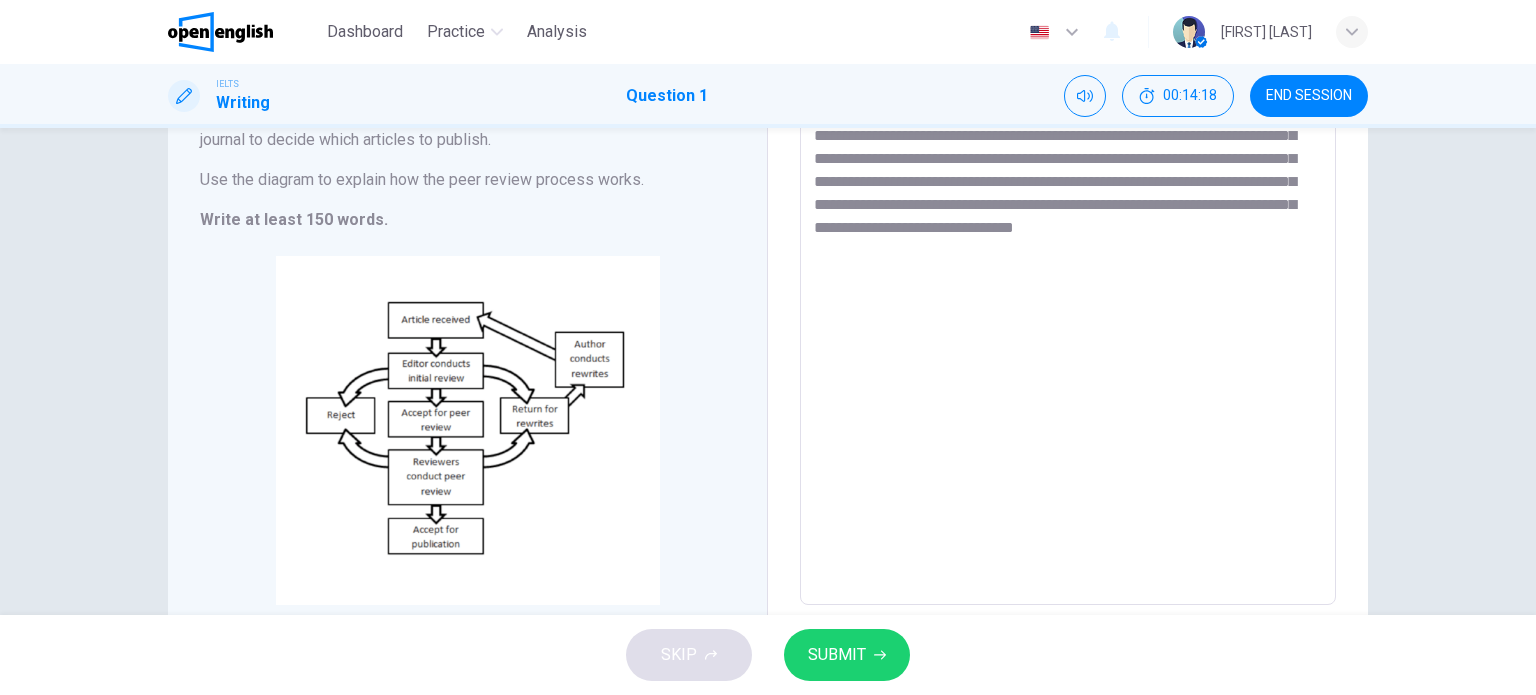 scroll, scrollTop: 100, scrollLeft: 0, axis: vertical 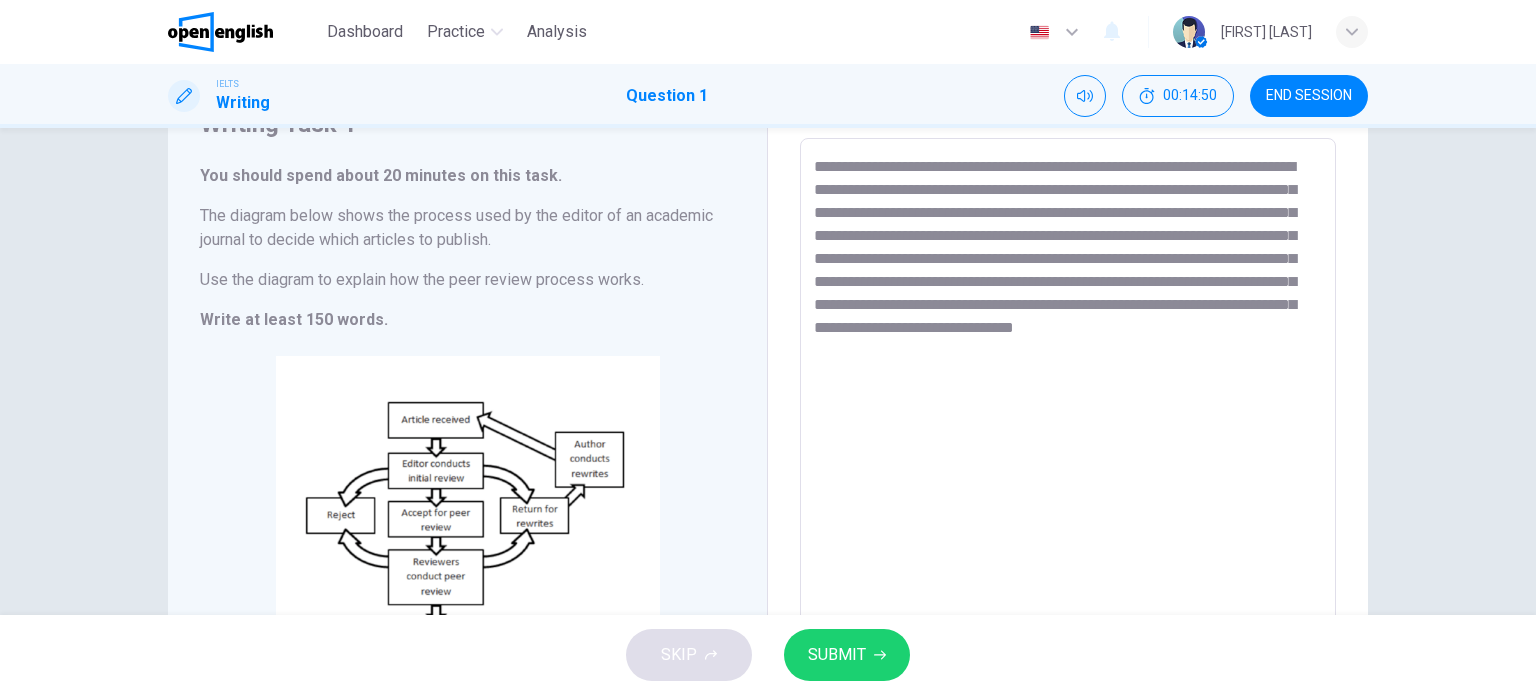 click on "**********" at bounding box center [1068, 422] 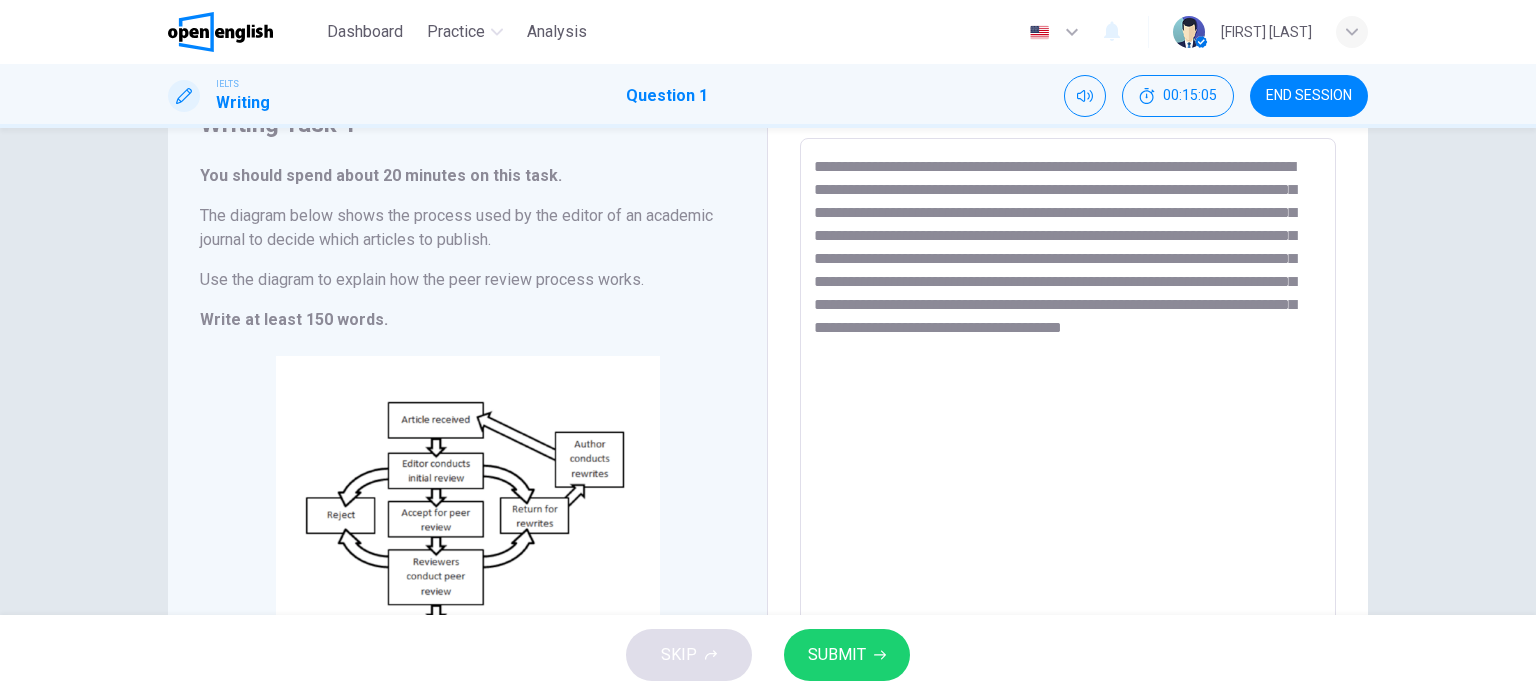 click on "**********" at bounding box center [1068, 422] 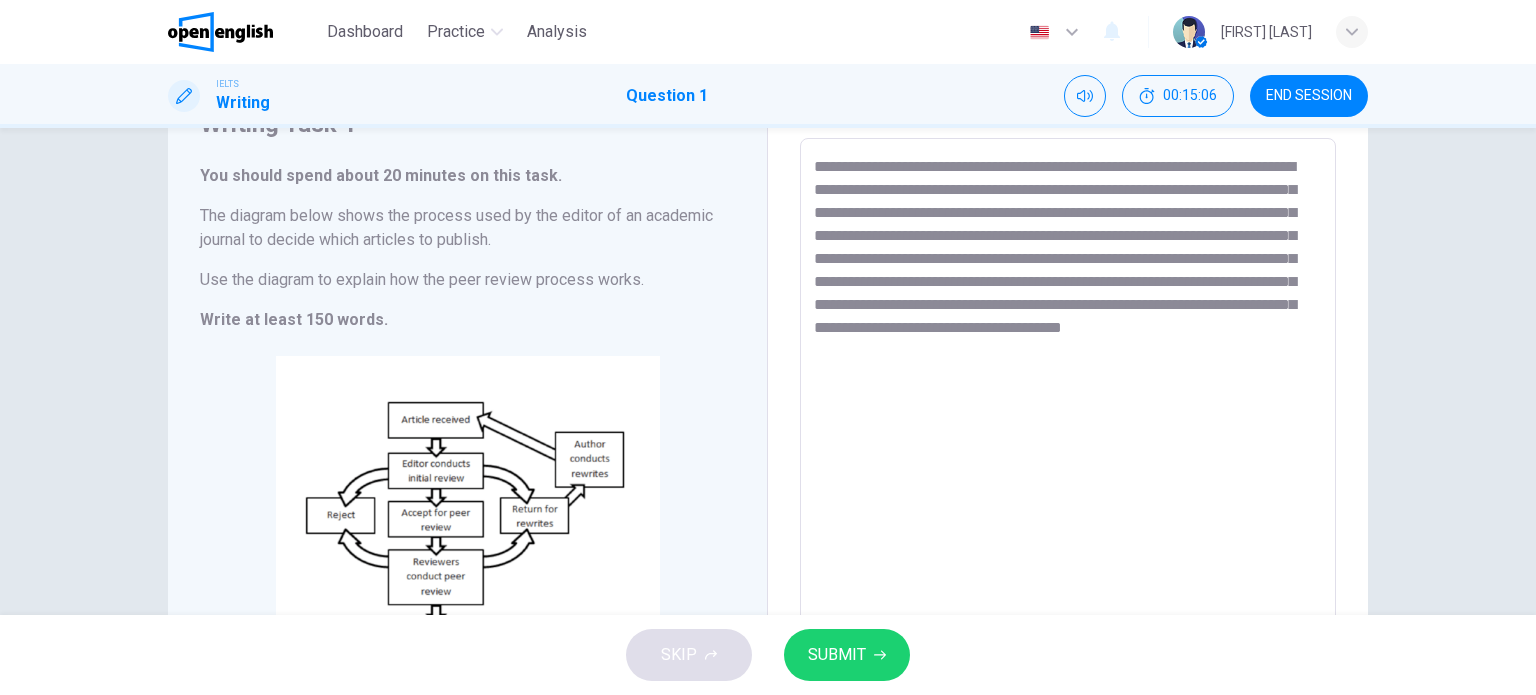 click on "**********" at bounding box center [1068, 422] 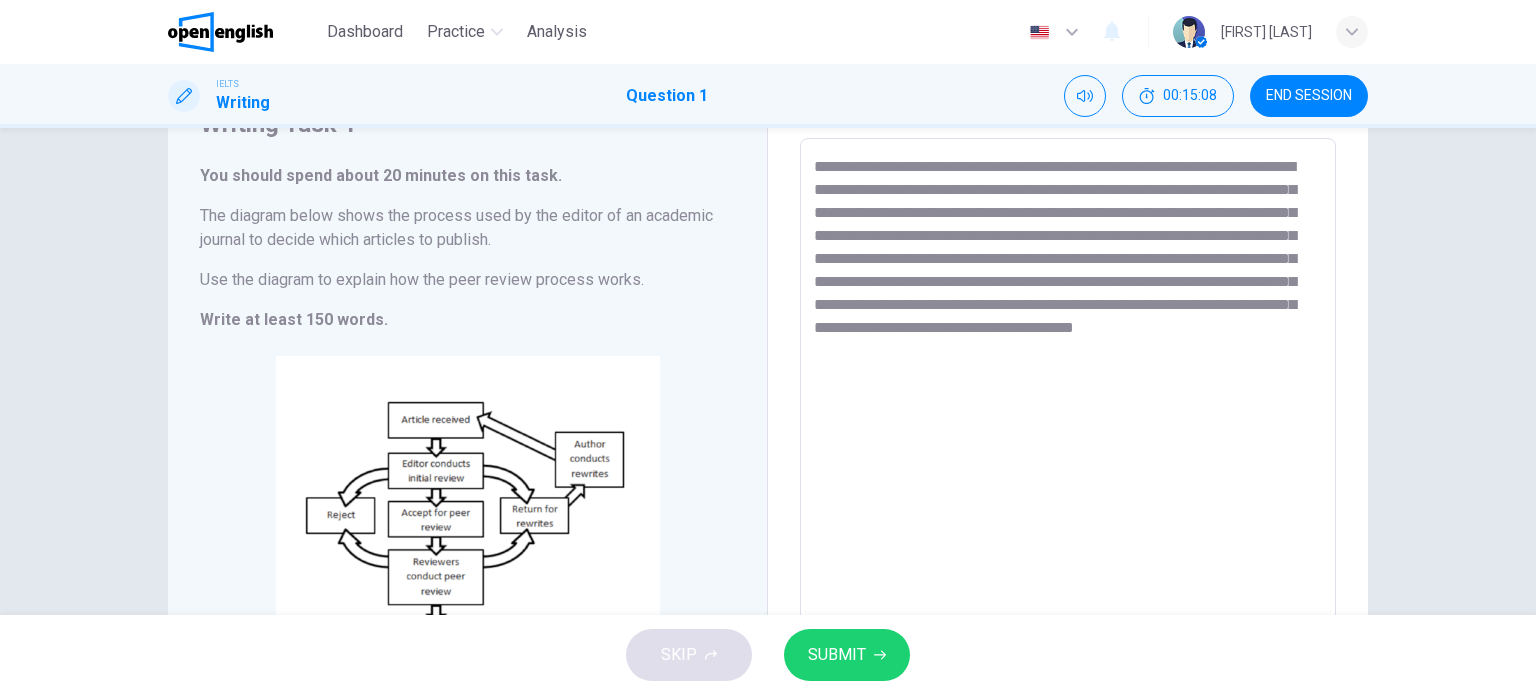 click on "**********" at bounding box center [1068, 422] 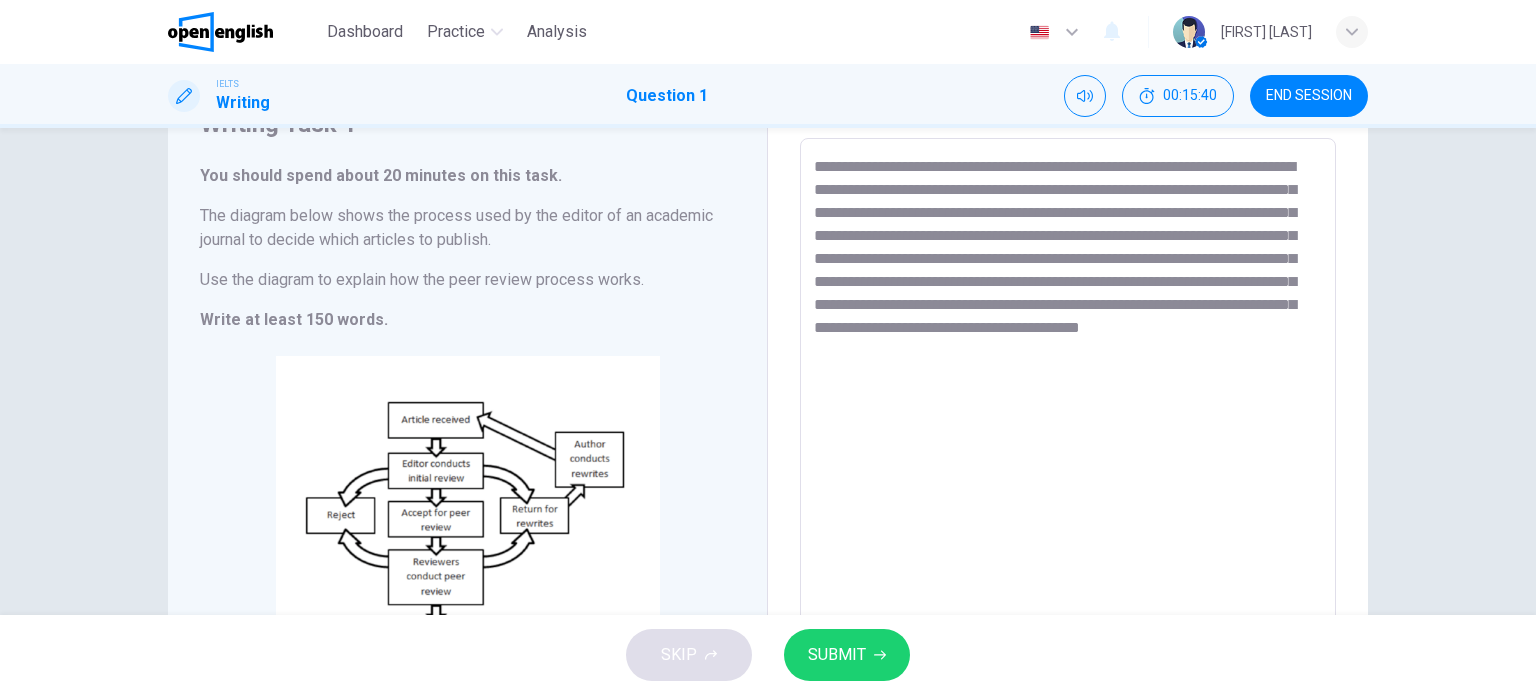 click on "**********" at bounding box center (1068, 422) 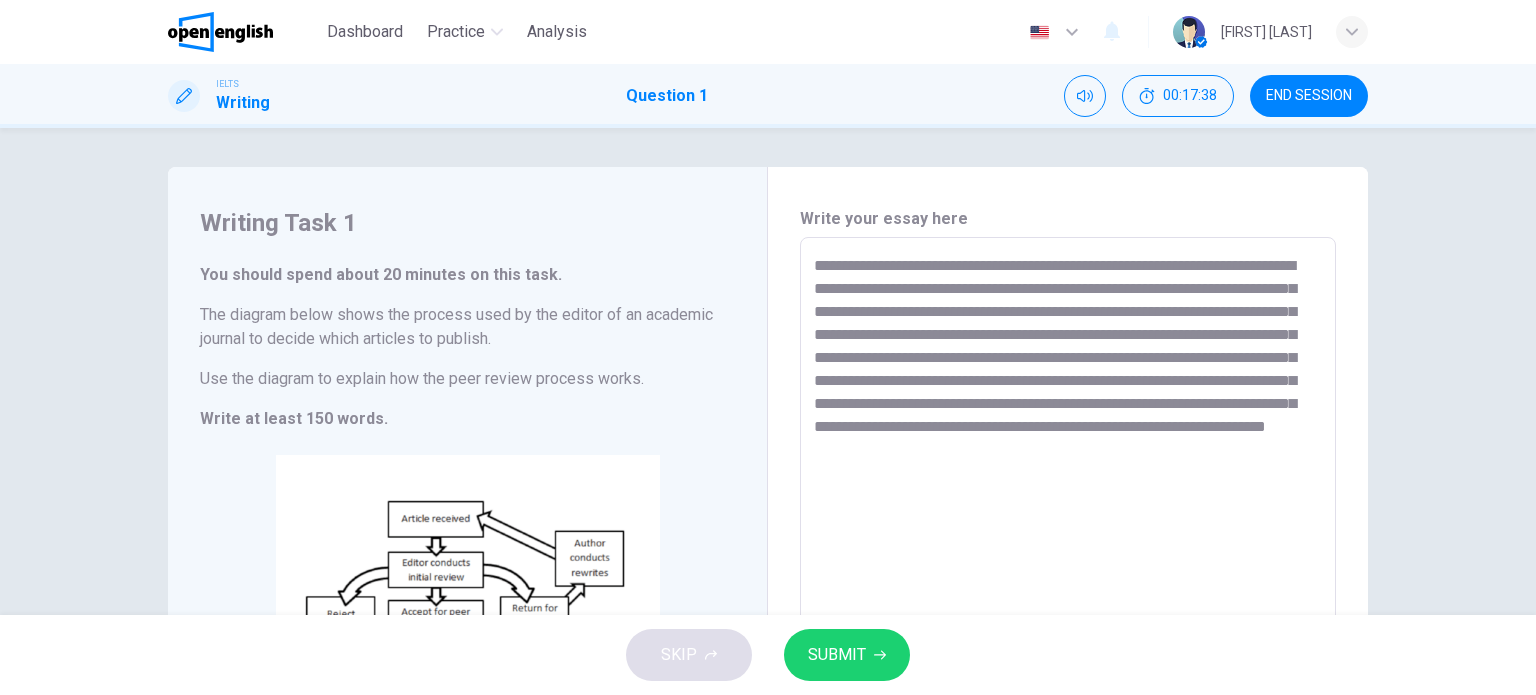 scroll, scrollTop: 101, scrollLeft: 0, axis: vertical 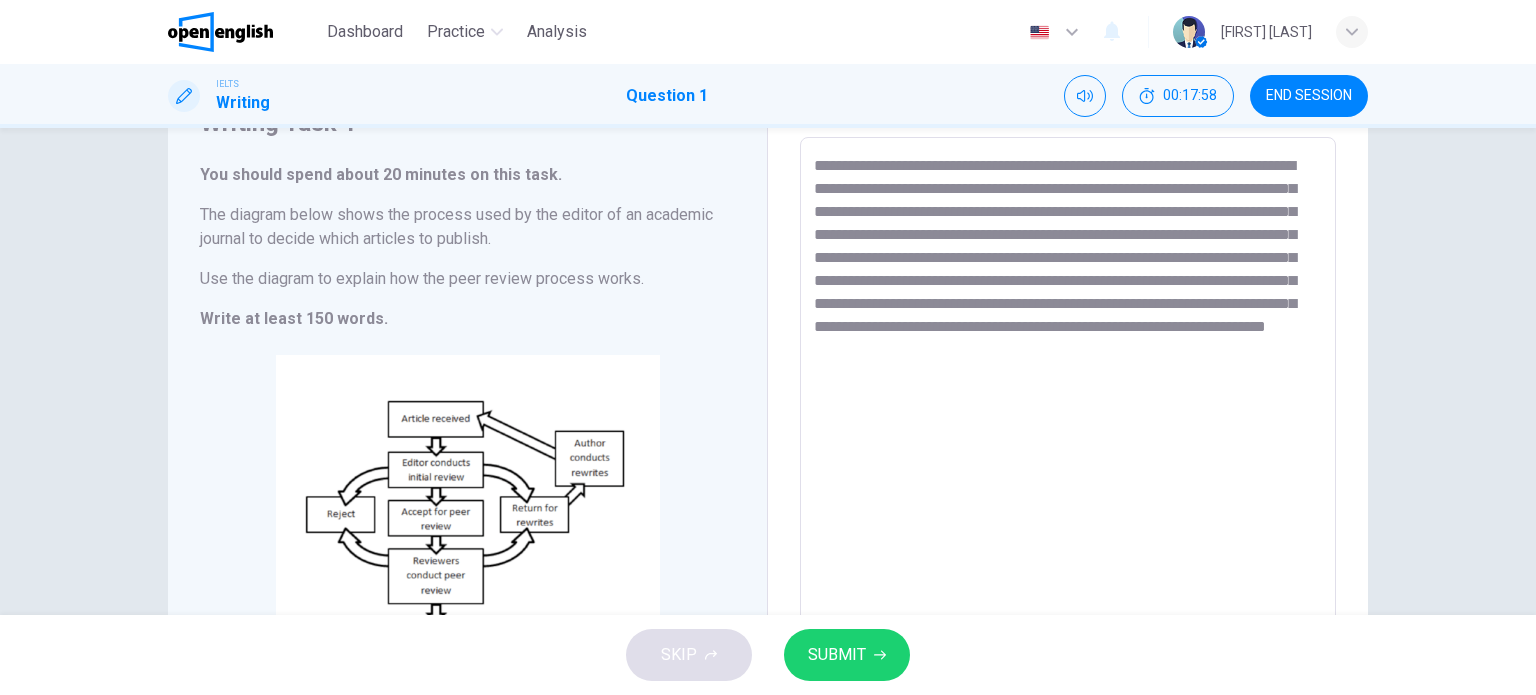 click on "**********" at bounding box center (1068, 421) 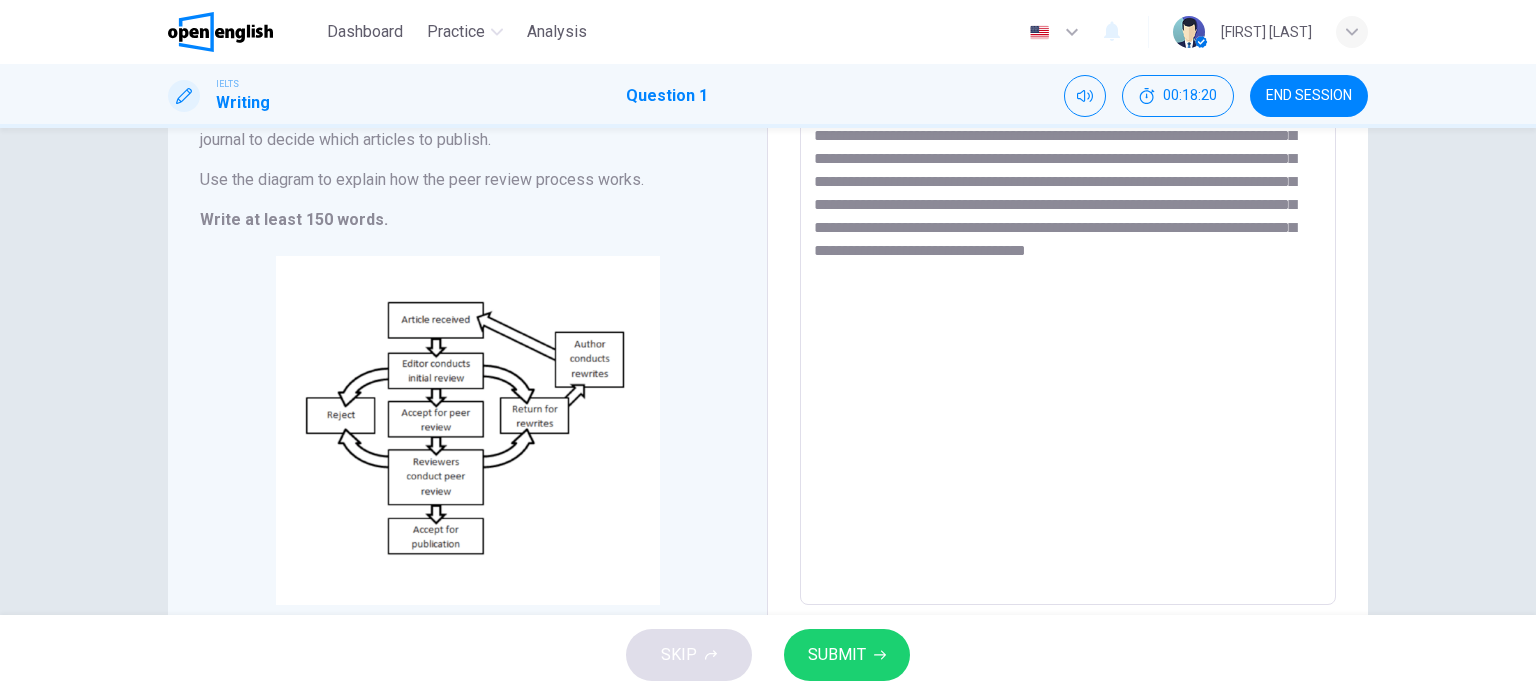 scroll, scrollTop: 301, scrollLeft: 0, axis: vertical 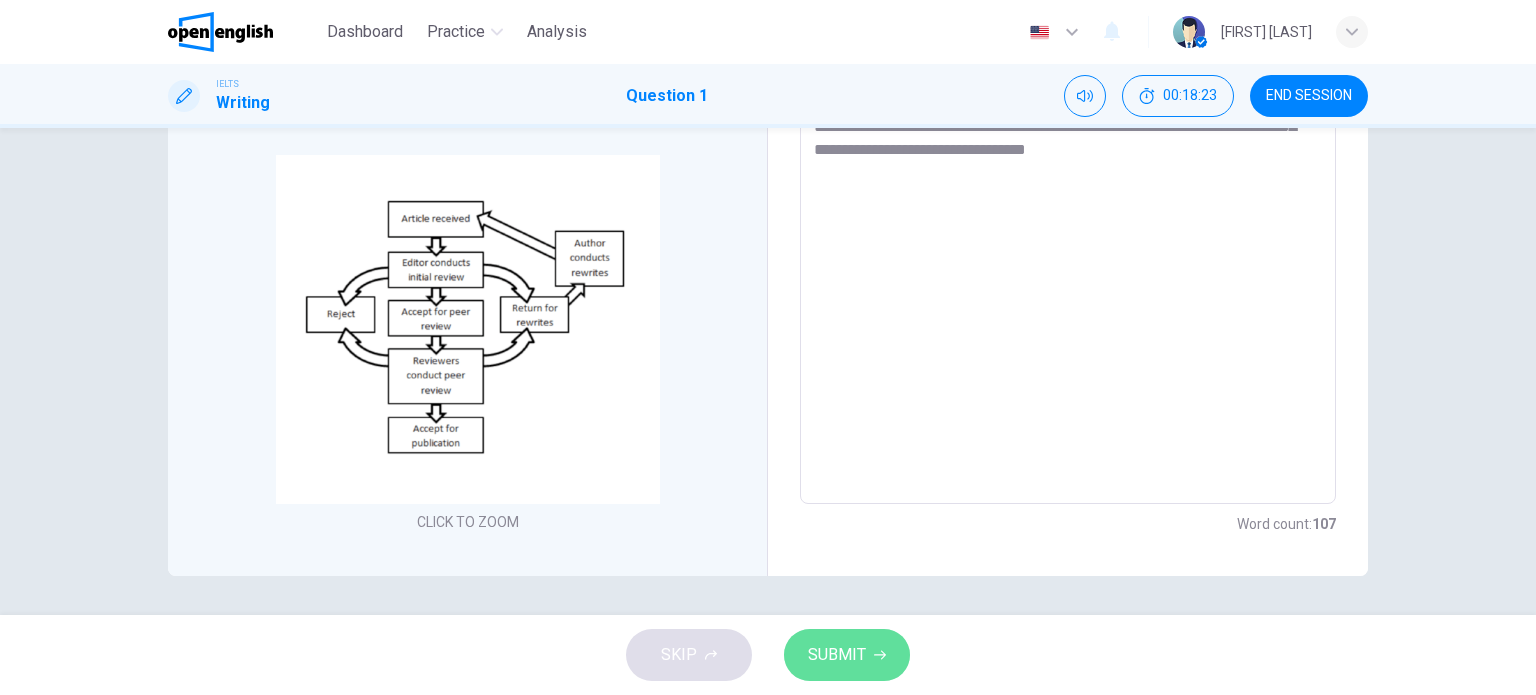 click on "SUBMIT" at bounding box center (847, 655) 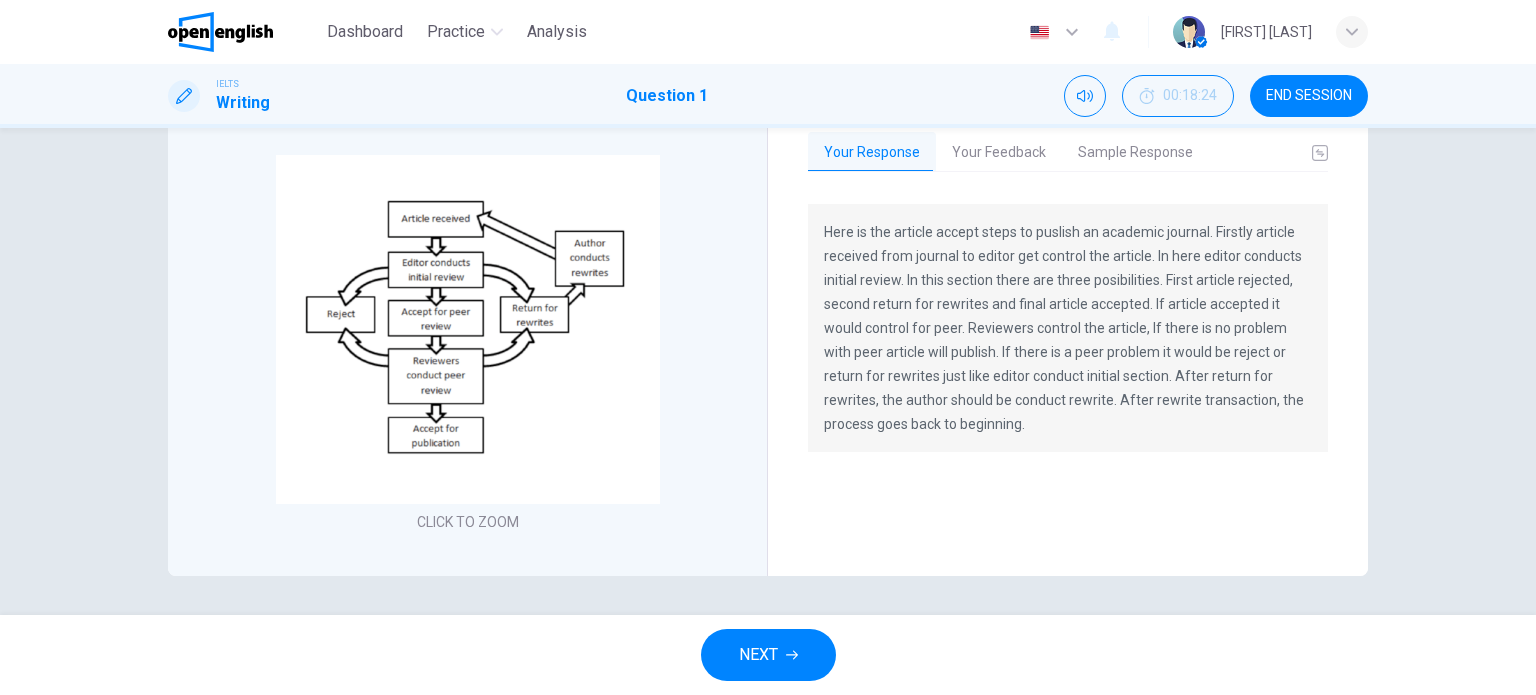 scroll, scrollTop: 0, scrollLeft: 0, axis: both 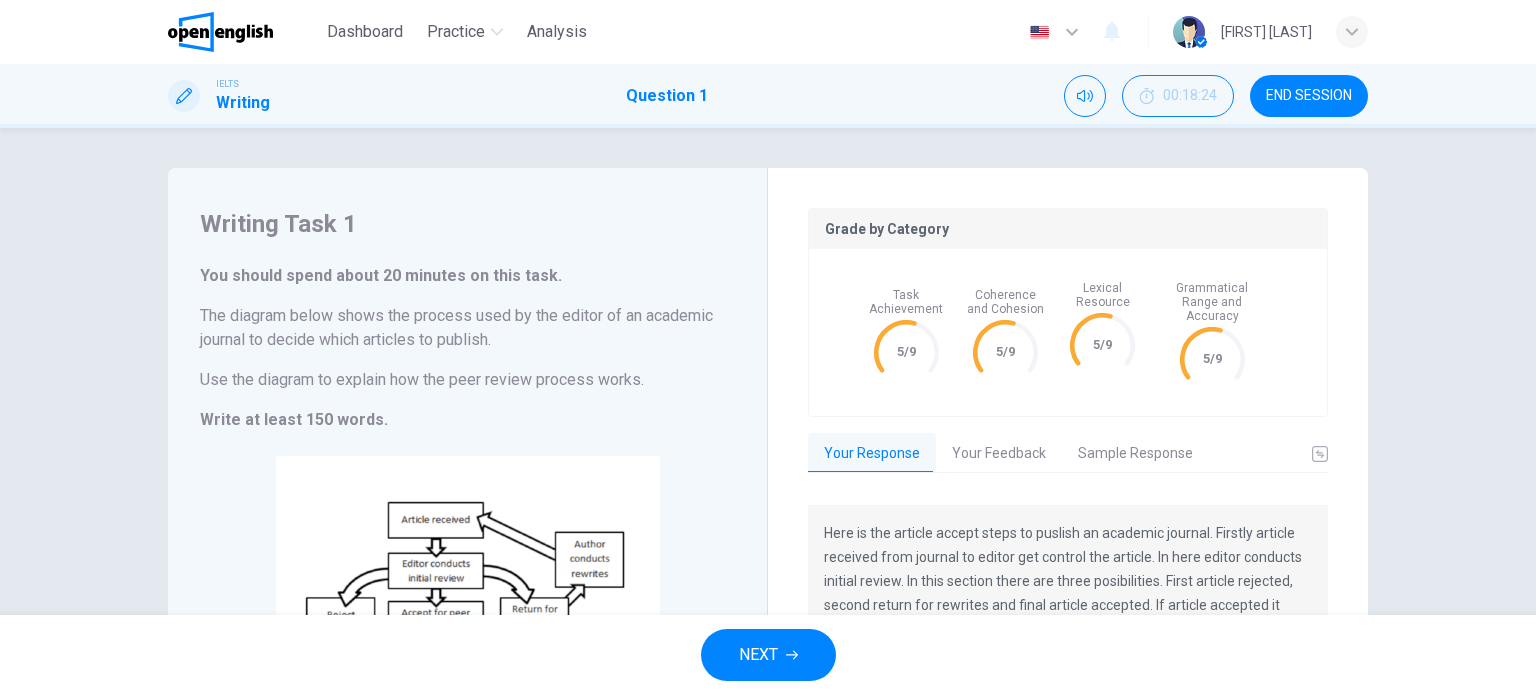 click on "Your Feedback" at bounding box center [999, 454] 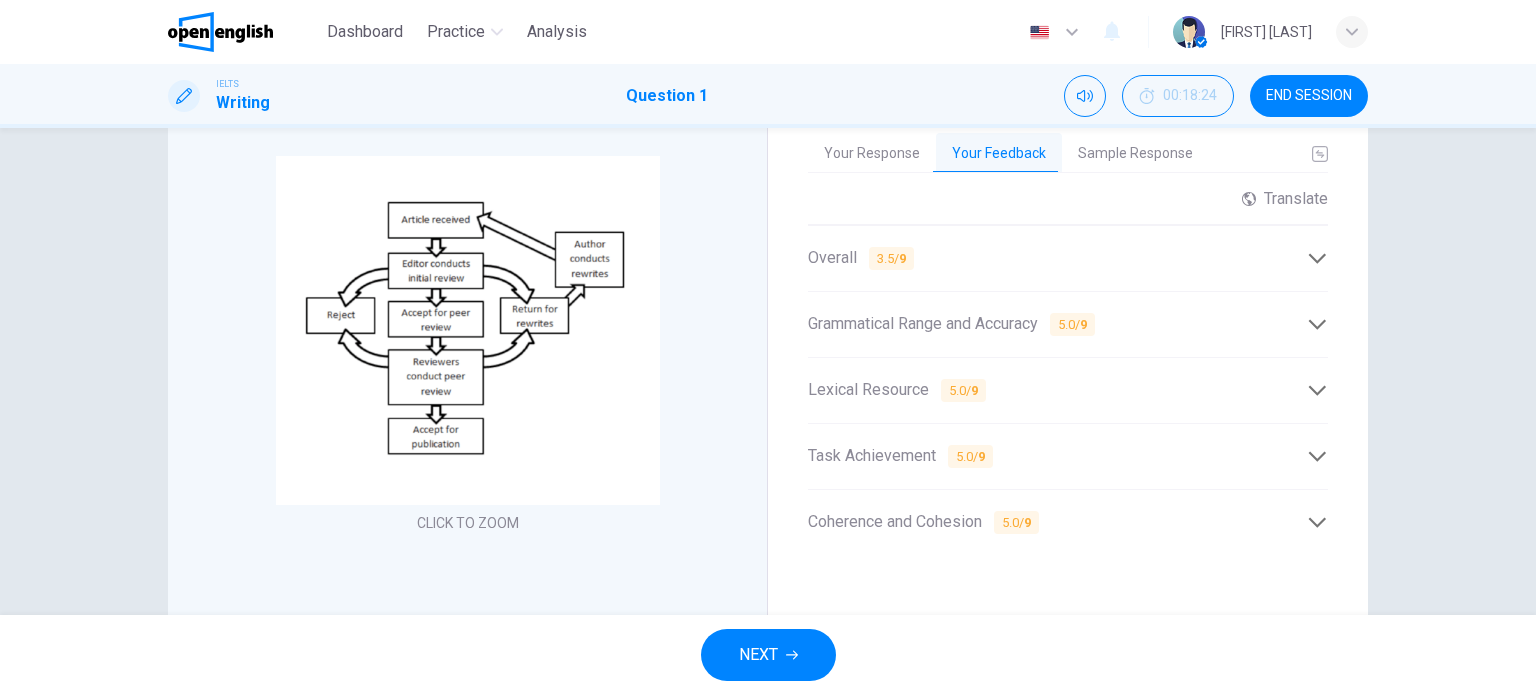 scroll, scrollTop: 100, scrollLeft: 0, axis: vertical 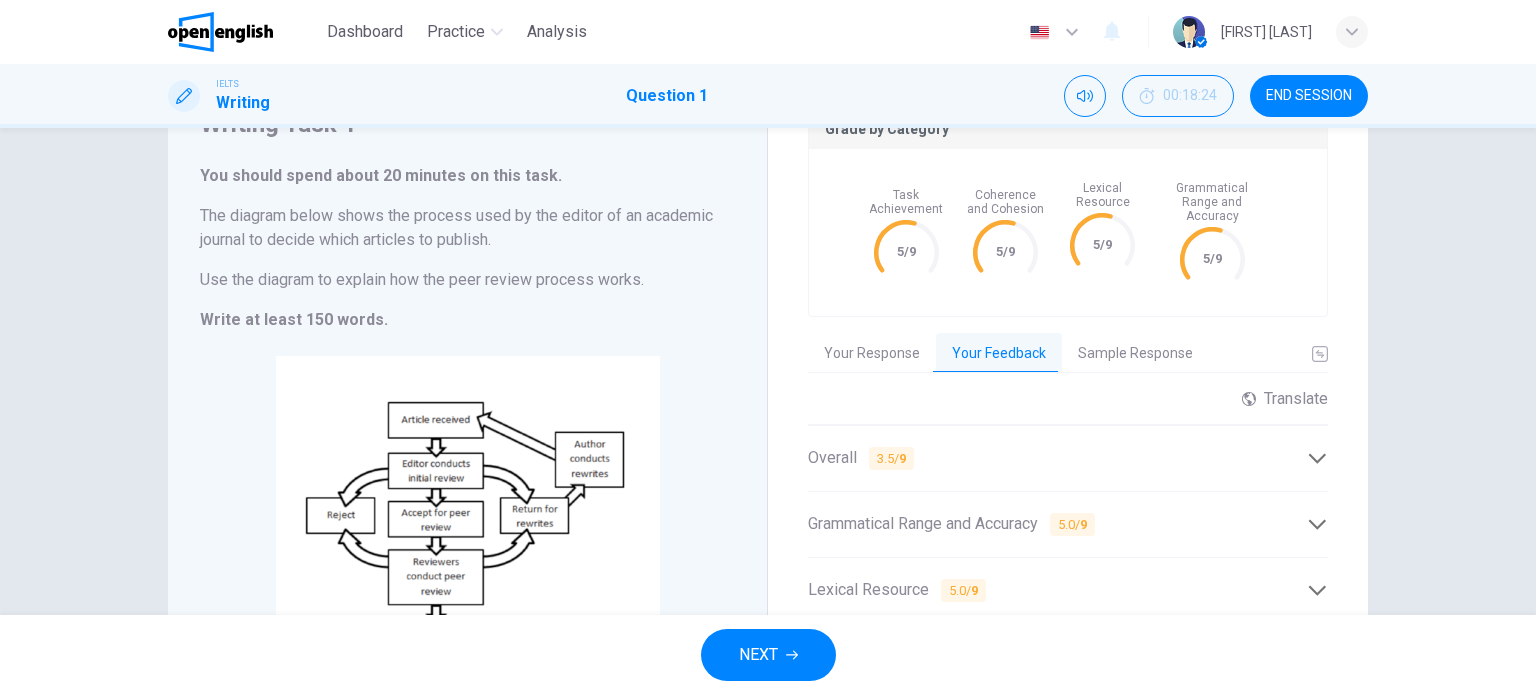 click on "9" at bounding box center [902, 458] 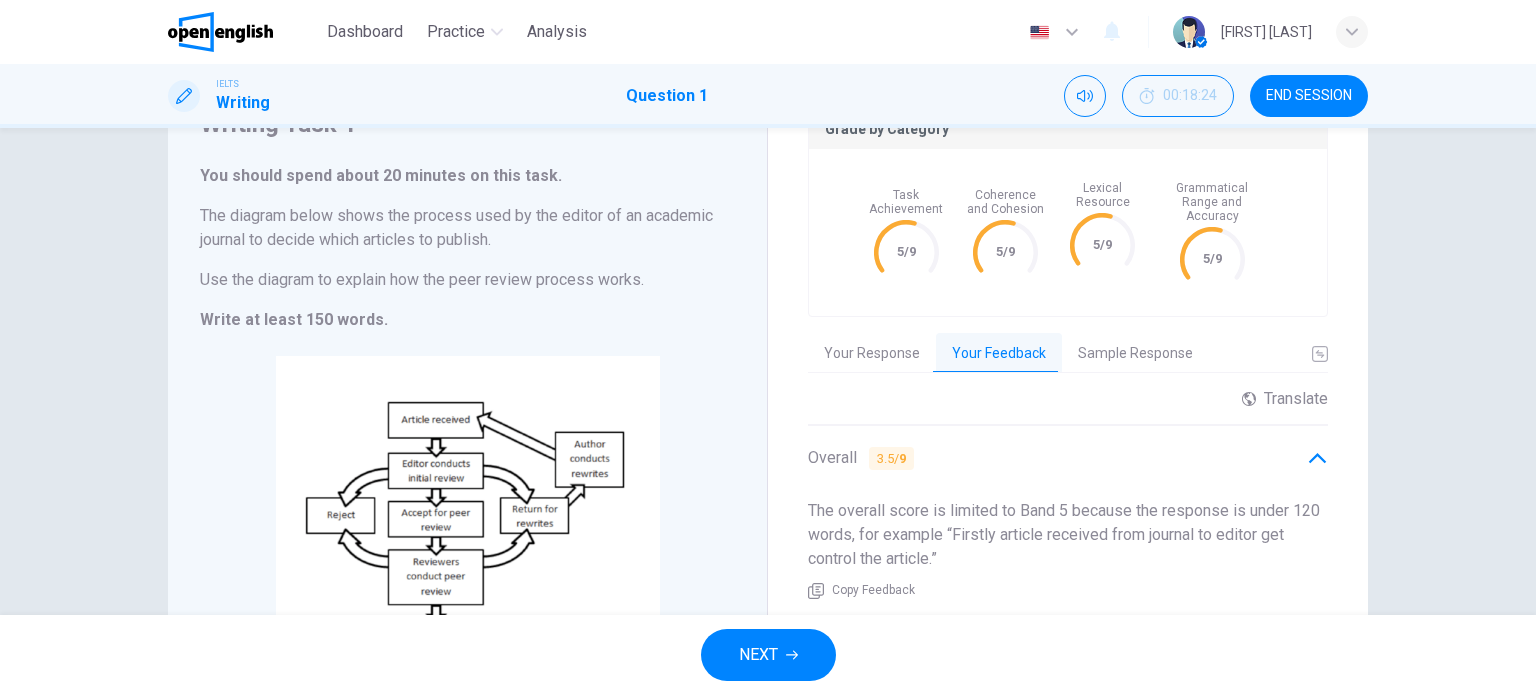 scroll, scrollTop: 200, scrollLeft: 0, axis: vertical 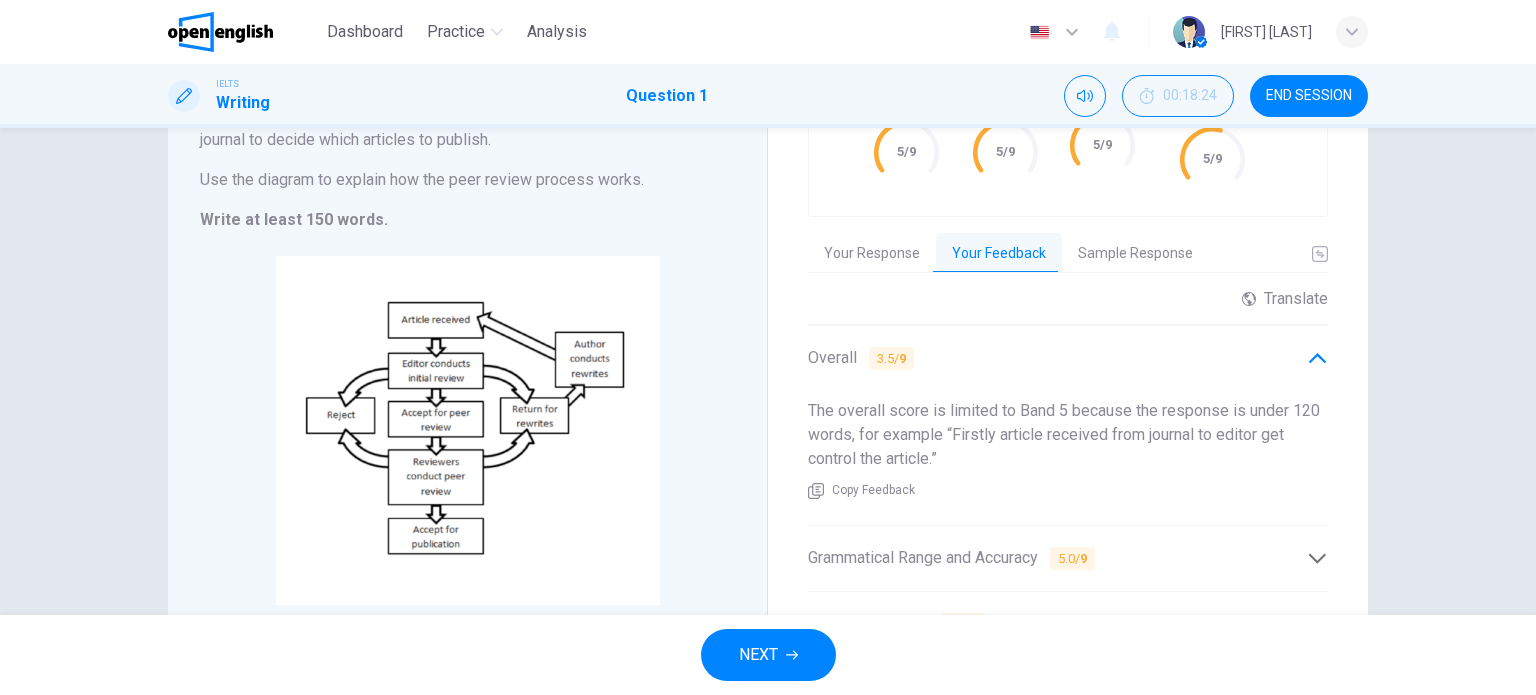 click 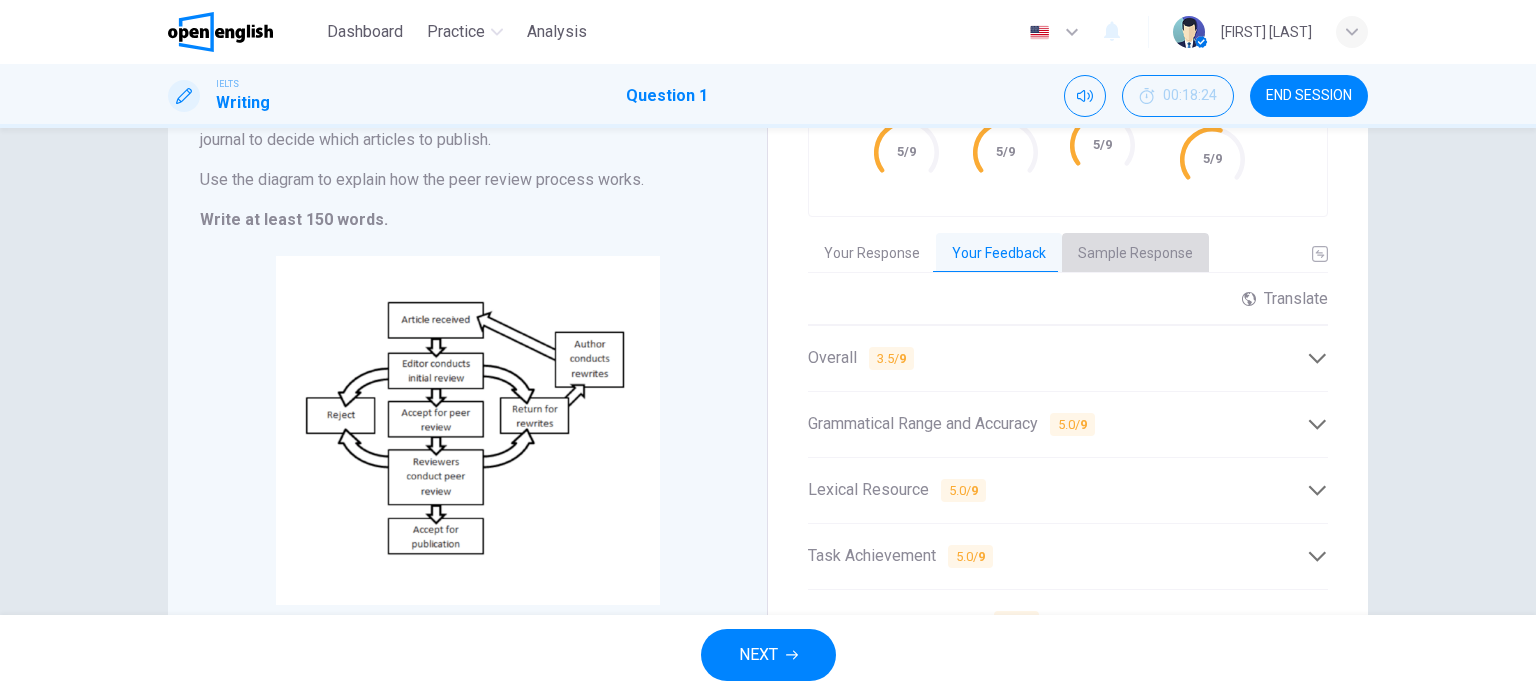 click on "Sample Response" at bounding box center [1135, 254] 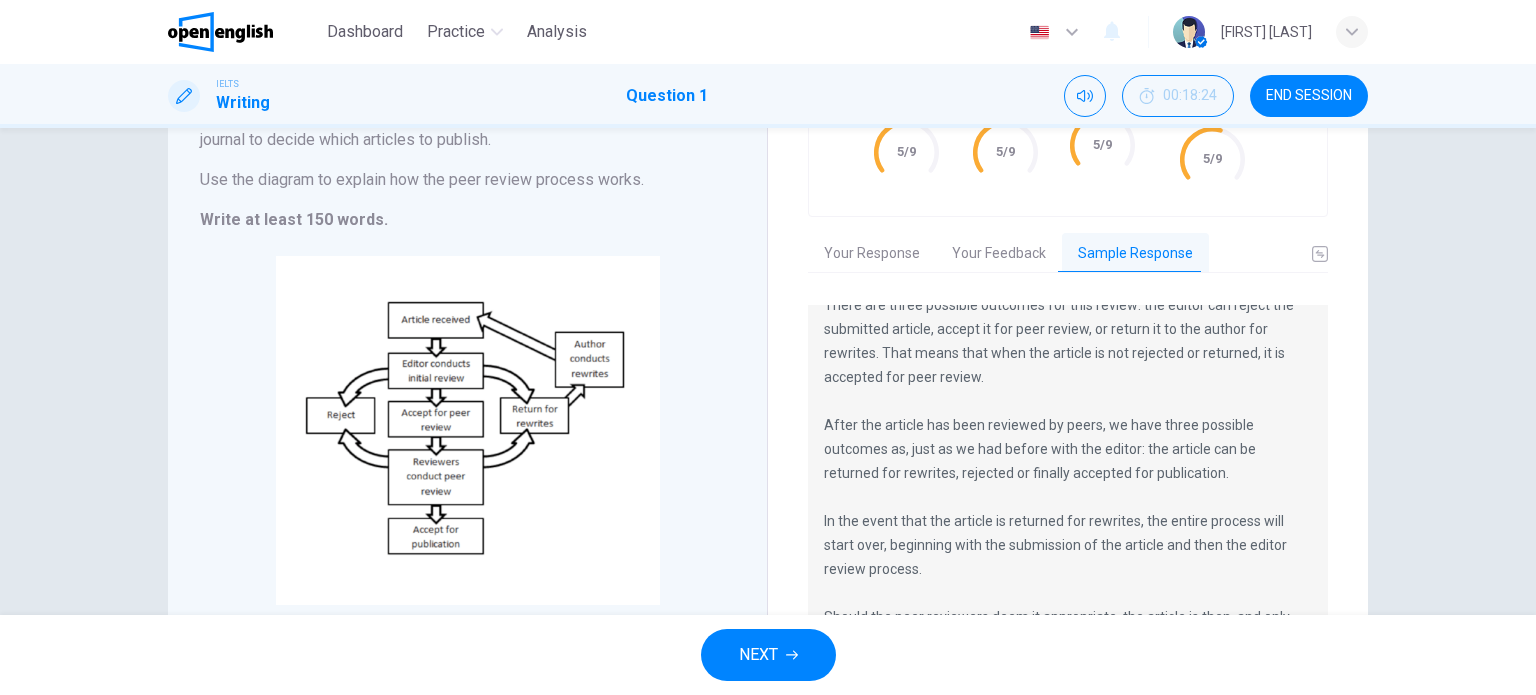scroll, scrollTop: 120, scrollLeft: 0, axis: vertical 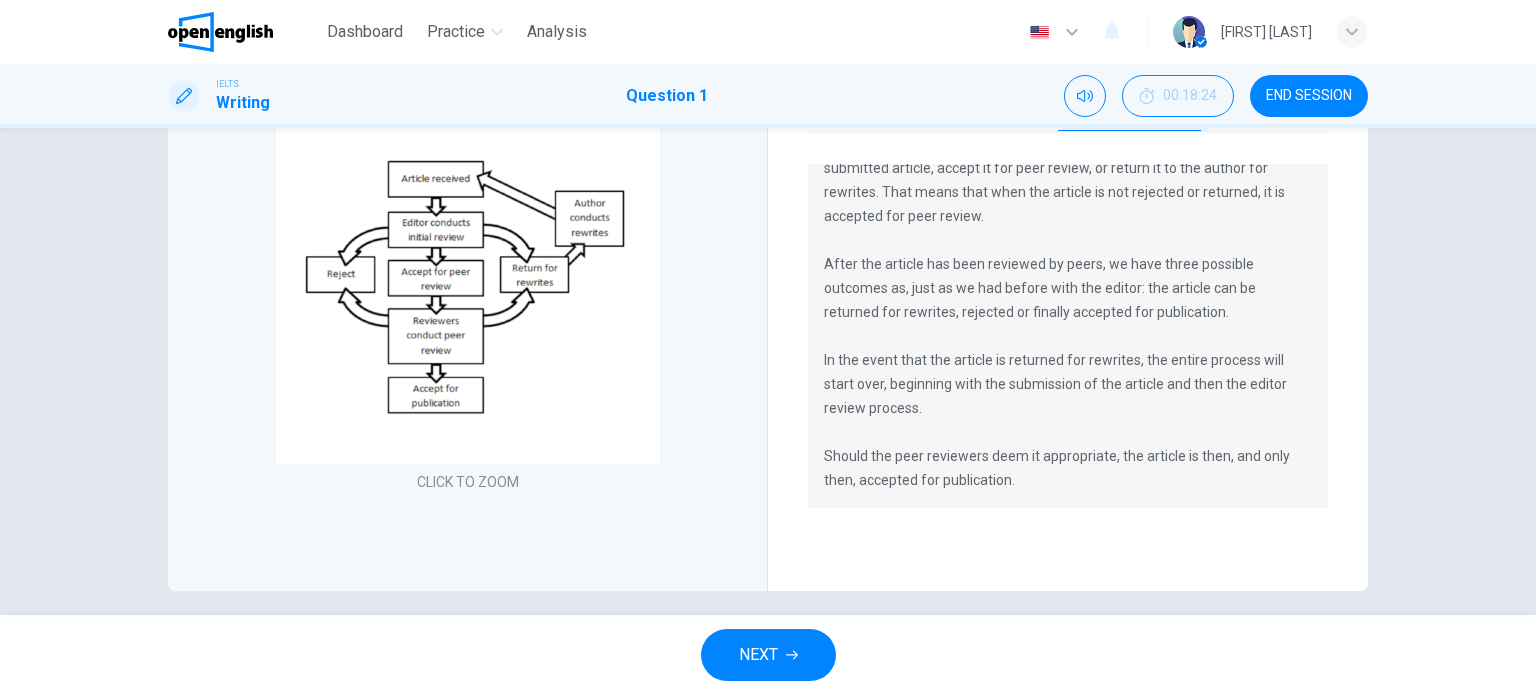 click on "NEXT" at bounding box center [768, 655] 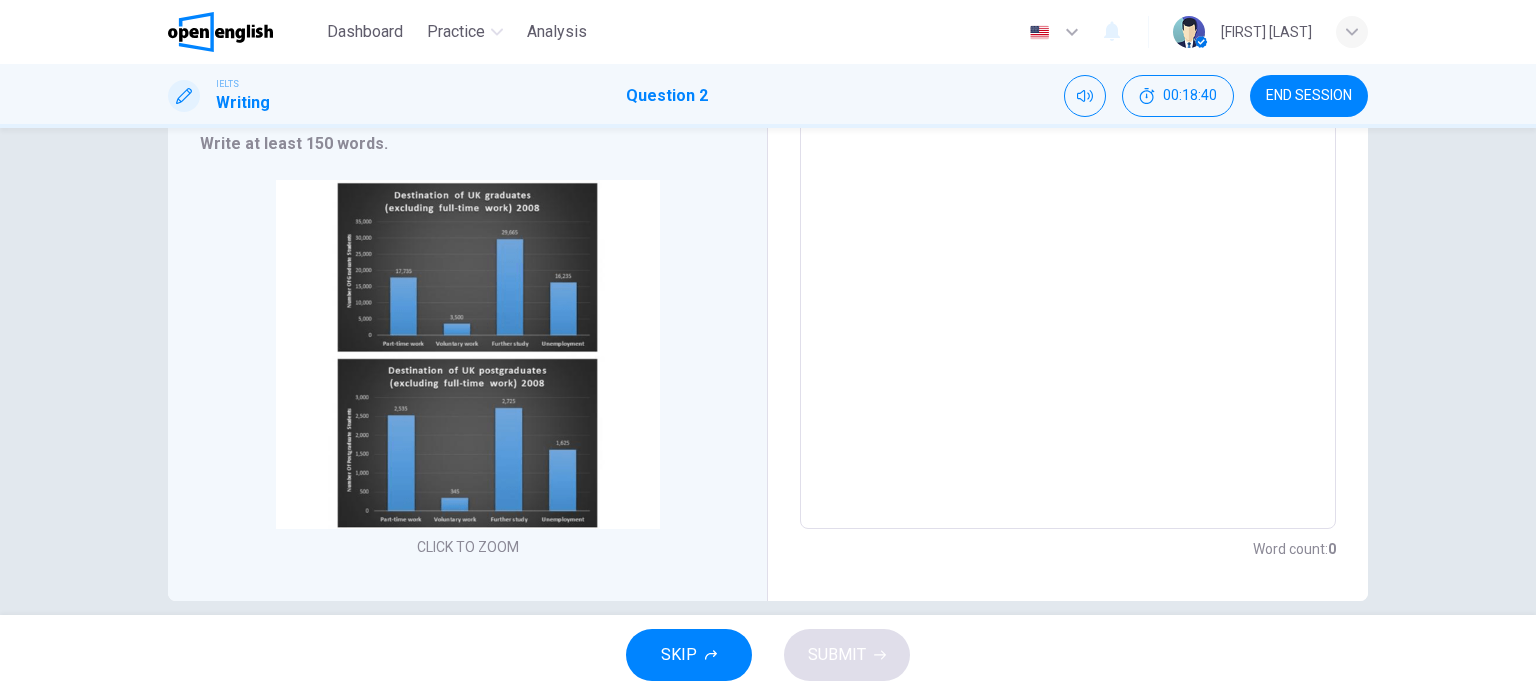 scroll, scrollTop: 325, scrollLeft: 0, axis: vertical 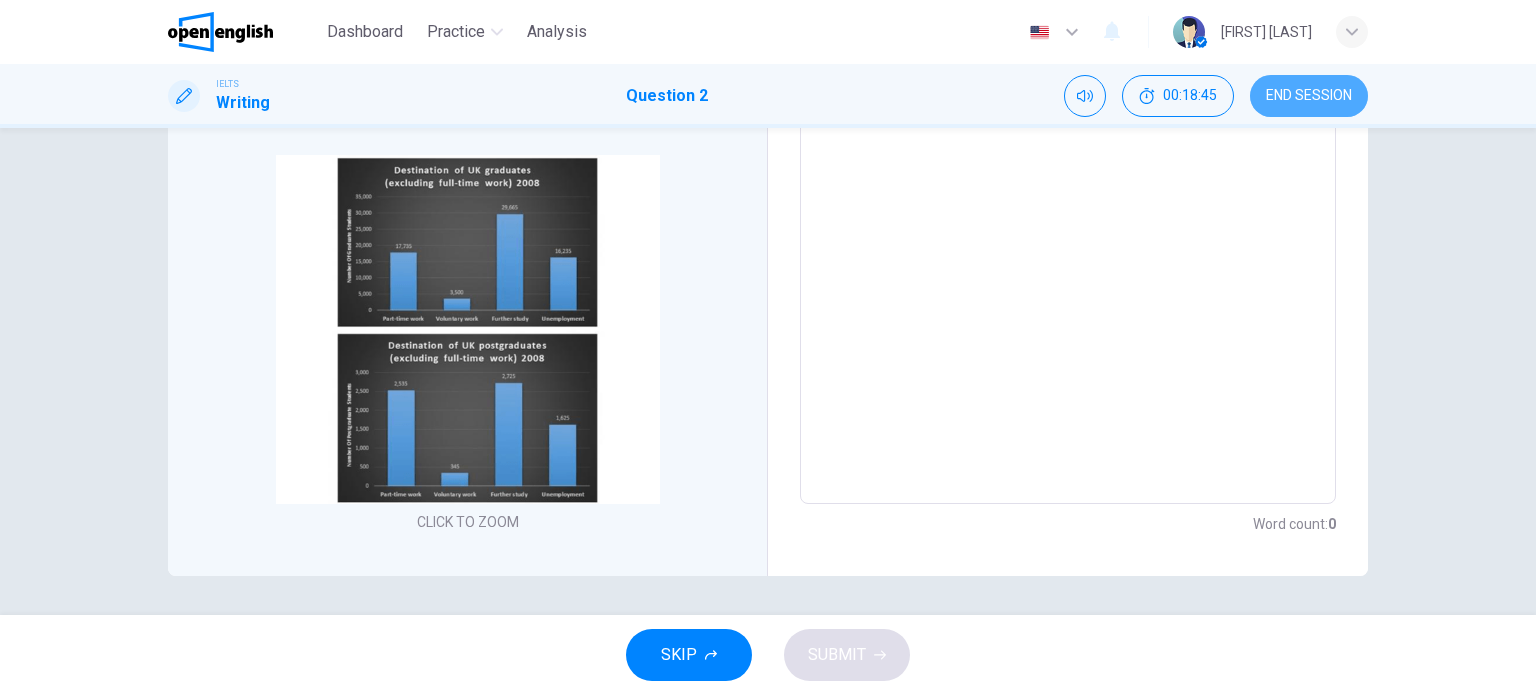 drag, startPoint x: 1299, startPoint y: 83, endPoint x: 853, endPoint y: 91, distance: 446.07175 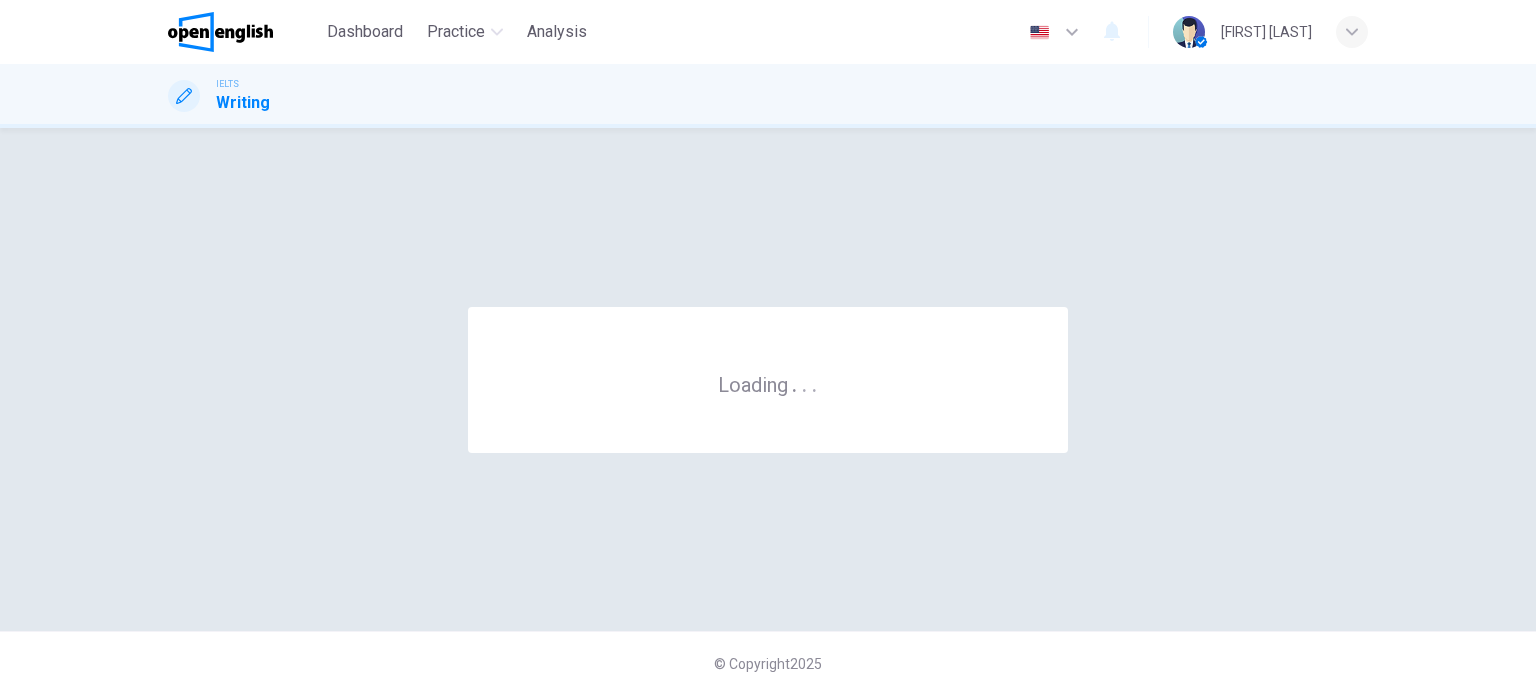 scroll, scrollTop: 0, scrollLeft: 0, axis: both 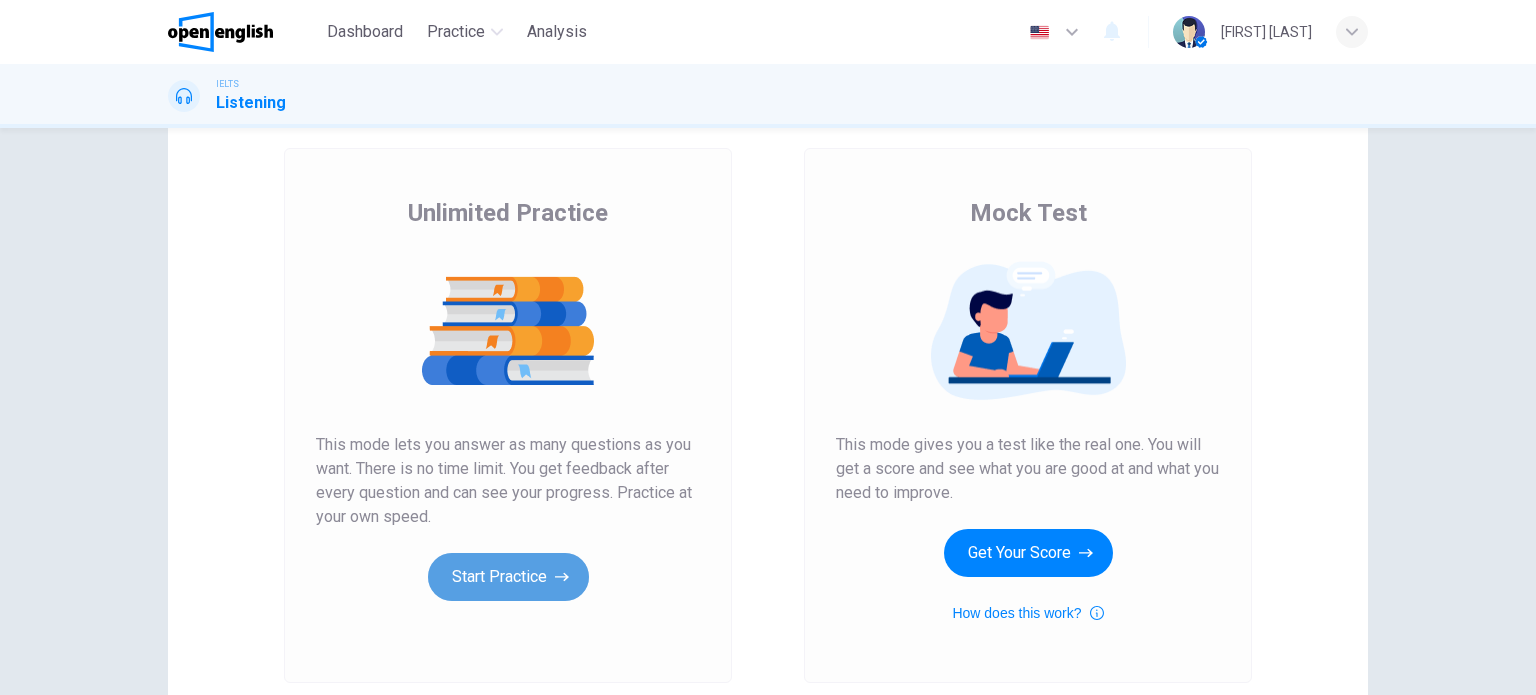 click on "Start Practice" at bounding box center [508, 577] 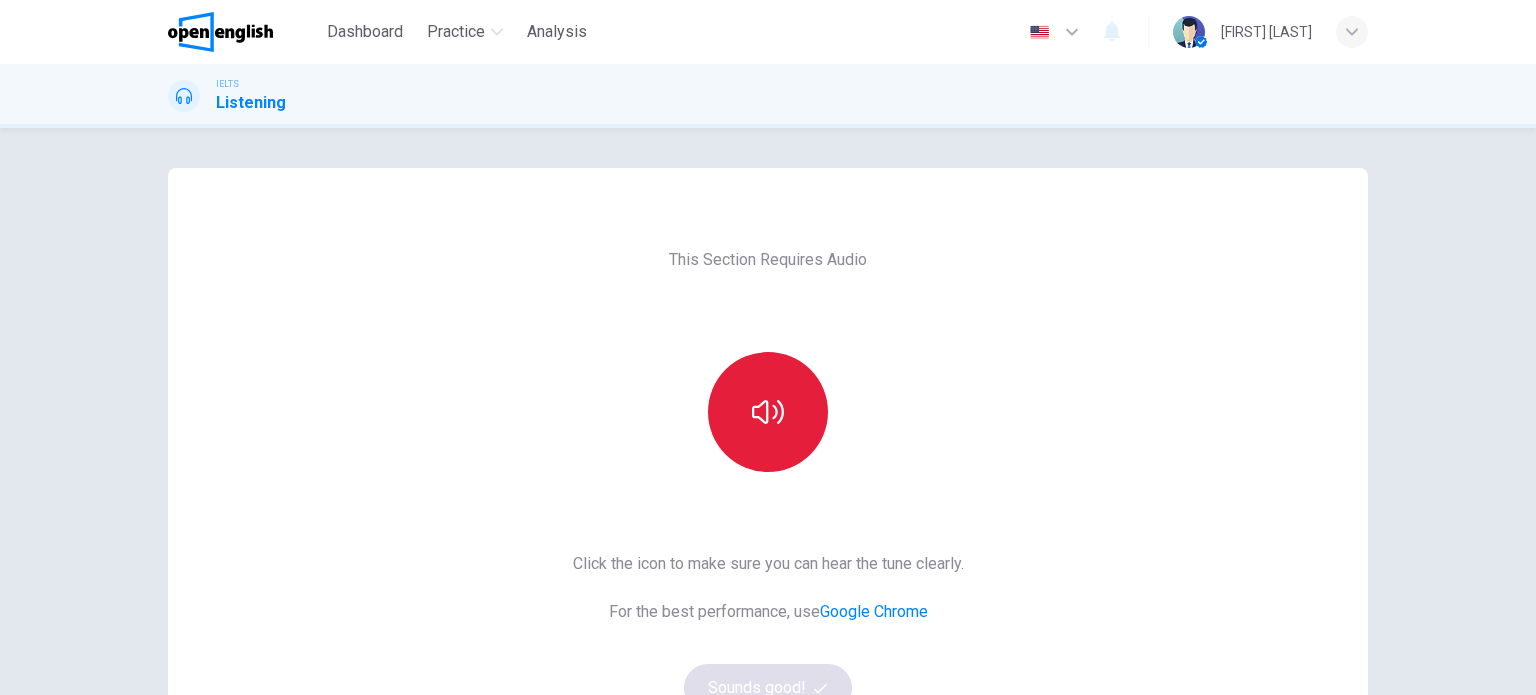 click at bounding box center [768, 412] 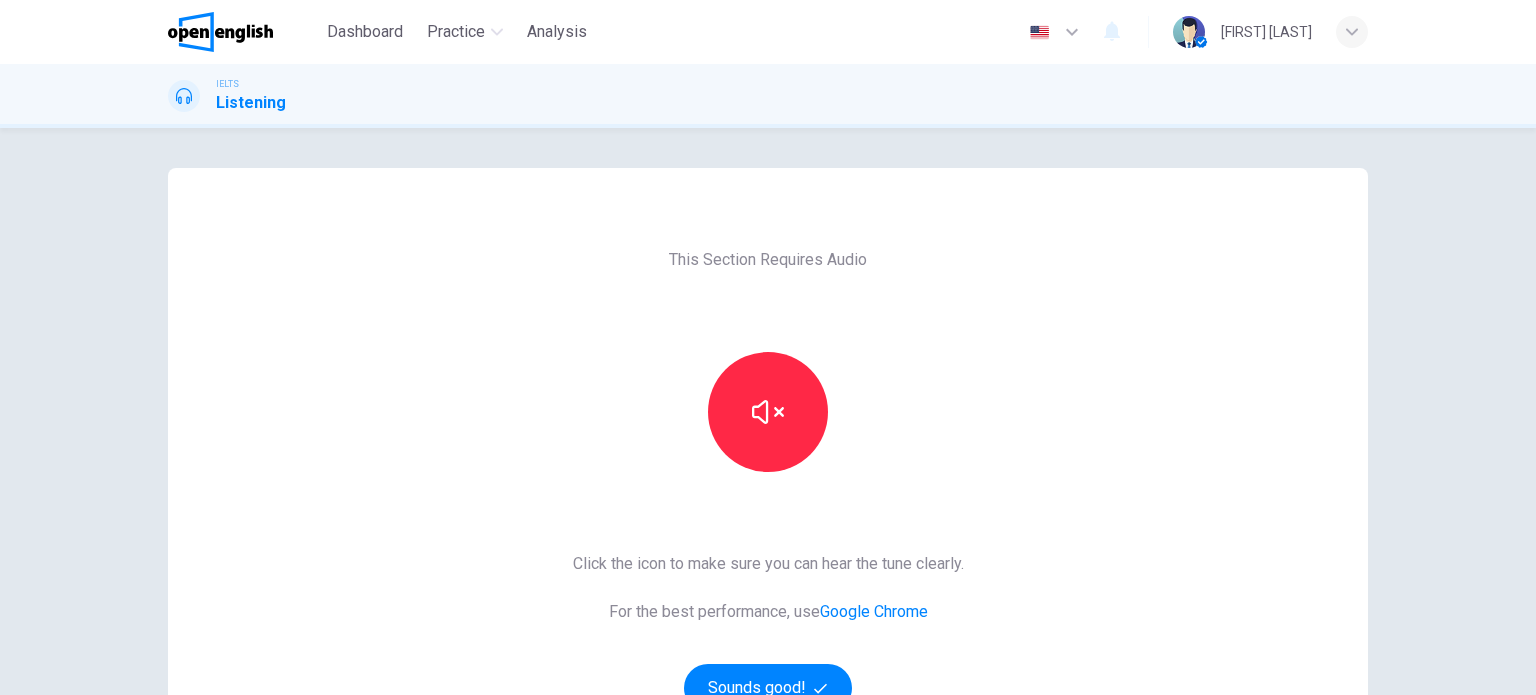 scroll, scrollTop: 272, scrollLeft: 0, axis: vertical 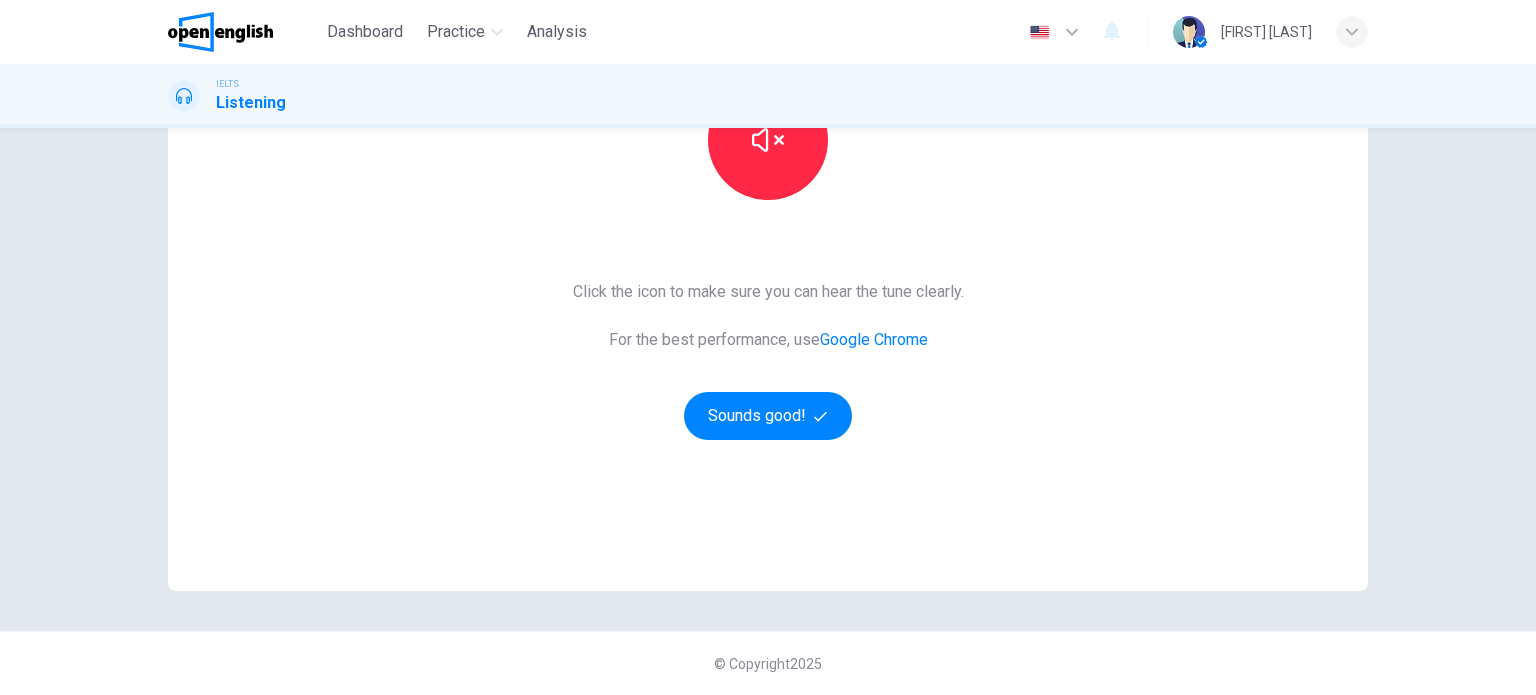 click on "This Section Requires Audio Click the icon to make sure you can hear the tune clearly. For the best performance, use  Google Chrome Sounds good!" at bounding box center (768, 243) 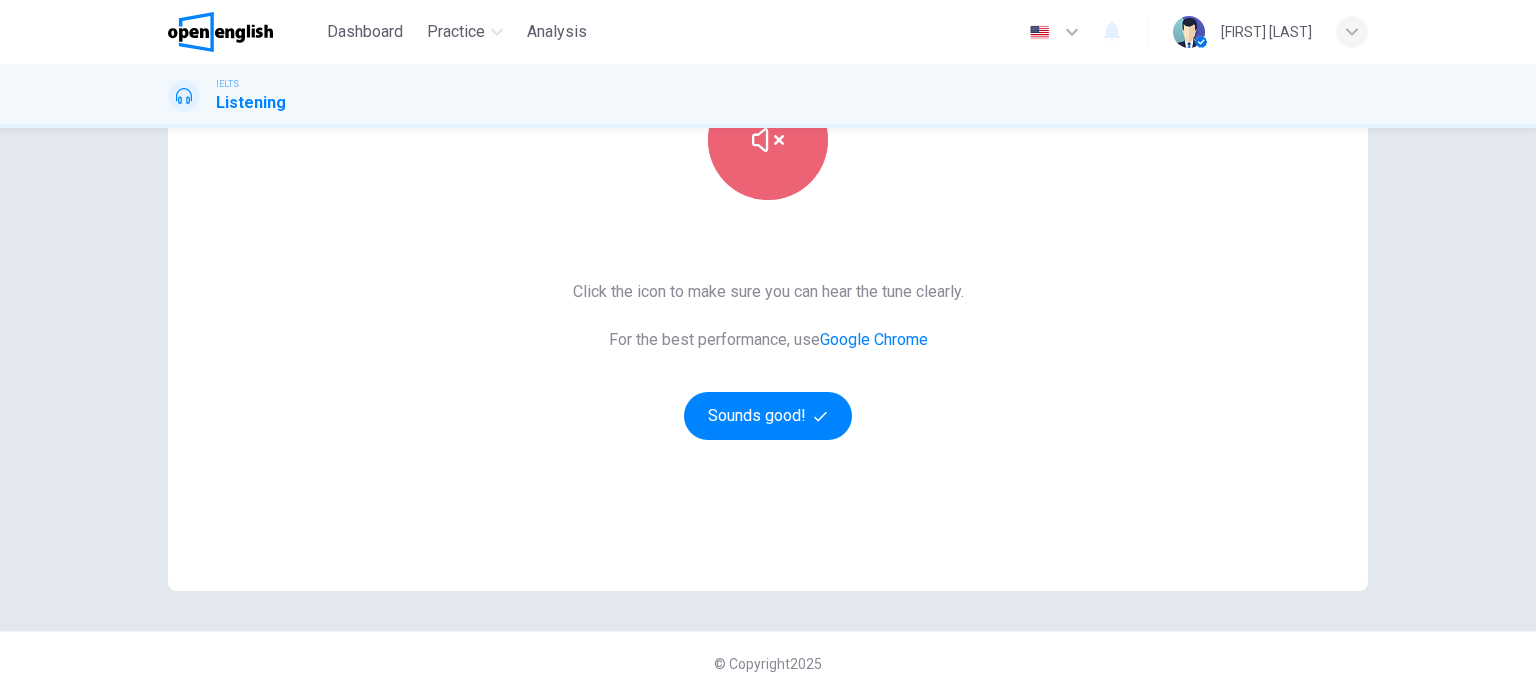 click at bounding box center [768, 140] 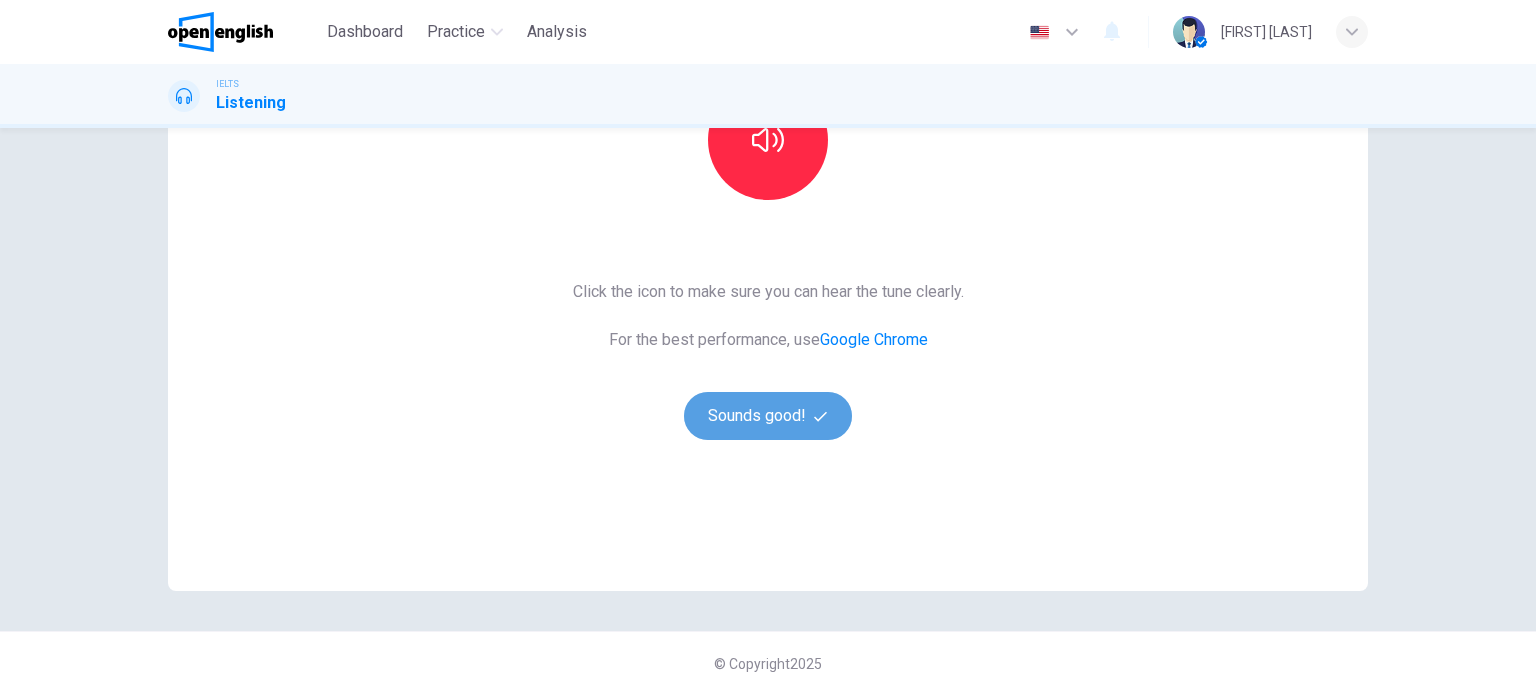 click on "Sounds good!" at bounding box center [768, 416] 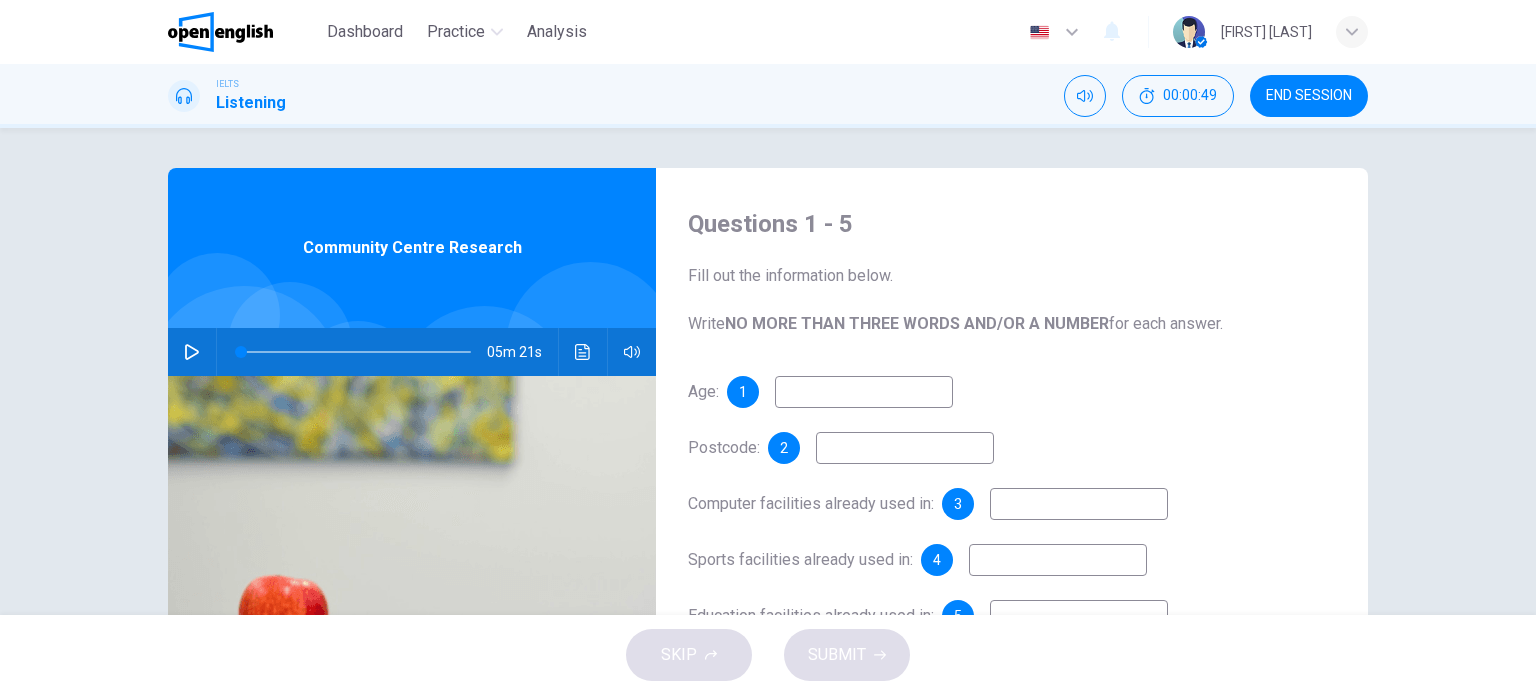 scroll, scrollTop: 100, scrollLeft: 0, axis: vertical 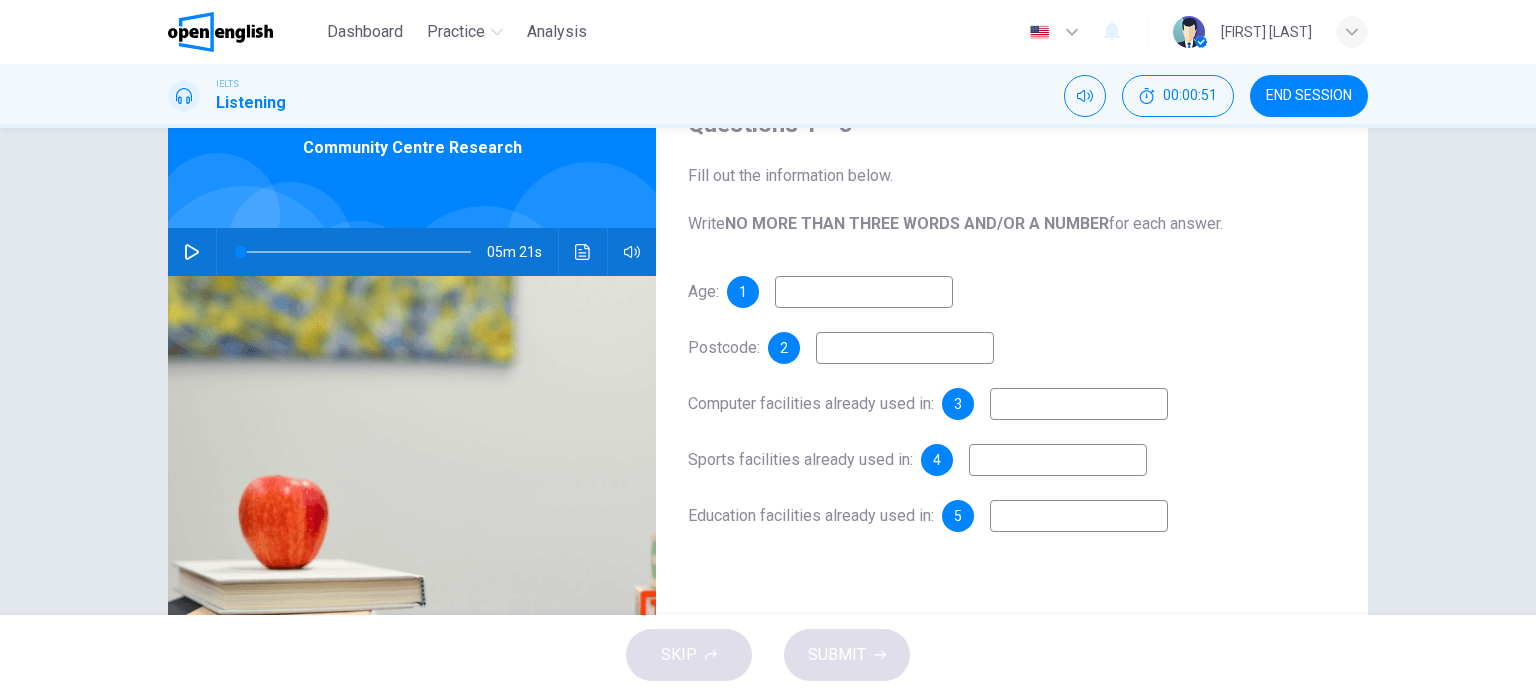 click 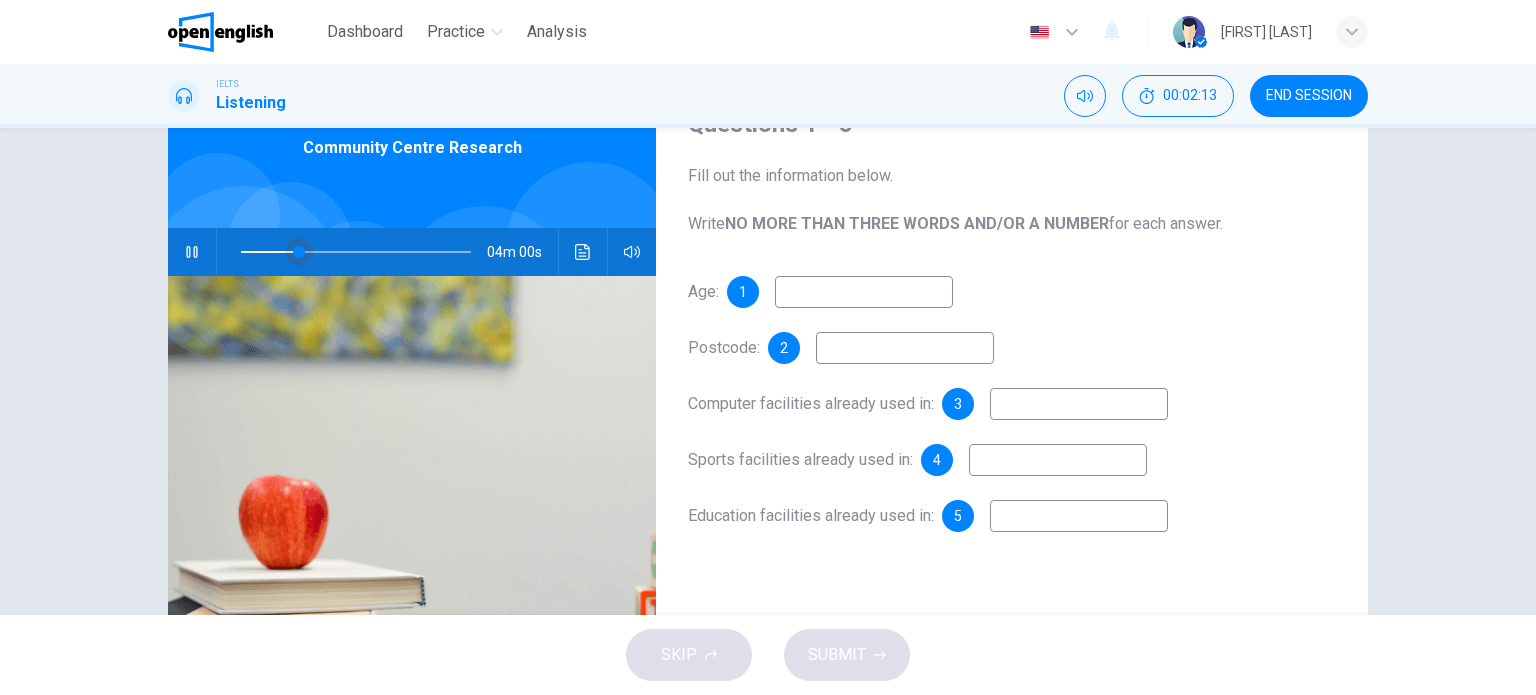 click at bounding box center [299, 252] 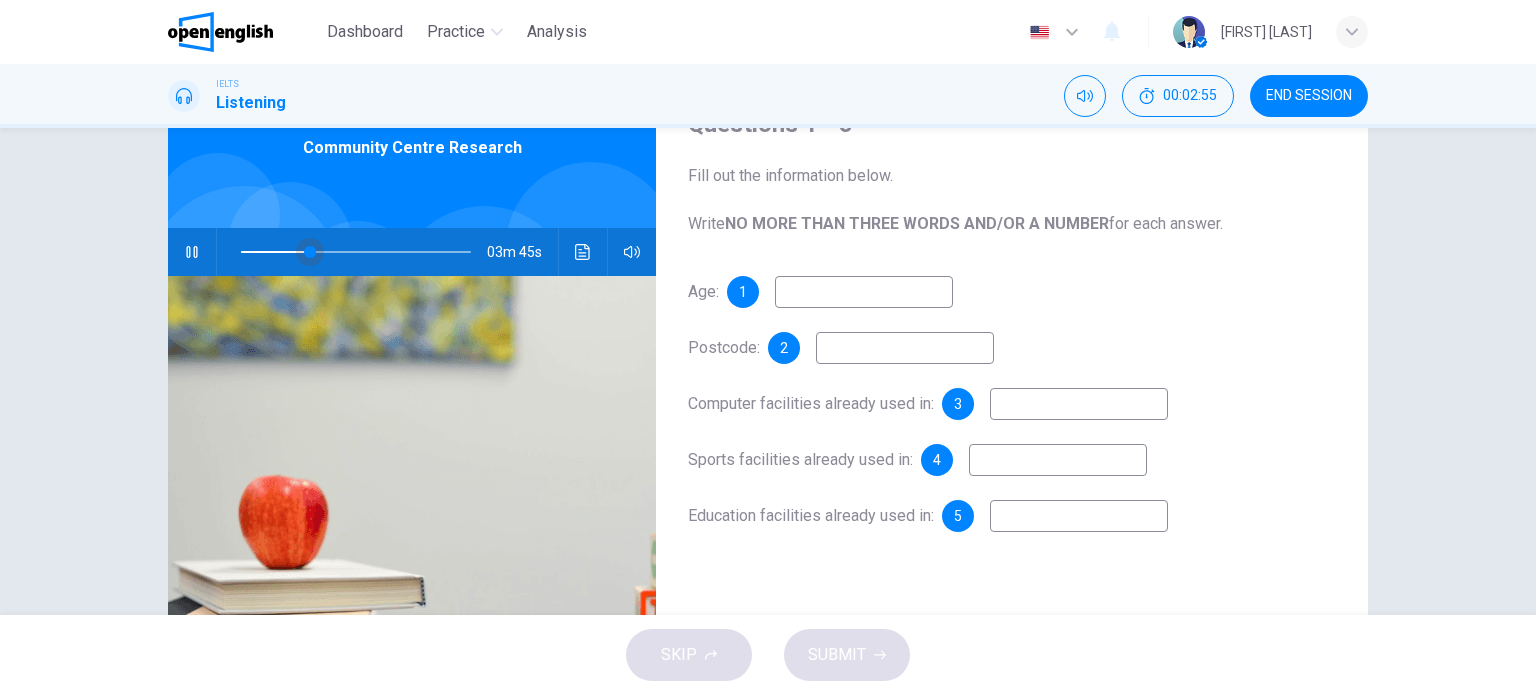click at bounding box center [310, 252] 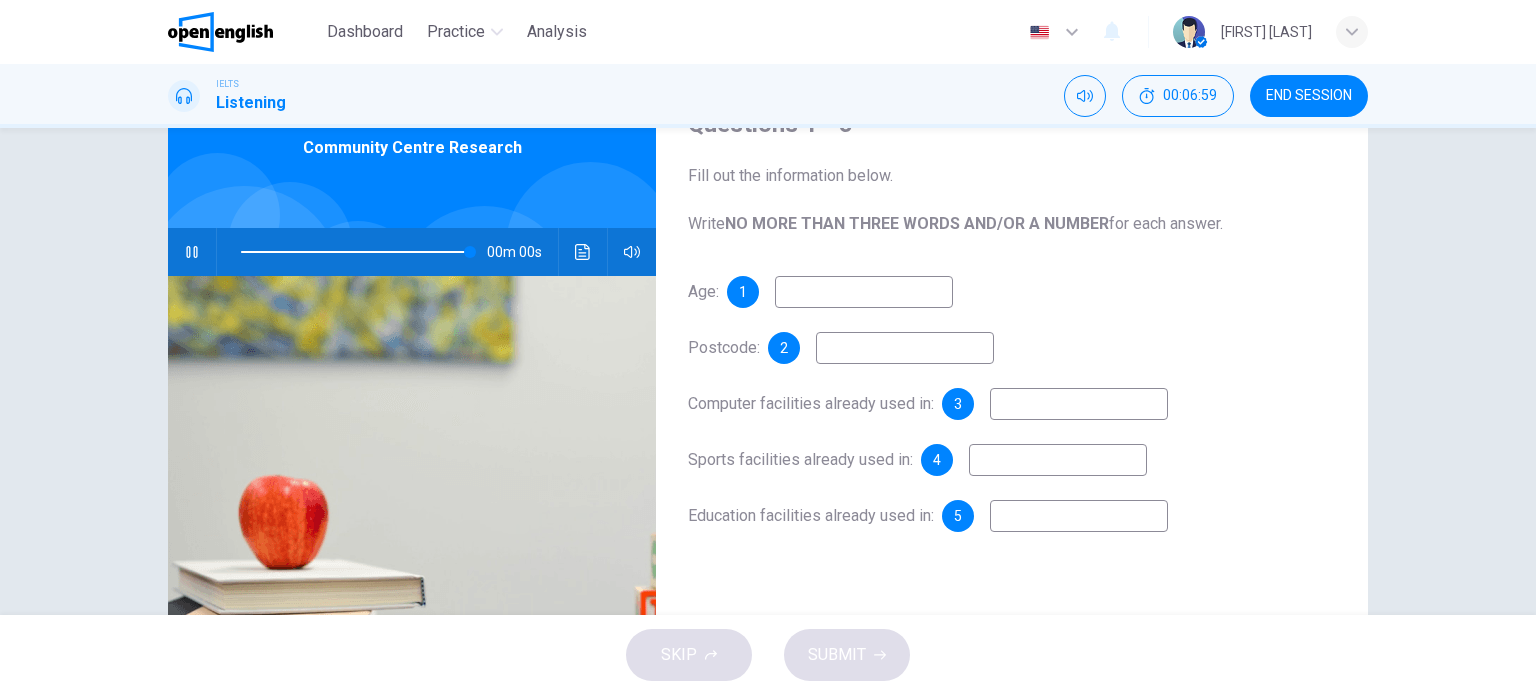 type on "*" 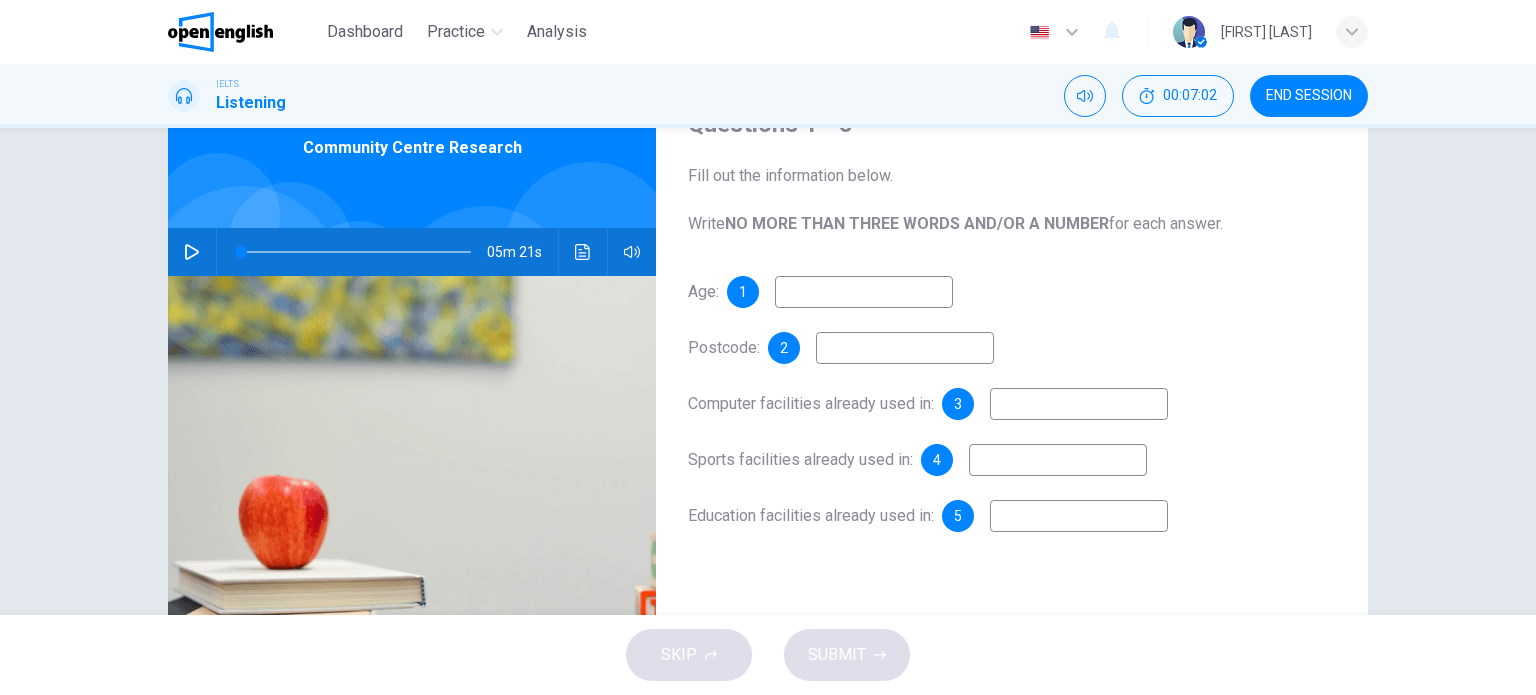 click at bounding box center [864, 292] 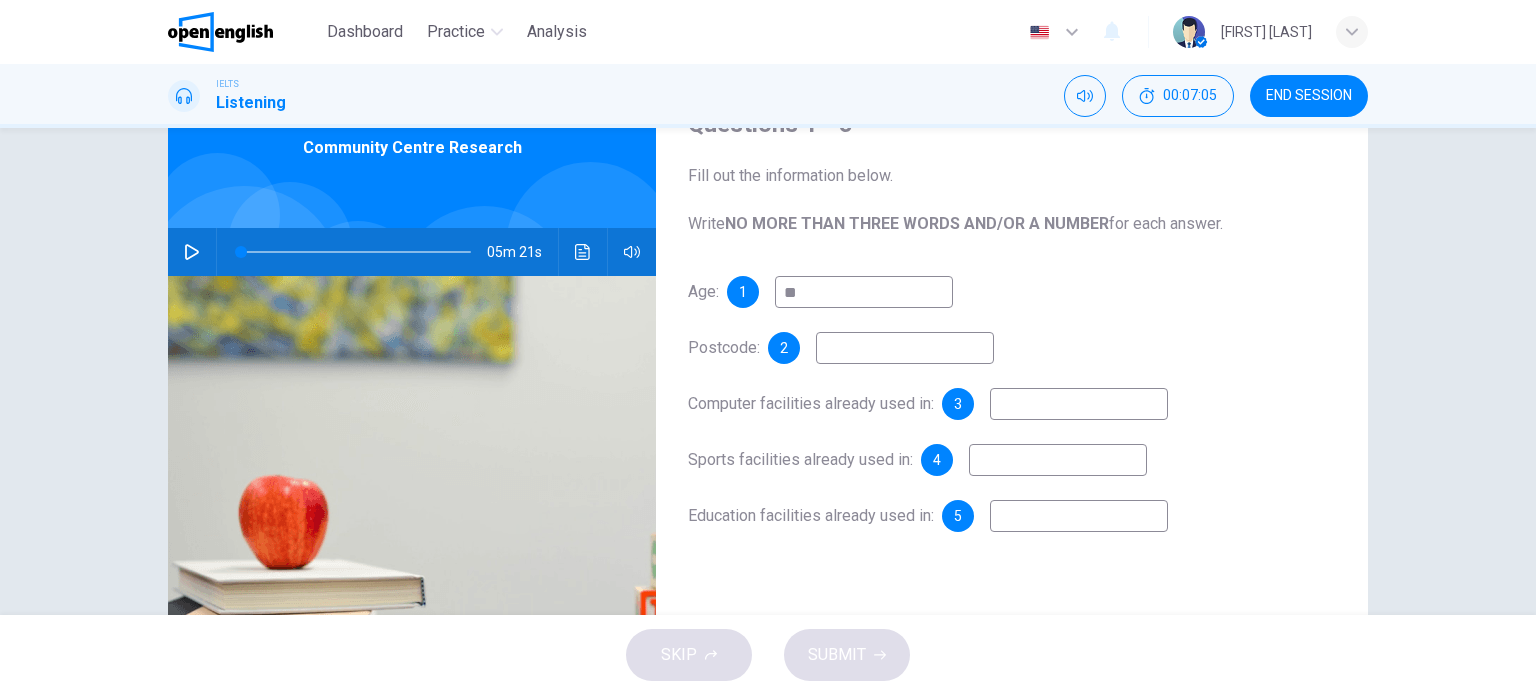 type on "**" 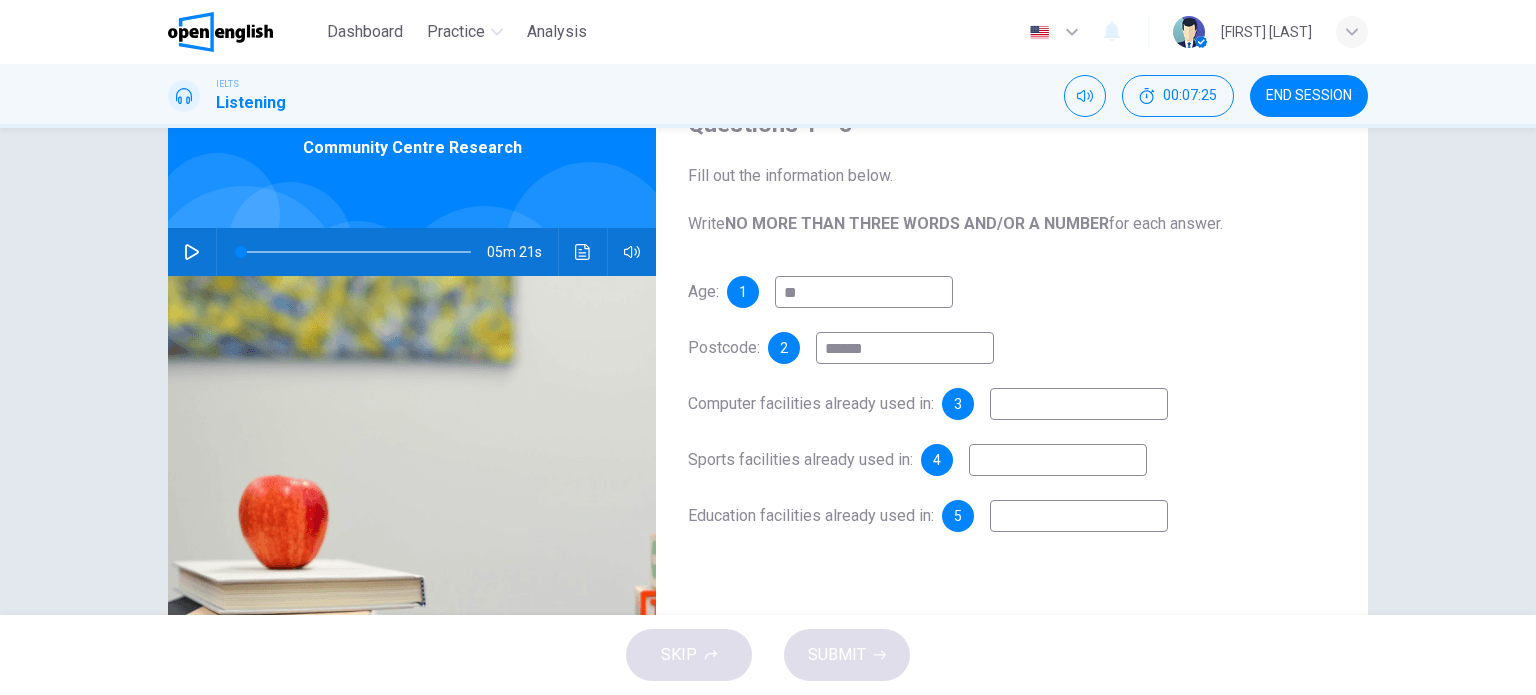 type on "******" 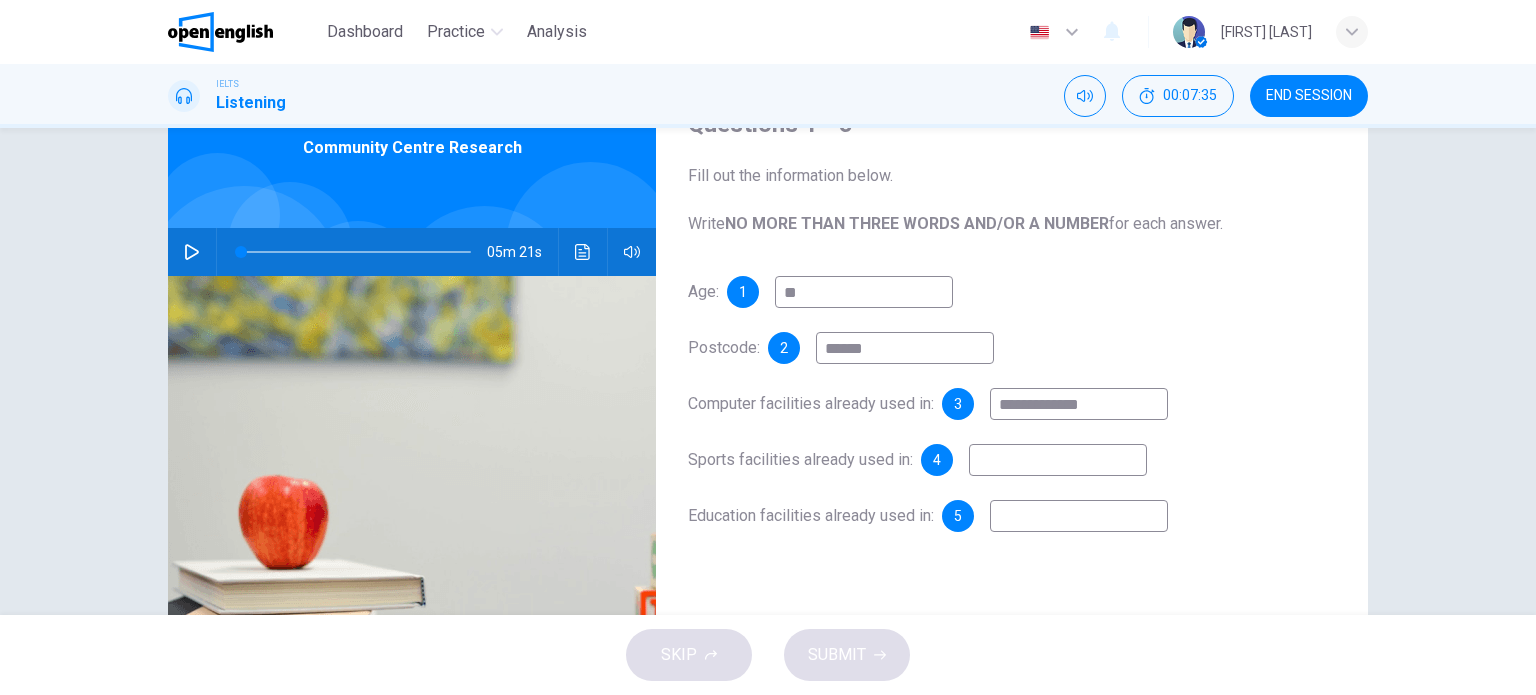 type on "**********" 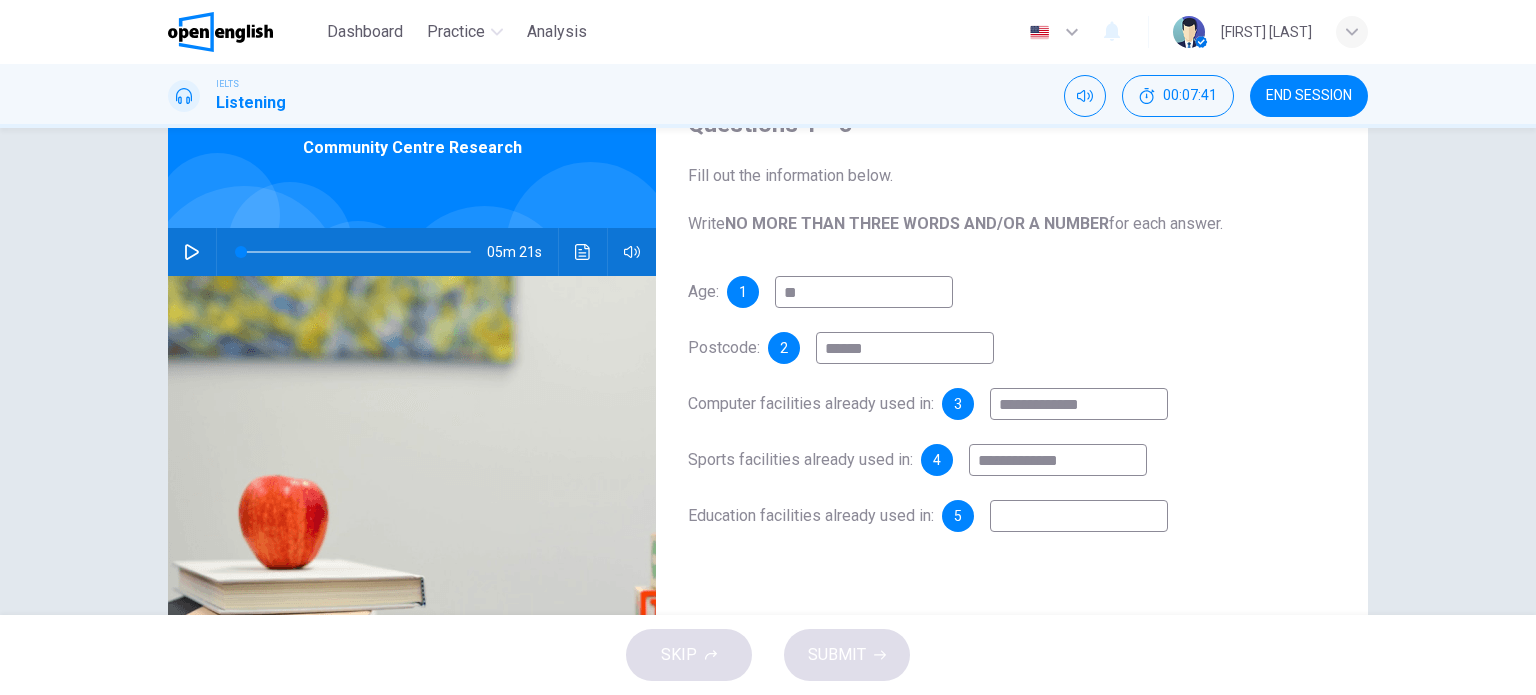 type on "**********" 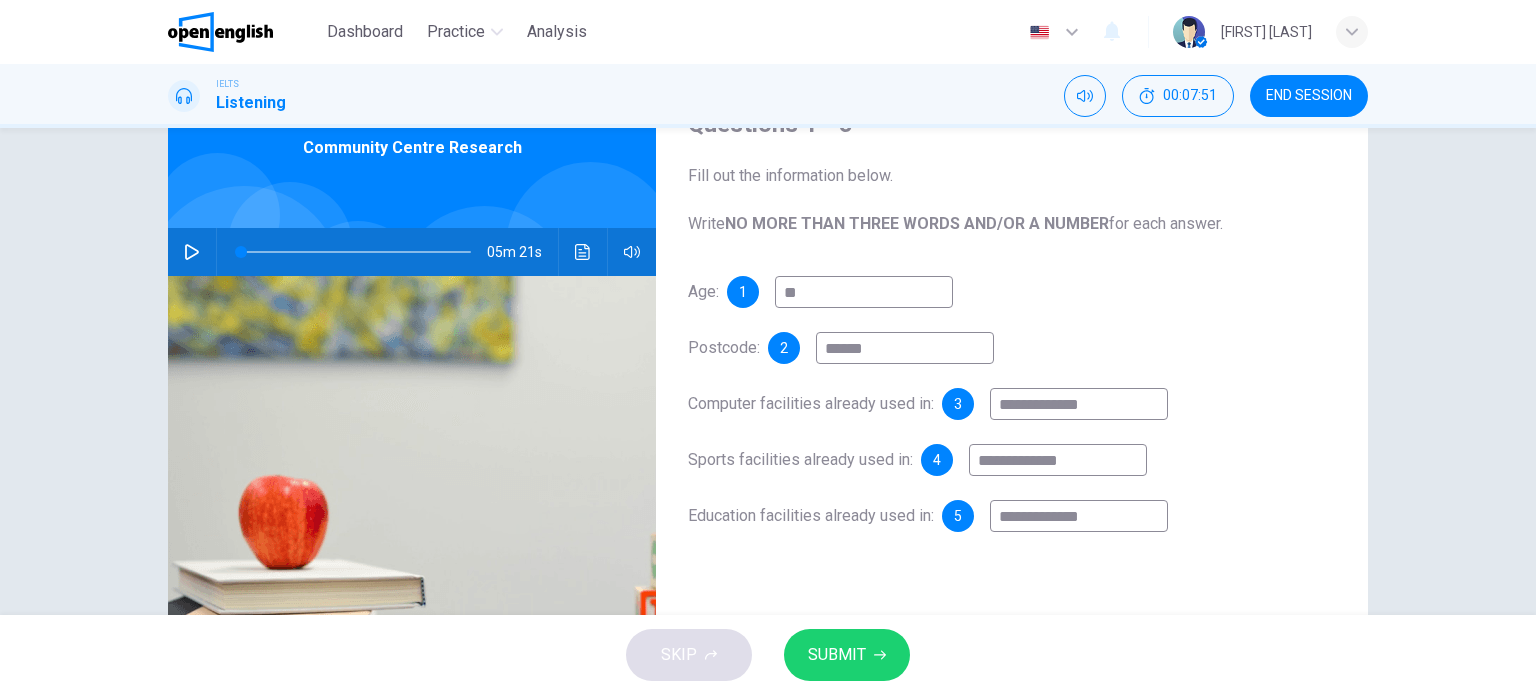 type on "**********" 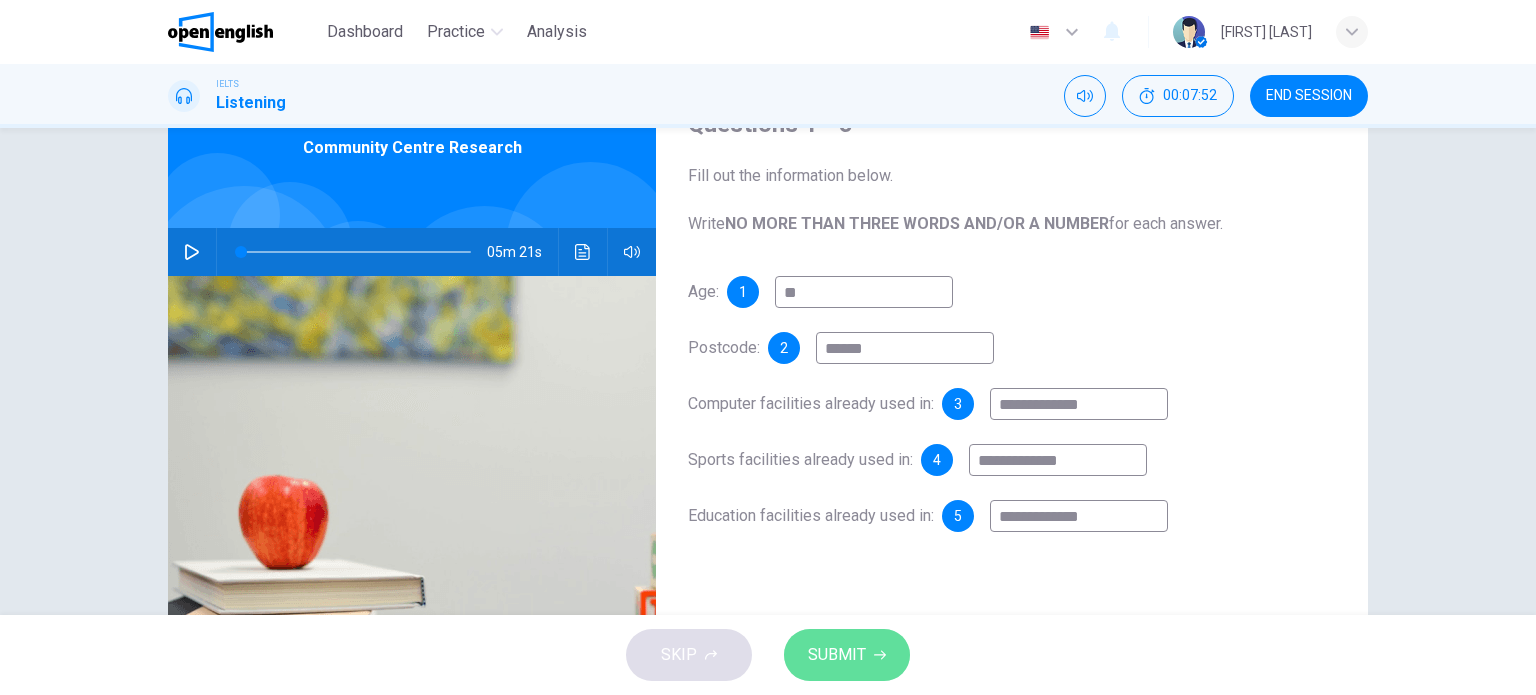 click on "SUBMIT" at bounding box center [847, 655] 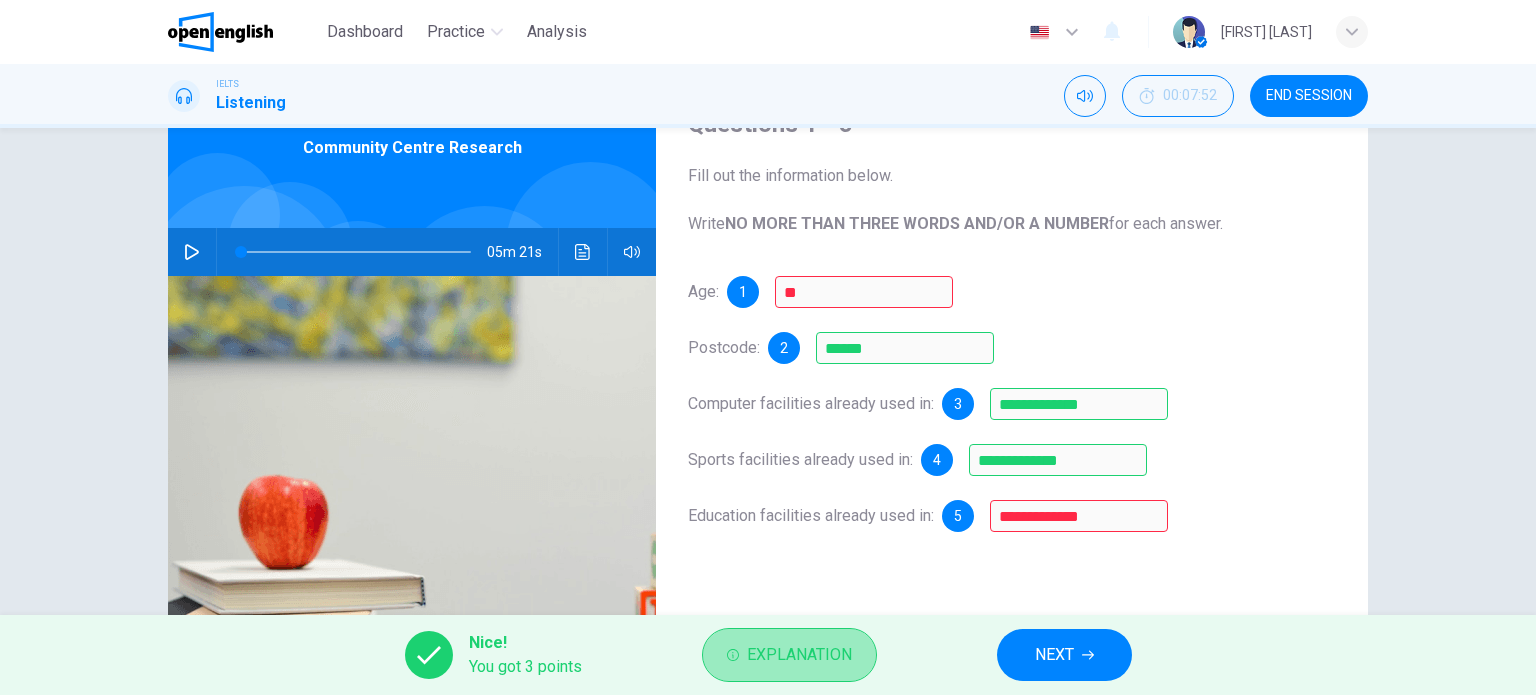 click on "Explanation" at bounding box center (789, 655) 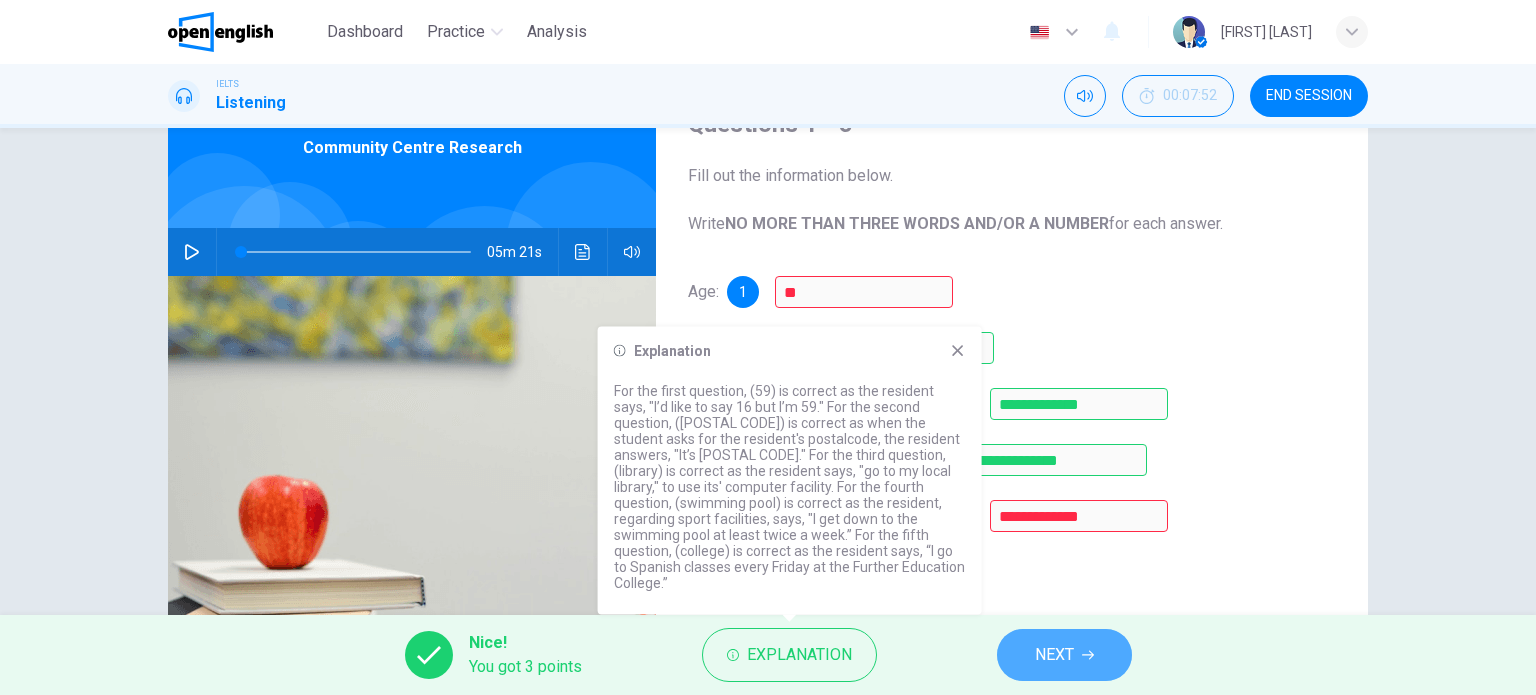 click on "NEXT" at bounding box center [1064, 655] 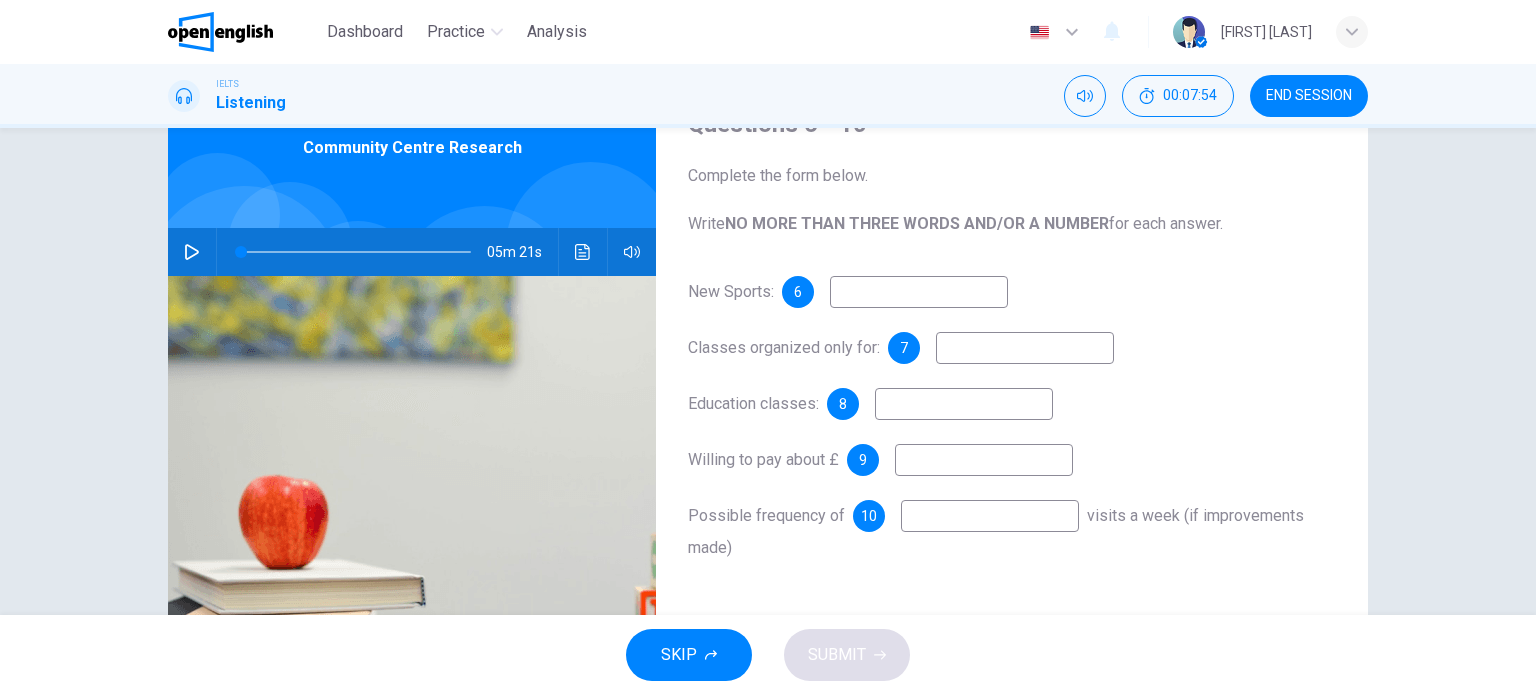 click at bounding box center (919, 292) 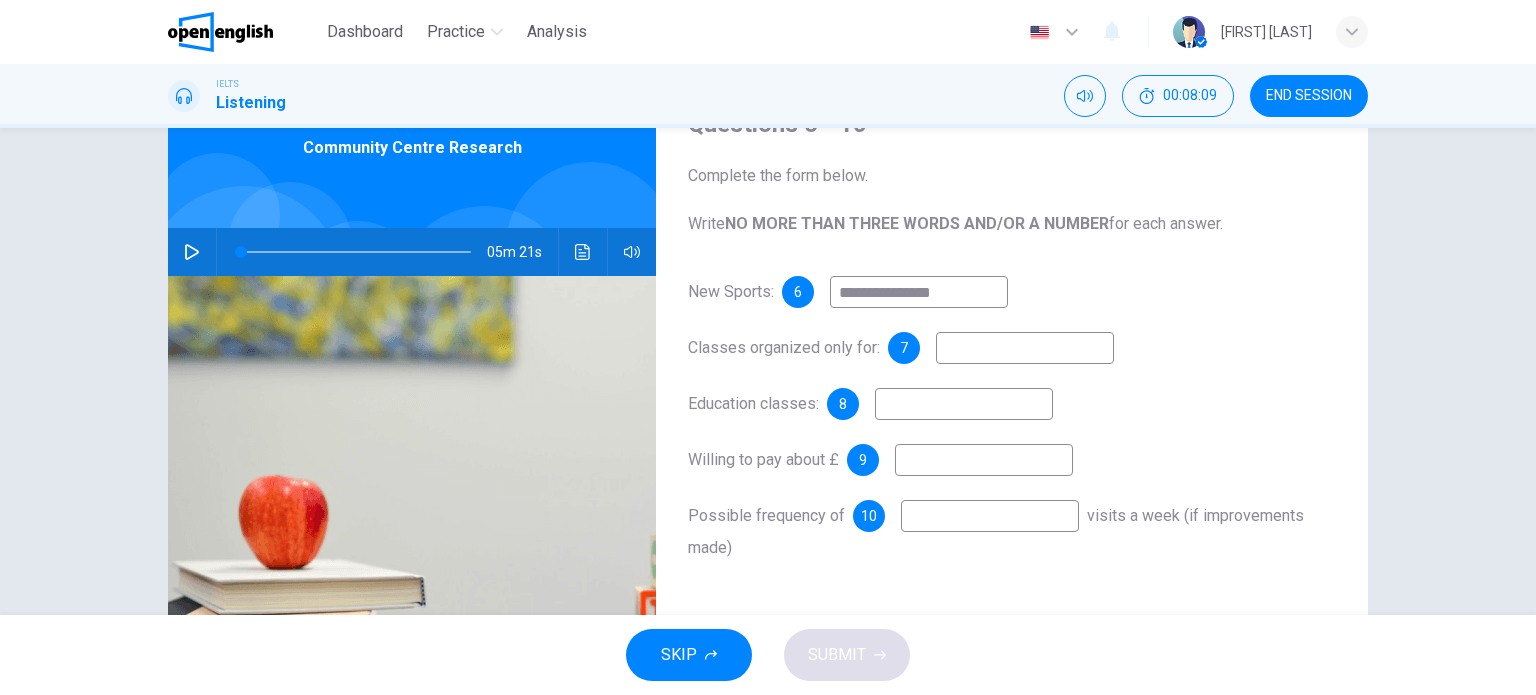 type on "**********" 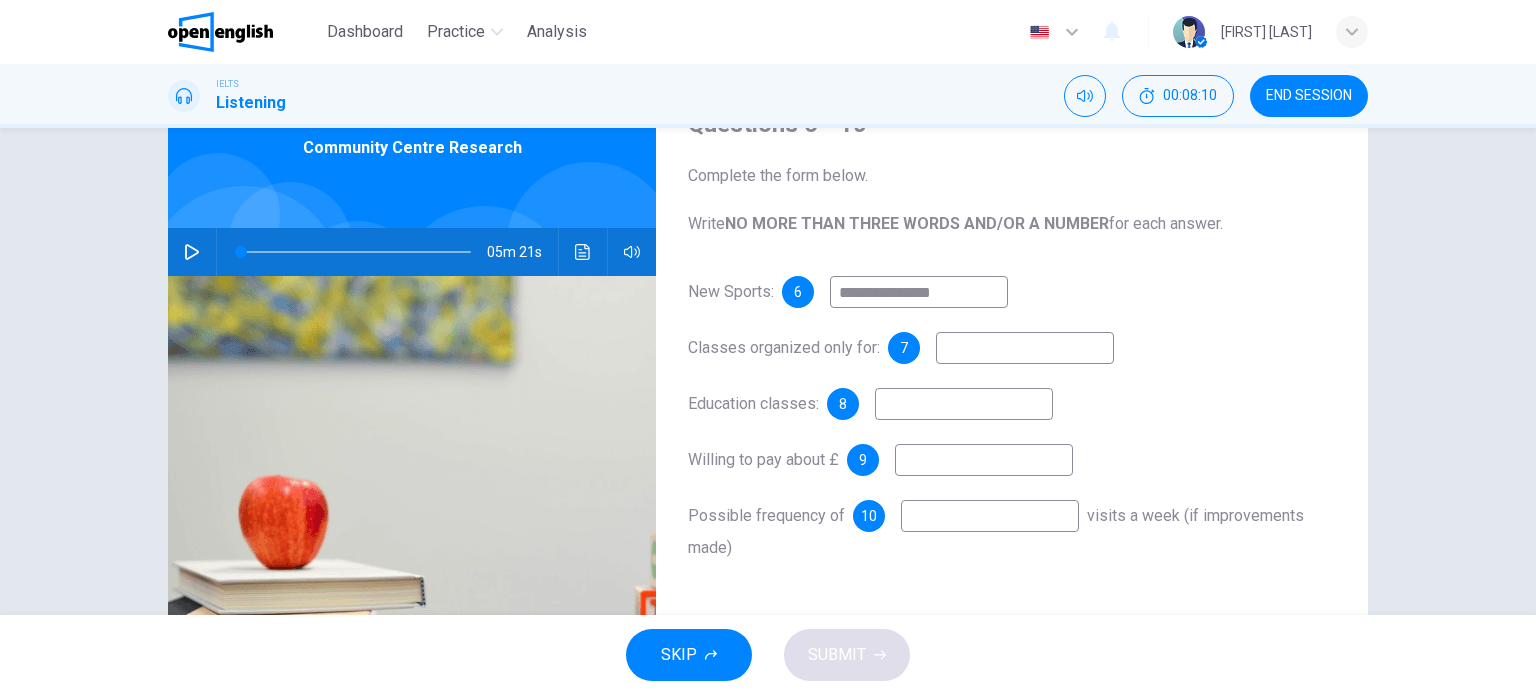 click at bounding box center (1025, 348) 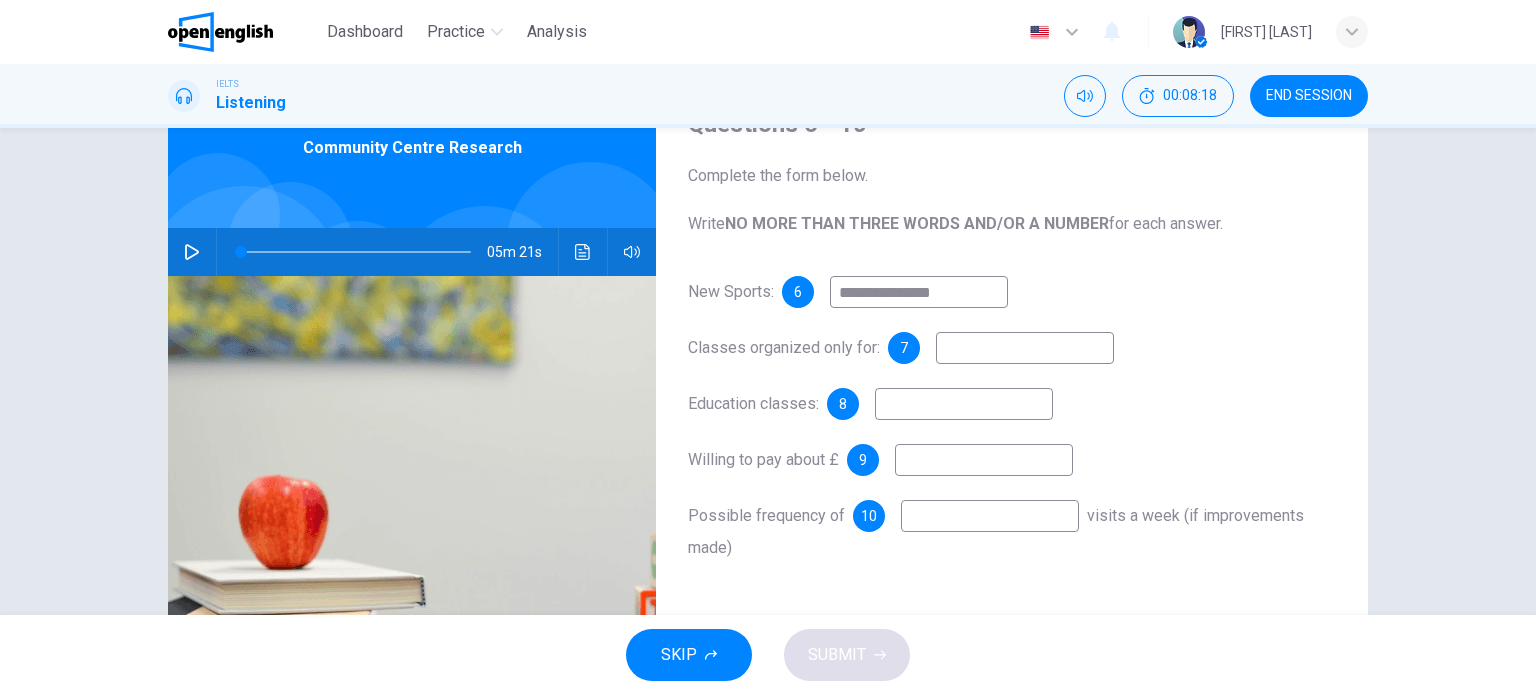 click at bounding box center [964, 404] 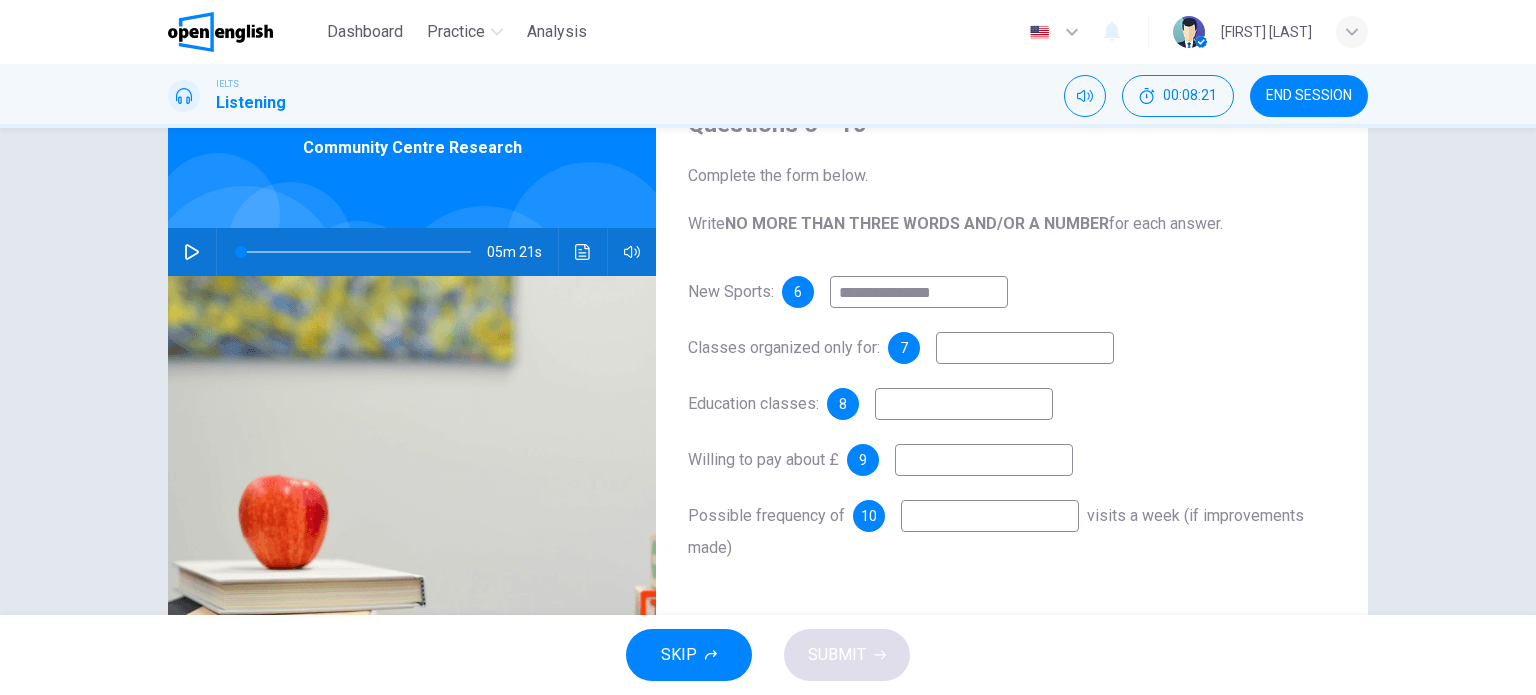 click at bounding box center [984, 460] 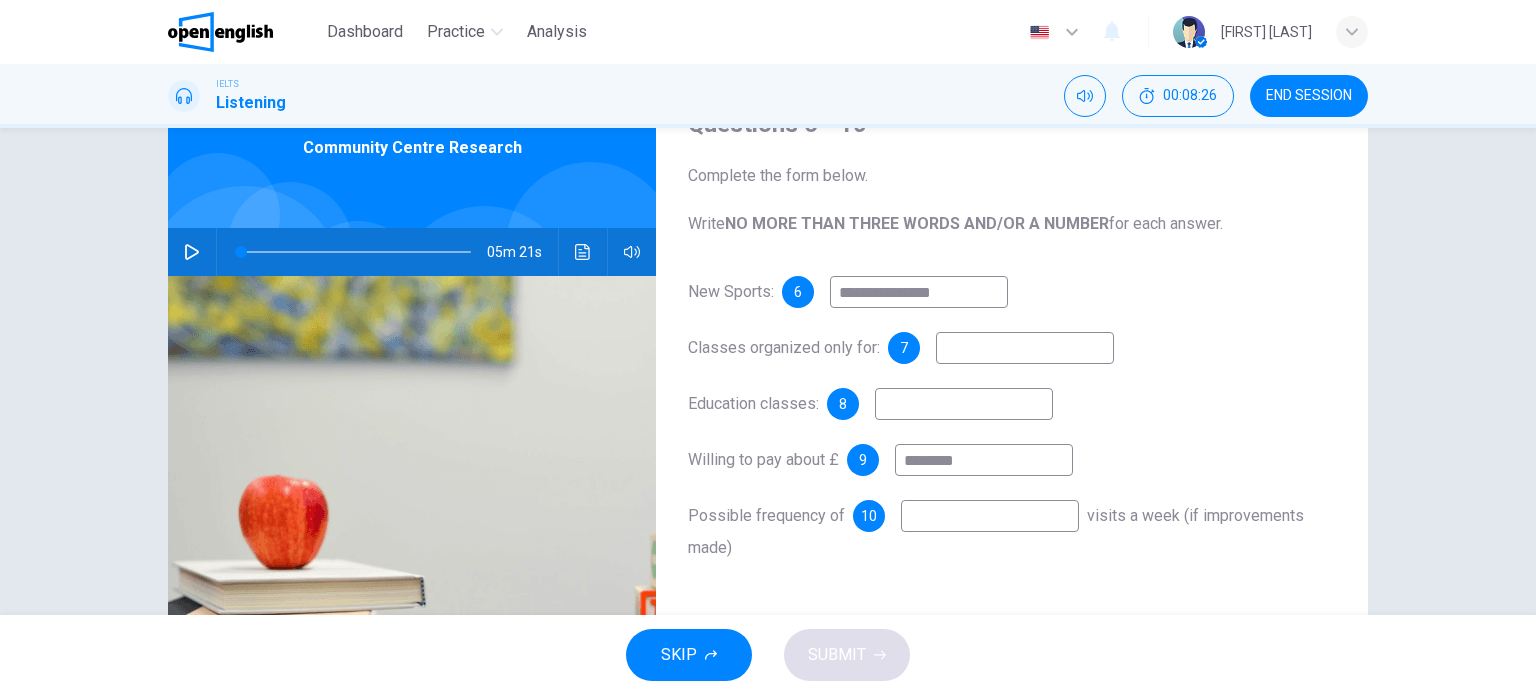 type on "********" 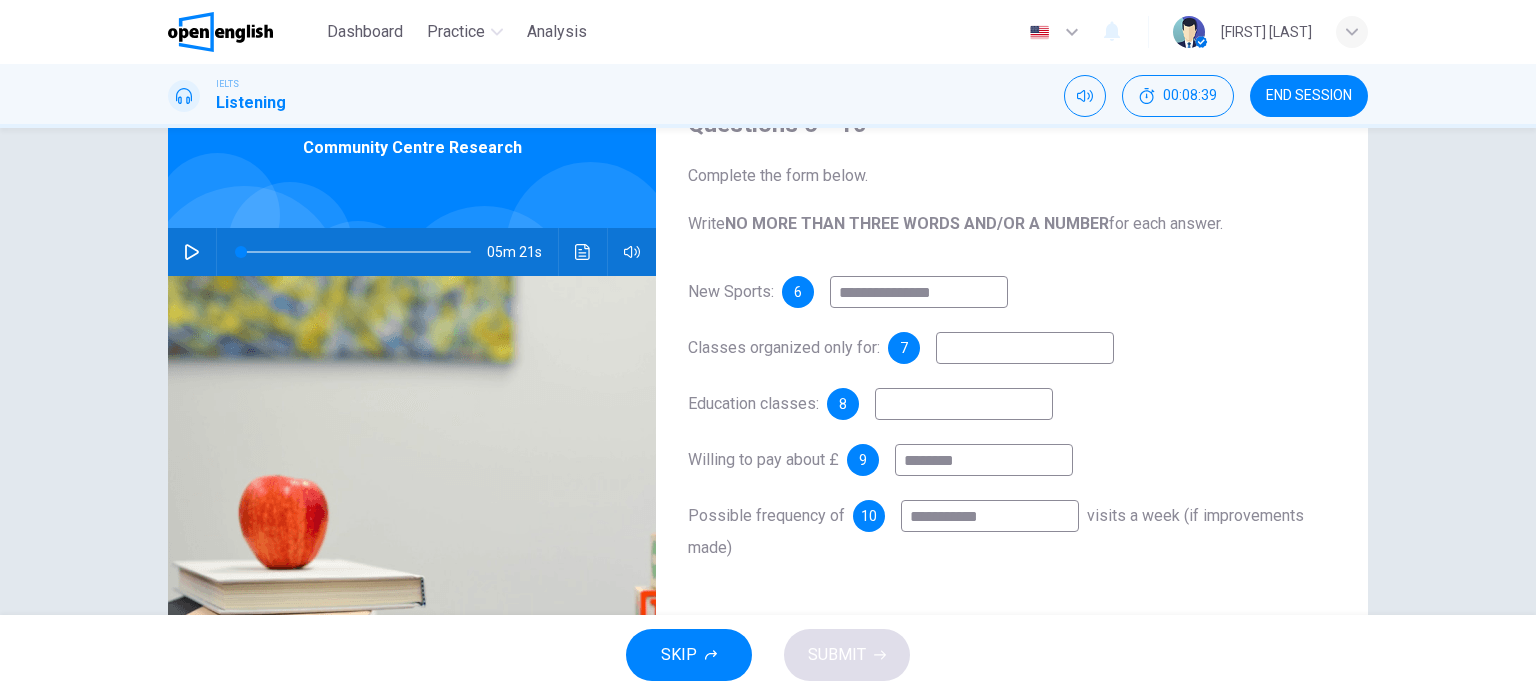 type on "**********" 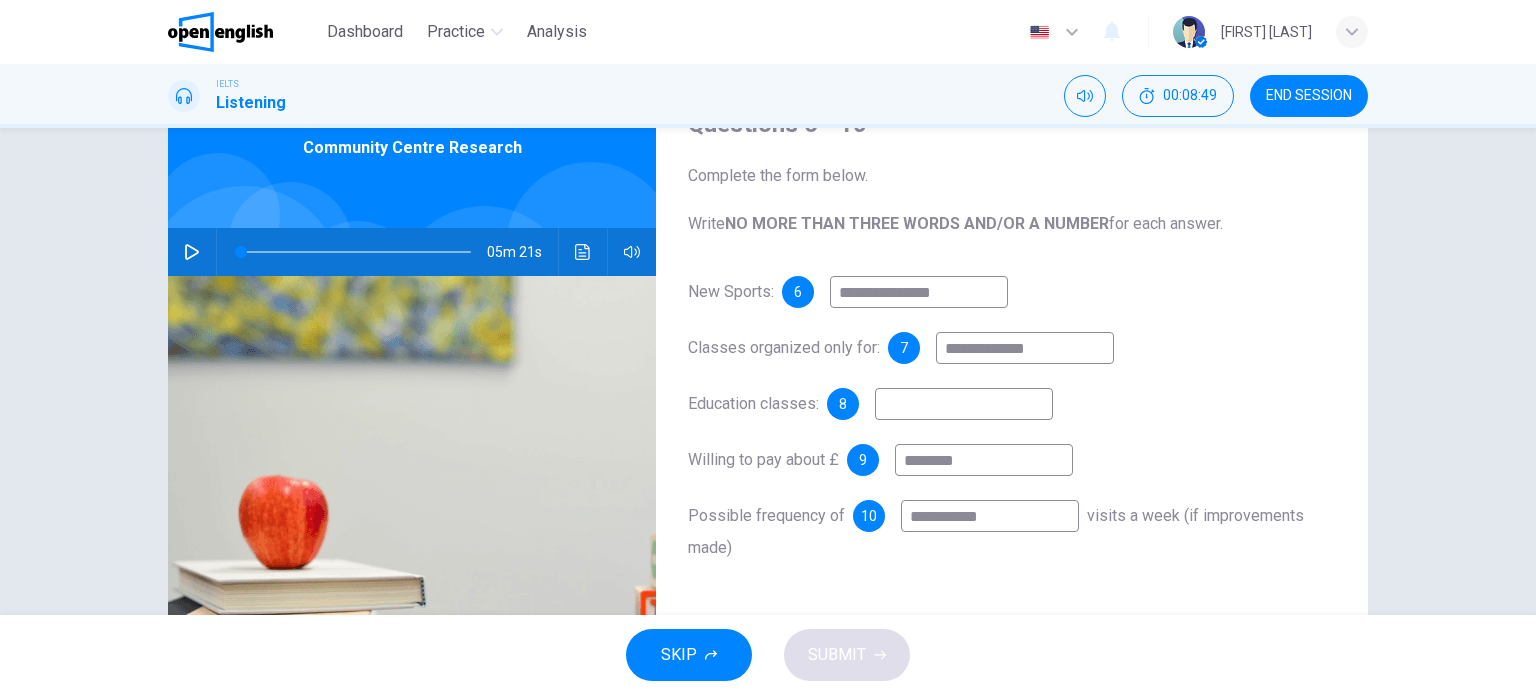 type on "**********" 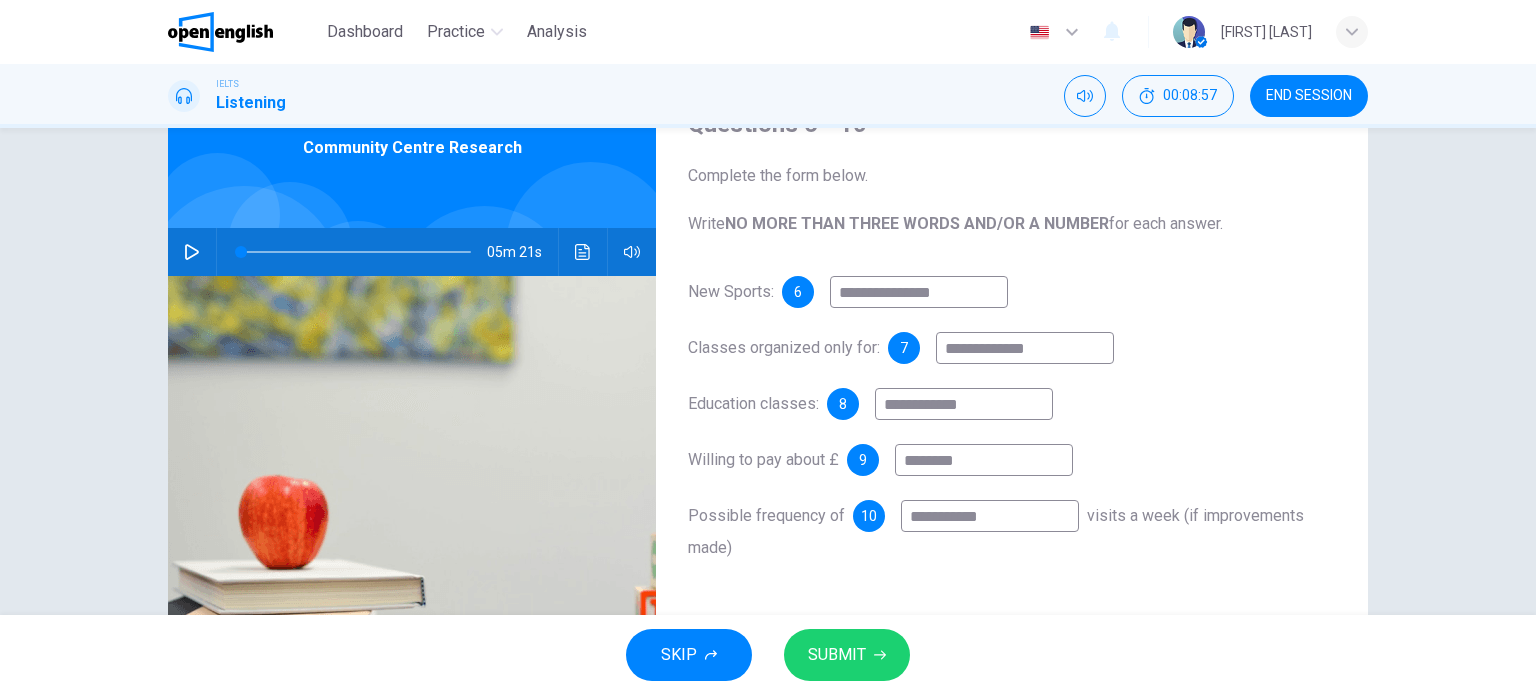 type on "**********" 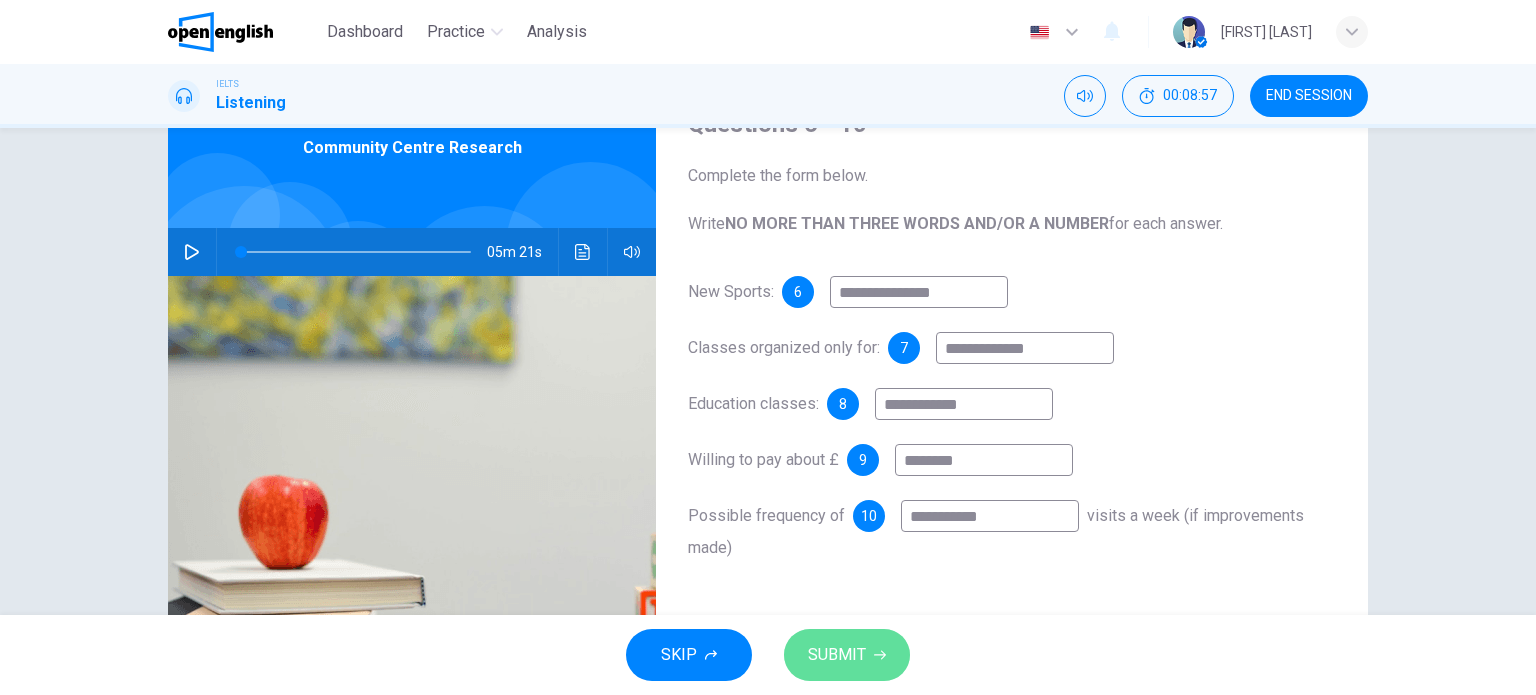 click on "SUBMIT" at bounding box center [847, 655] 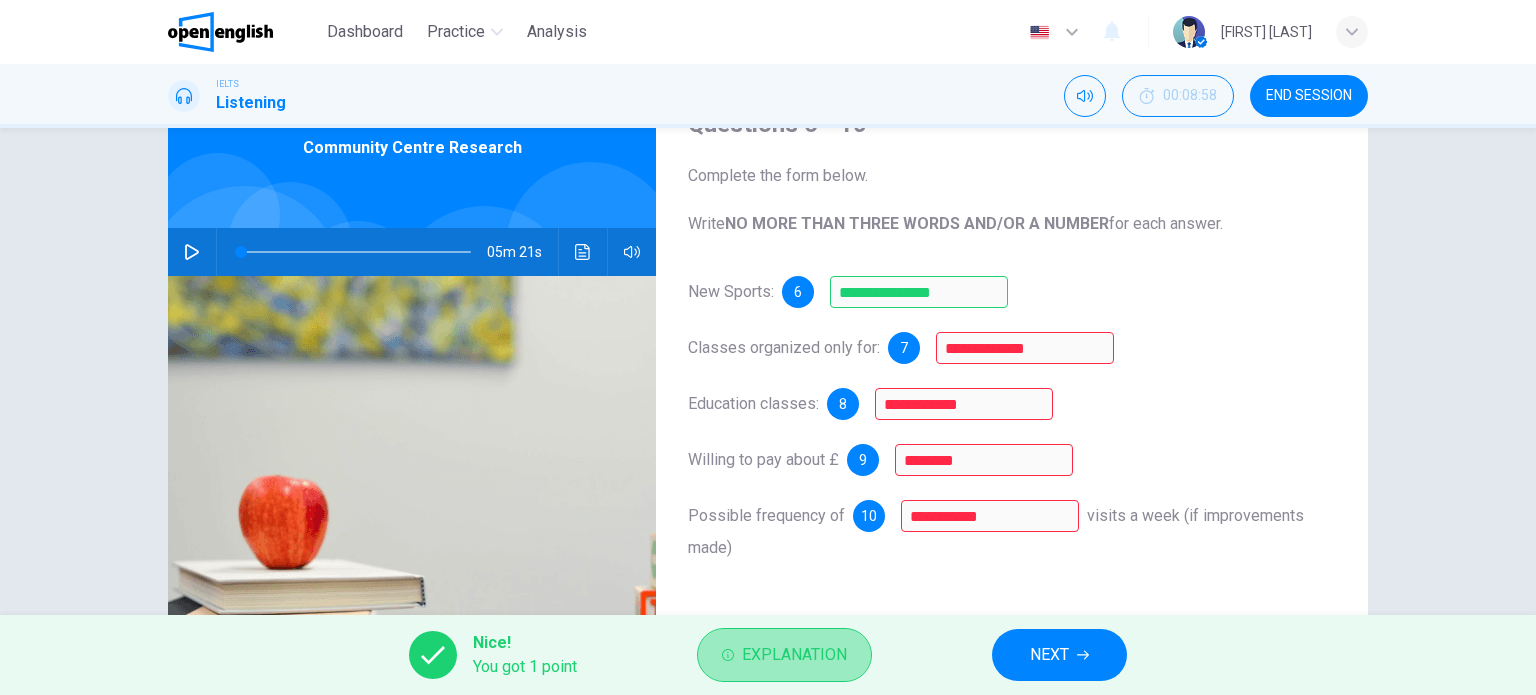 click on "Explanation" at bounding box center [794, 655] 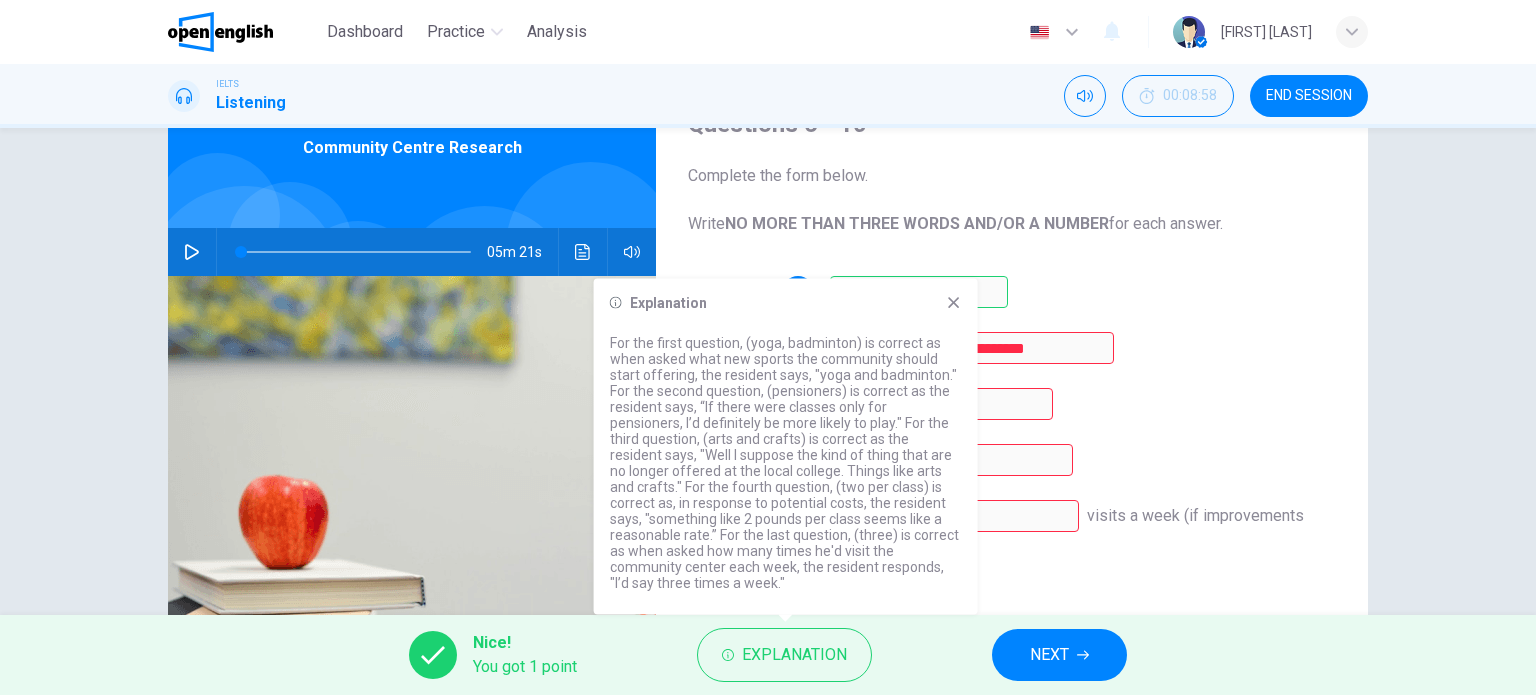 click 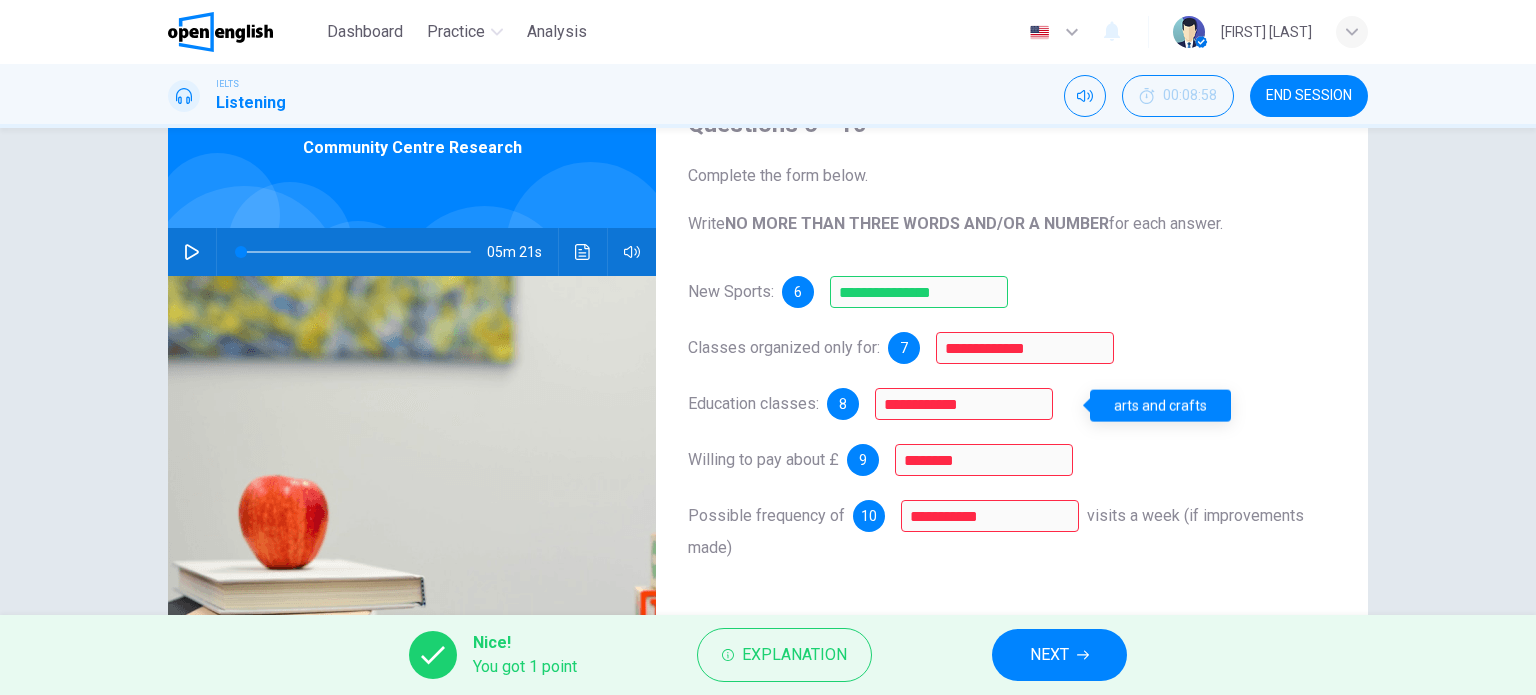 click on "arts and crafts" at bounding box center [1160, 406] 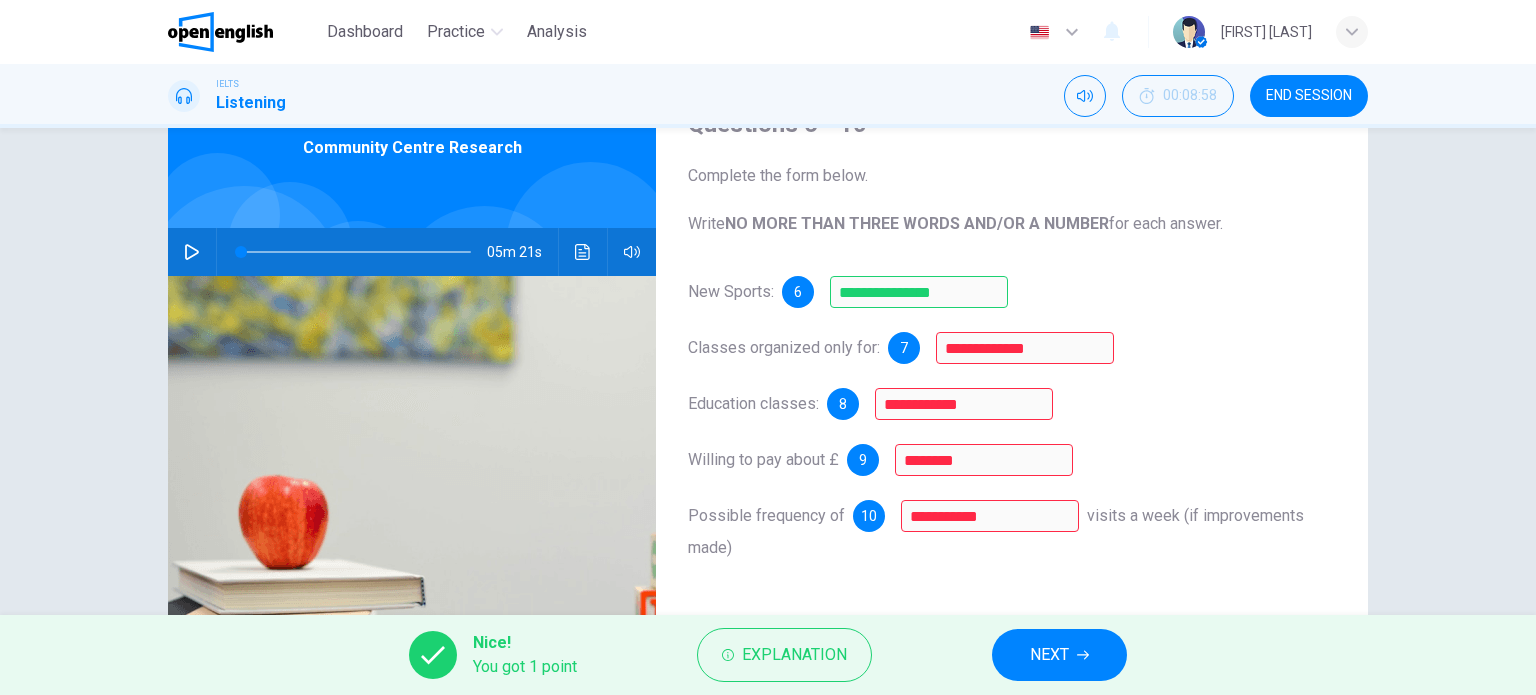 click on "**********" at bounding box center (1012, 404) 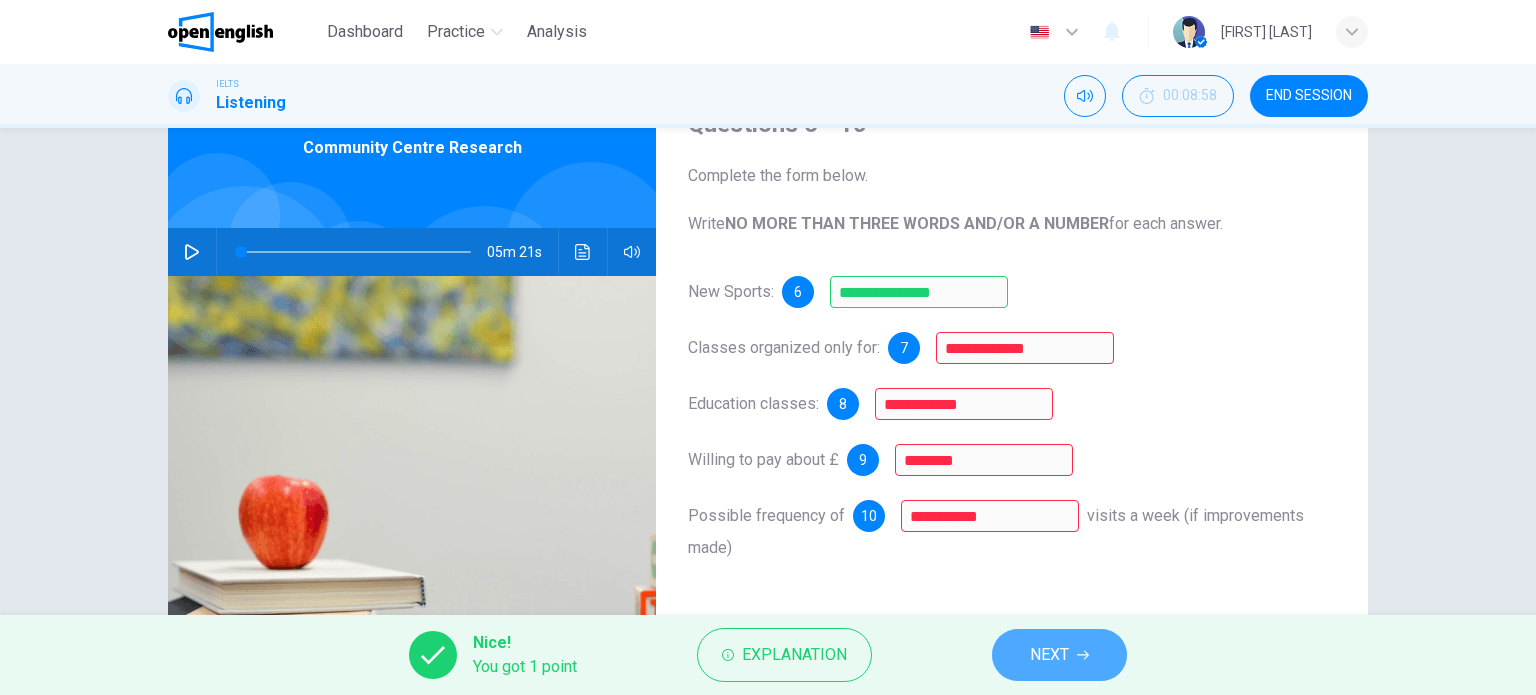 click on "NEXT" at bounding box center [1059, 655] 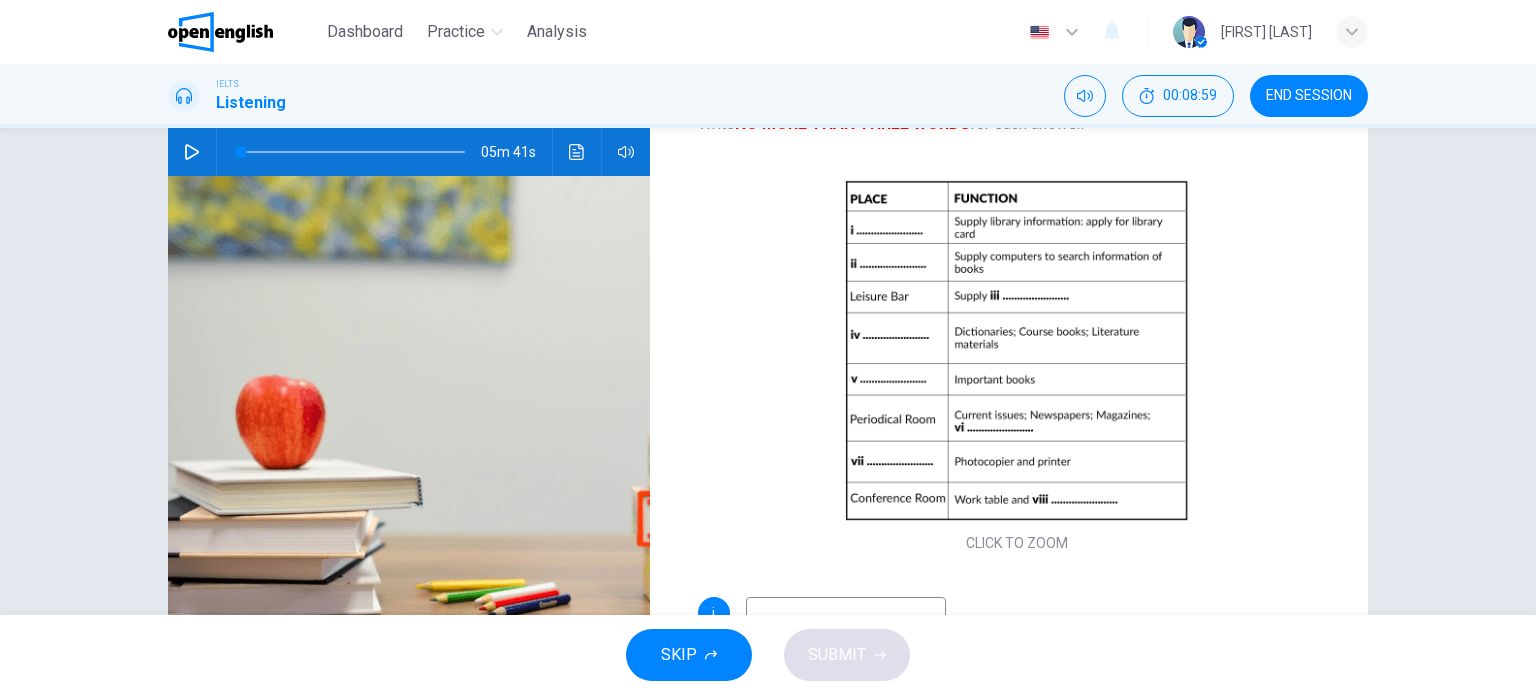 scroll, scrollTop: 288, scrollLeft: 0, axis: vertical 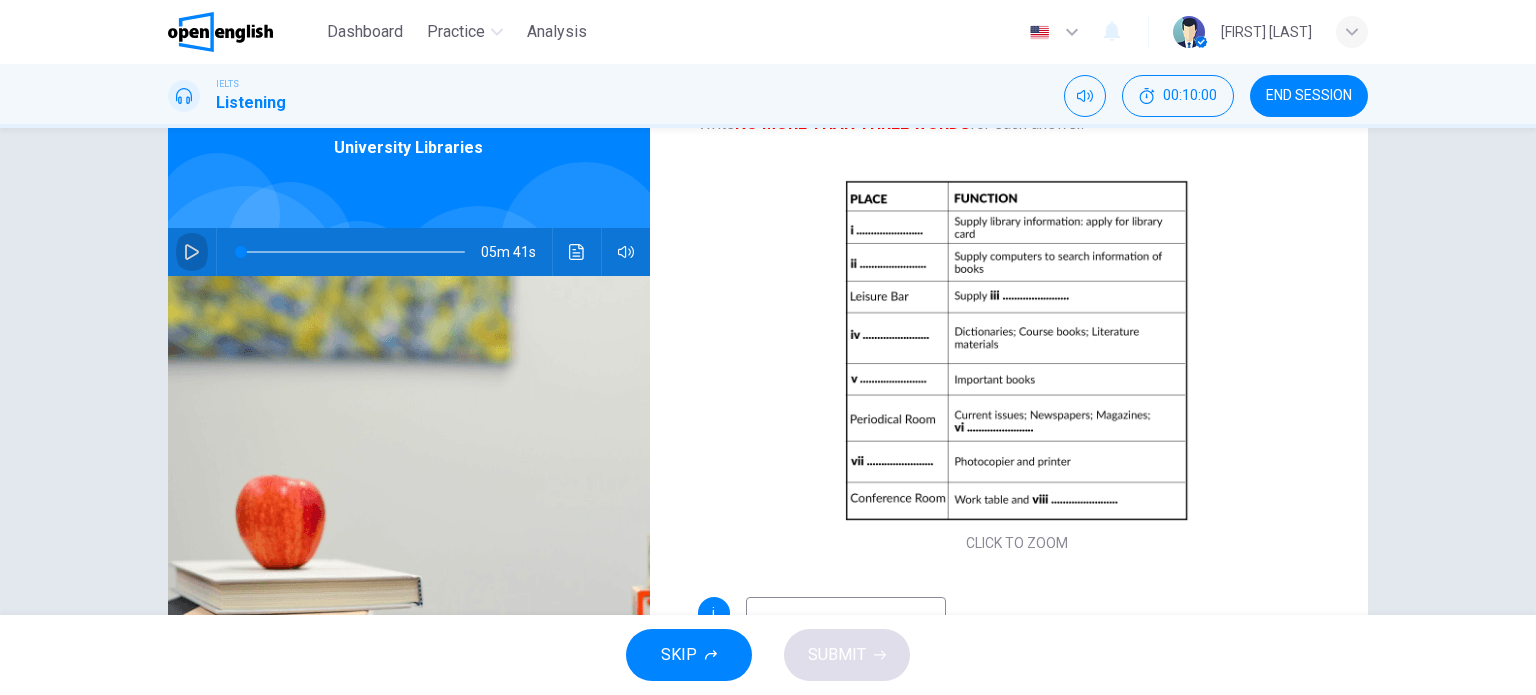 click 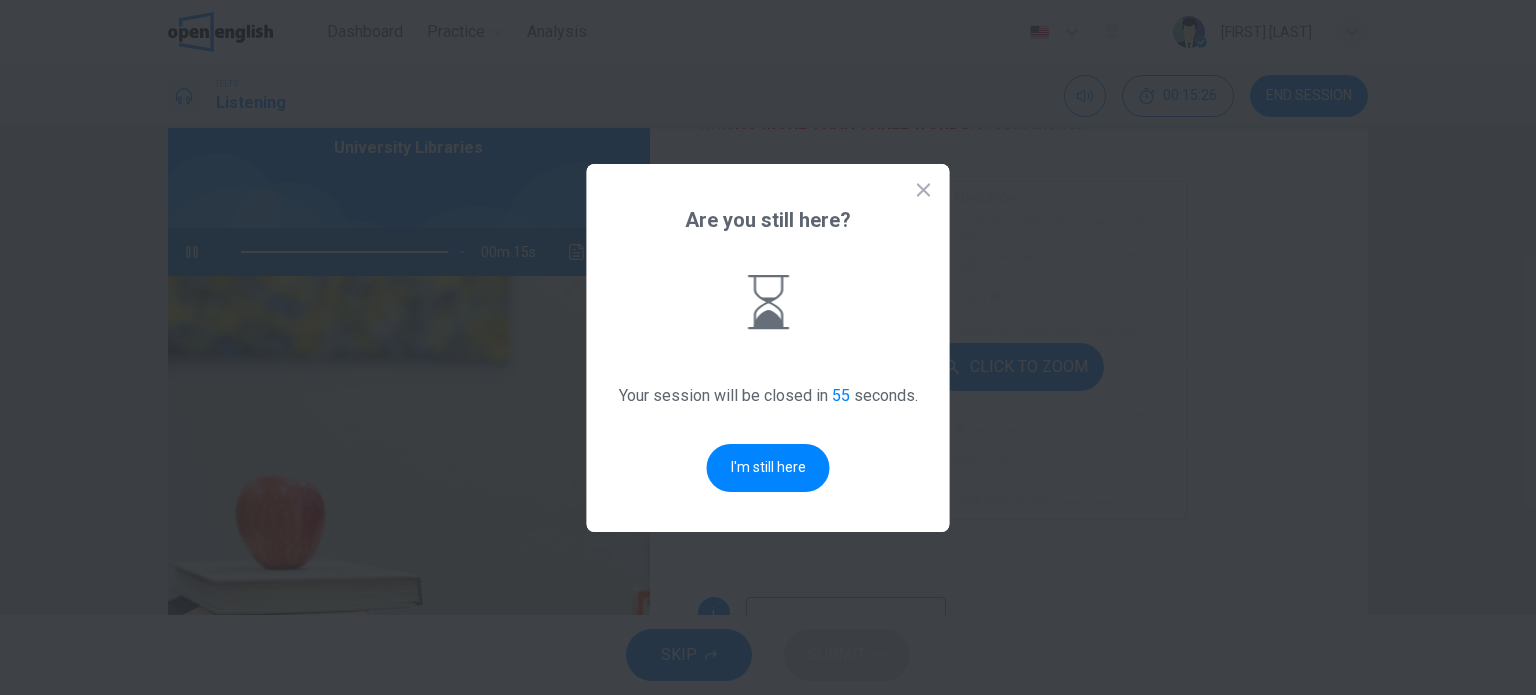 click on "I'm still here" at bounding box center (768, 468) 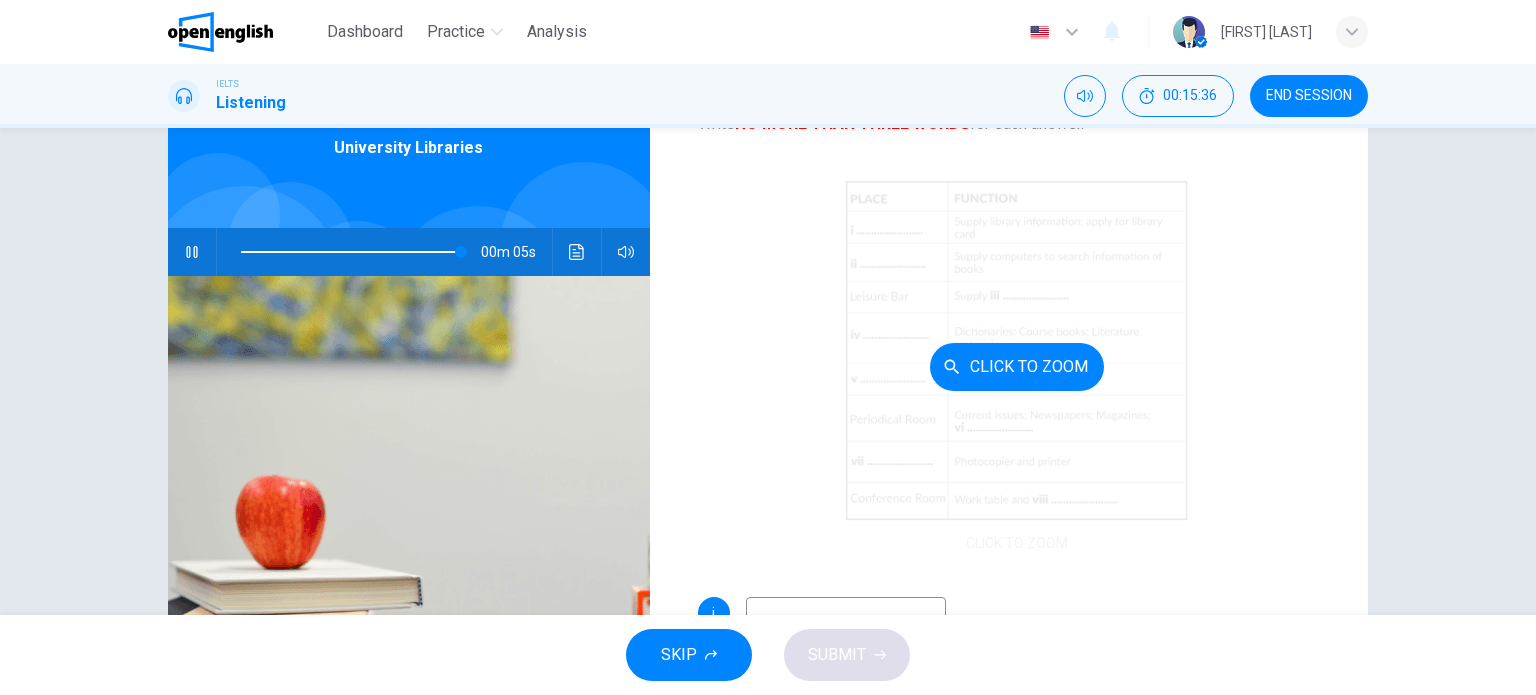 scroll, scrollTop: 200, scrollLeft: 0, axis: vertical 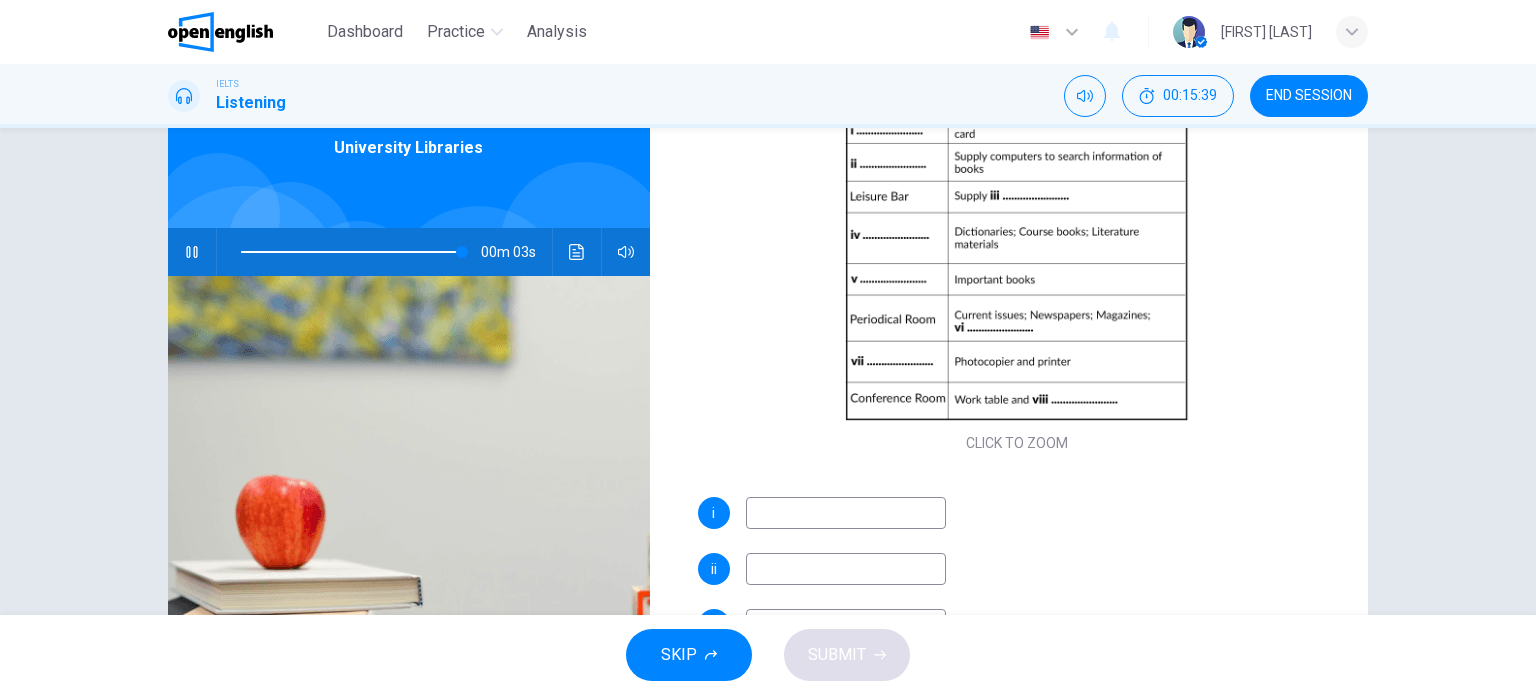 click at bounding box center [846, 513] 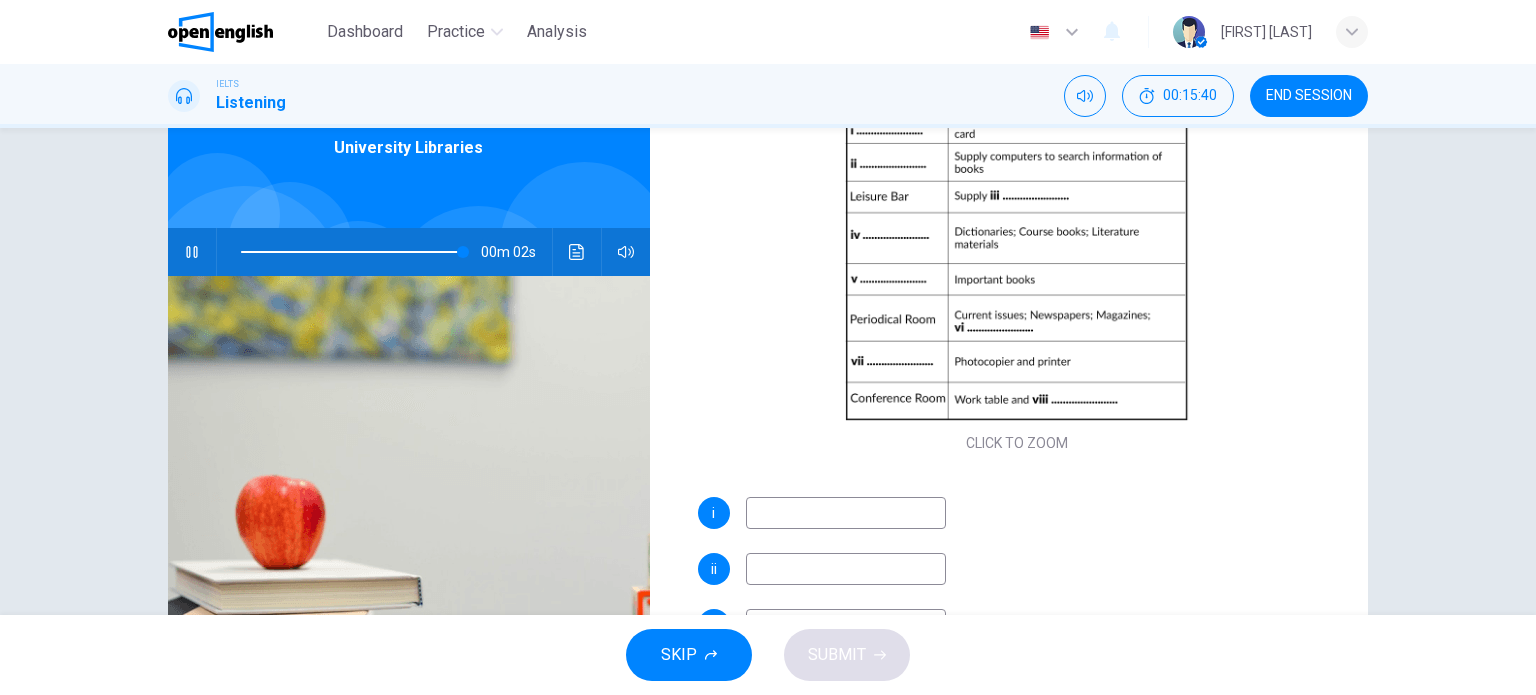 type on "*" 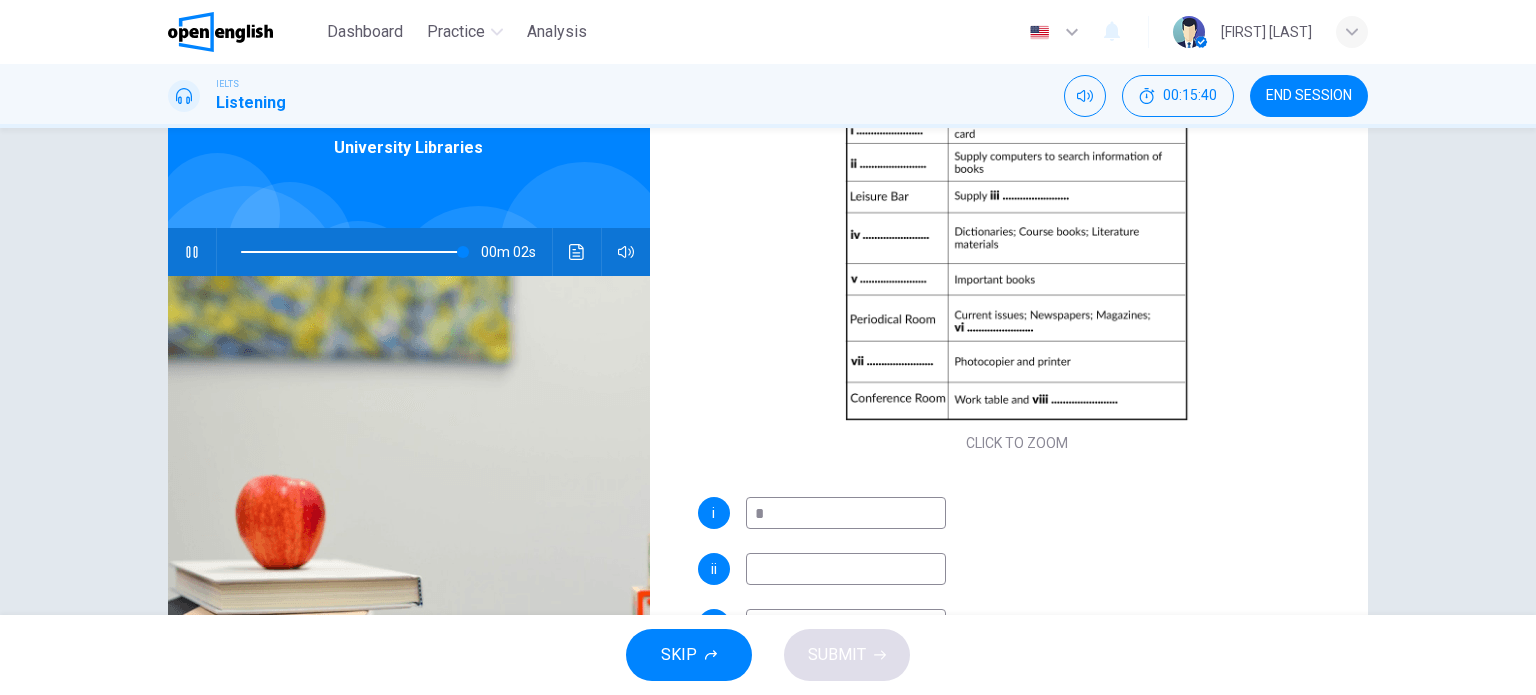 type on "***" 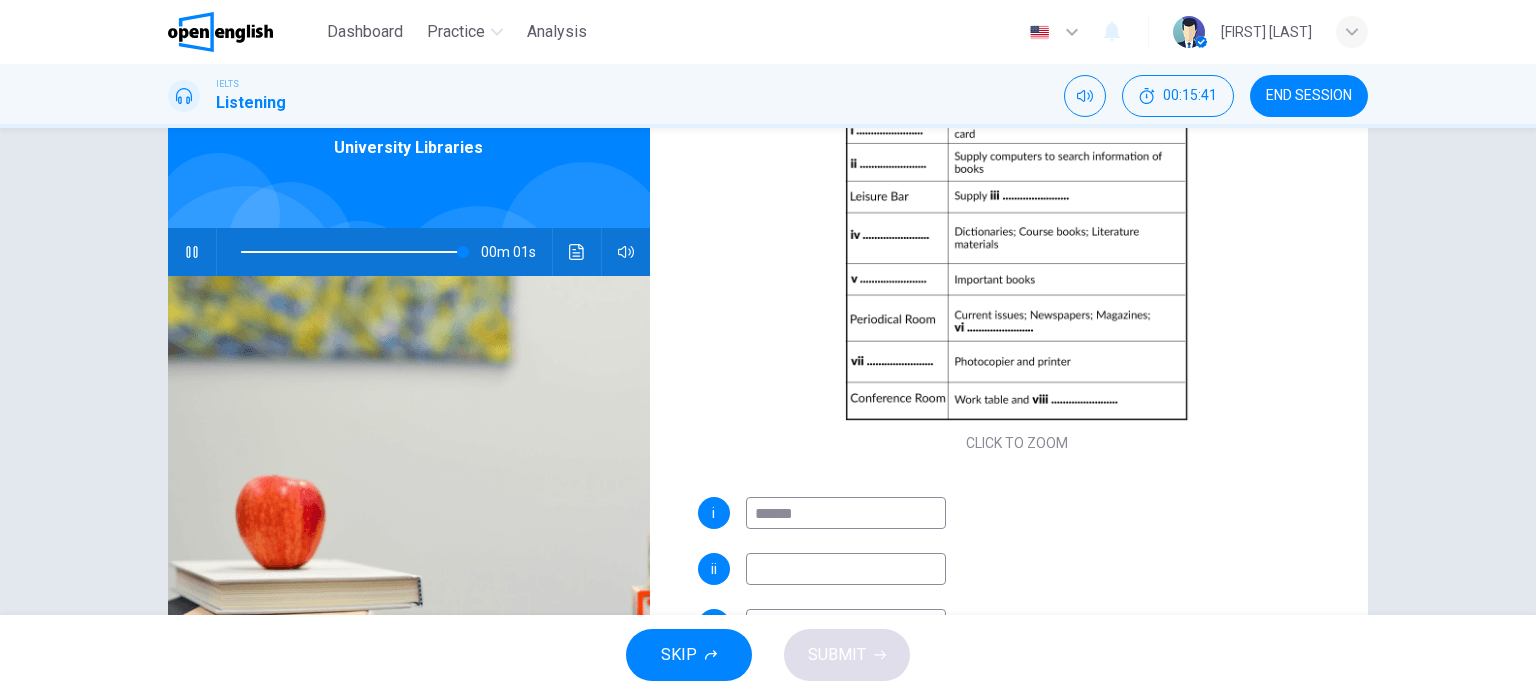 type on "*******" 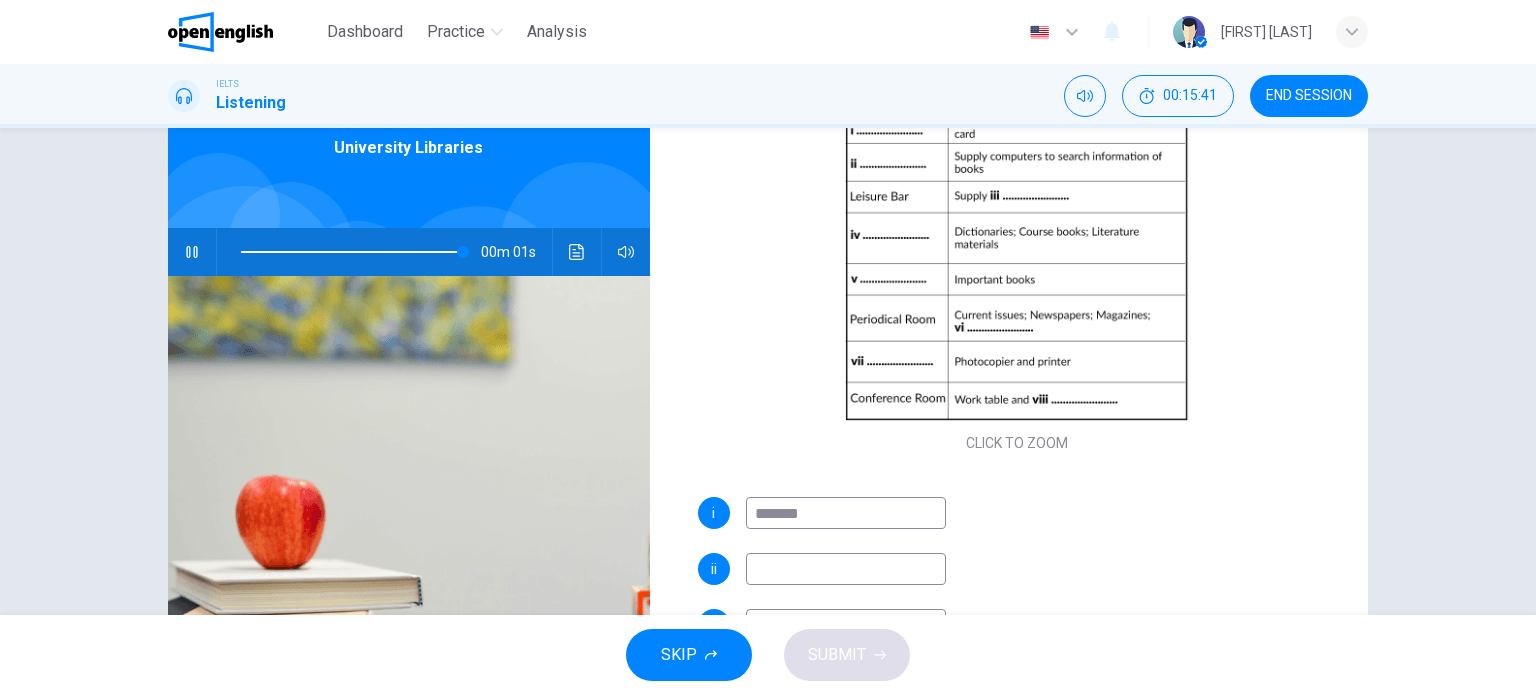 type on "***" 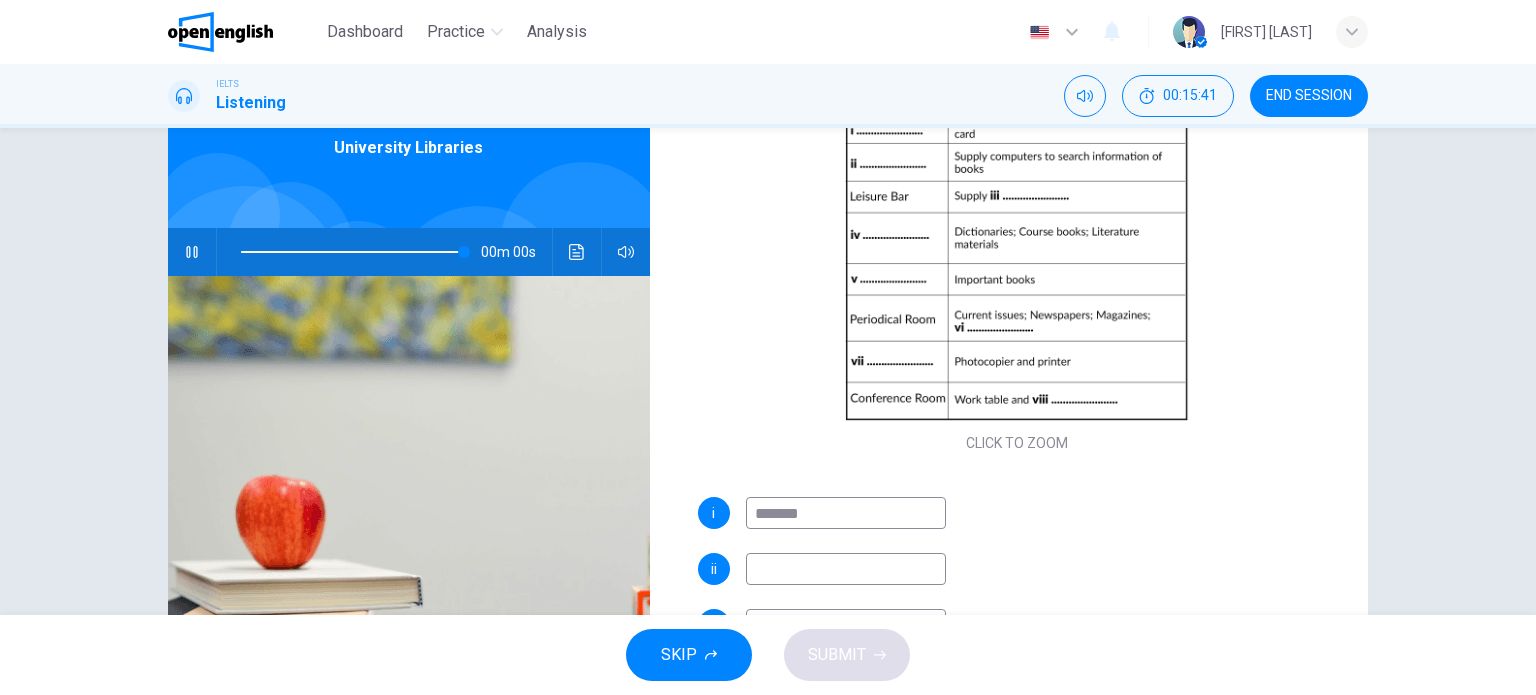 type on "********" 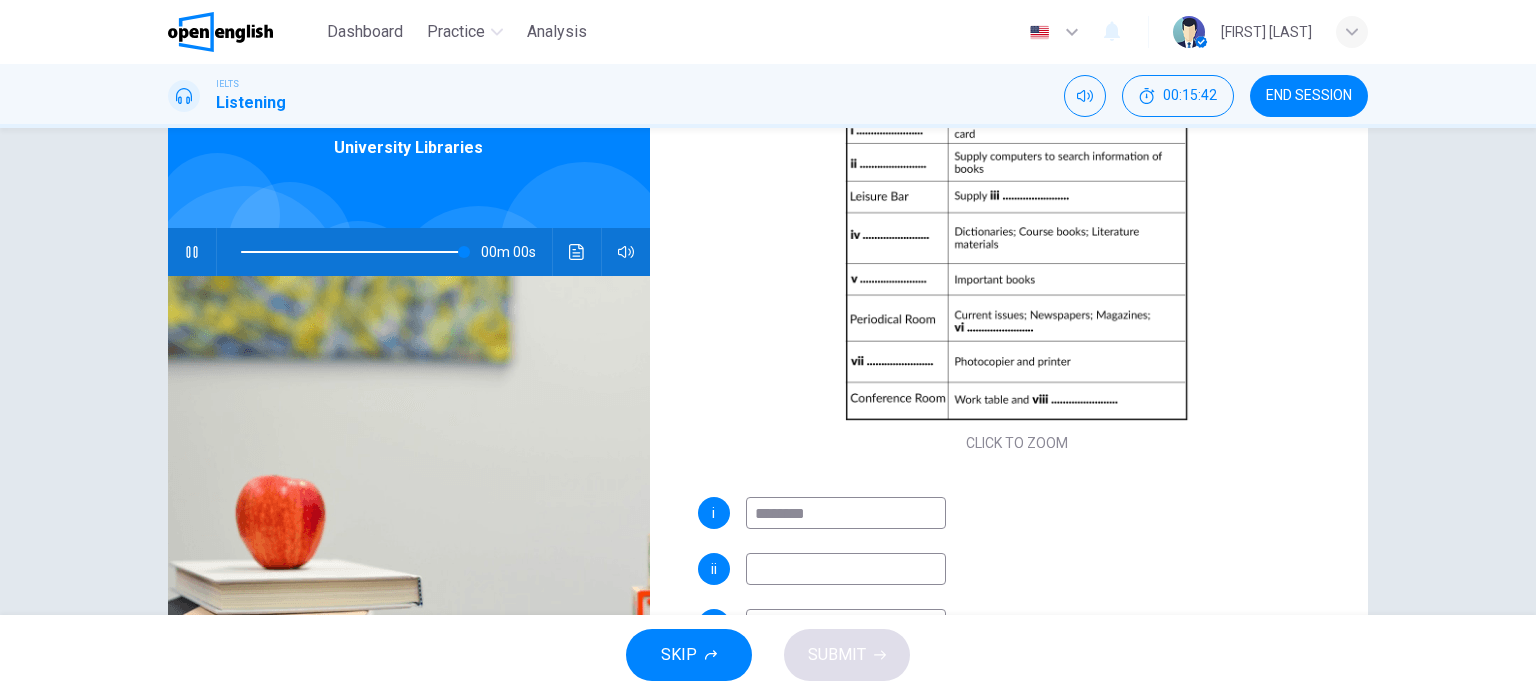 type on "*" 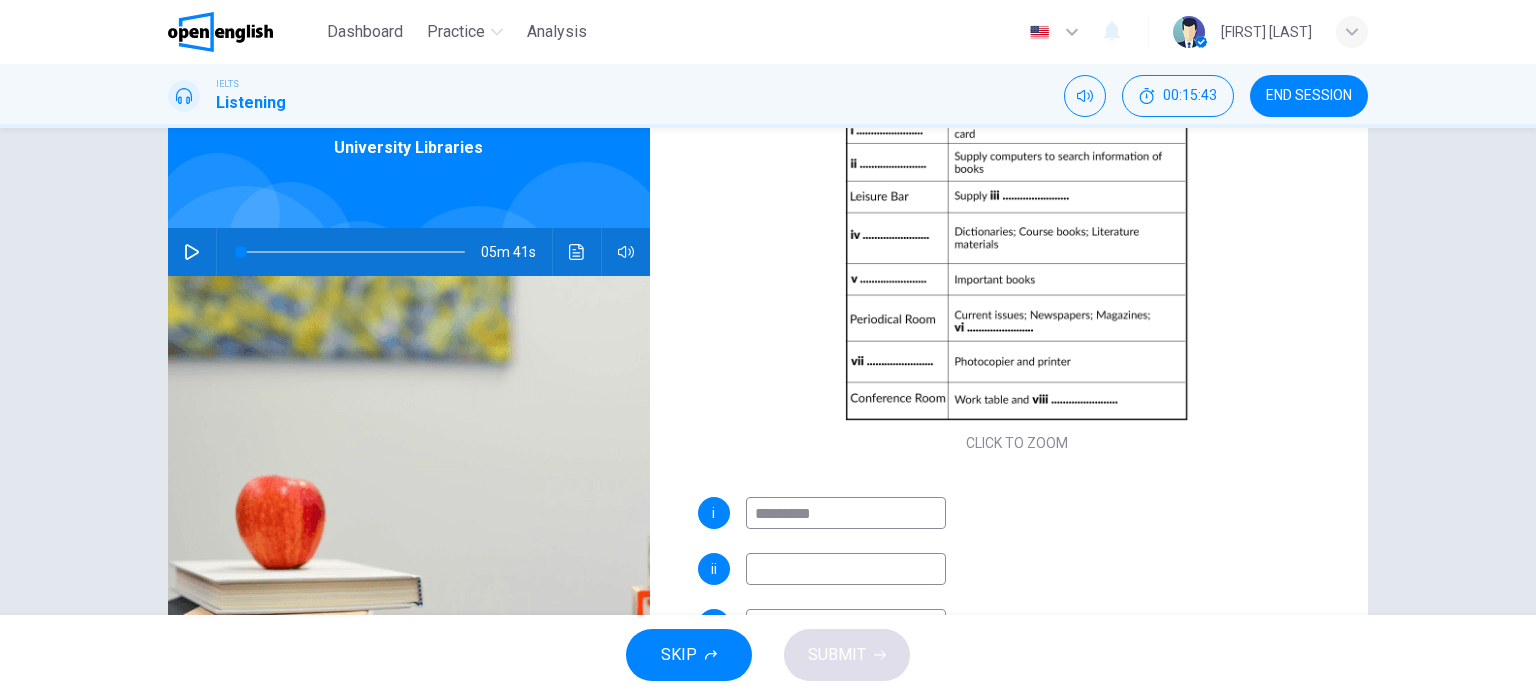 type on "*********" 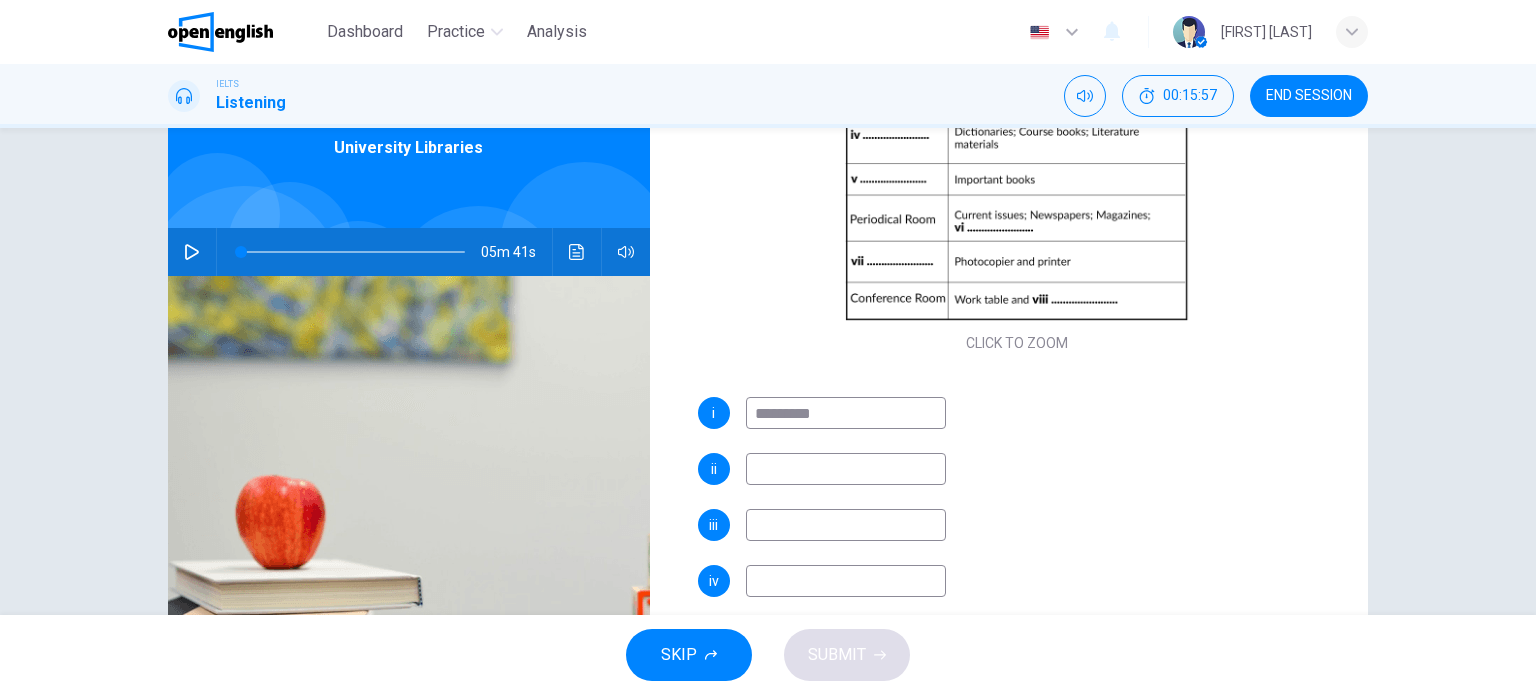 scroll, scrollTop: 200, scrollLeft: 0, axis: vertical 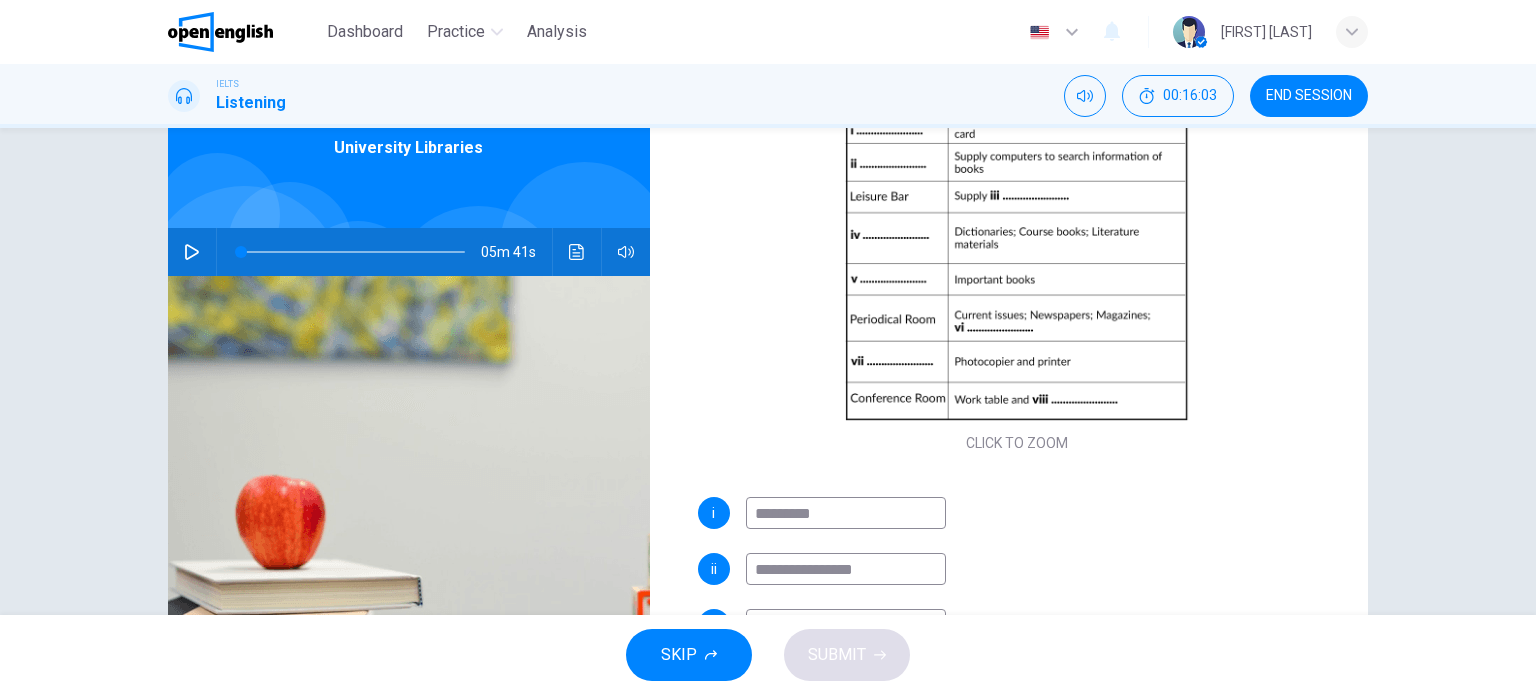 type on "**********" 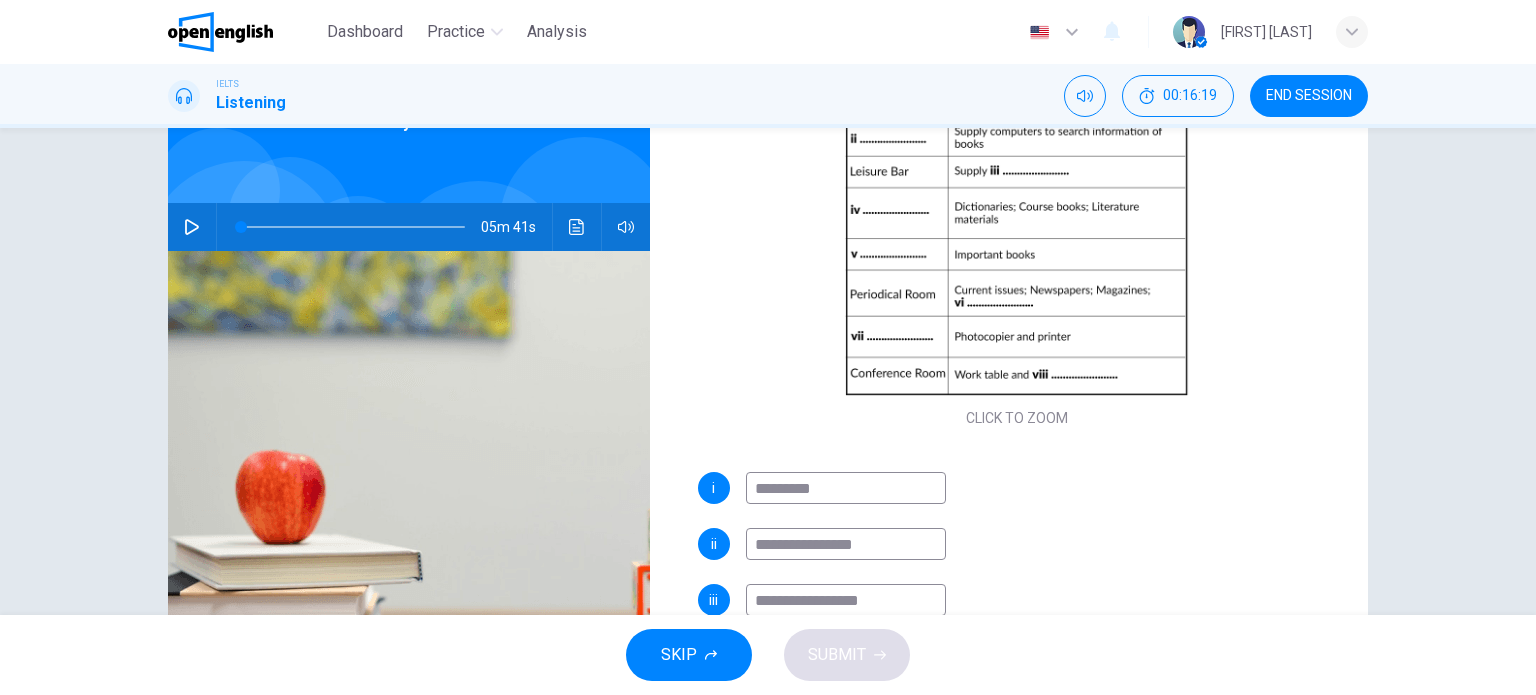 scroll, scrollTop: 300, scrollLeft: 0, axis: vertical 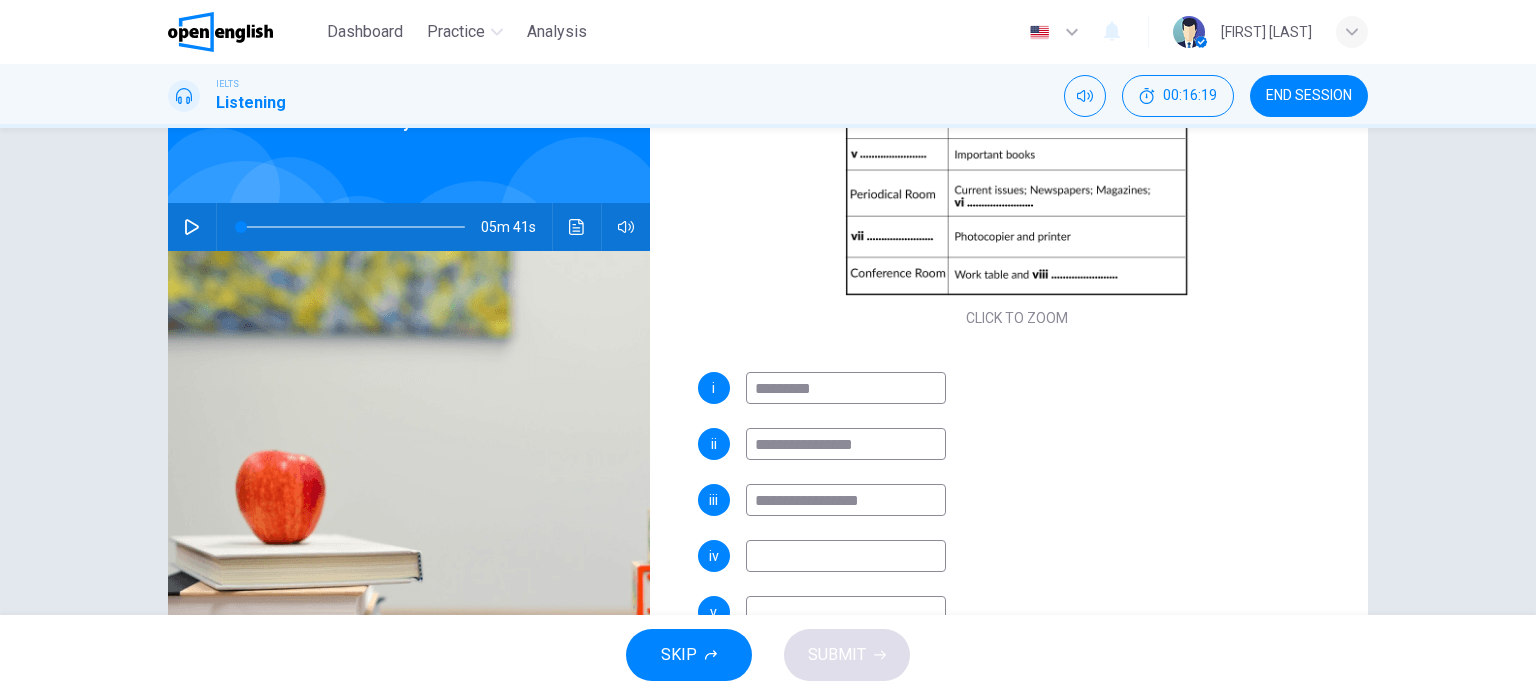type on "**********" 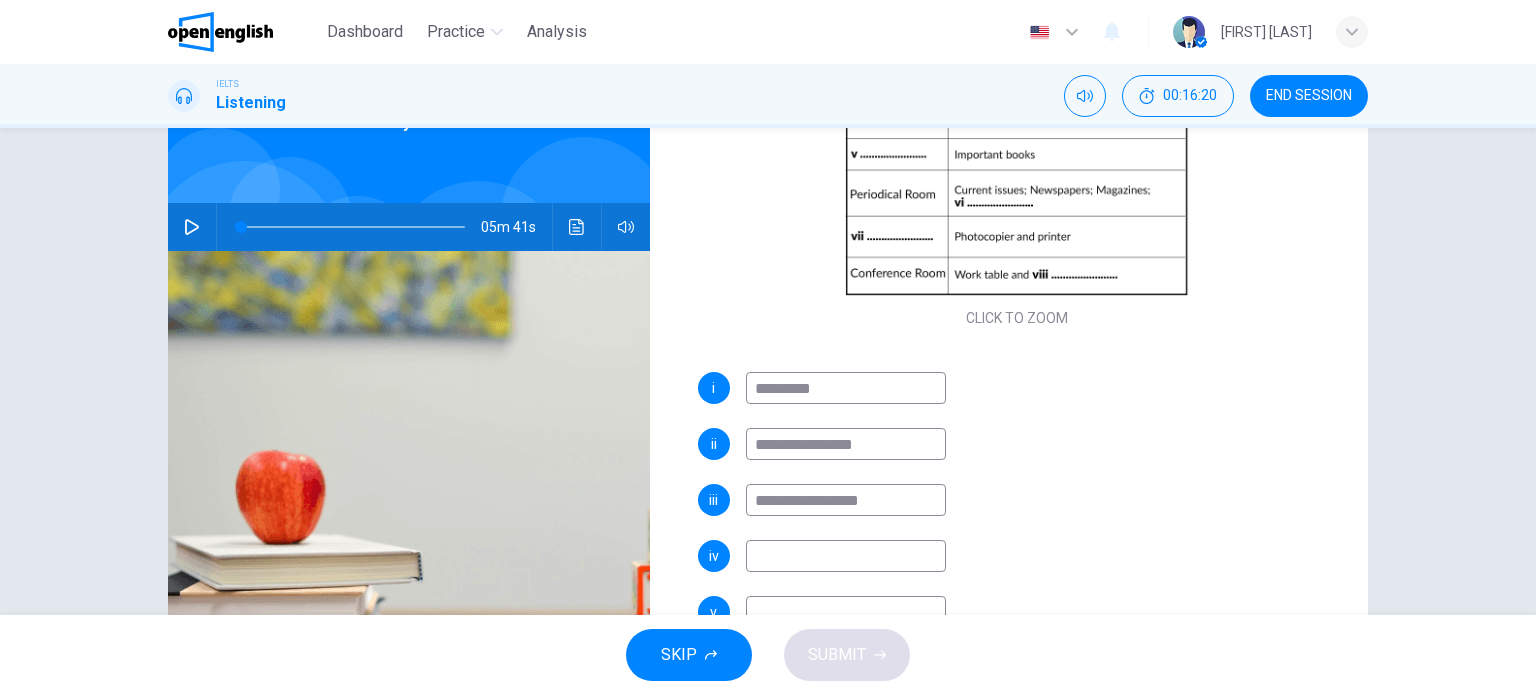 click at bounding box center (846, 556) 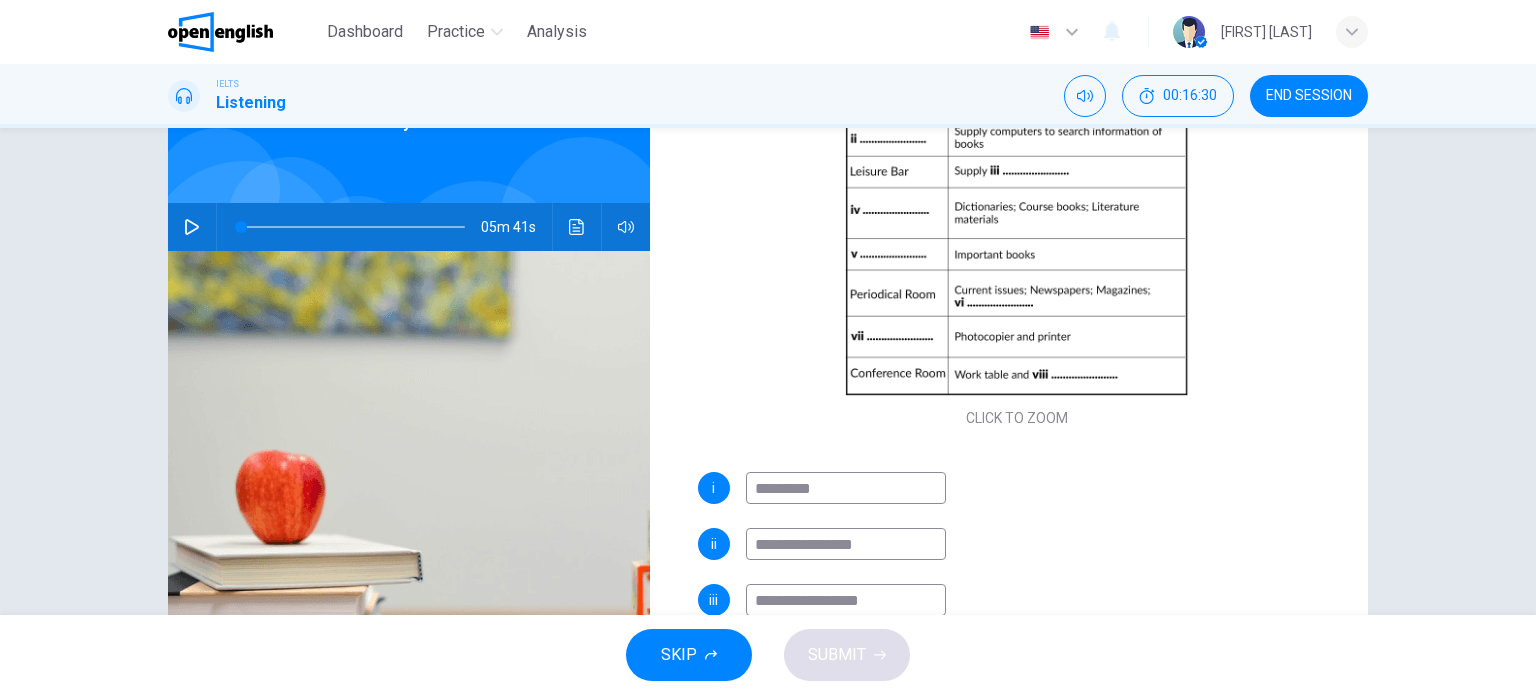 scroll, scrollTop: 300, scrollLeft: 0, axis: vertical 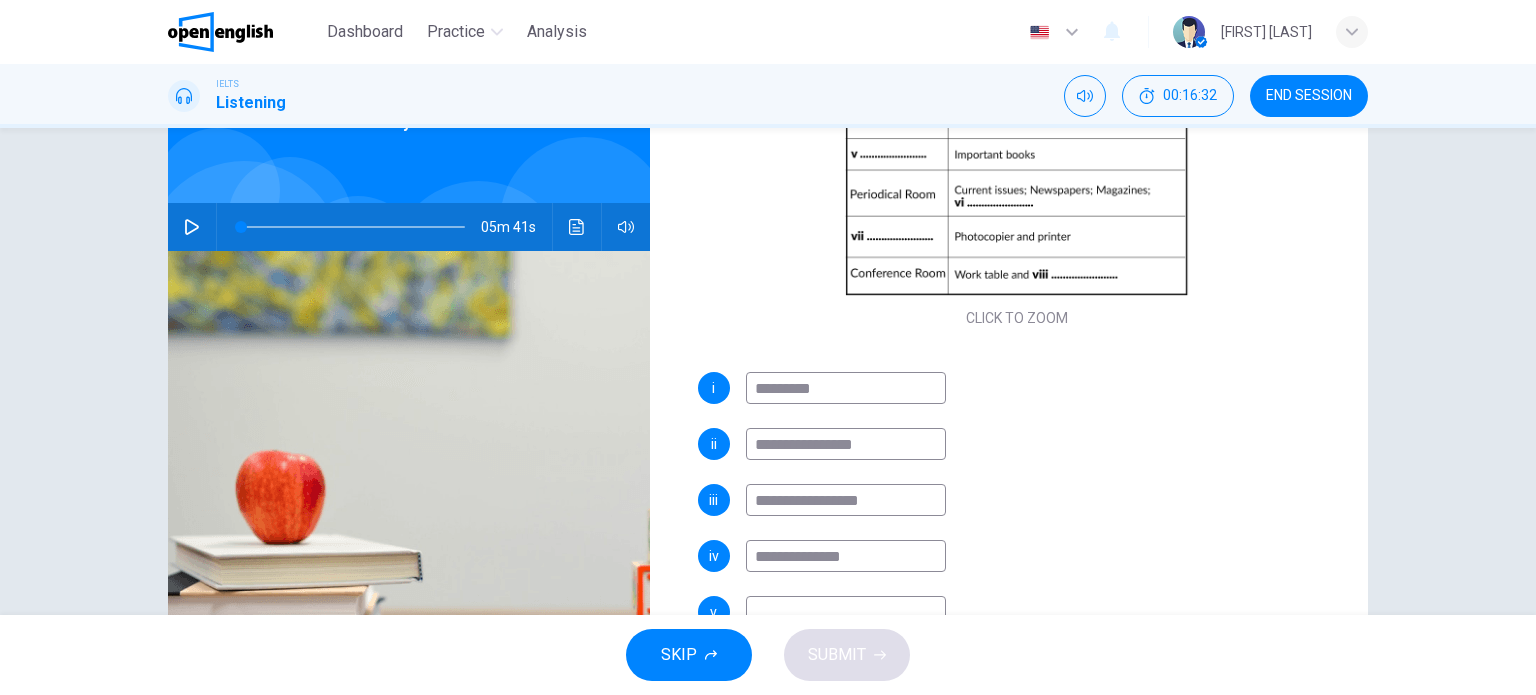 type on "**********" 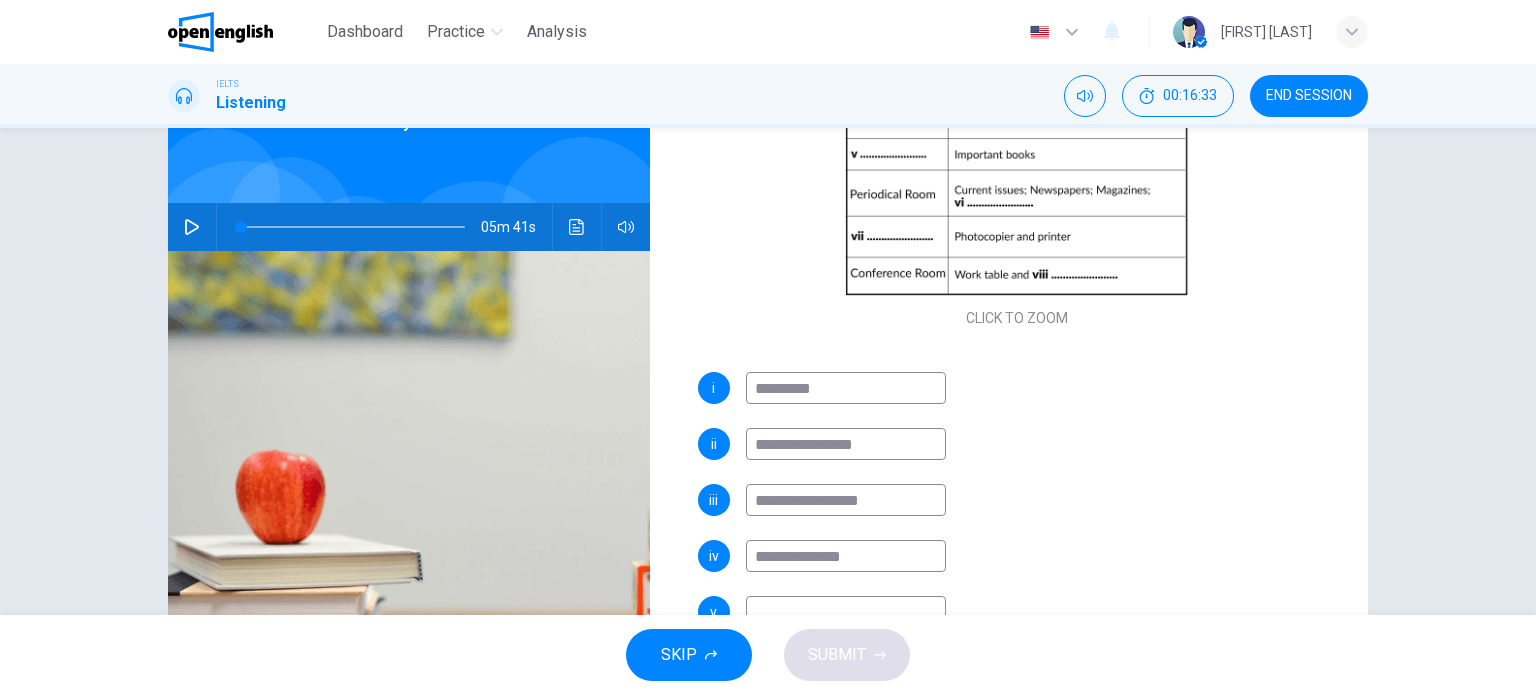 click at bounding box center (846, 612) 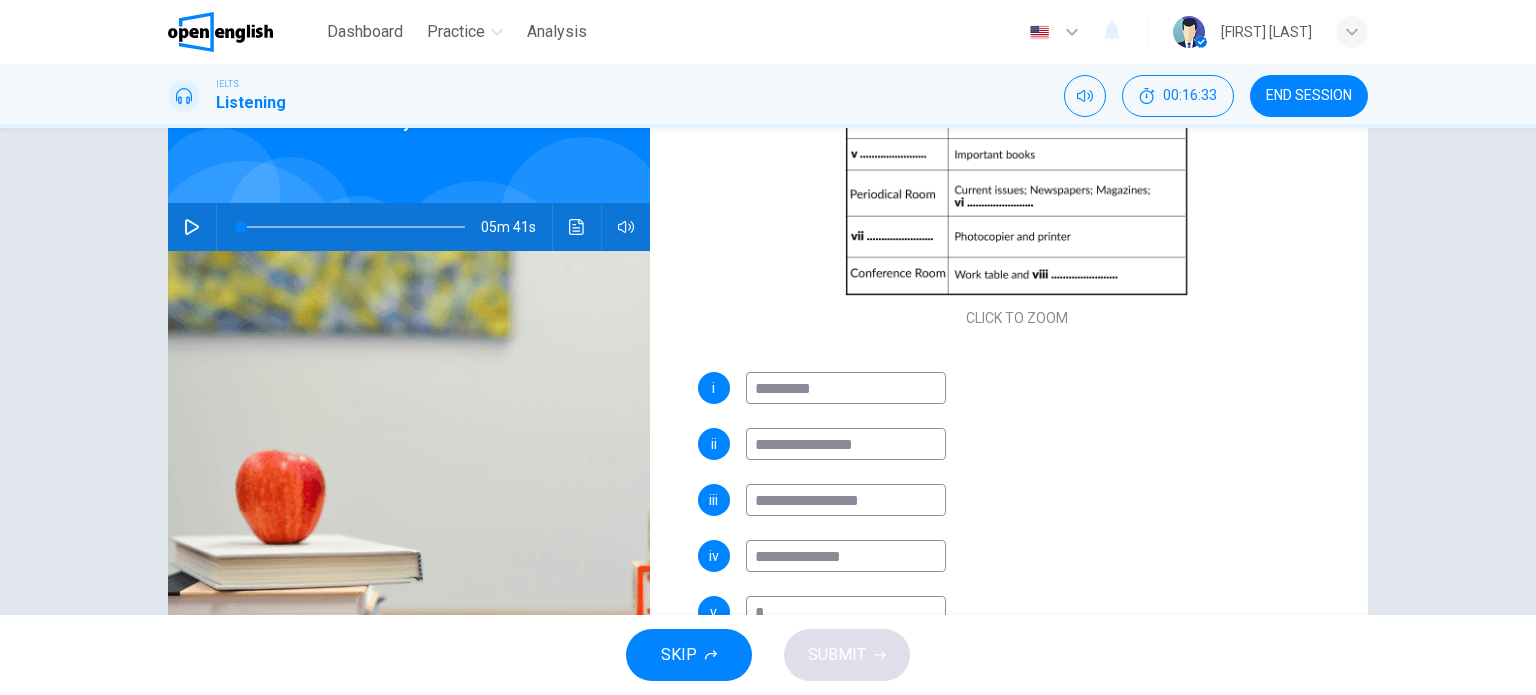 scroll, scrollTop: 130, scrollLeft: 0, axis: vertical 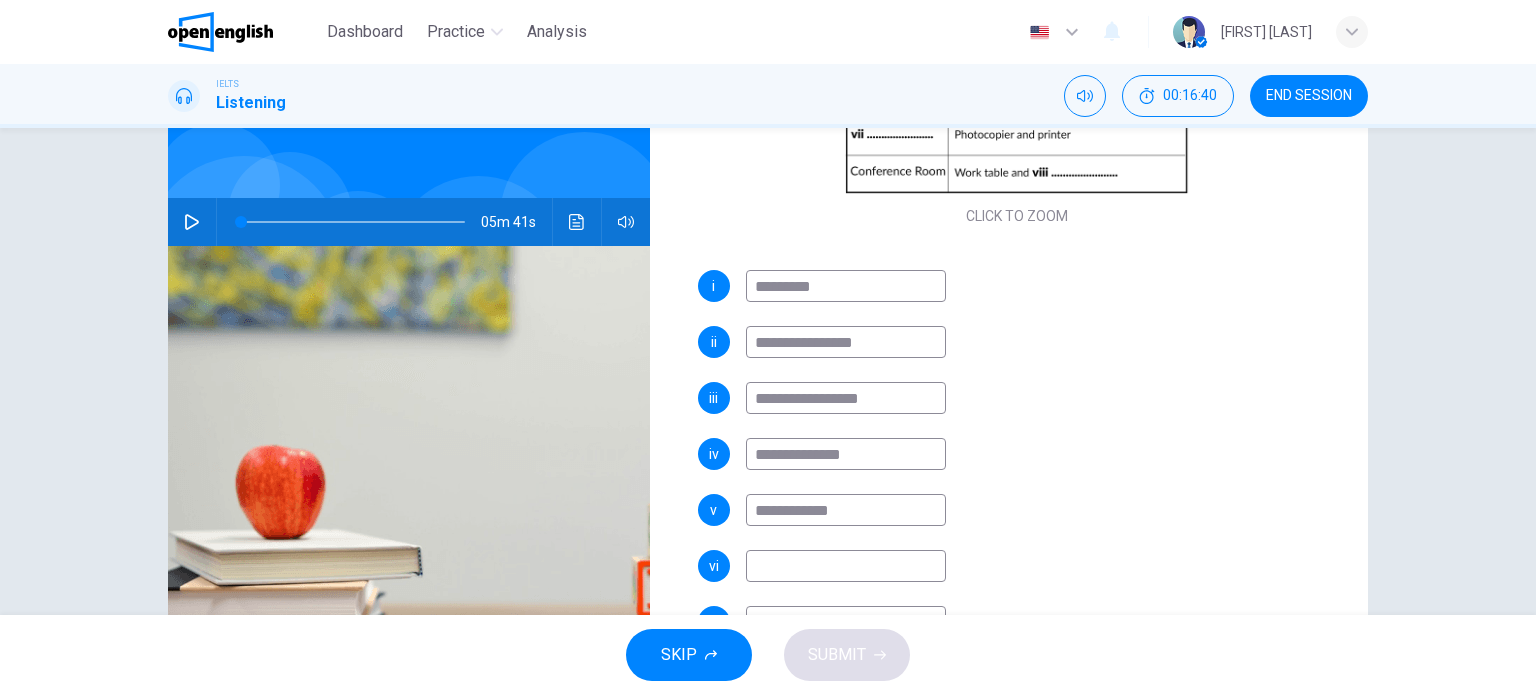 type on "**********" 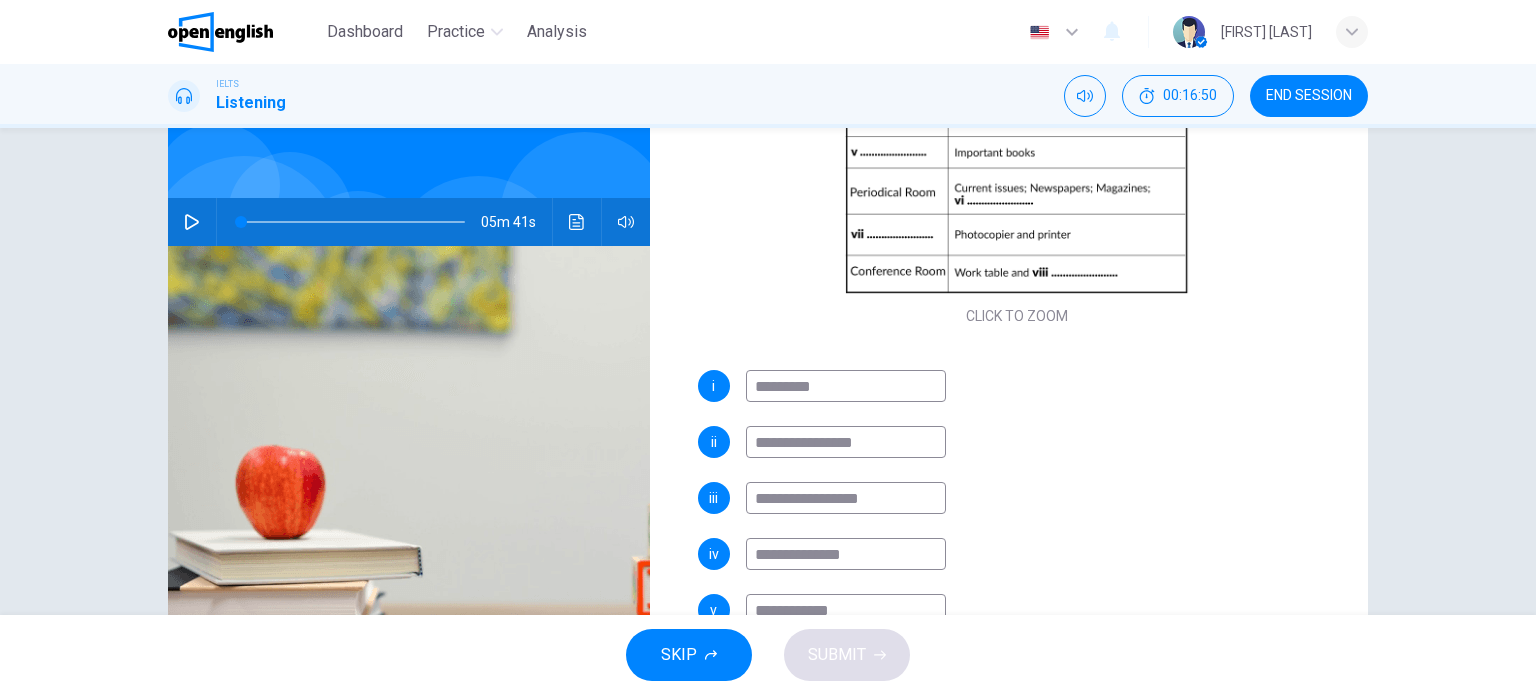 scroll, scrollTop: 397, scrollLeft: 0, axis: vertical 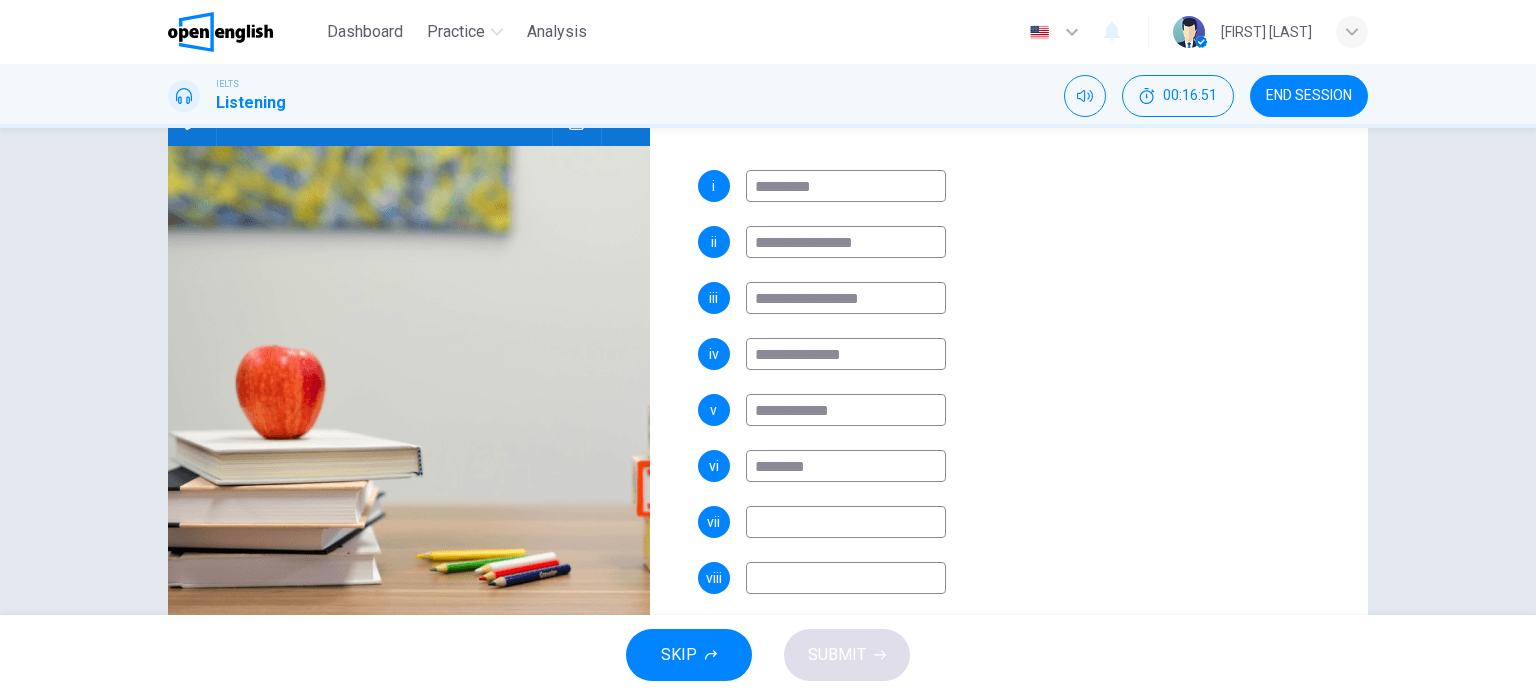 type on "********" 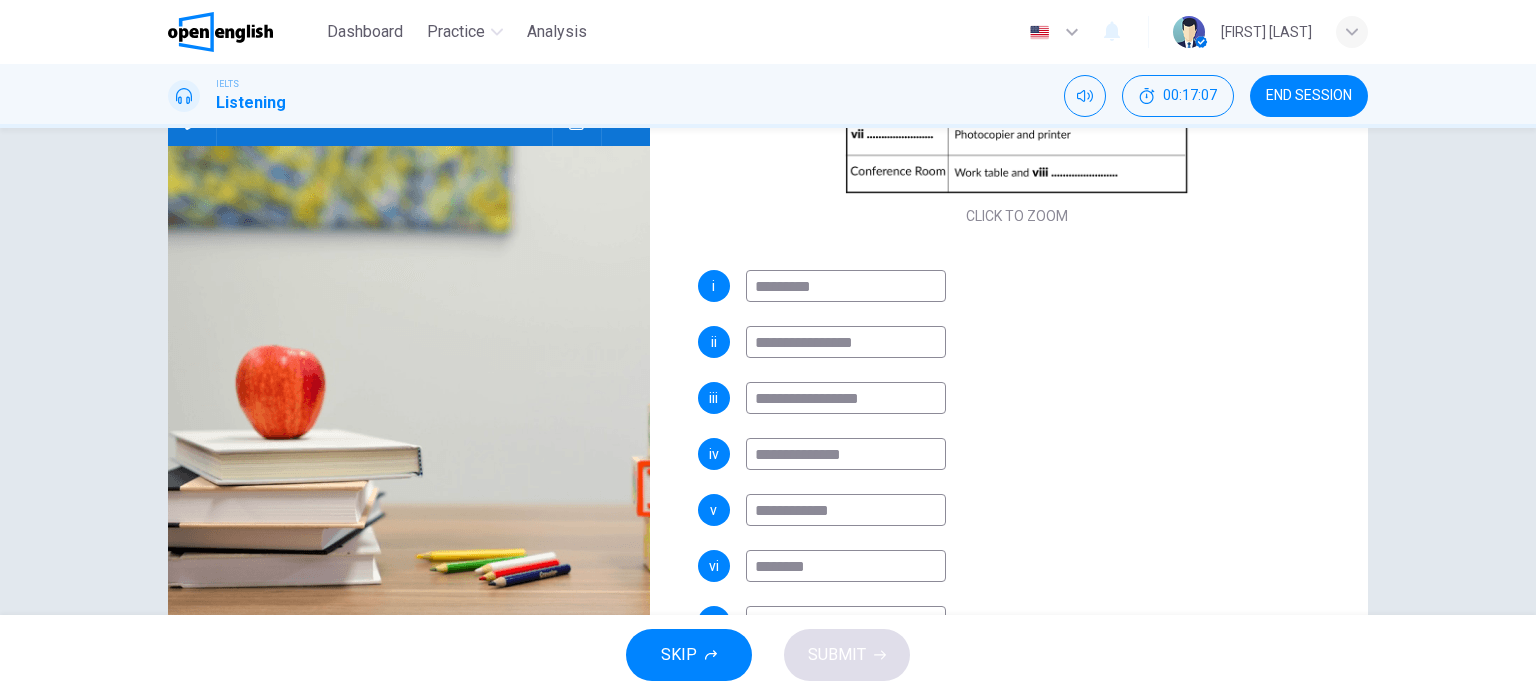 scroll, scrollTop: 397, scrollLeft: 0, axis: vertical 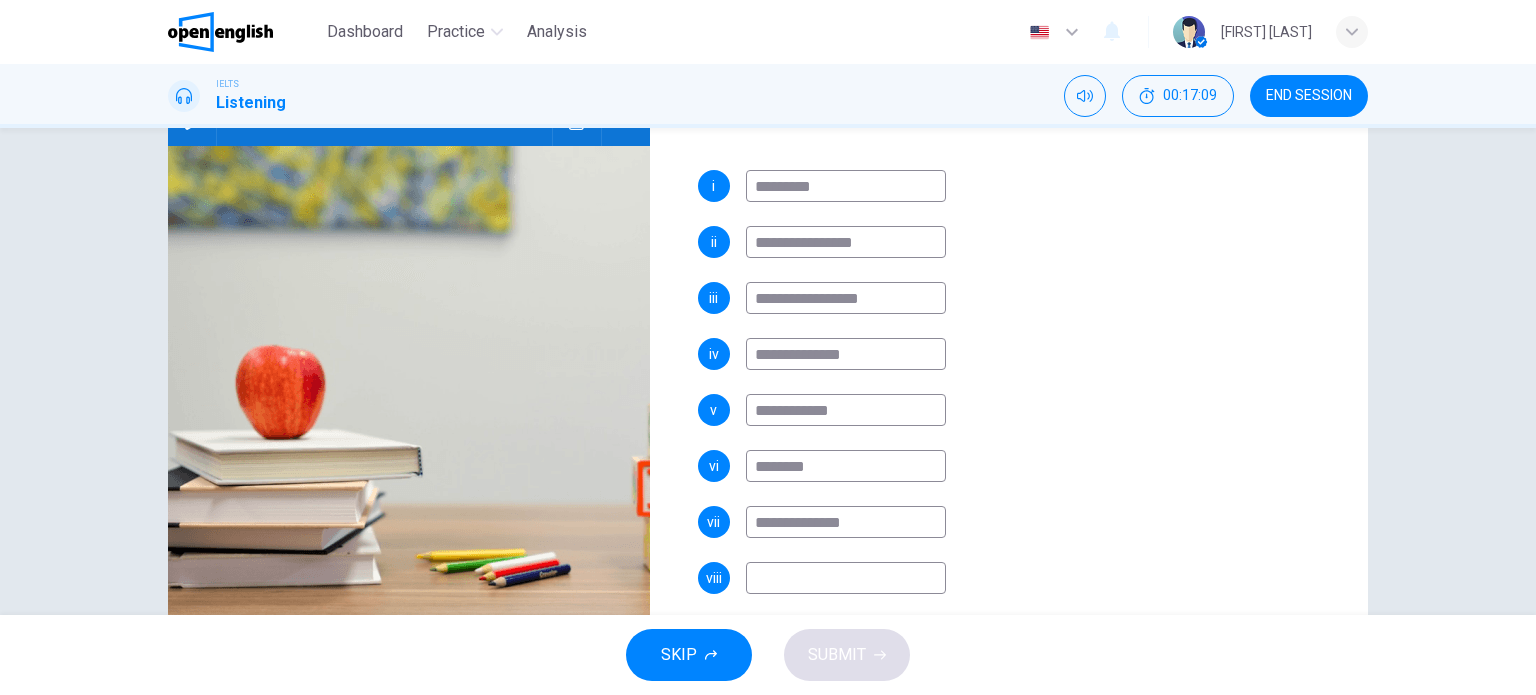 type on "**********" 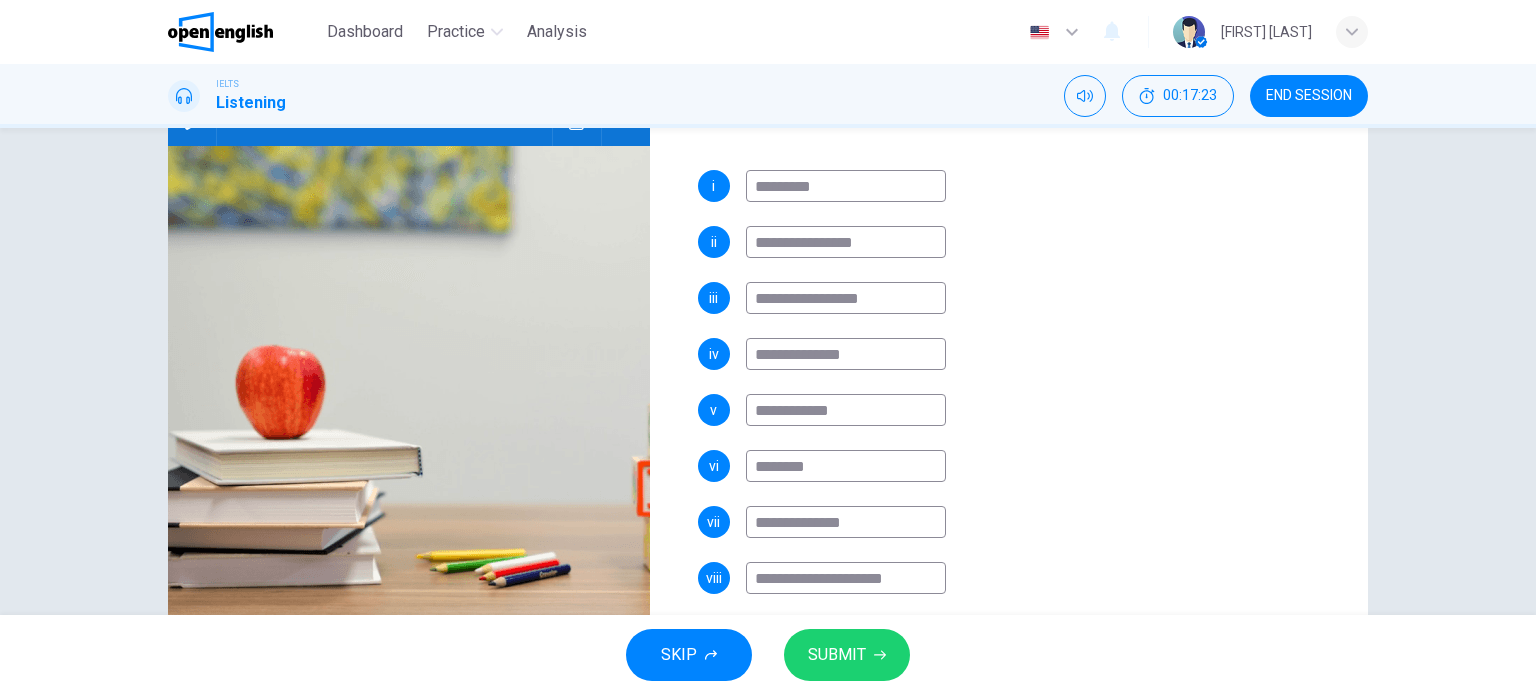 type on "**********" 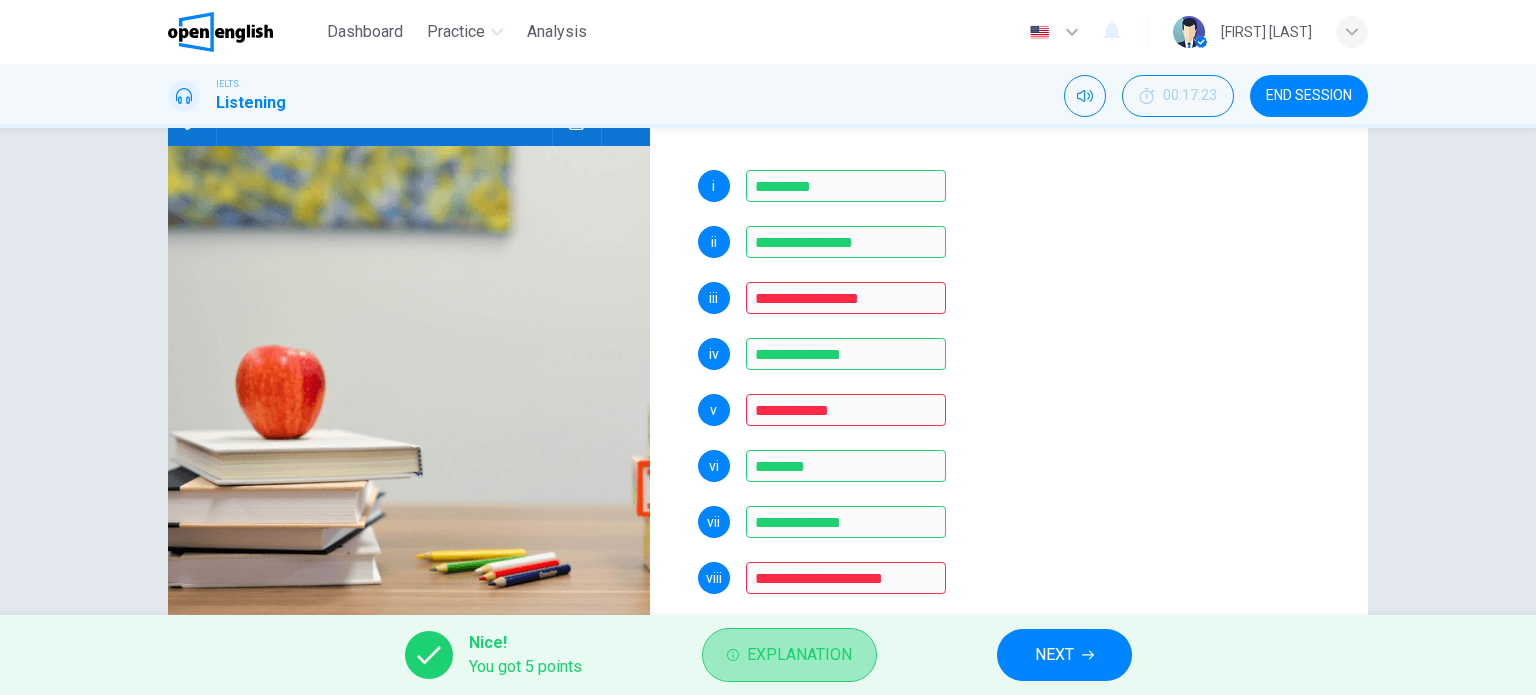 click on "Explanation" at bounding box center (799, 655) 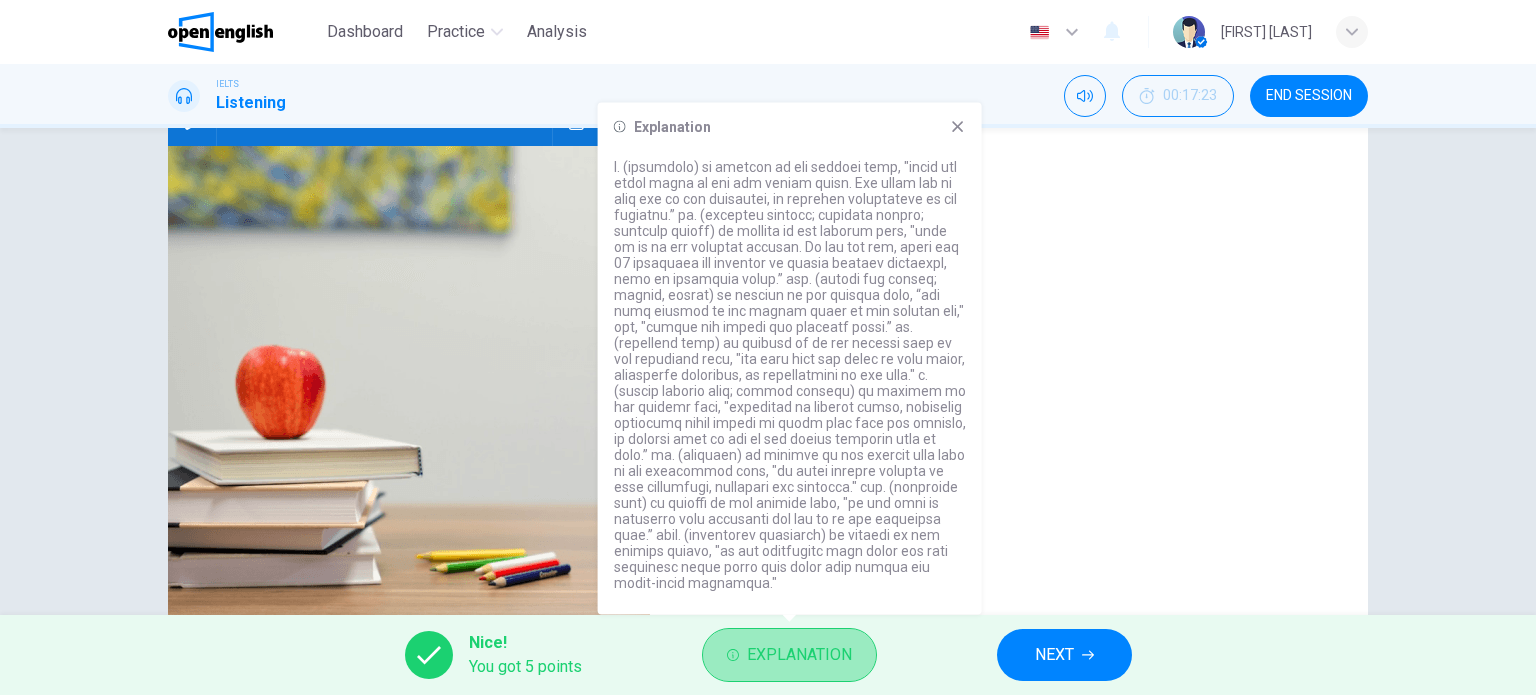 click on "Explanation" at bounding box center (799, 655) 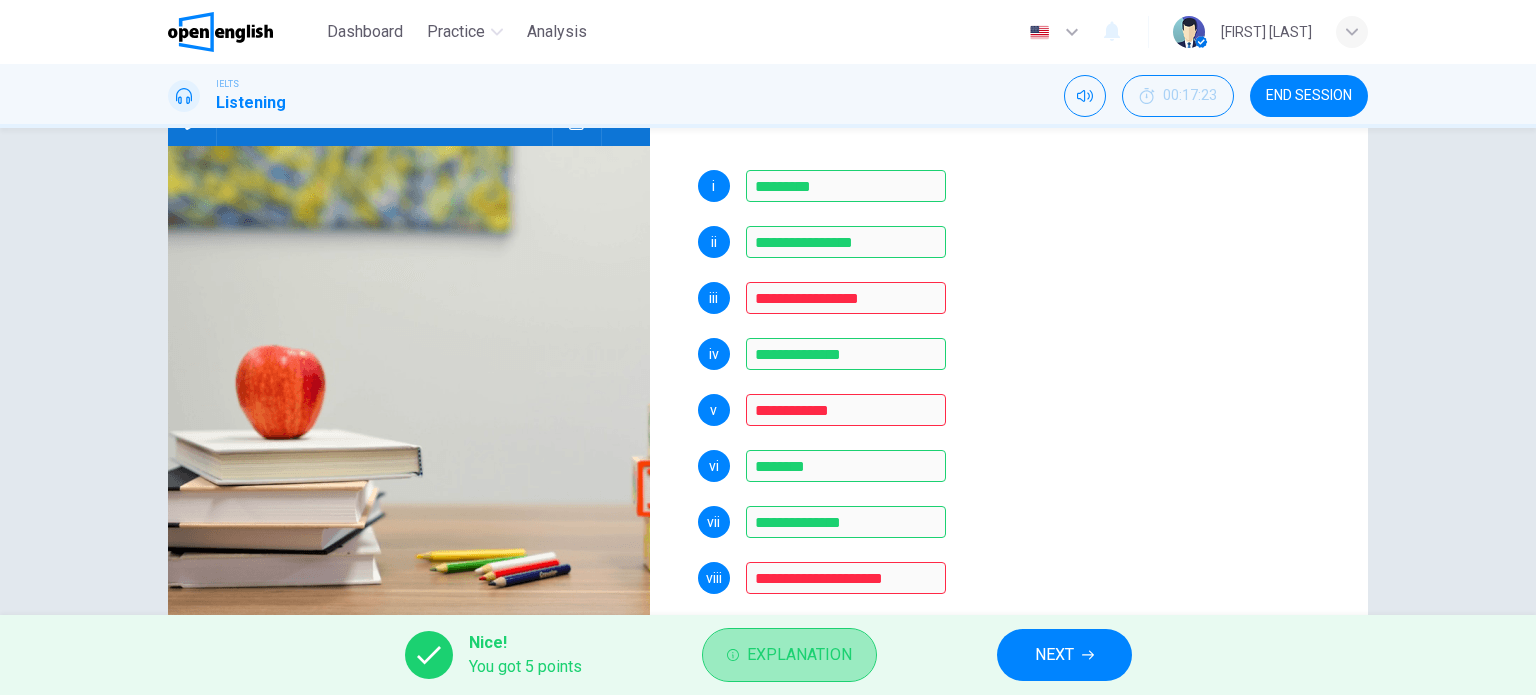 click on "Explanation" at bounding box center [799, 655] 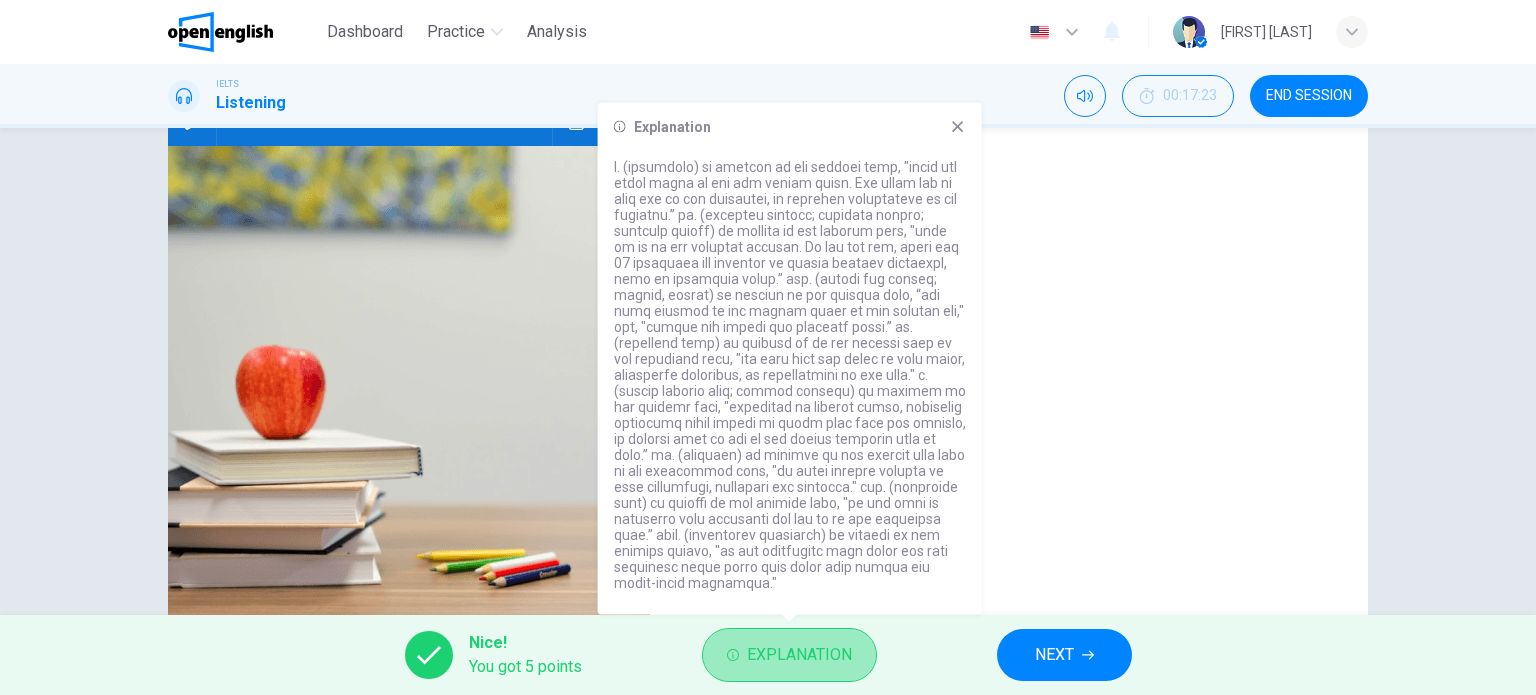click on "Explanation" at bounding box center (799, 655) 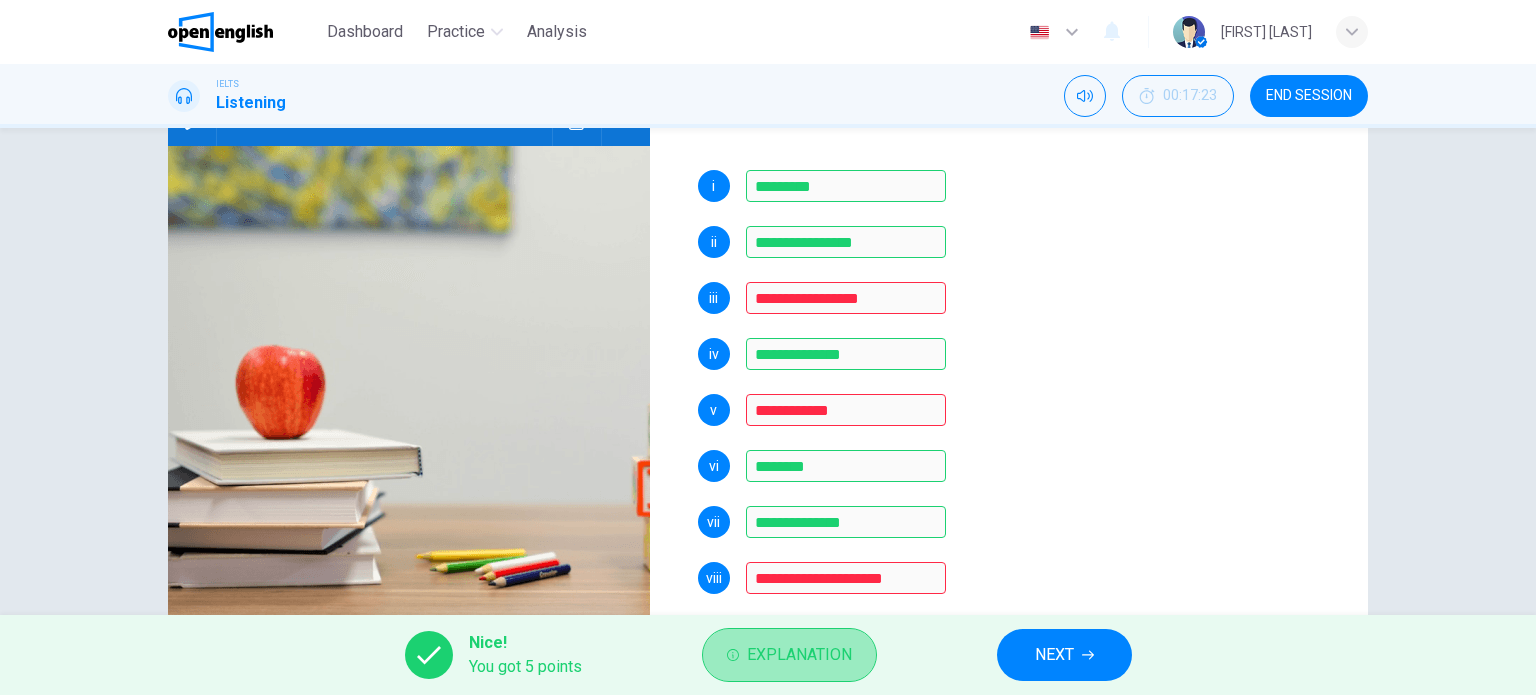click on "Explanation" at bounding box center [799, 655] 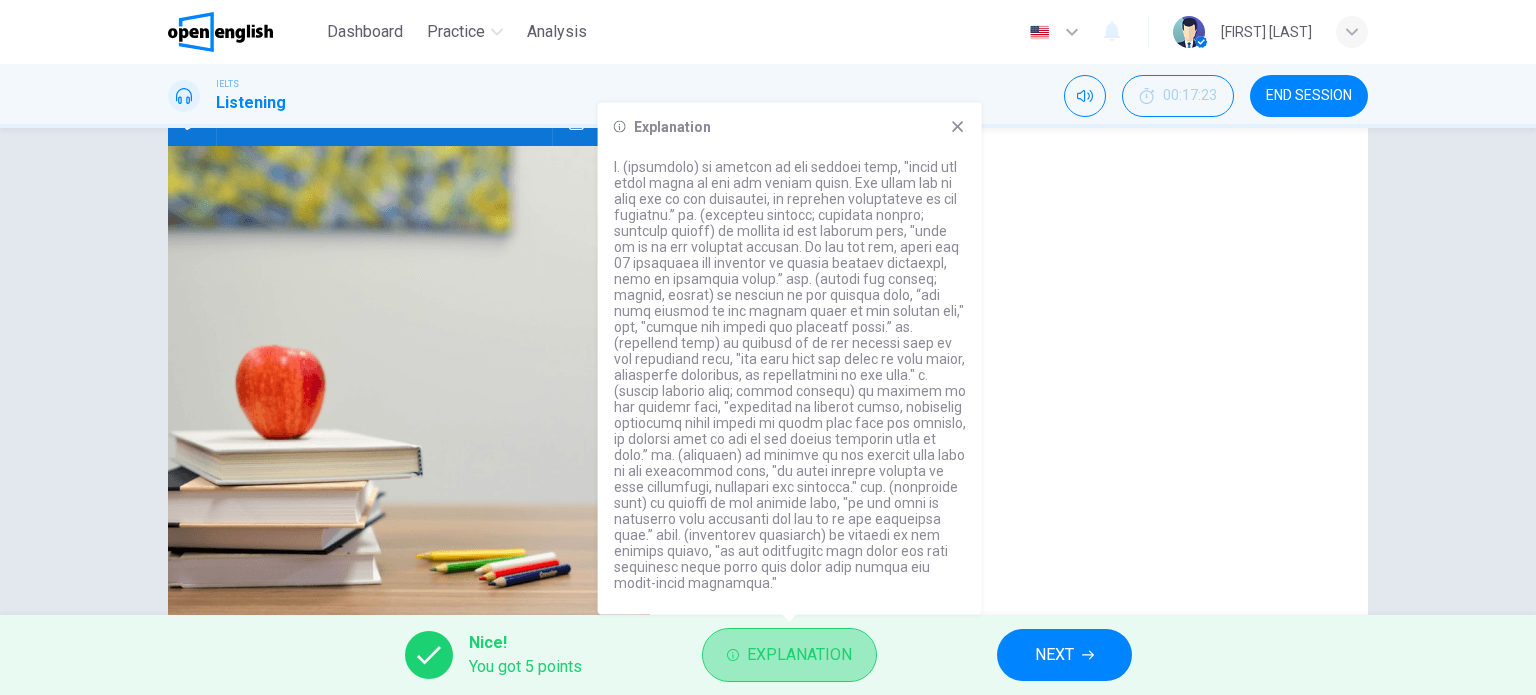 click on "Explanation" at bounding box center [799, 655] 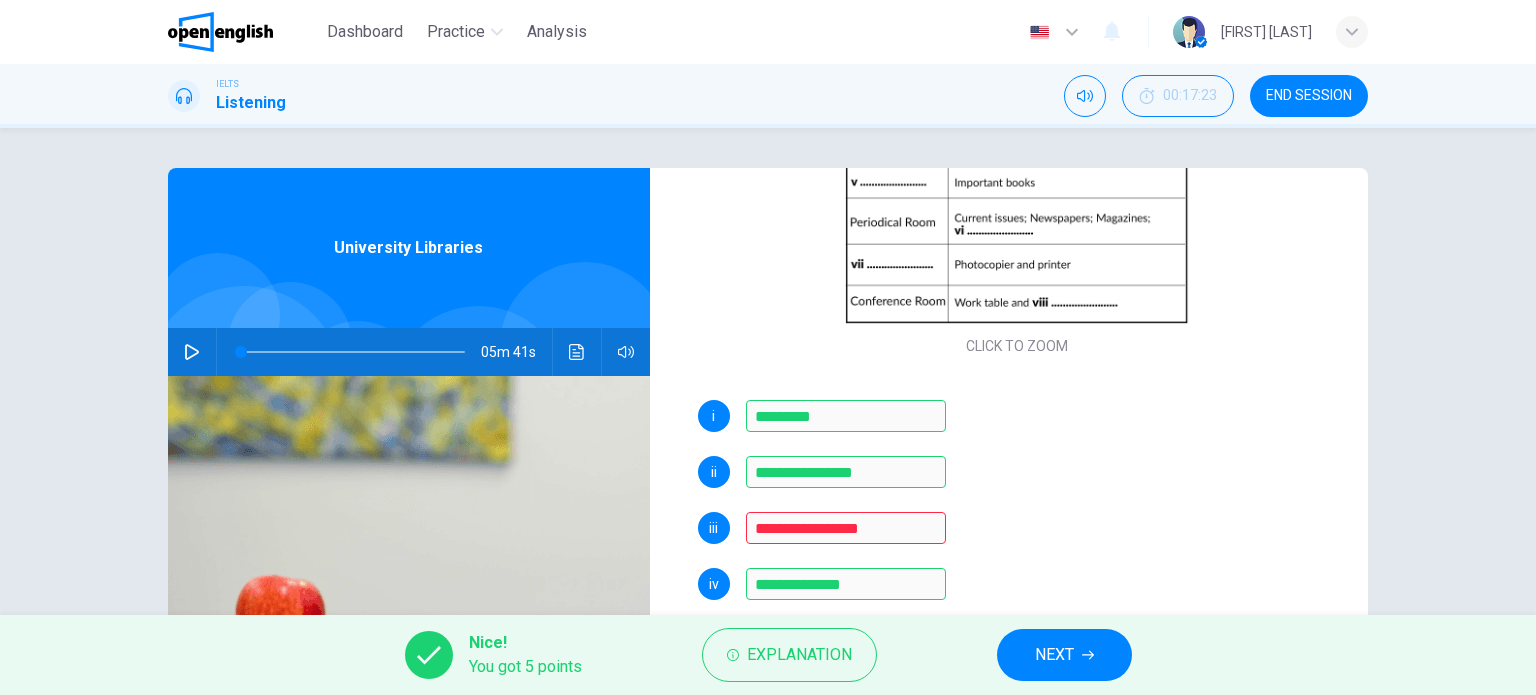 scroll, scrollTop: 288, scrollLeft: 0, axis: vertical 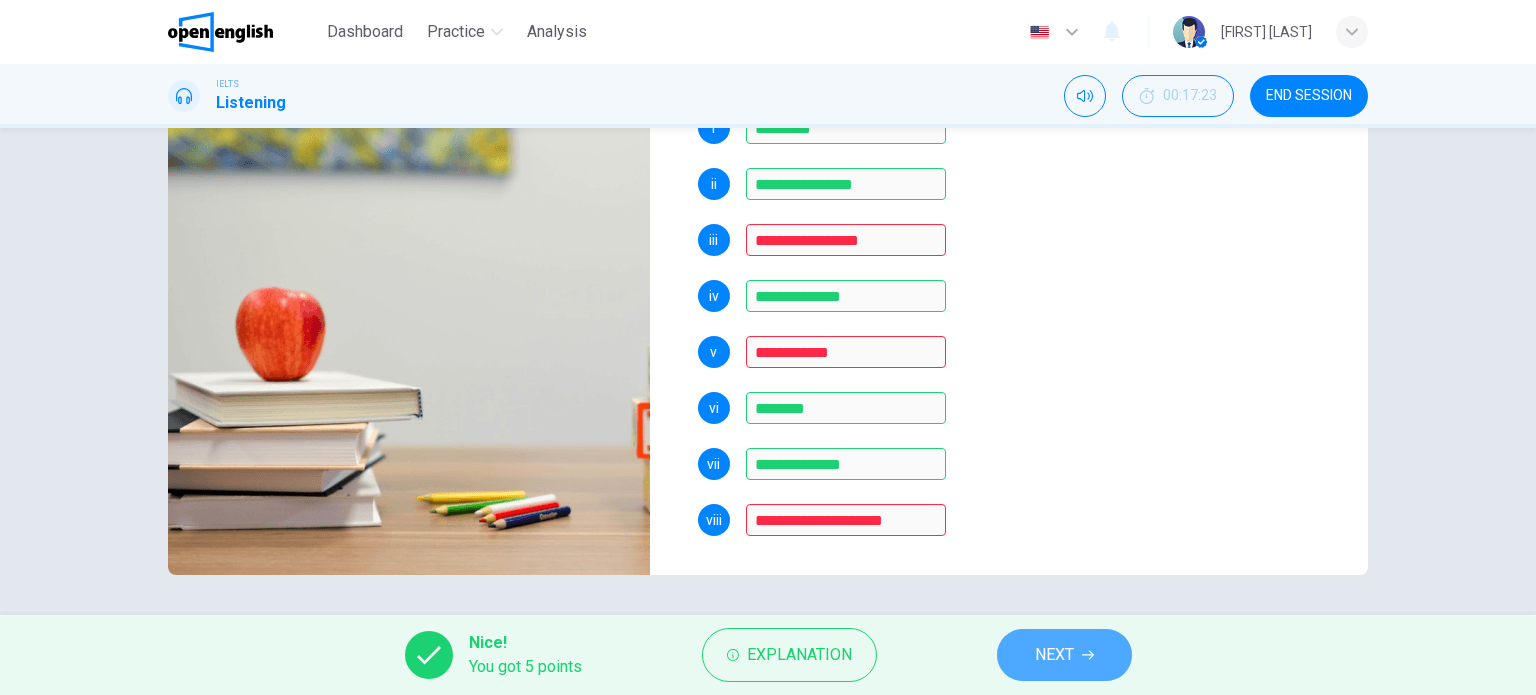 click on "NEXT" at bounding box center [1054, 655] 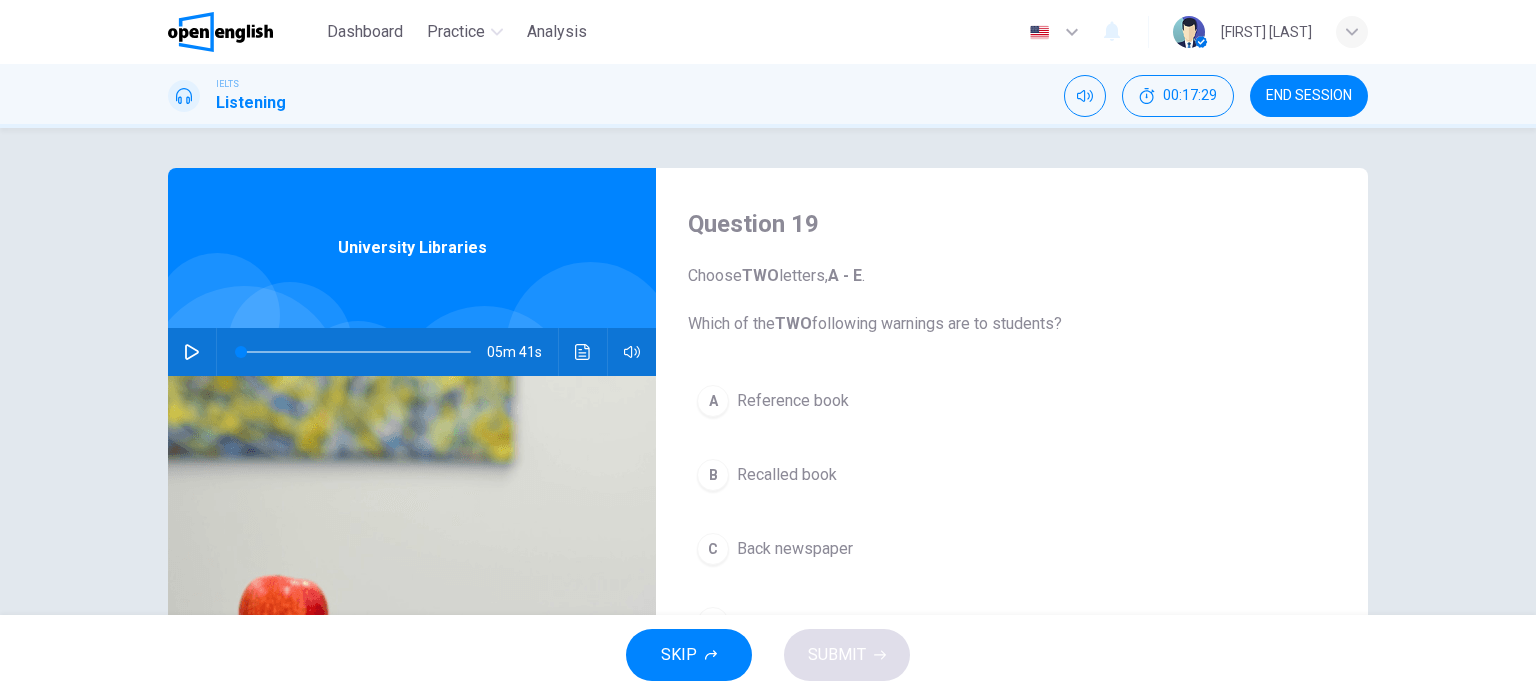 scroll, scrollTop: 200, scrollLeft: 0, axis: vertical 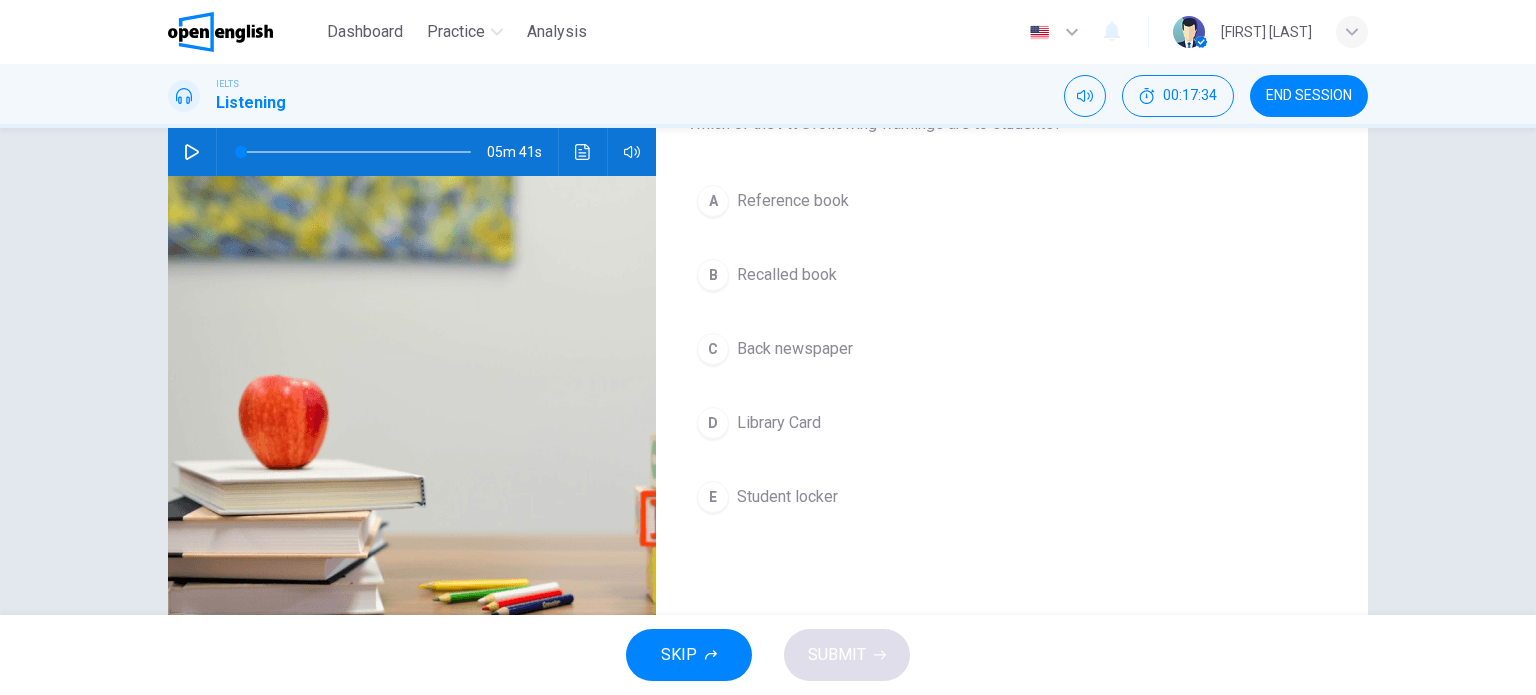click on "B" at bounding box center (713, 275) 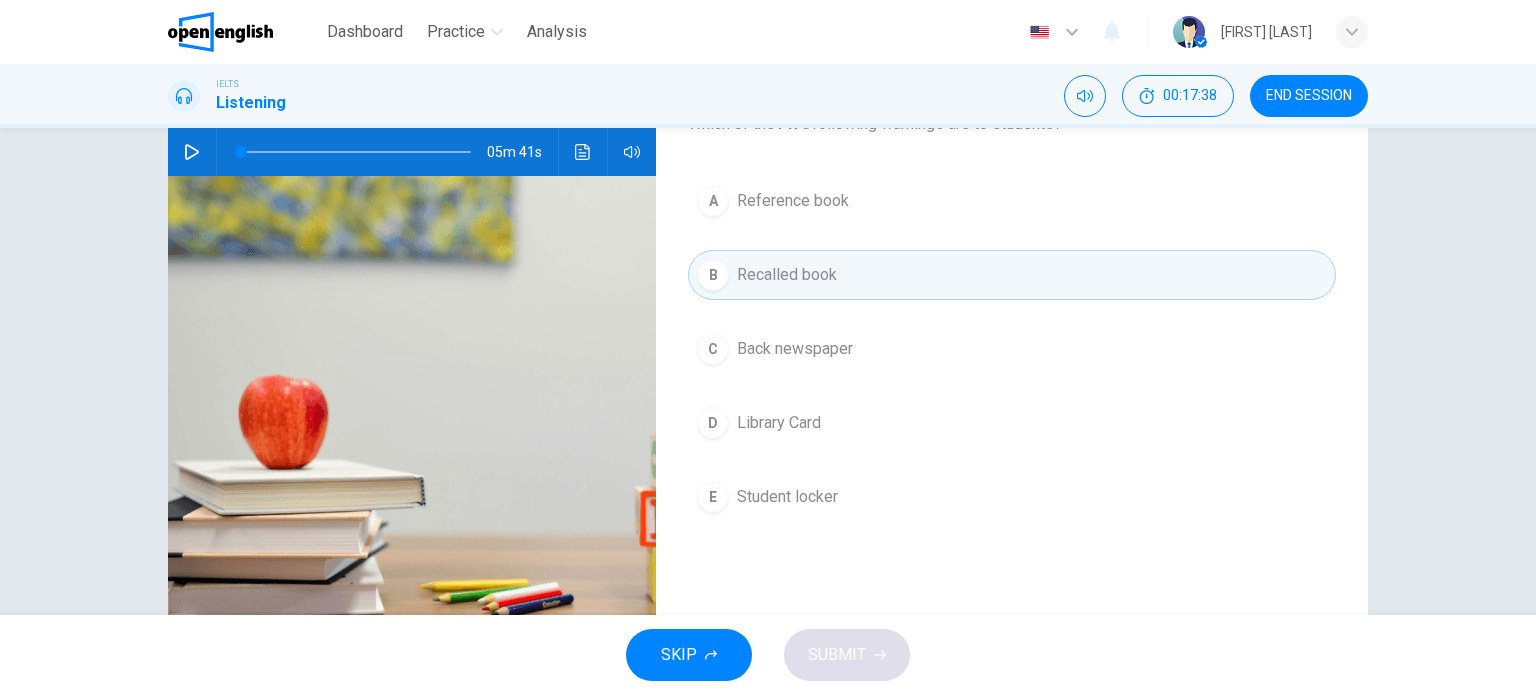 click on "C" at bounding box center [713, 349] 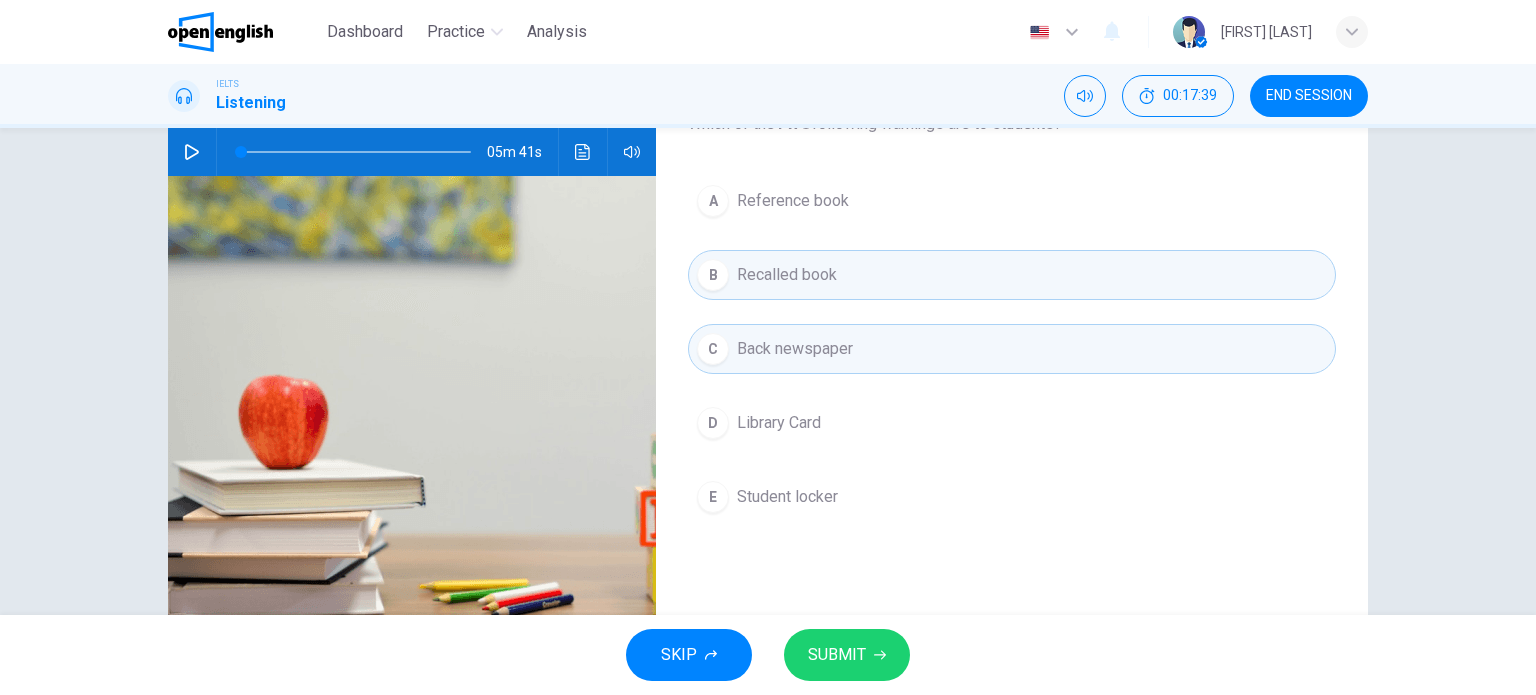 click on "SUBMIT" at bounding box center (837, 655) 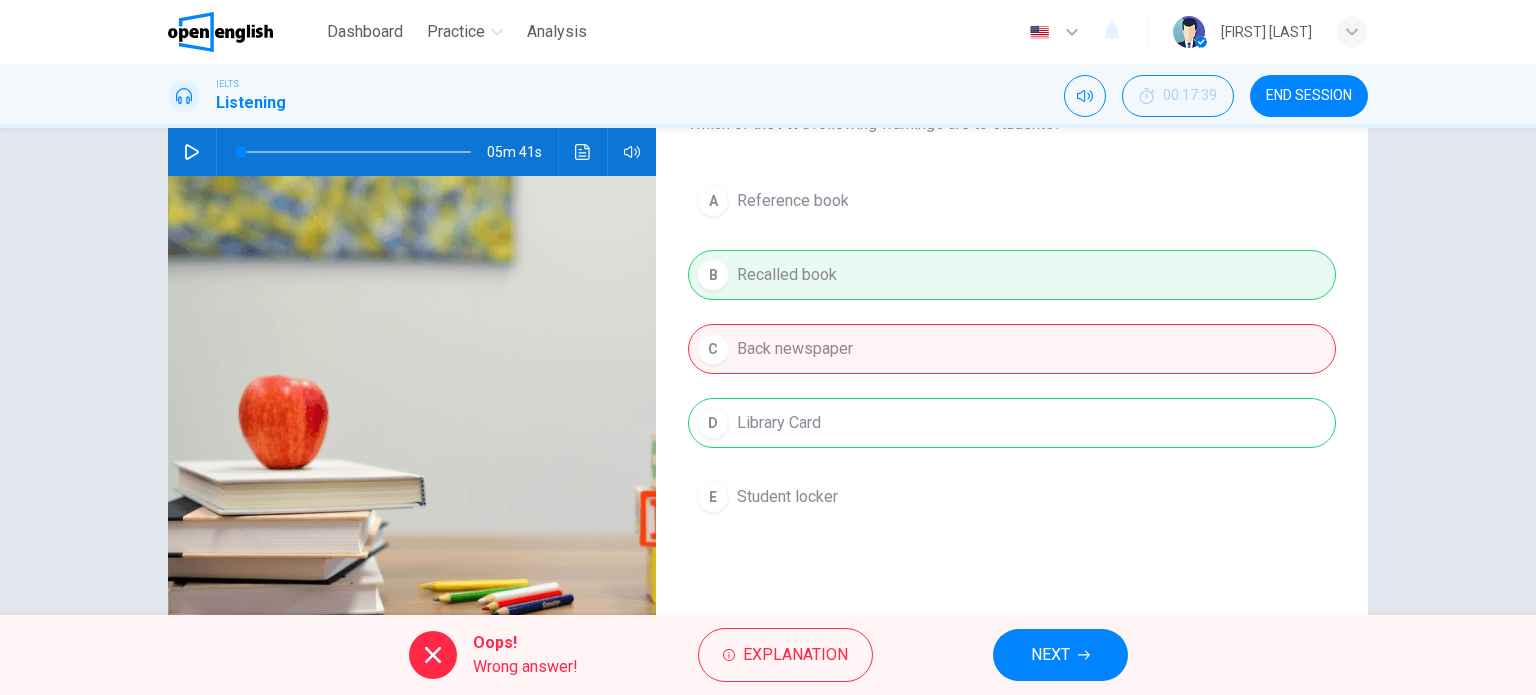 click on "Explanation" at bounding box center [785, 655] 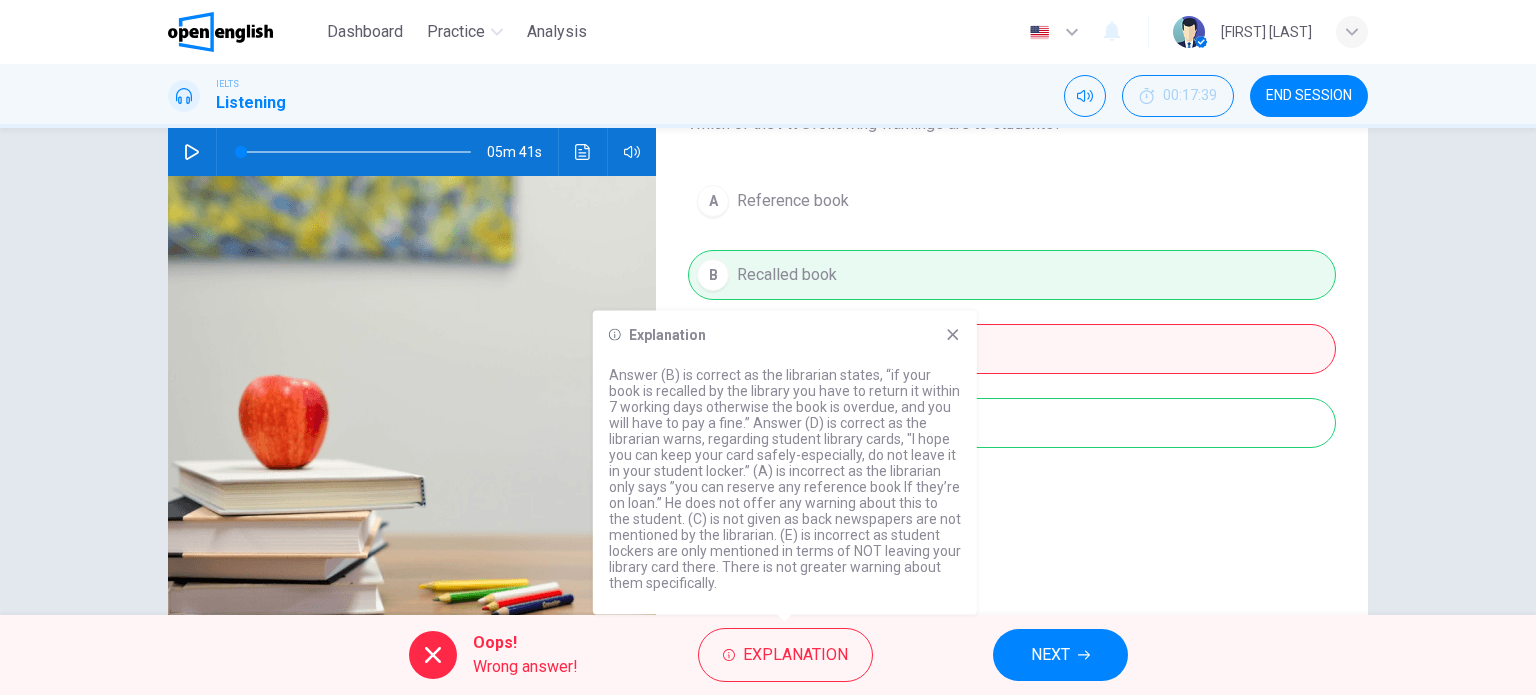 click 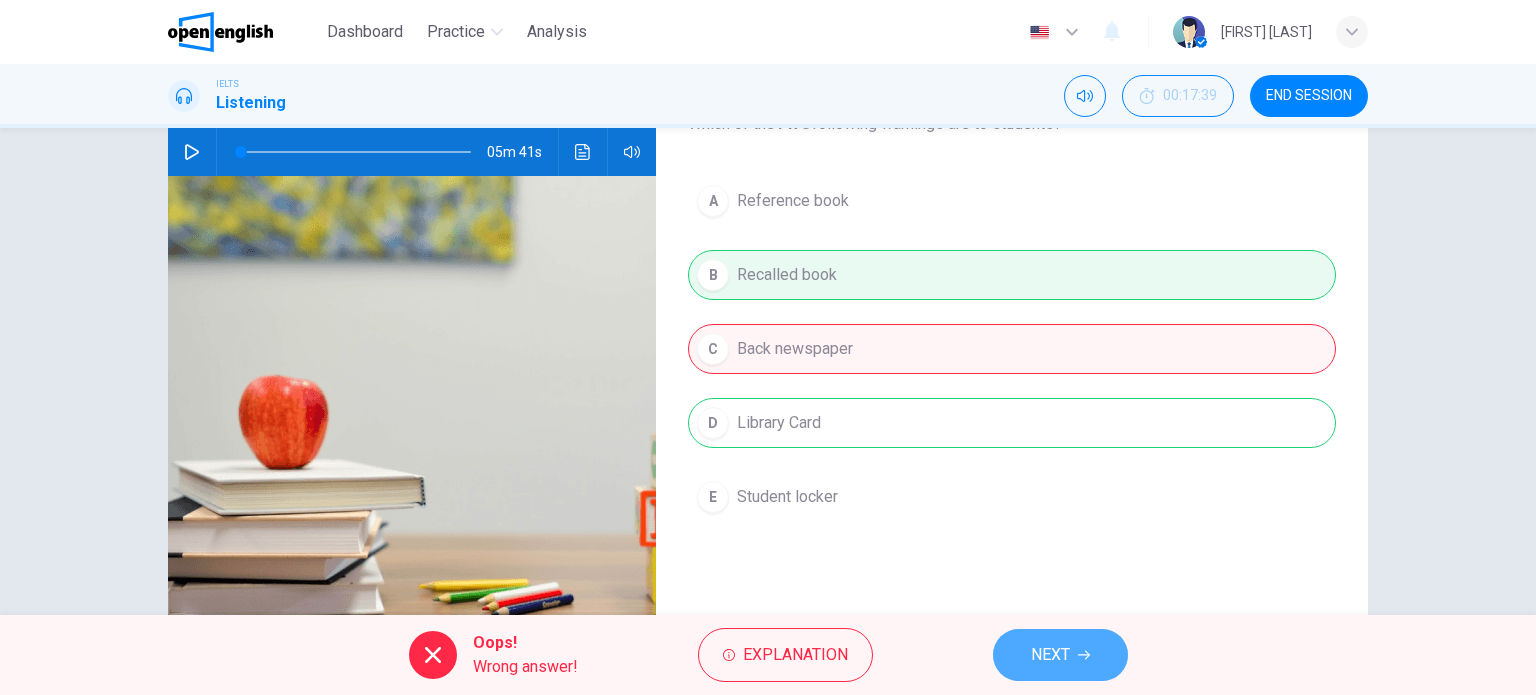 click on "NEXT" at bounding box center (1050, 655) 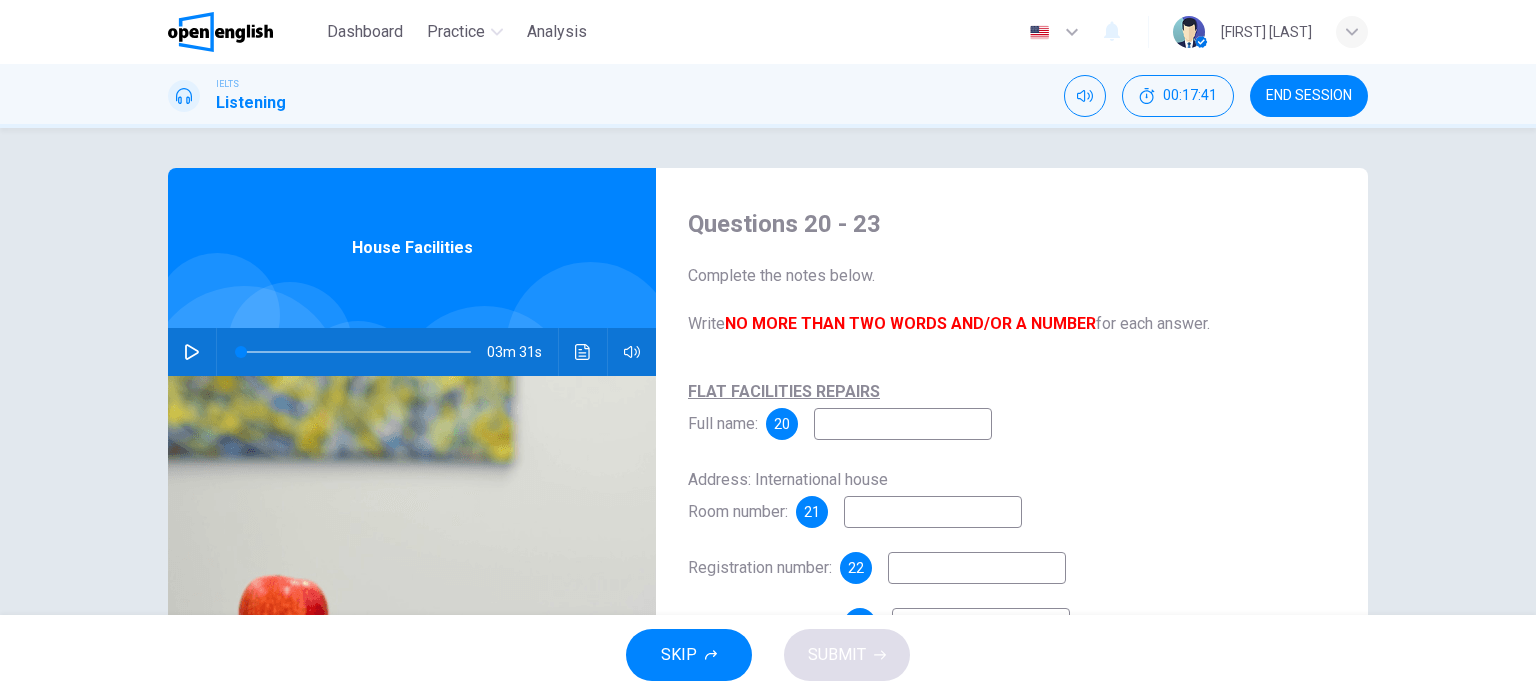 scroll, scrollTop: 100, scrollLeft: 0, axis: vertical 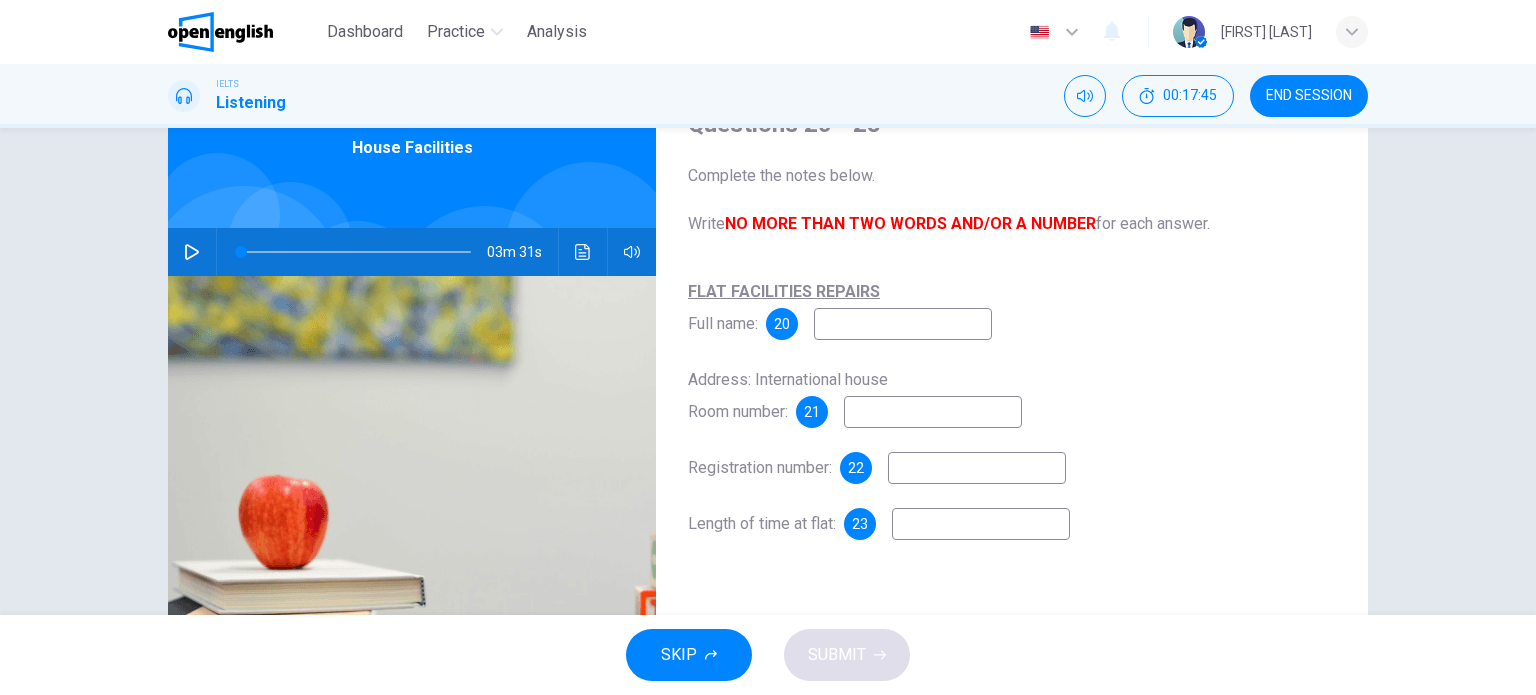 click 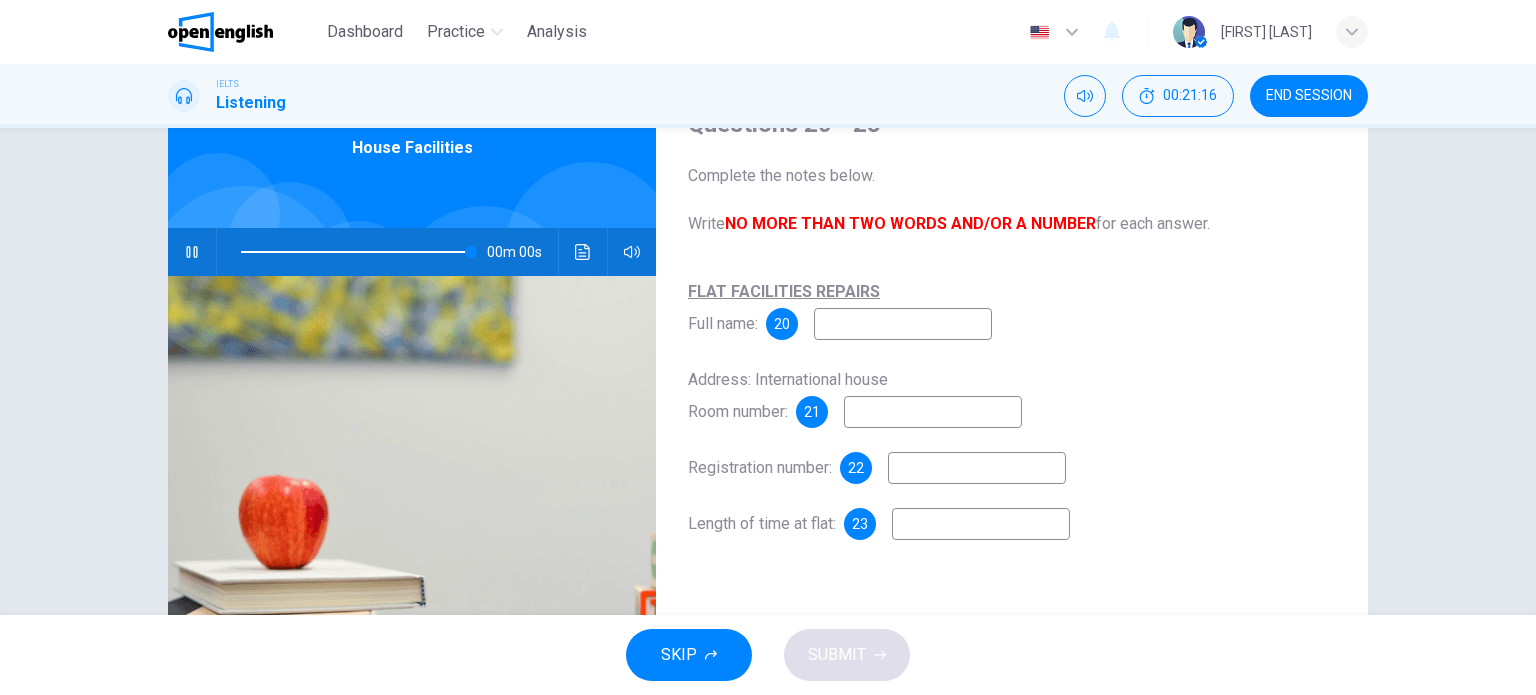 click at bounding box center [903, 324] 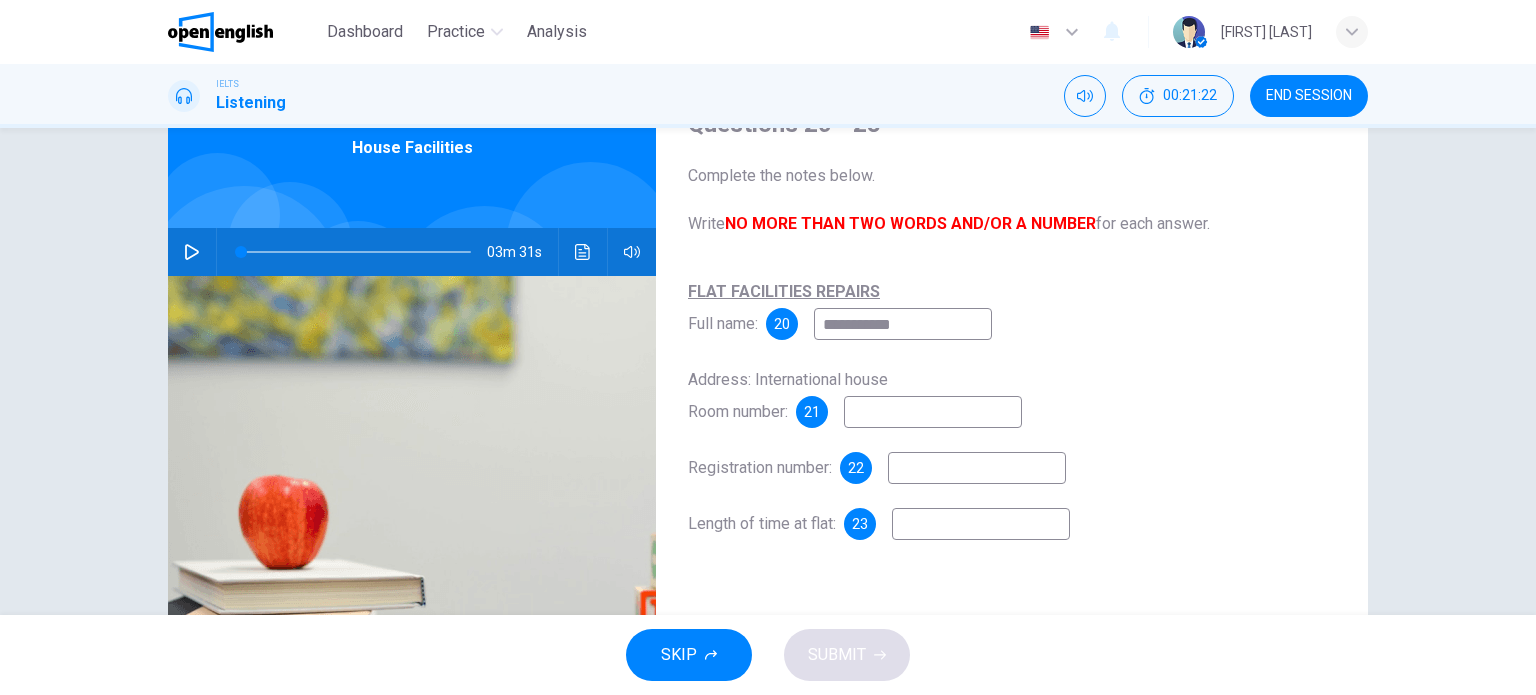 type on "**********" 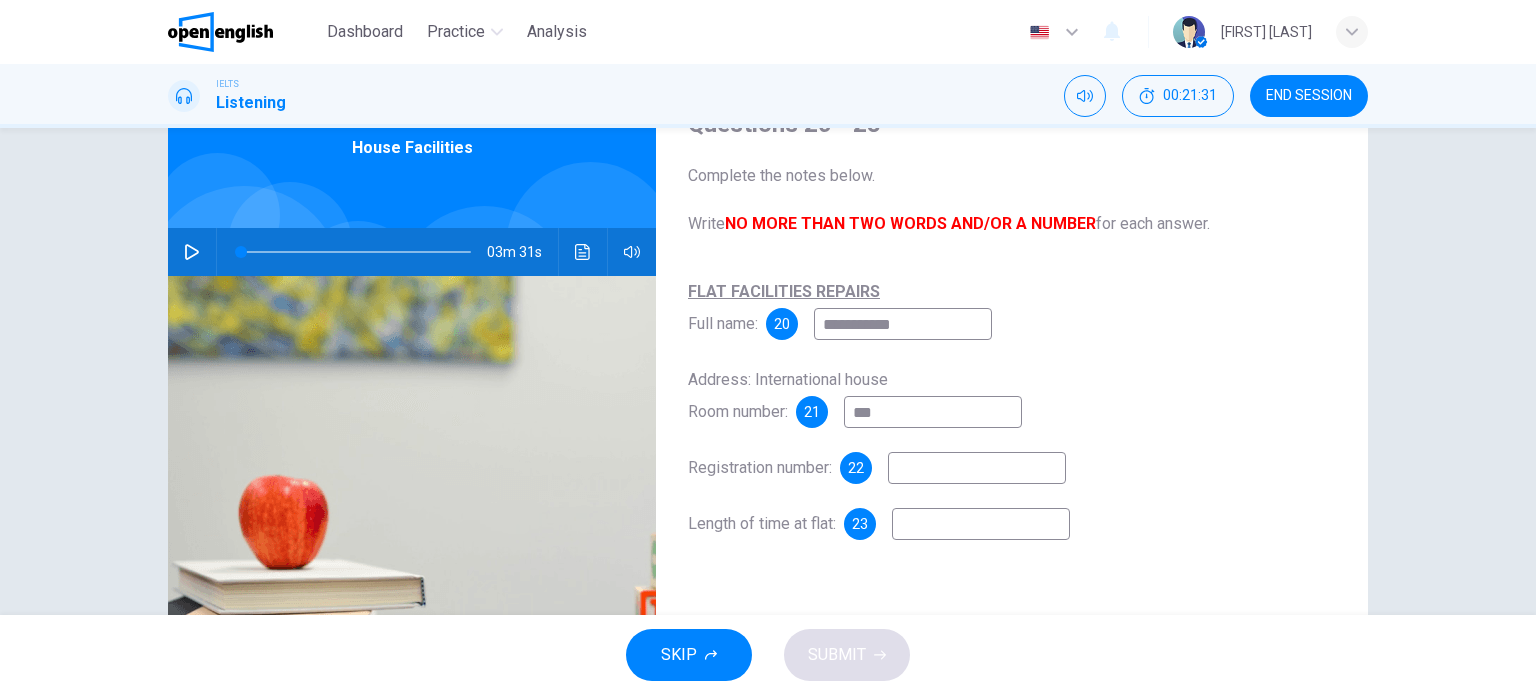 type on "***" 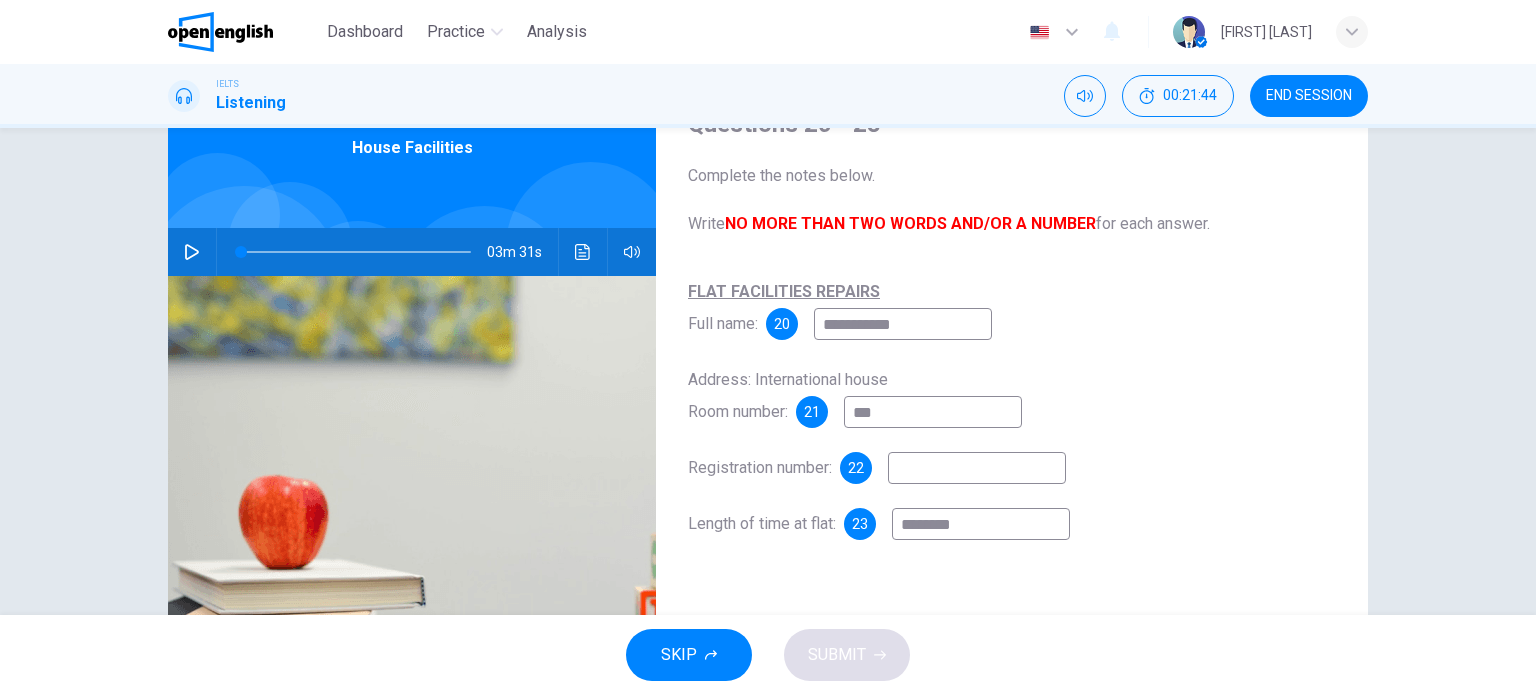 type on "********" 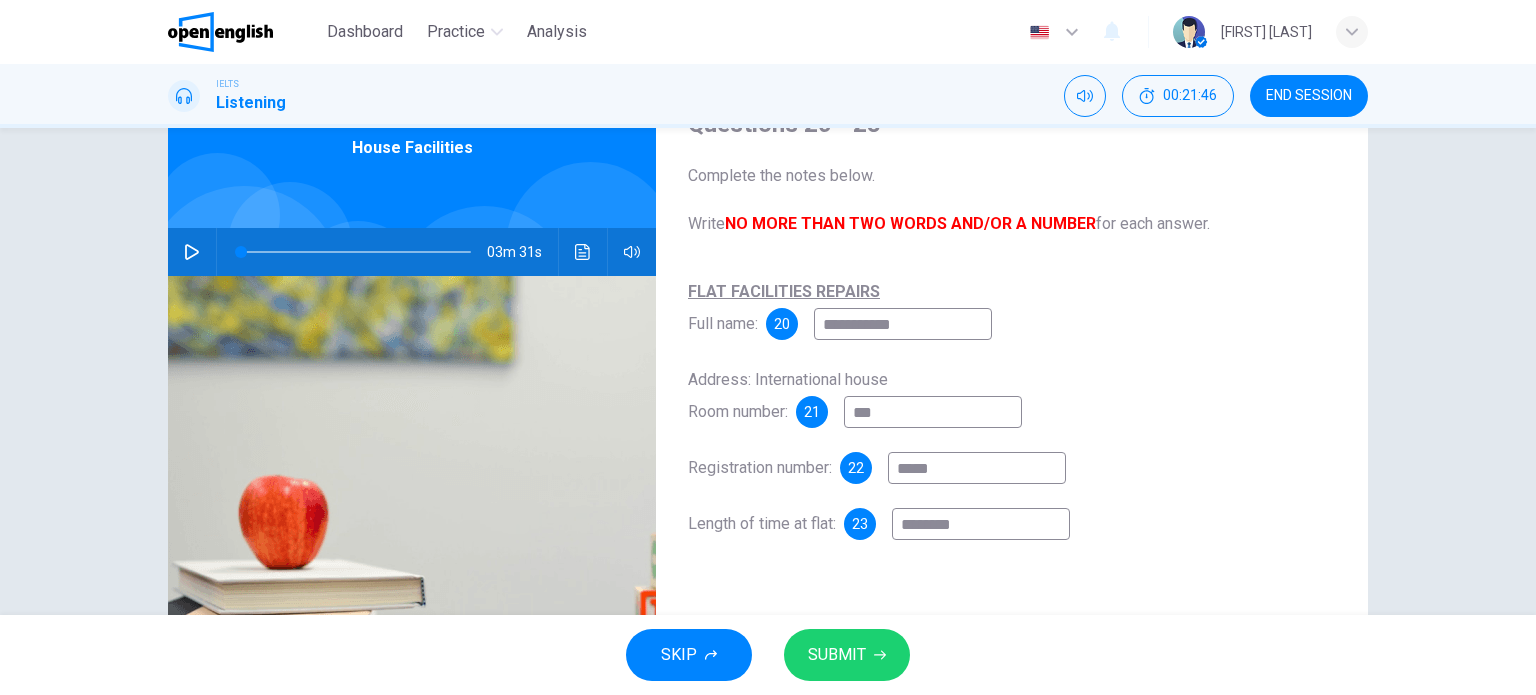 type on "*****" 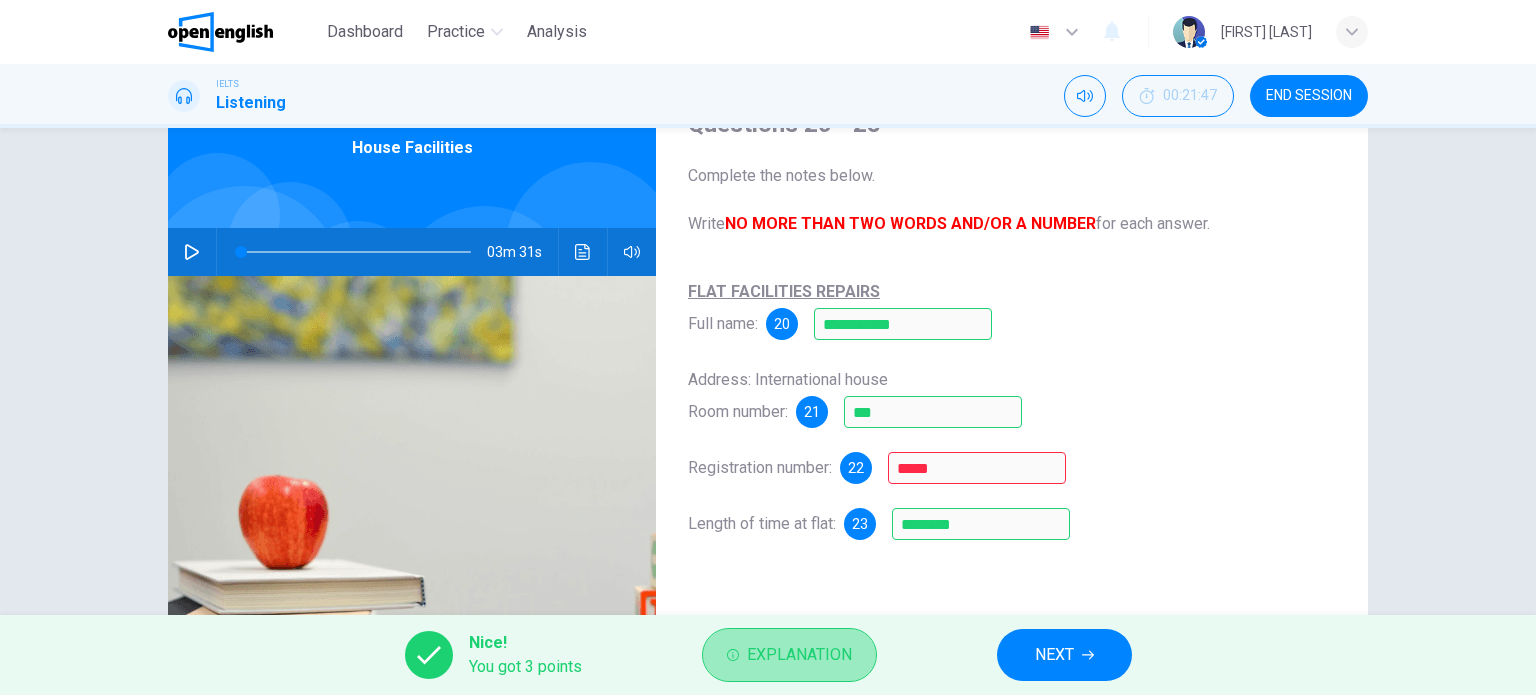 click on "Explanation" at bounding box center (799, 655) 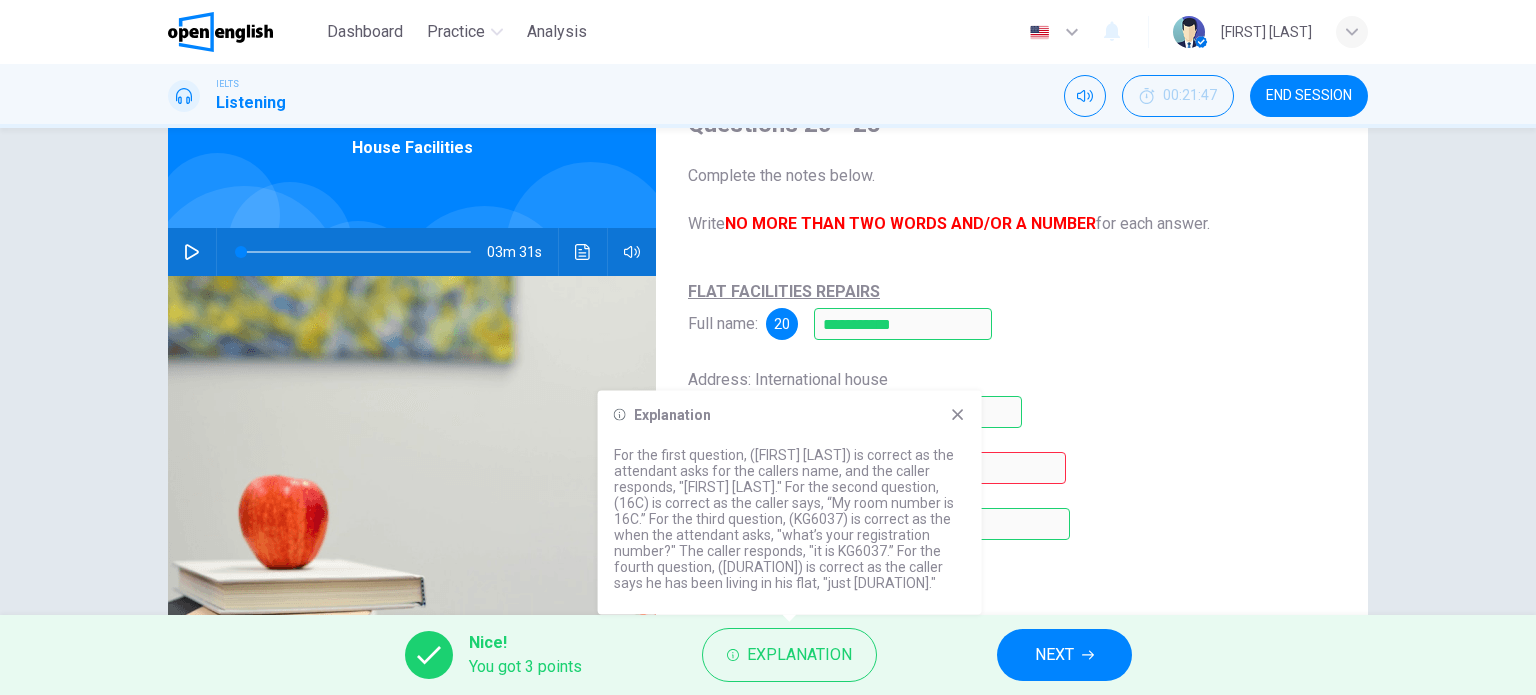 click 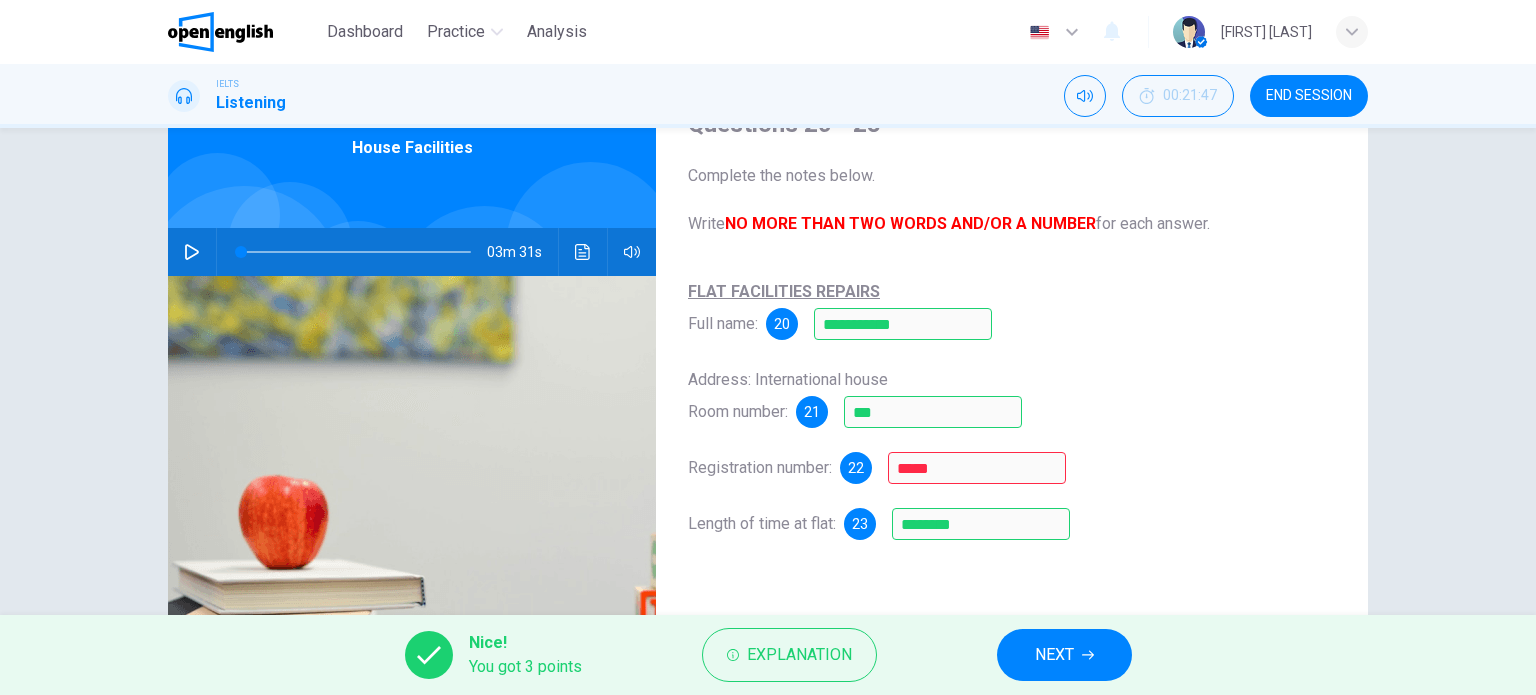 click 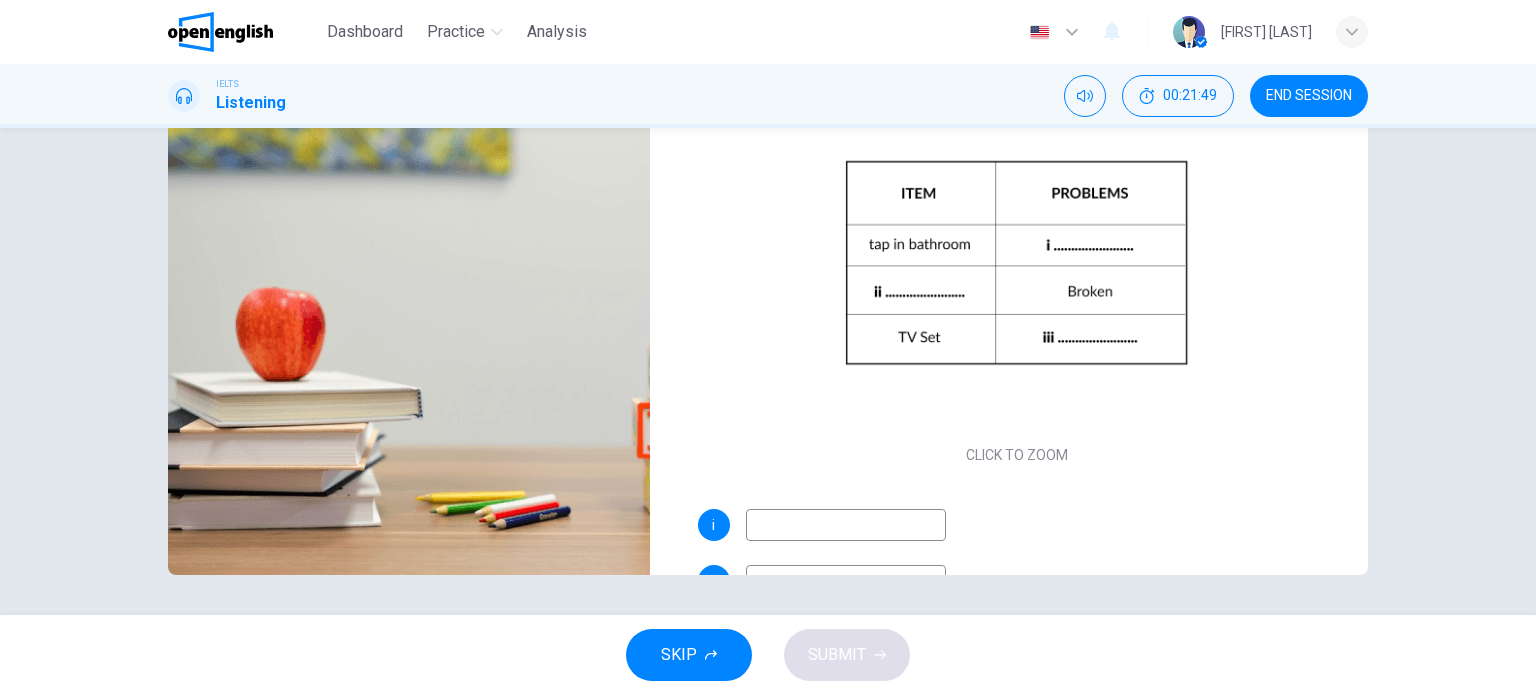 scroll, scrollTop: 0, scrollLeft: 0, axis: both 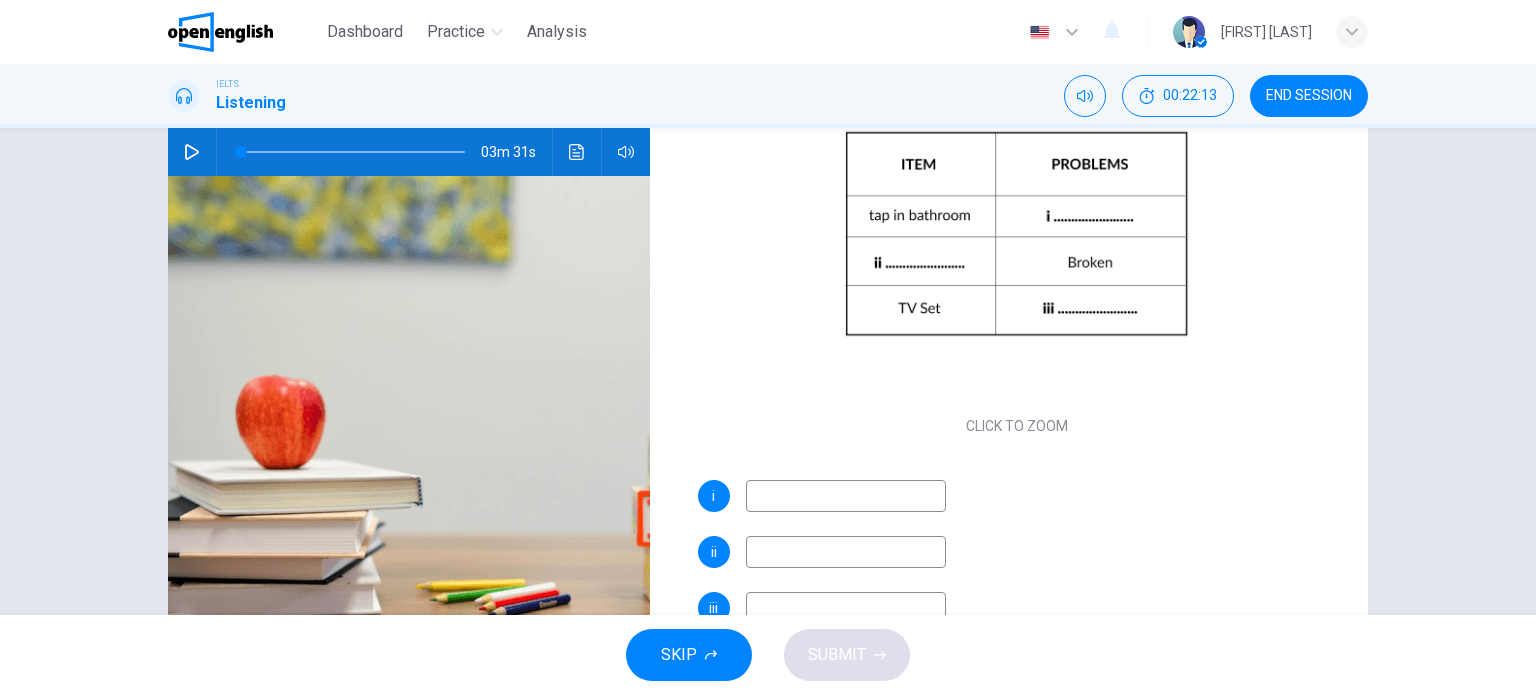 click at bounding box center (846, 496) 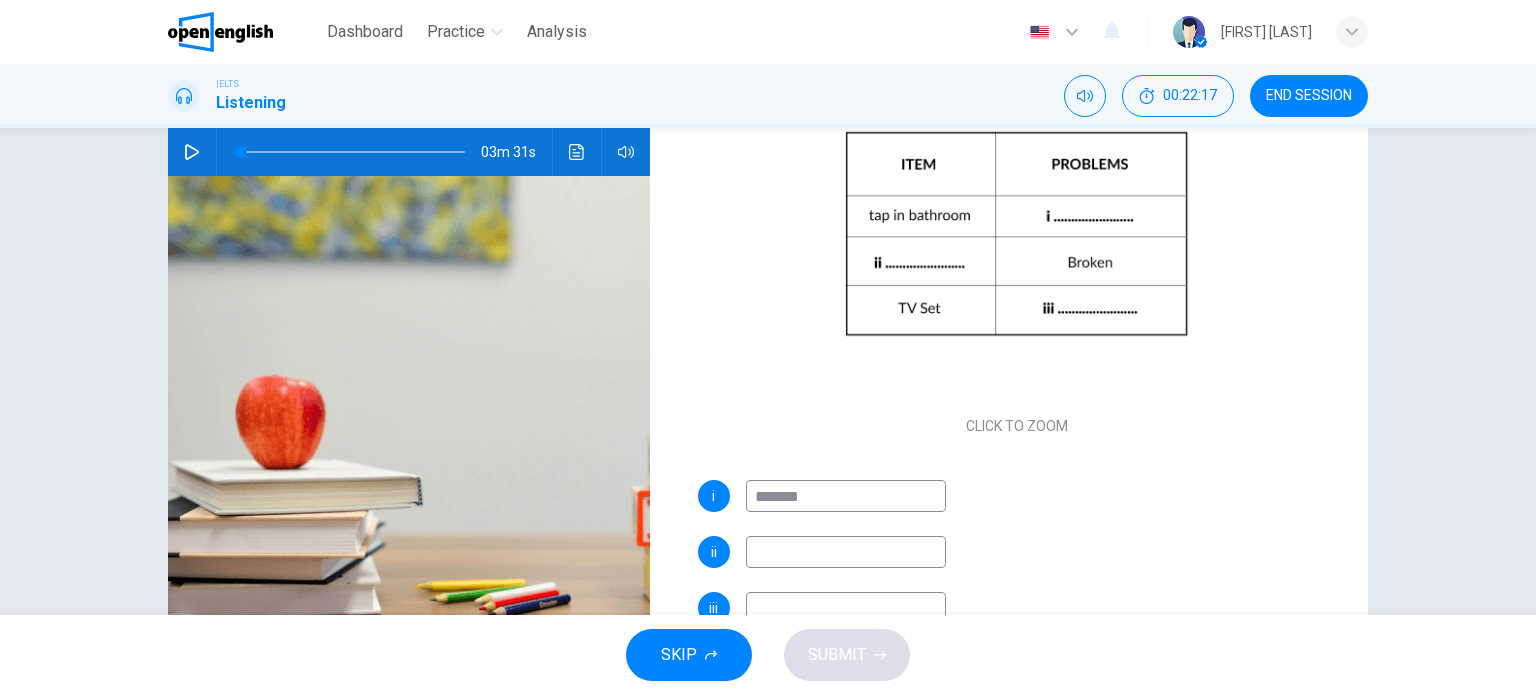 type on "*******" 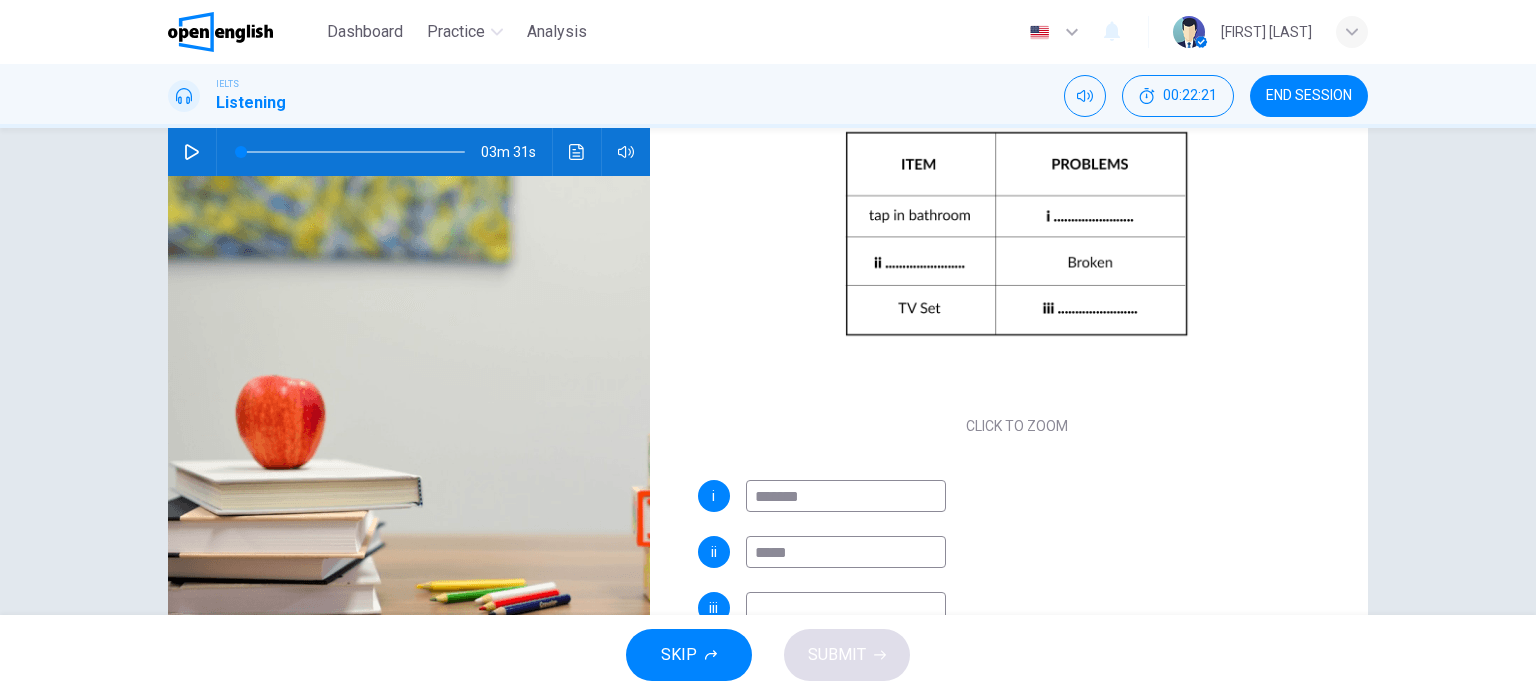 type on "*****" 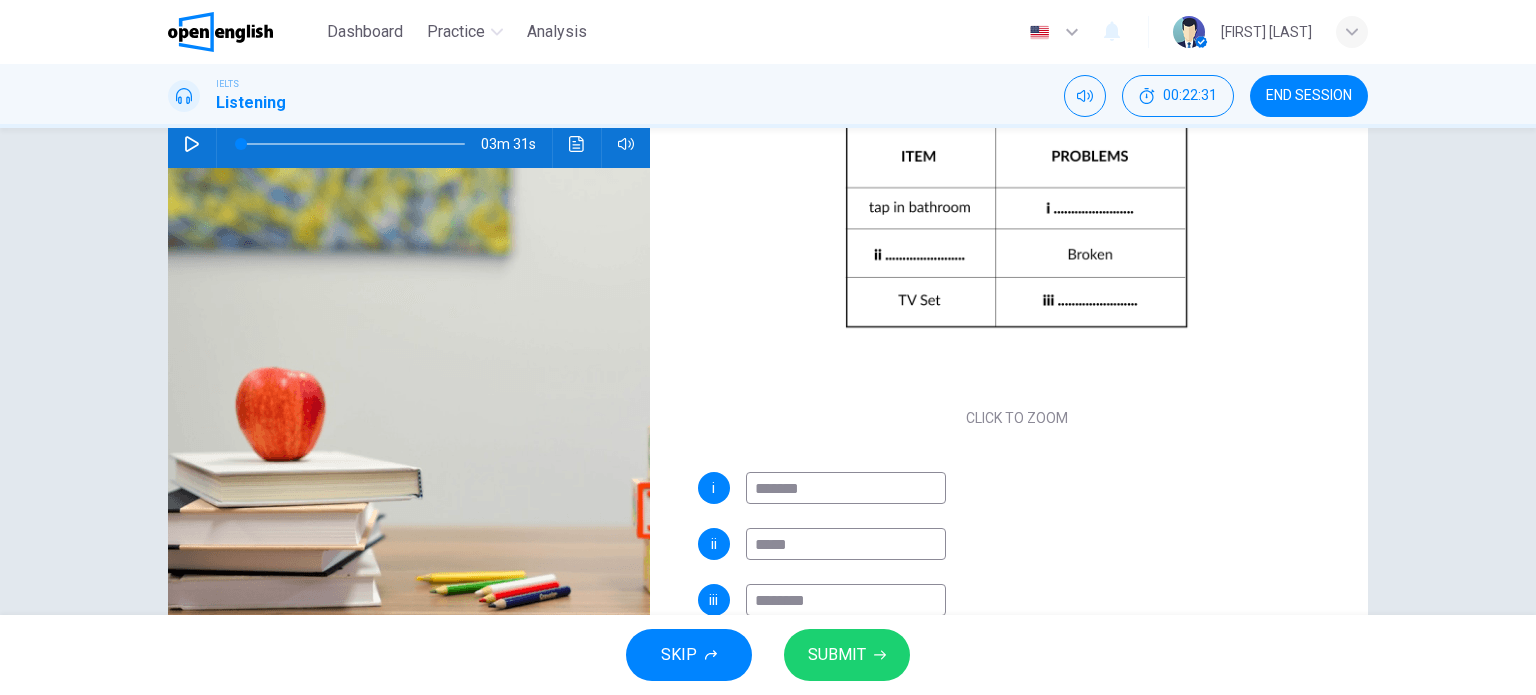 scroll, scrollTop: 288, scrollLeft: 0, axis: vertical 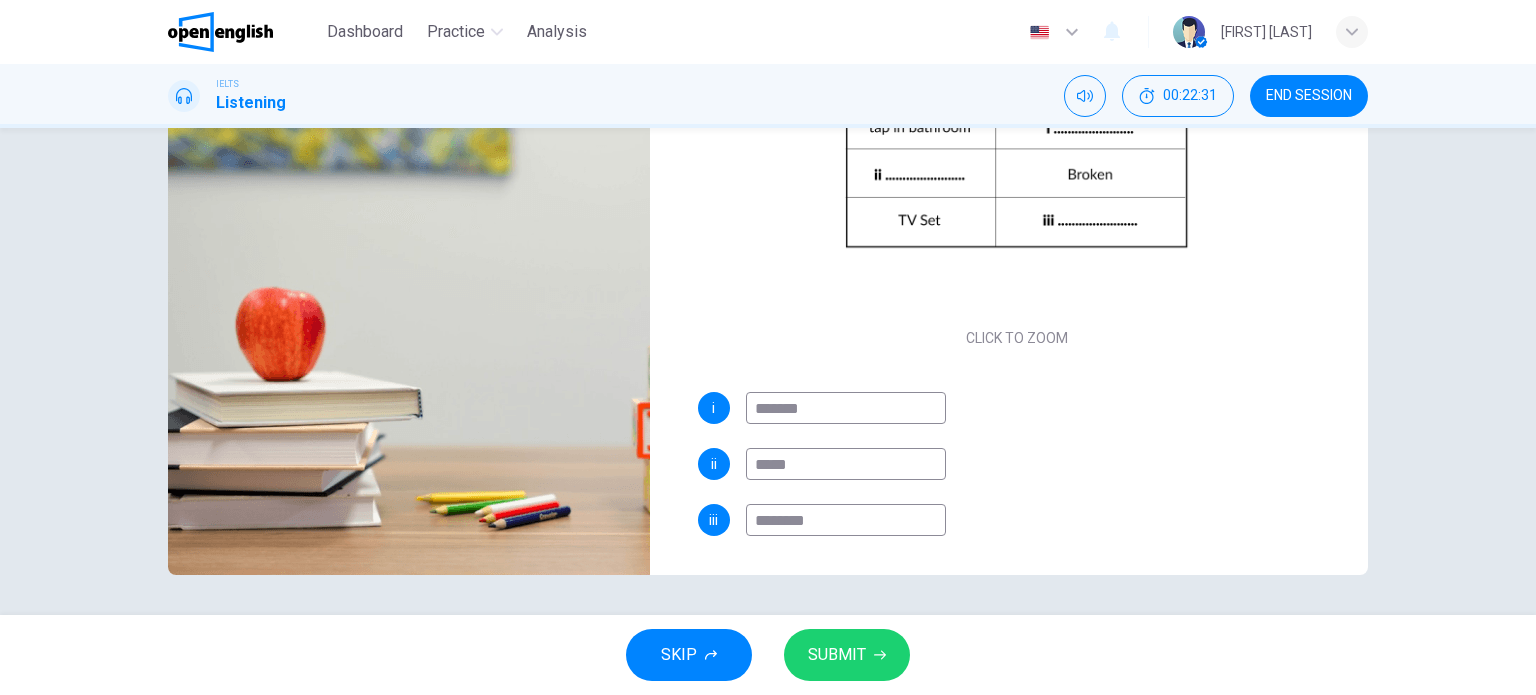 type on "********" 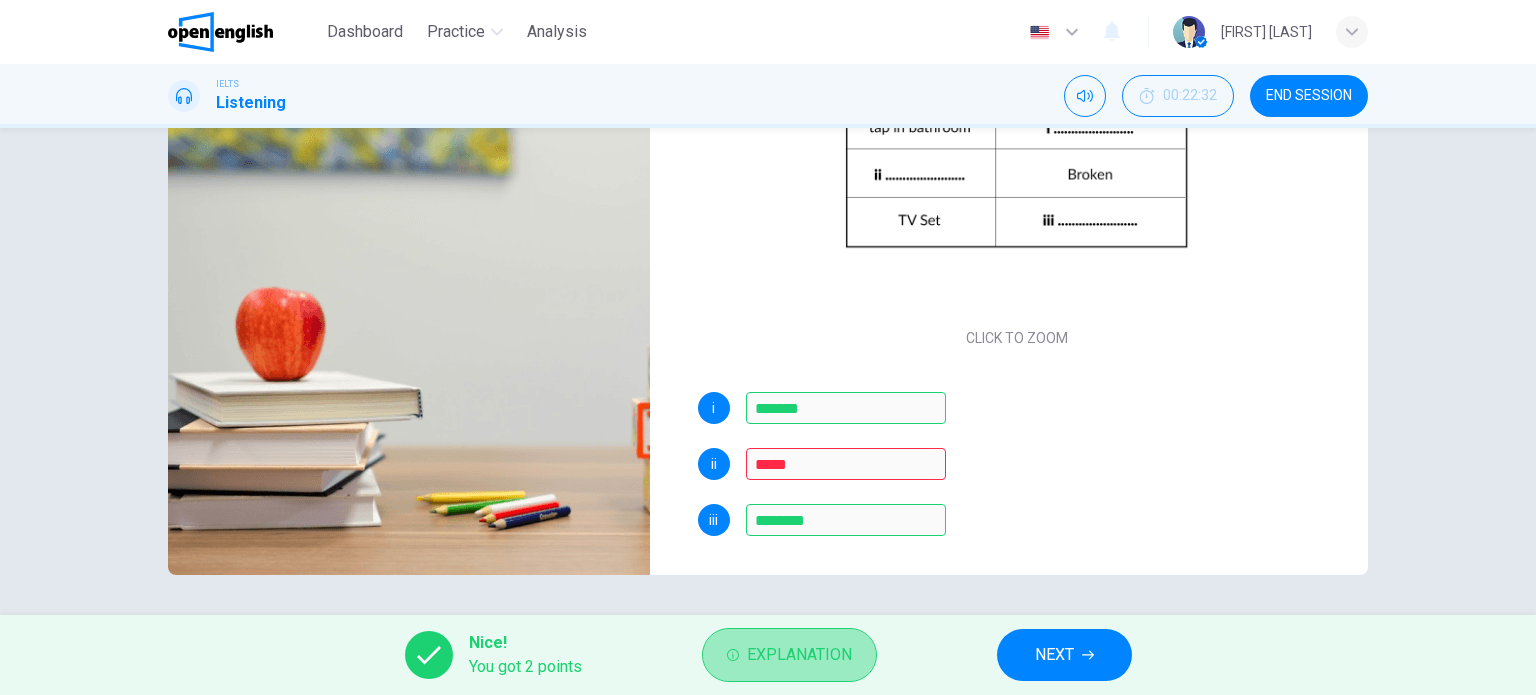 click on "Explanation" at bounding box center [799, 655] 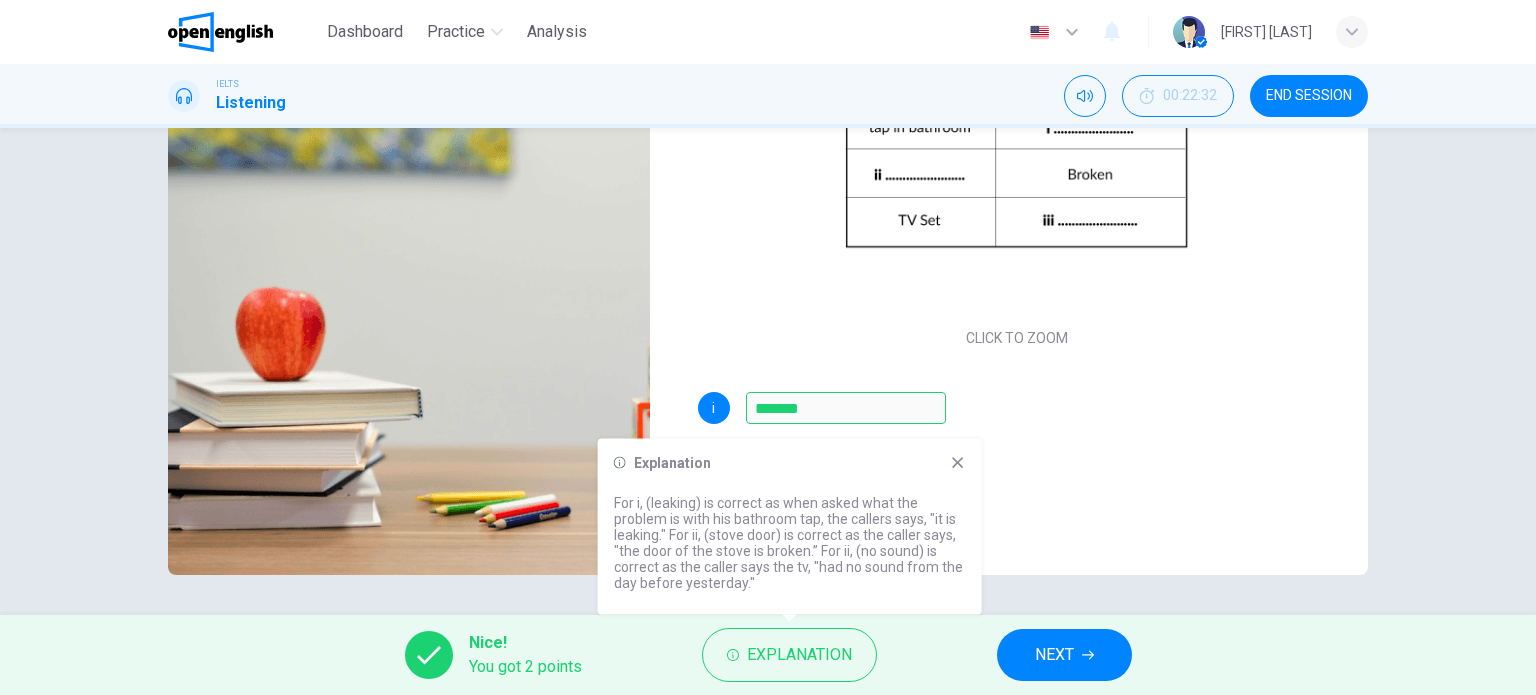 click 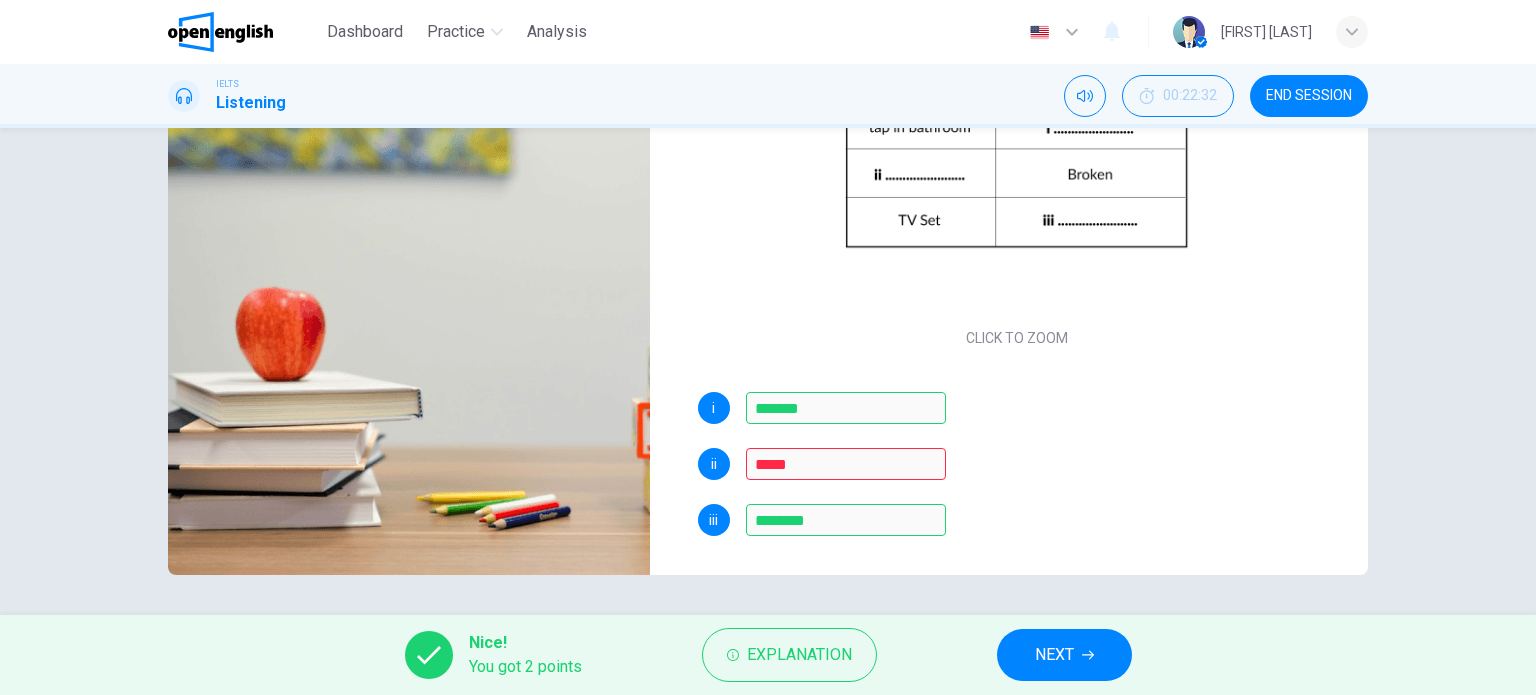 click on "NEXT" at bounding box center [1054, 655] 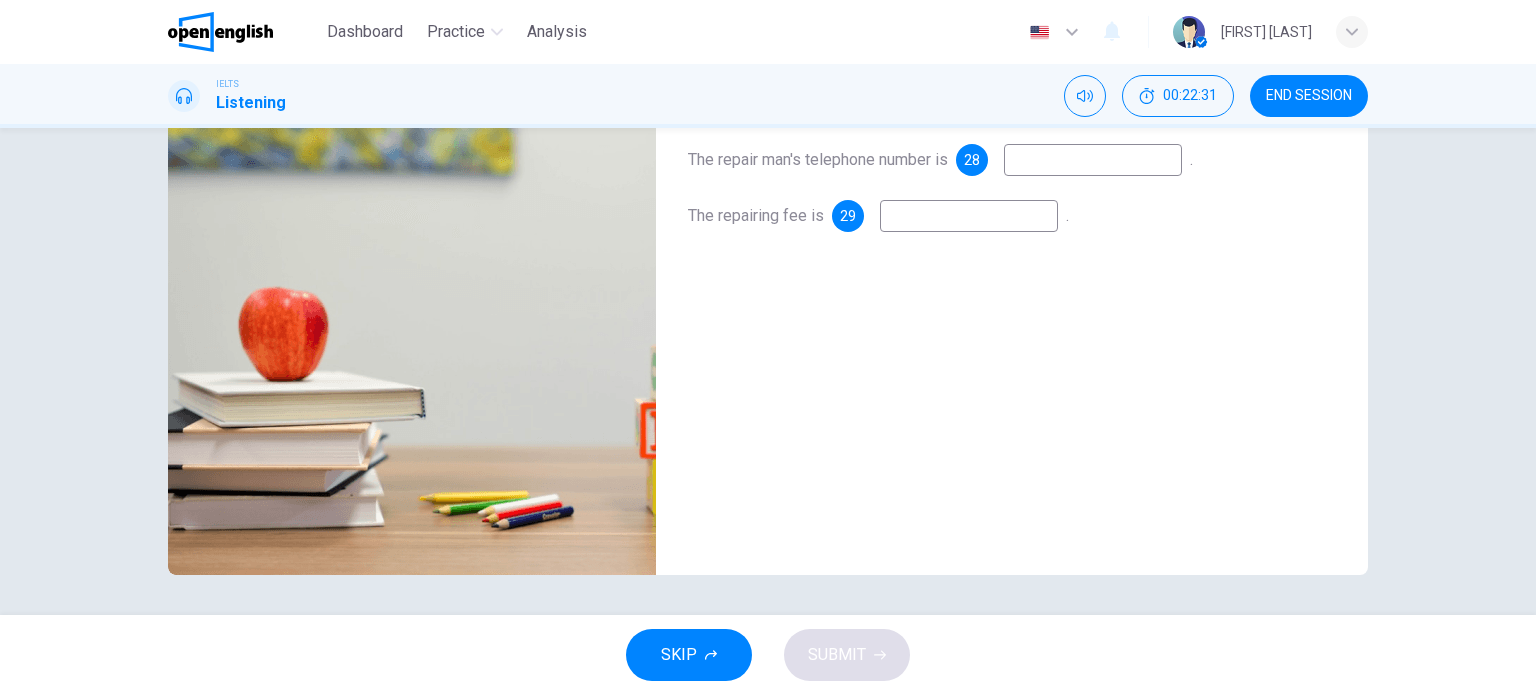 scroll, scrollTop: 0, scrollLeft: 0, axis: both 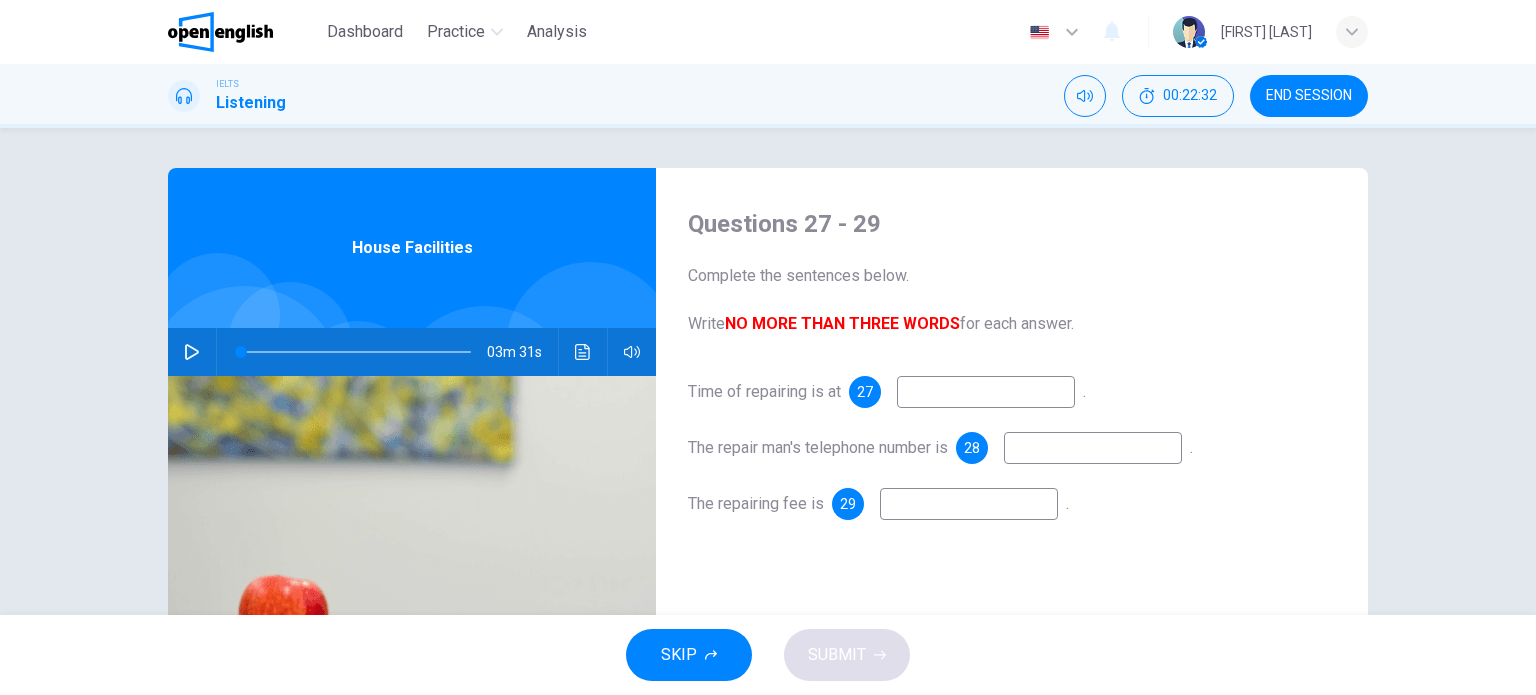 click at bounding box center (986, 392) 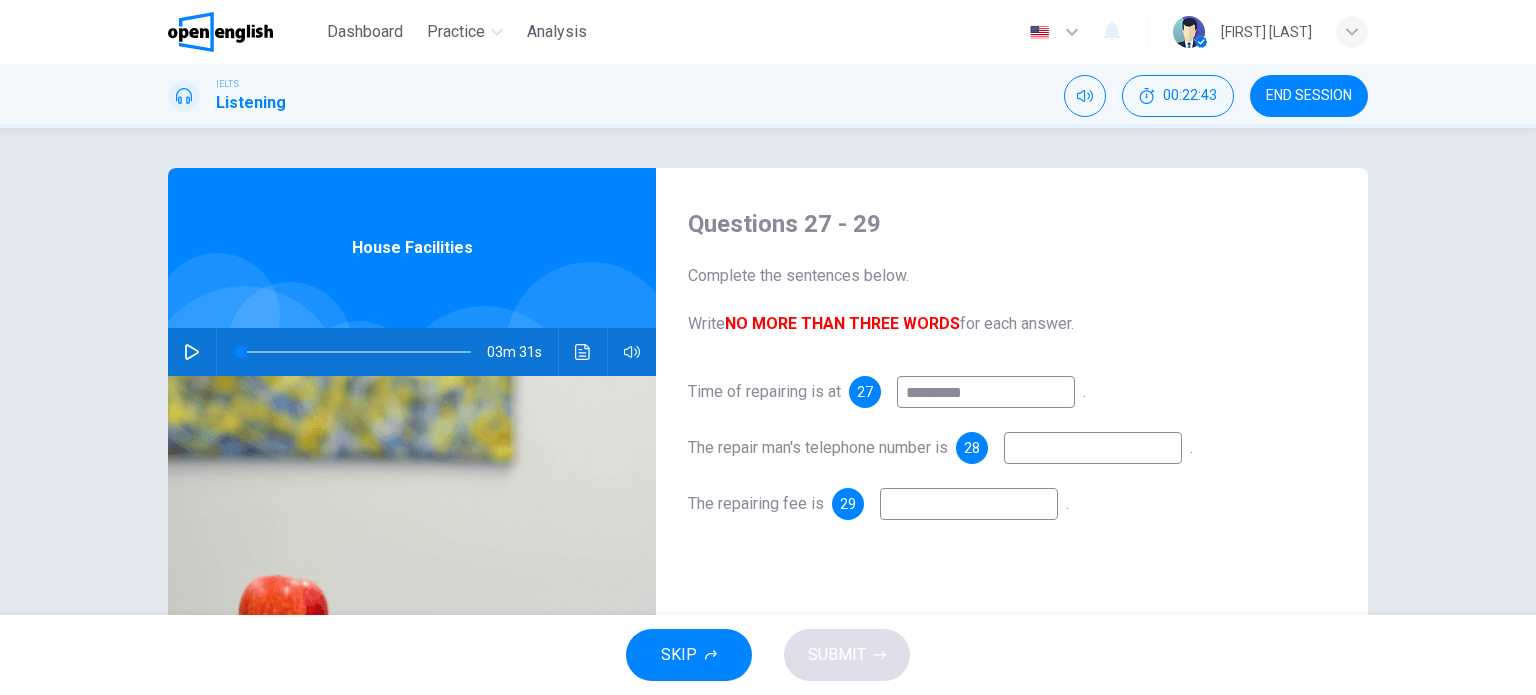 type on "*********" 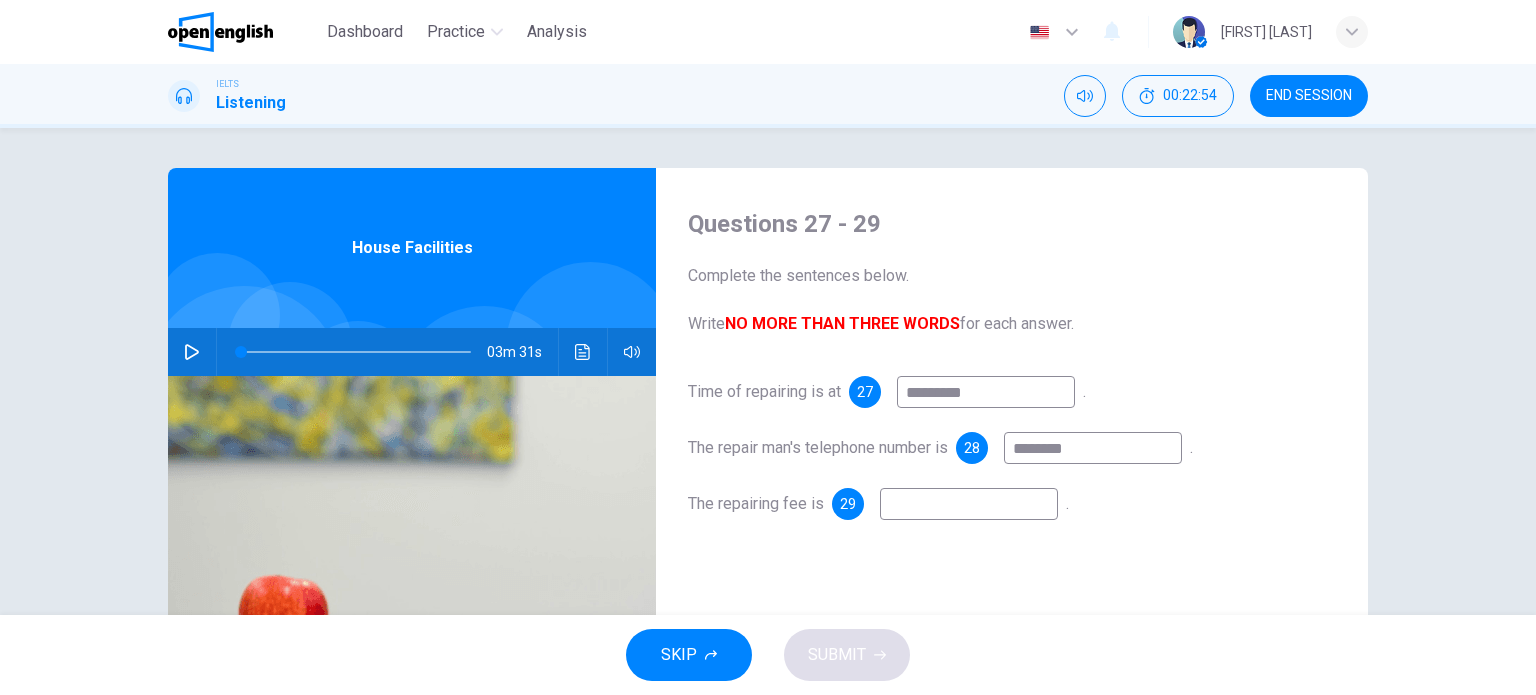 type on "********" 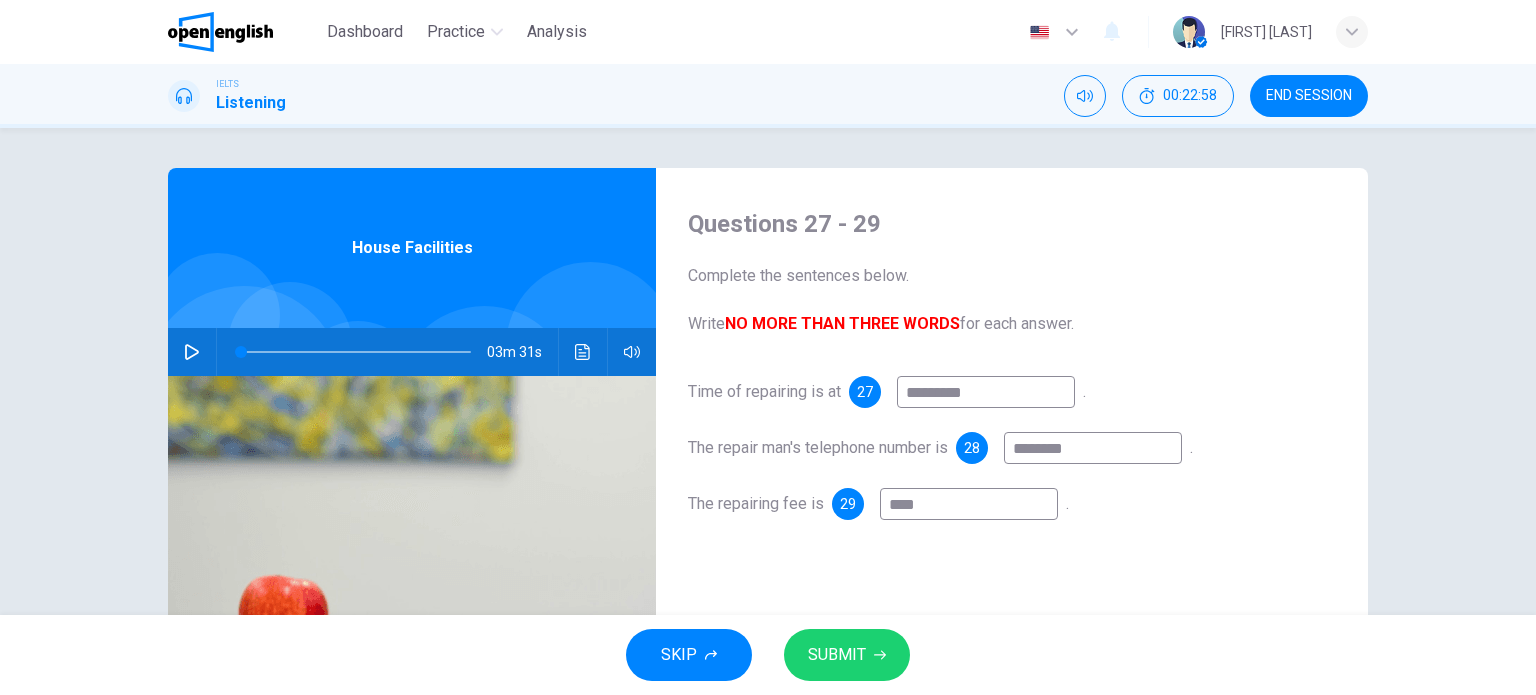 type on "****" 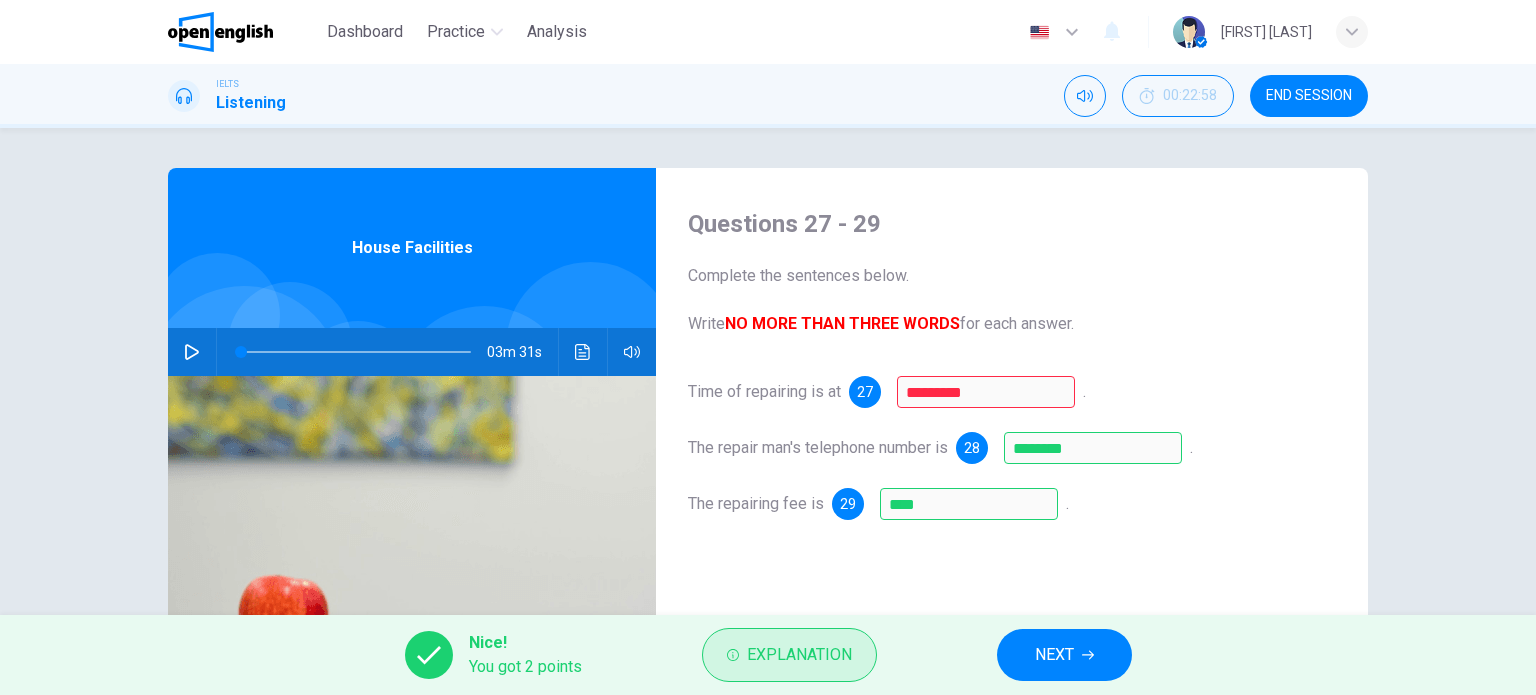 click on "Explanation" at bounding box center (799, 655) 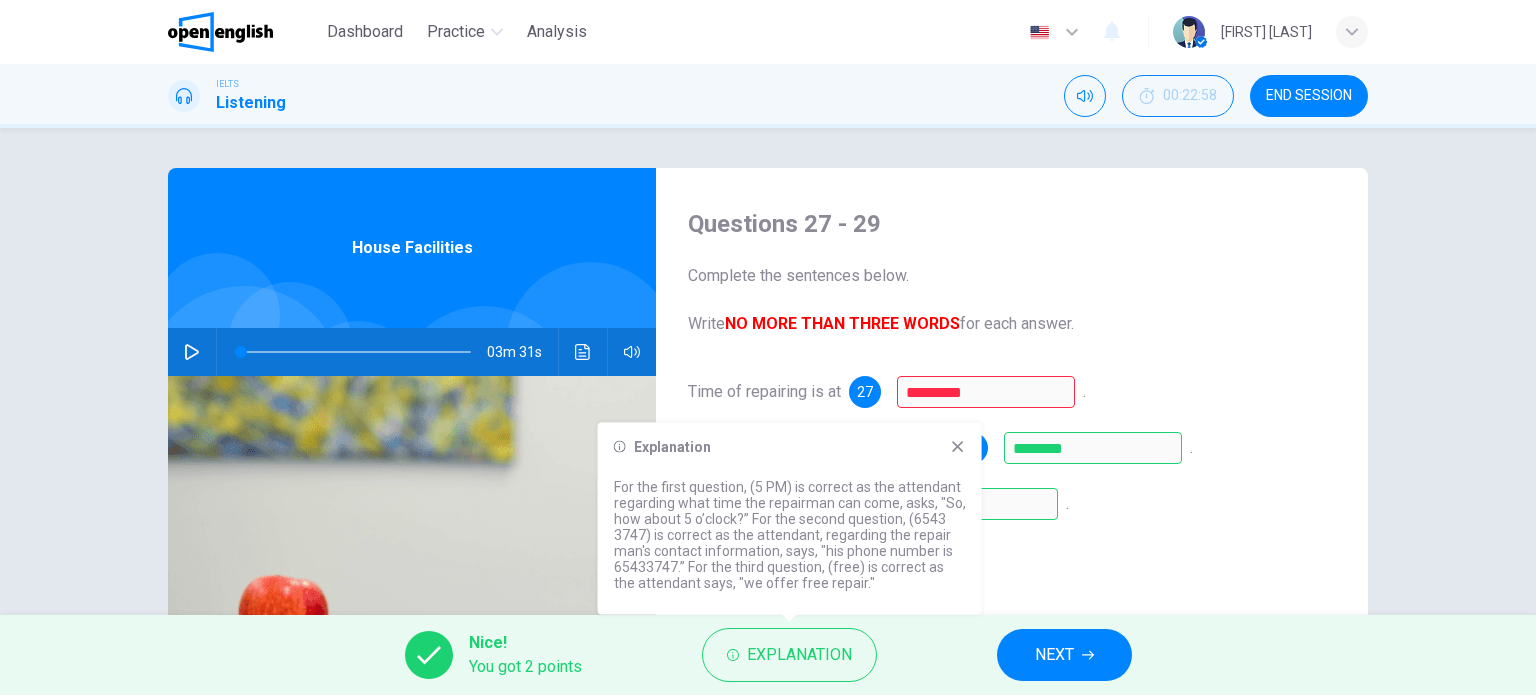 click 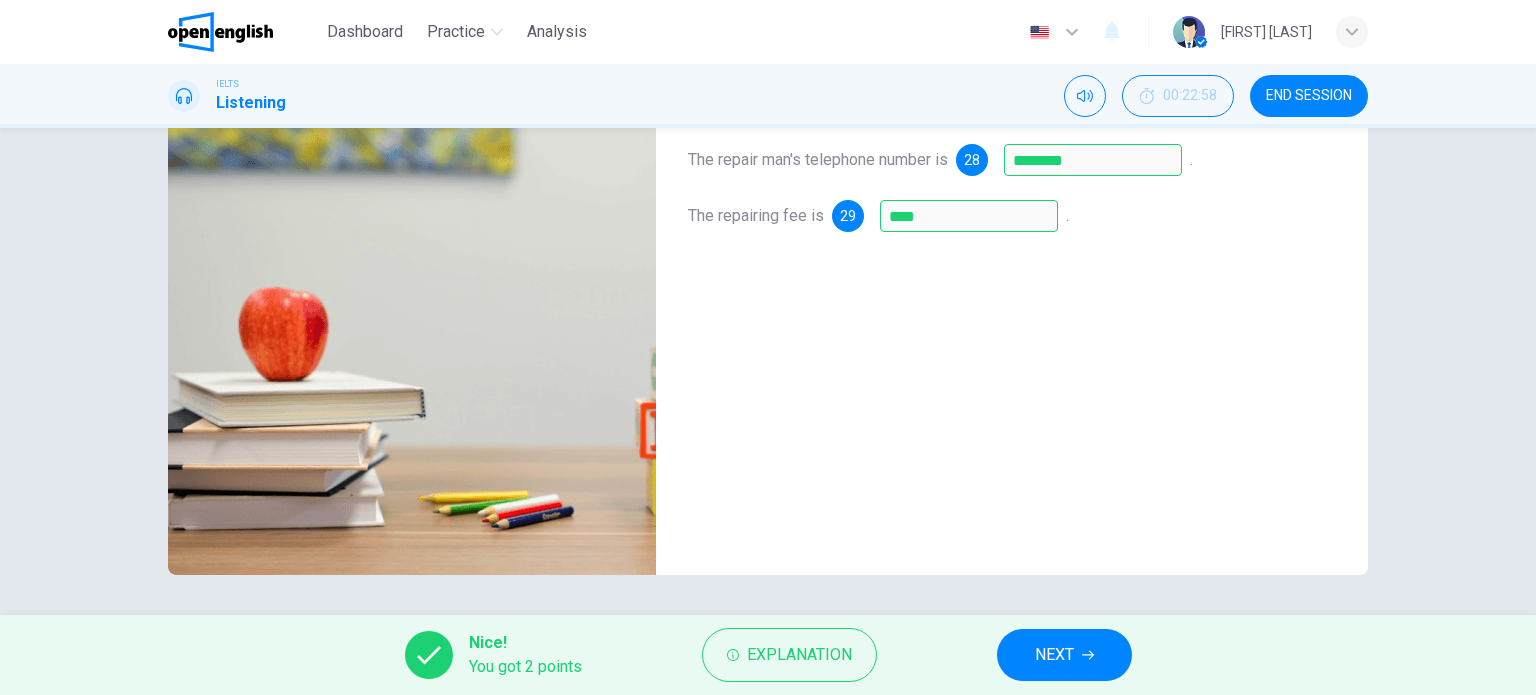 scroll, scrollTop: 0, scrollLeft: 0, axis: both 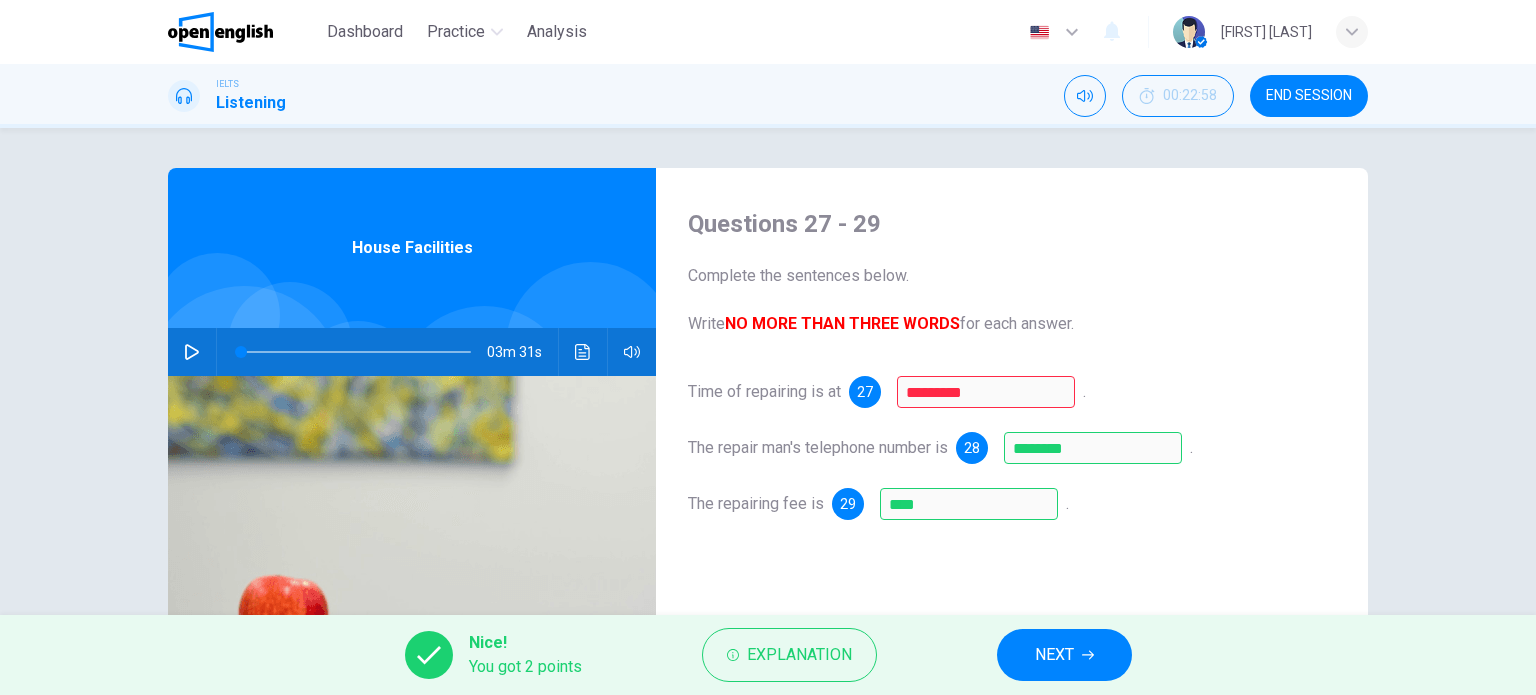 click on "NEXT" at bounding box center [1054, 655] 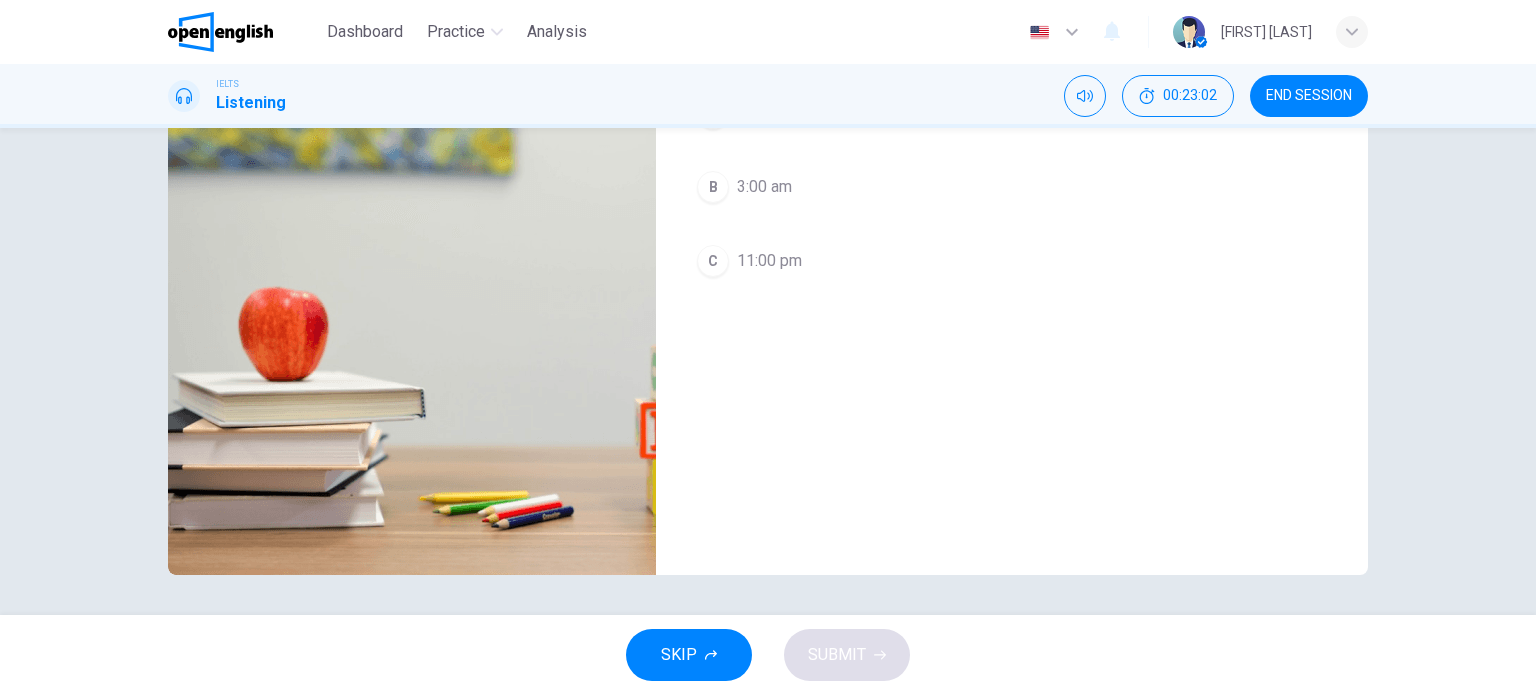 scroll, scrollTop: 0, scrollLeft: 0, axis: both 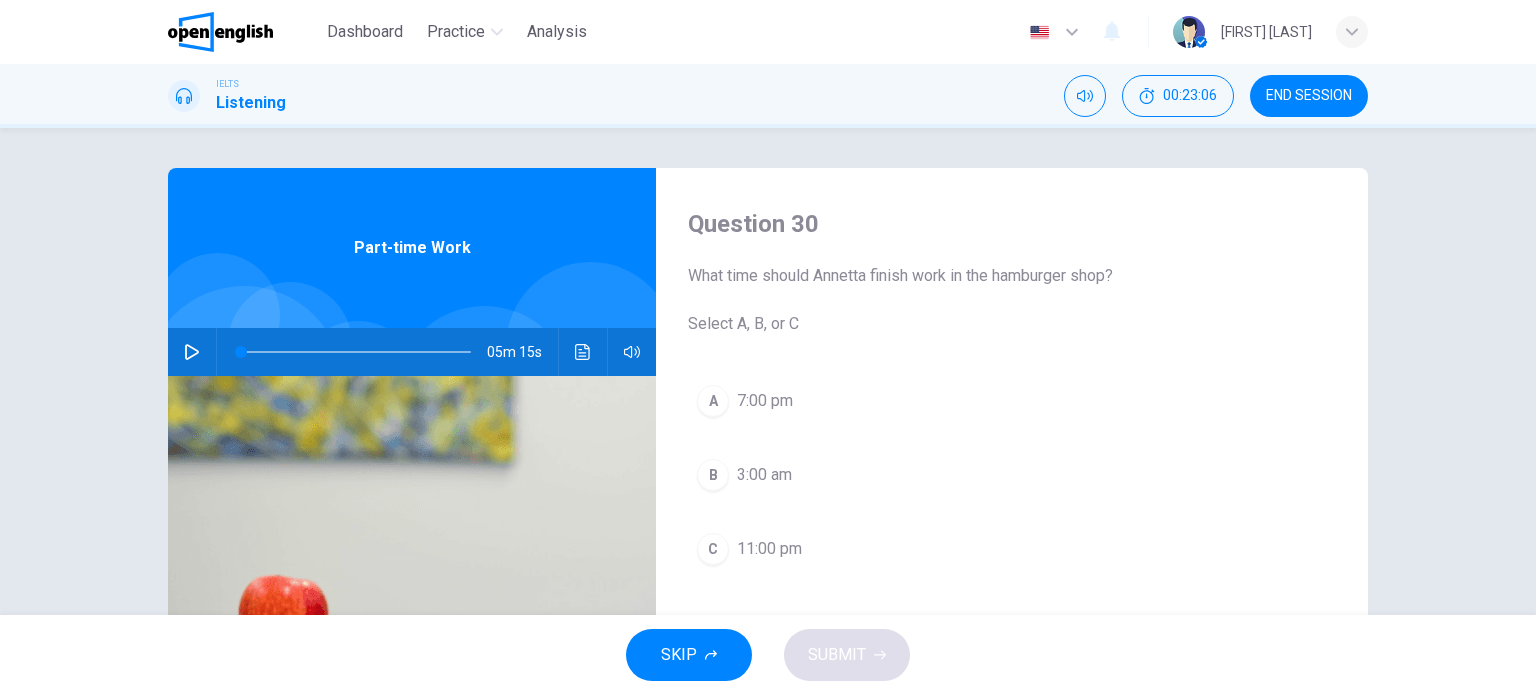 drag, startPoint x: 774, startPoint y: 281, endPoint x: 1190, endPoint y: 267, distance: 416.2355 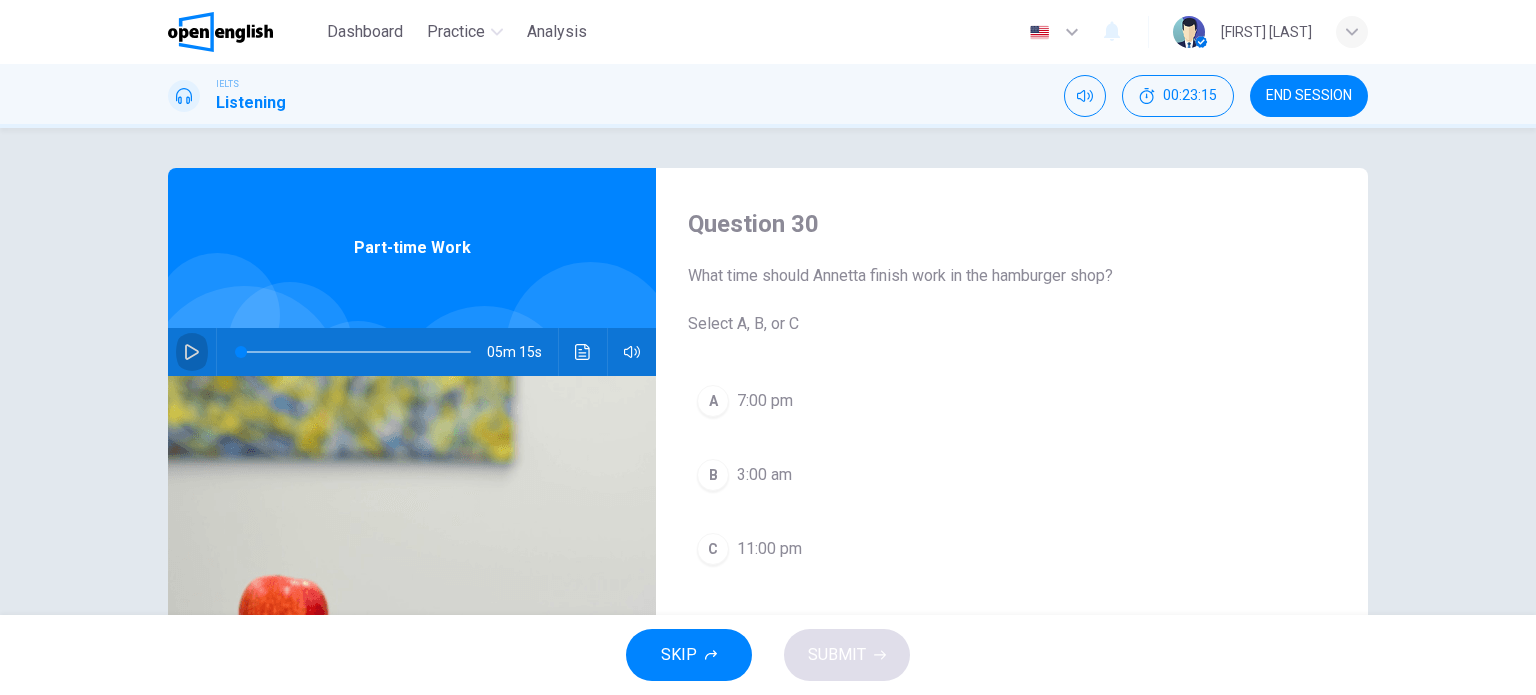click 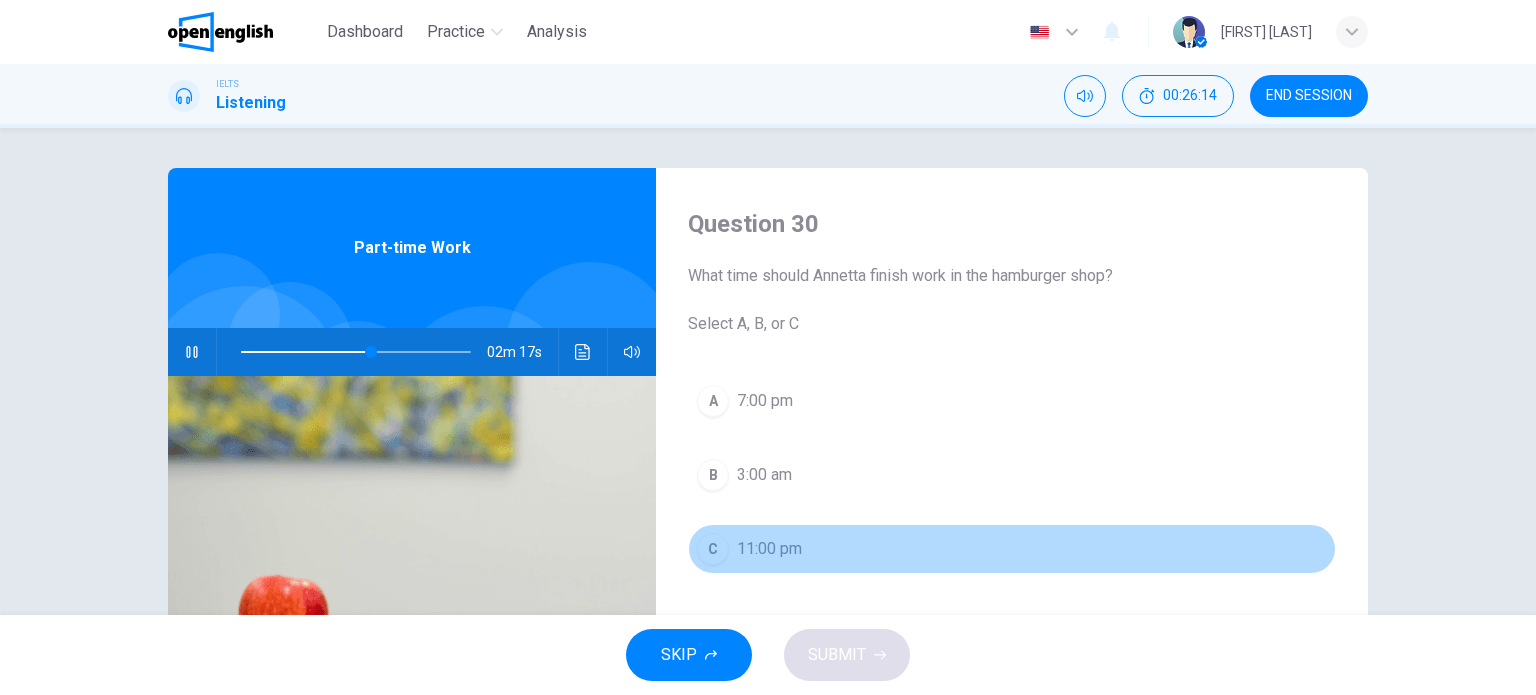 click on "11:00 pm" at bounding box center [769, 549] 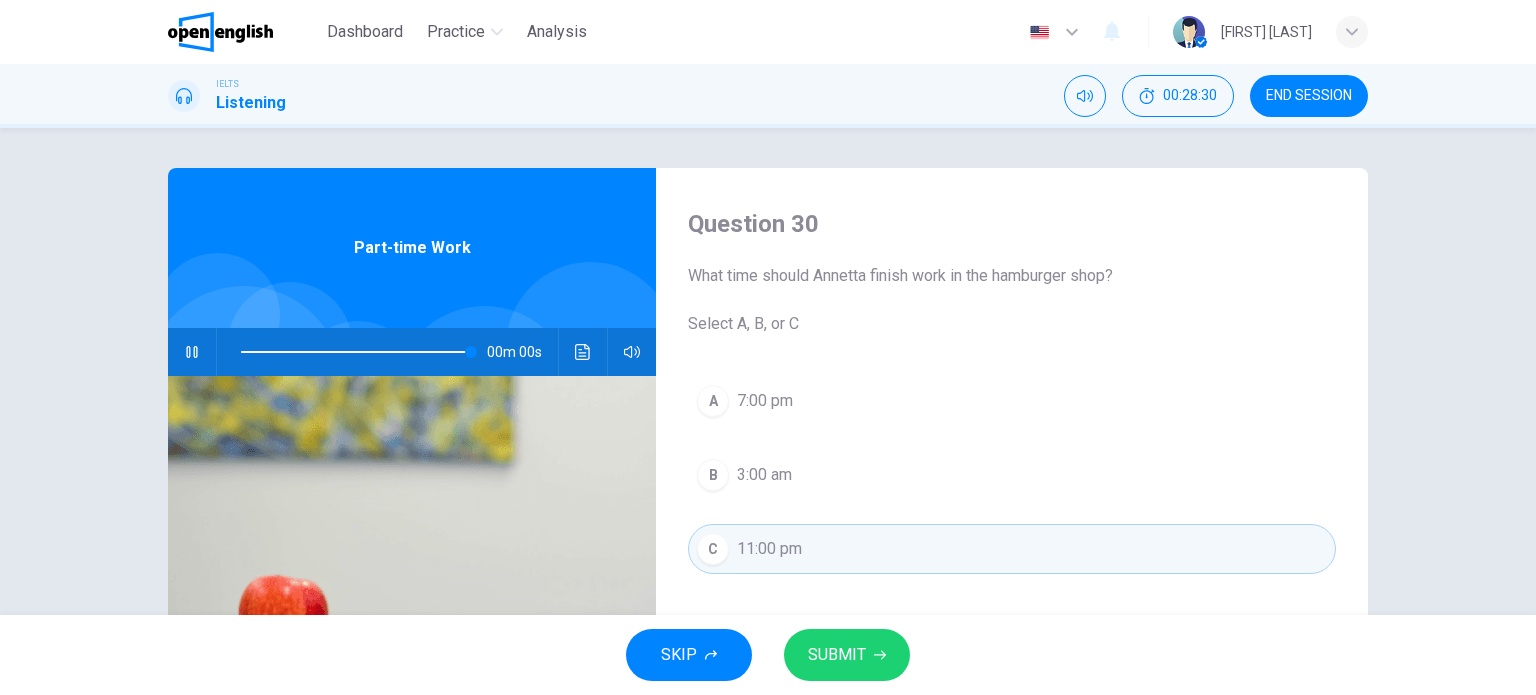 type on "*" 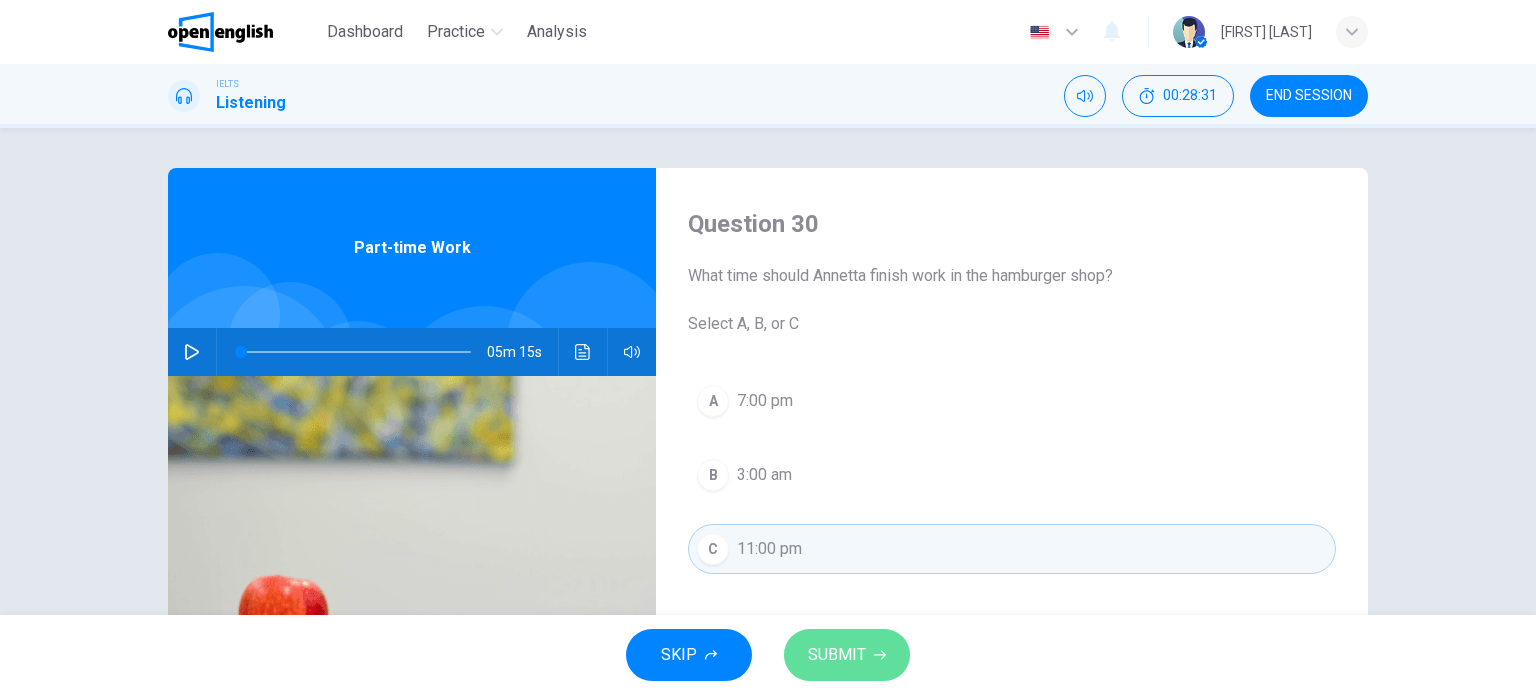 click on "SUBMIT" at bounding box center (847, 655) 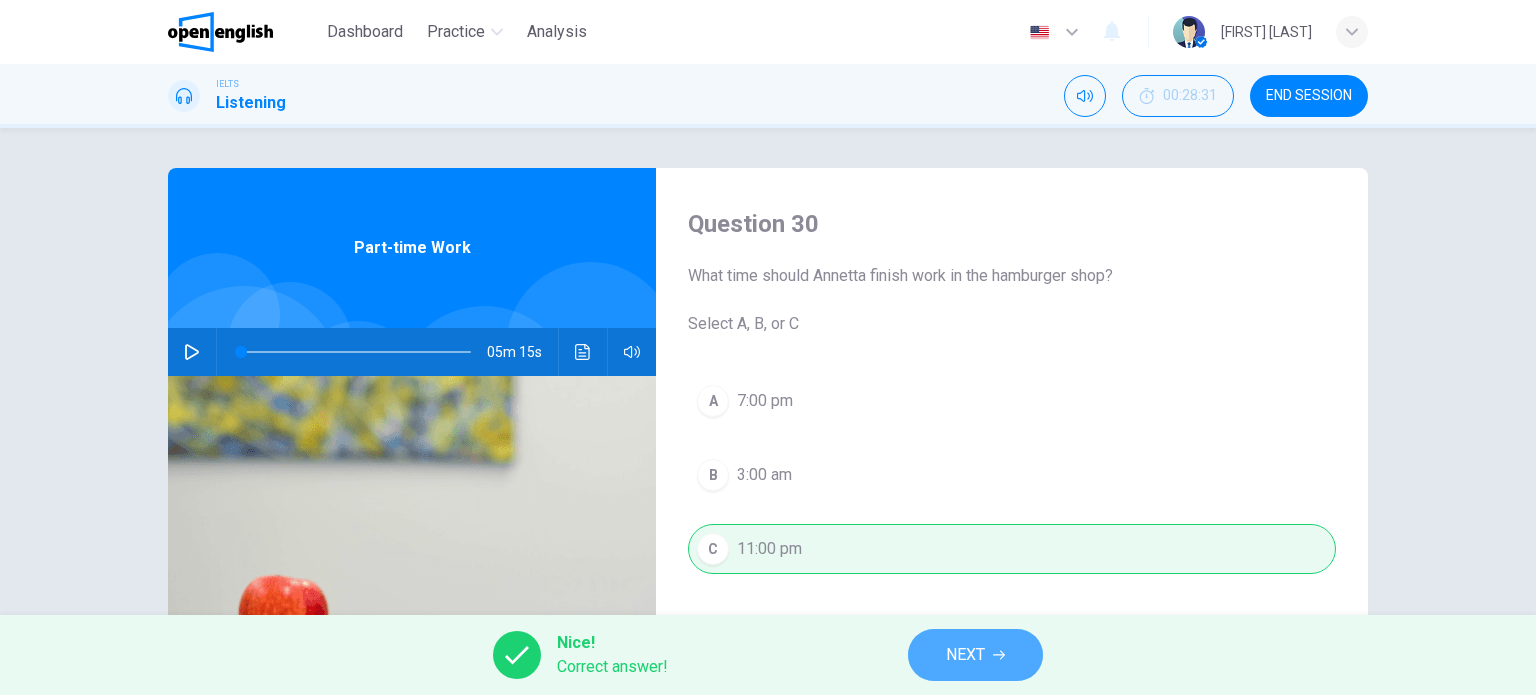 click on "NEXT" at bounding box center (965, 655) 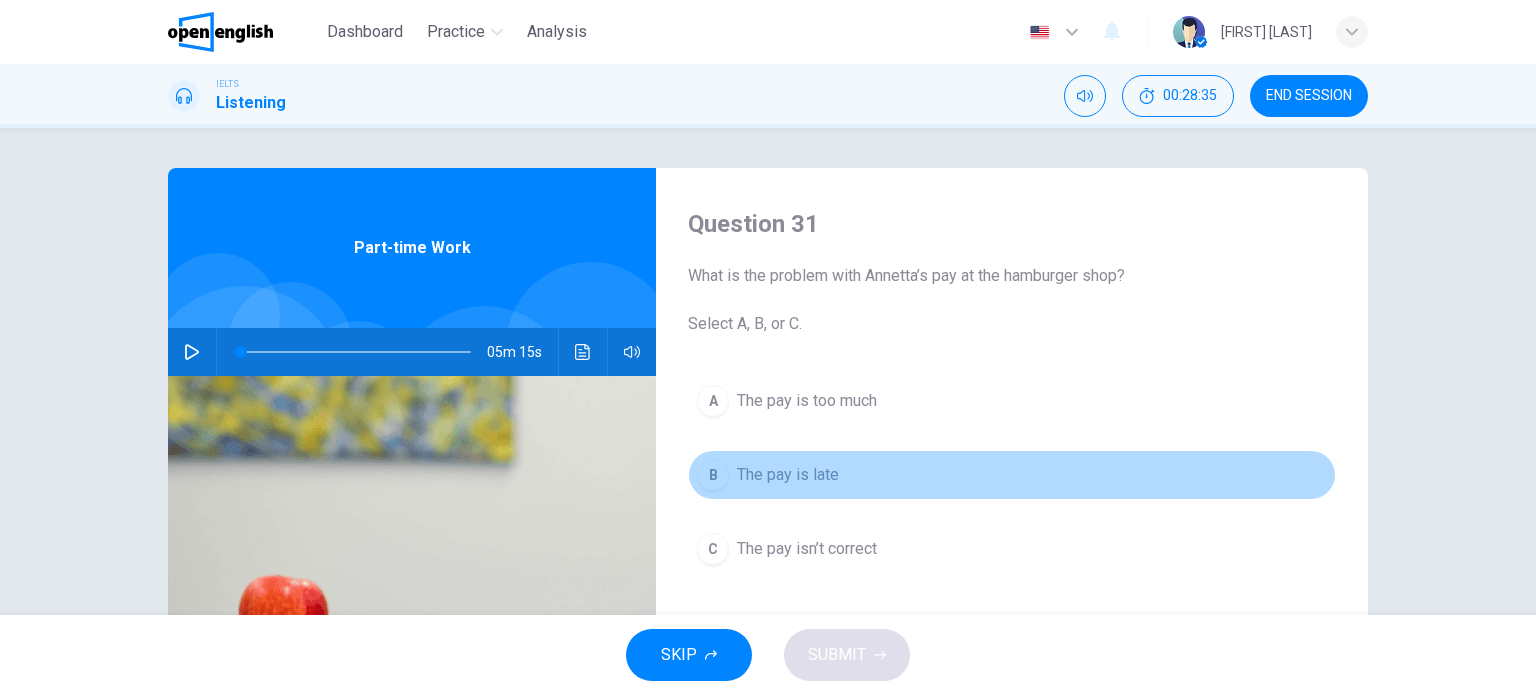 click on "The pay is late" at bounding box center [788, 475] 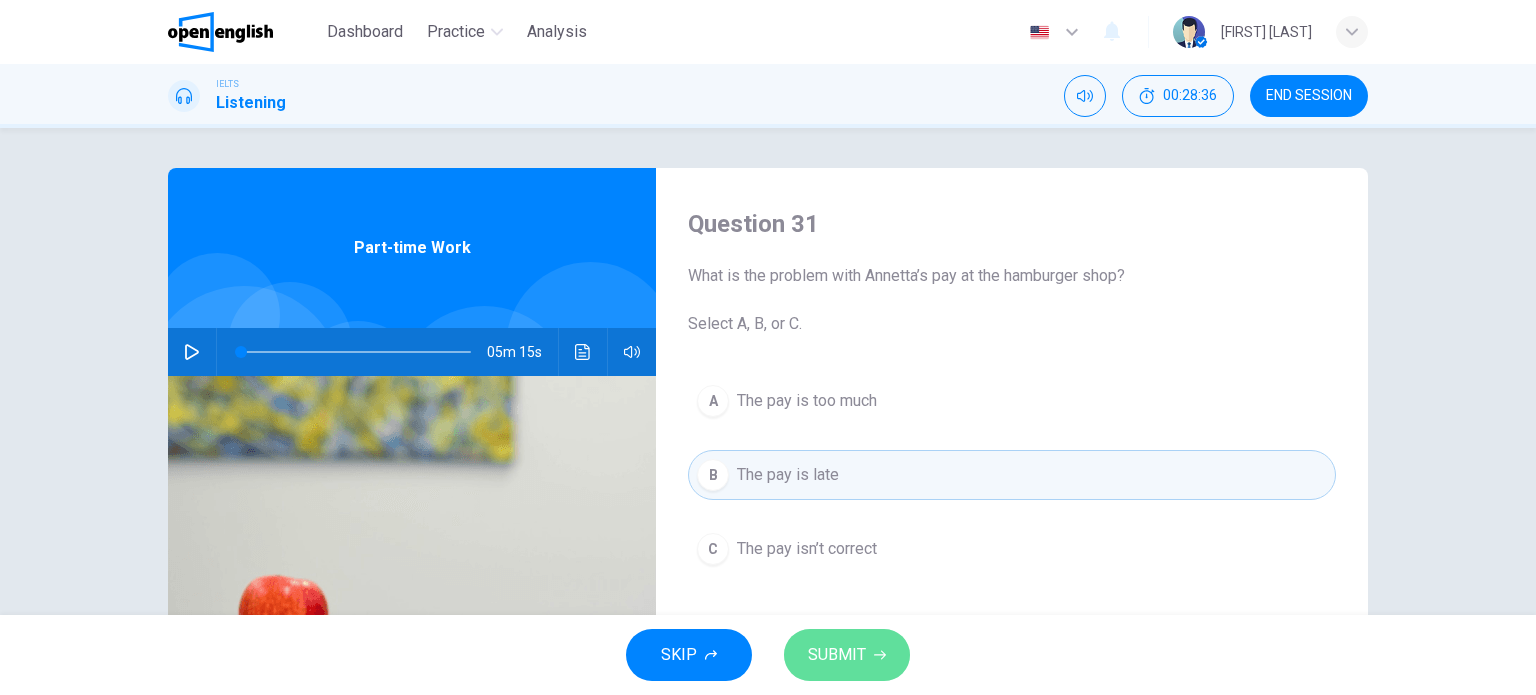 click on "SUBMIT" at bounding box center (837, 655) 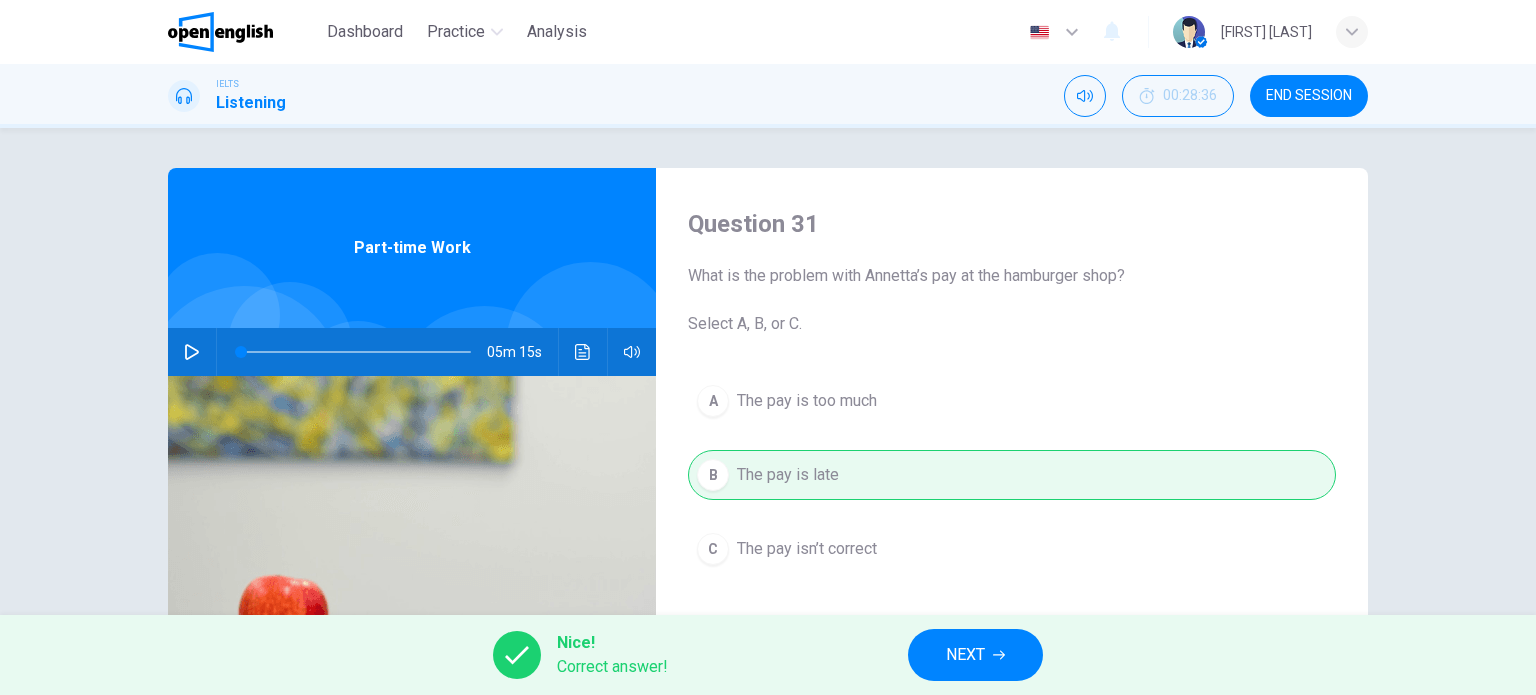click on "NEXT" at bounding box center [975, 655] 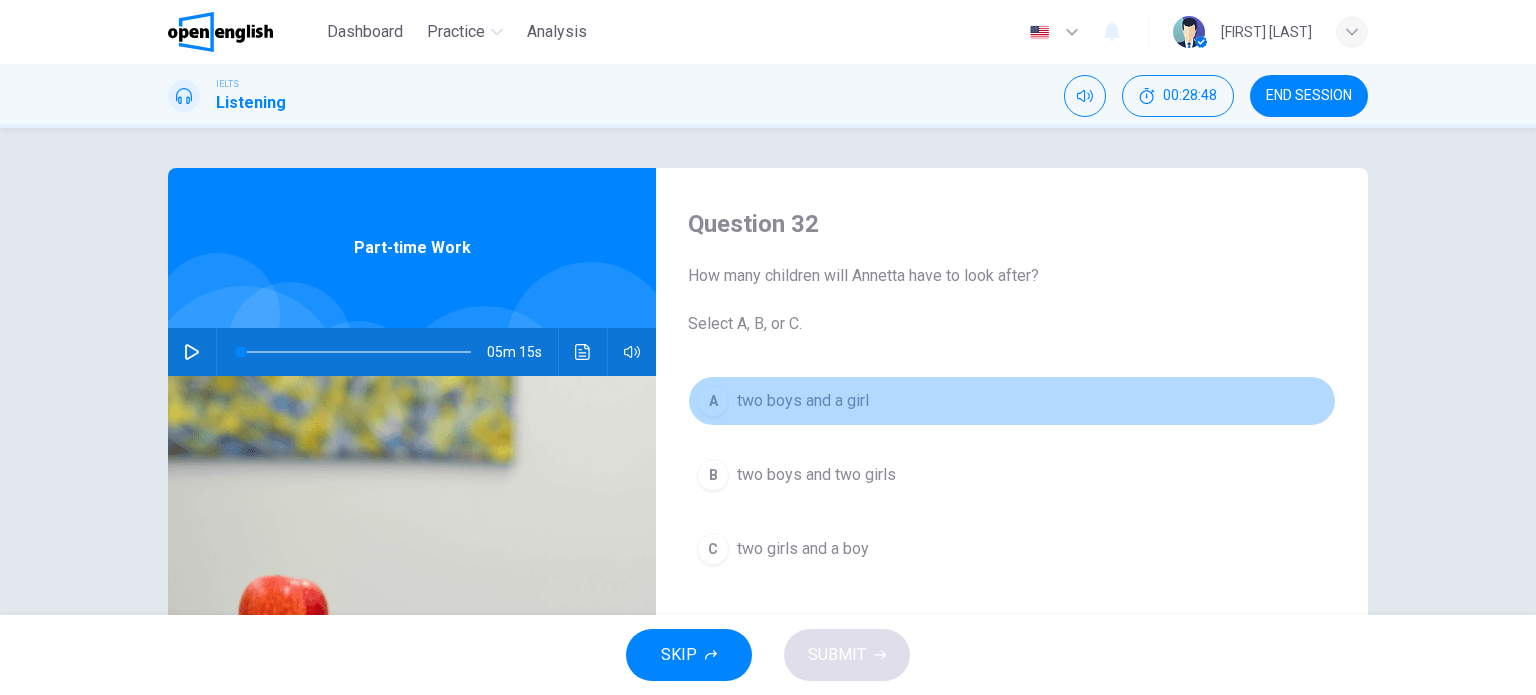click on "two boys and a girl" at bounding box center (803, 401) 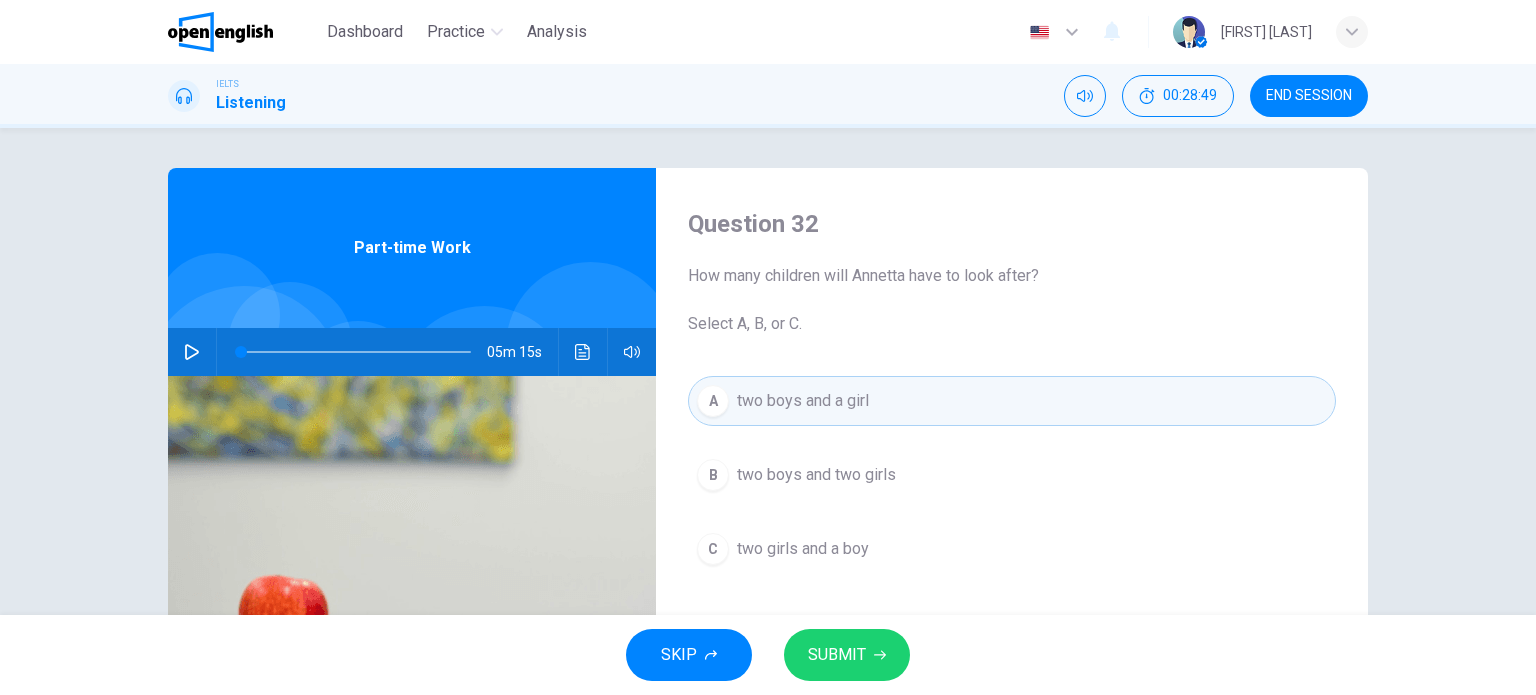 click on "SUBMIT" at bounding box center [837, 655] 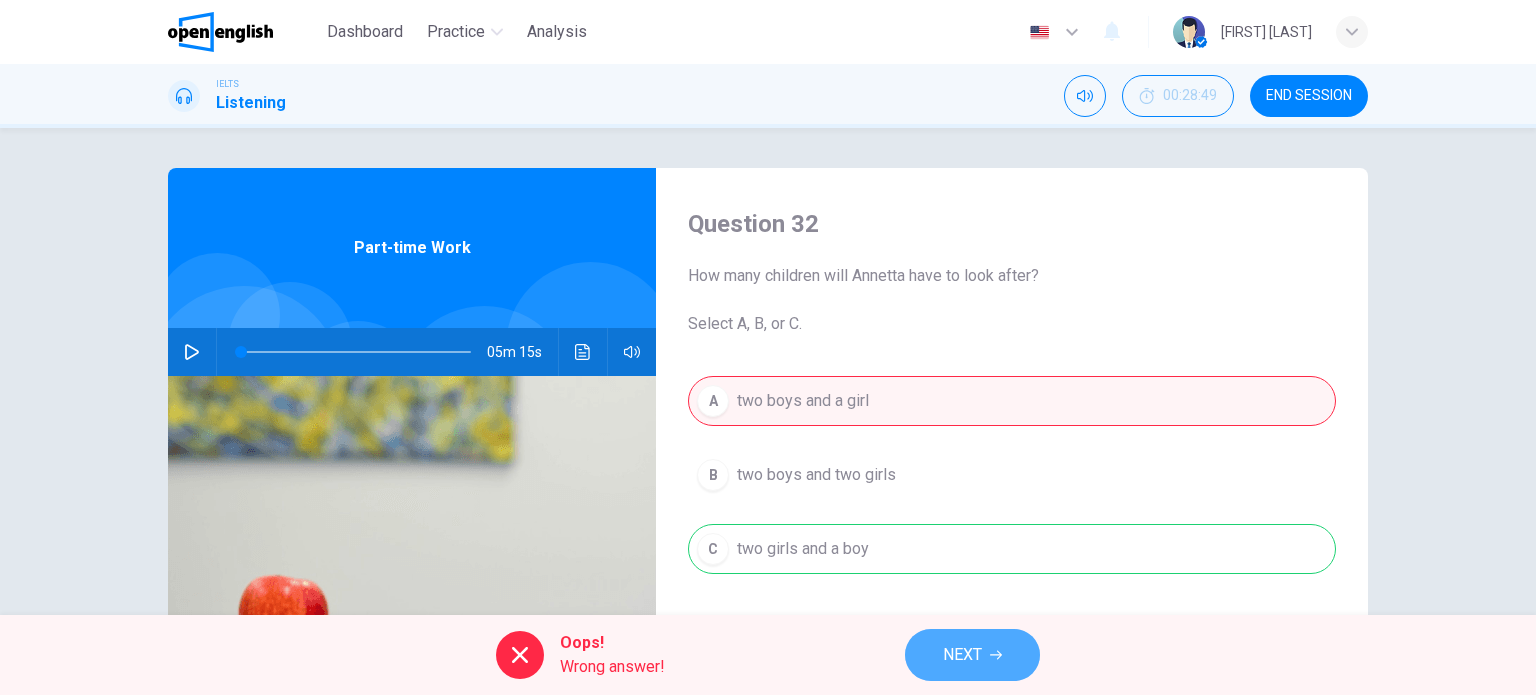 click on "NEXT" at bounding box center (972, 655) 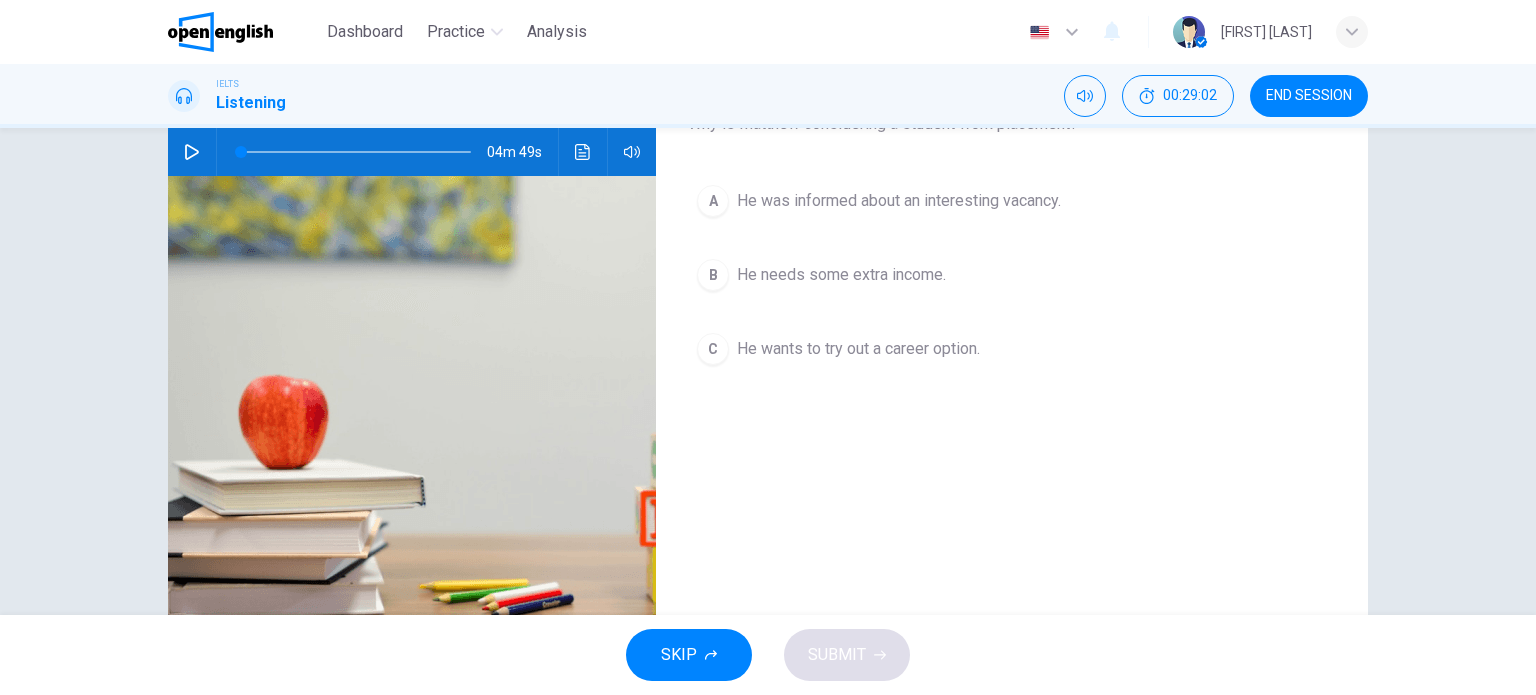 scroll, scrollTop: 0, scrollLeft: 0, axis: both 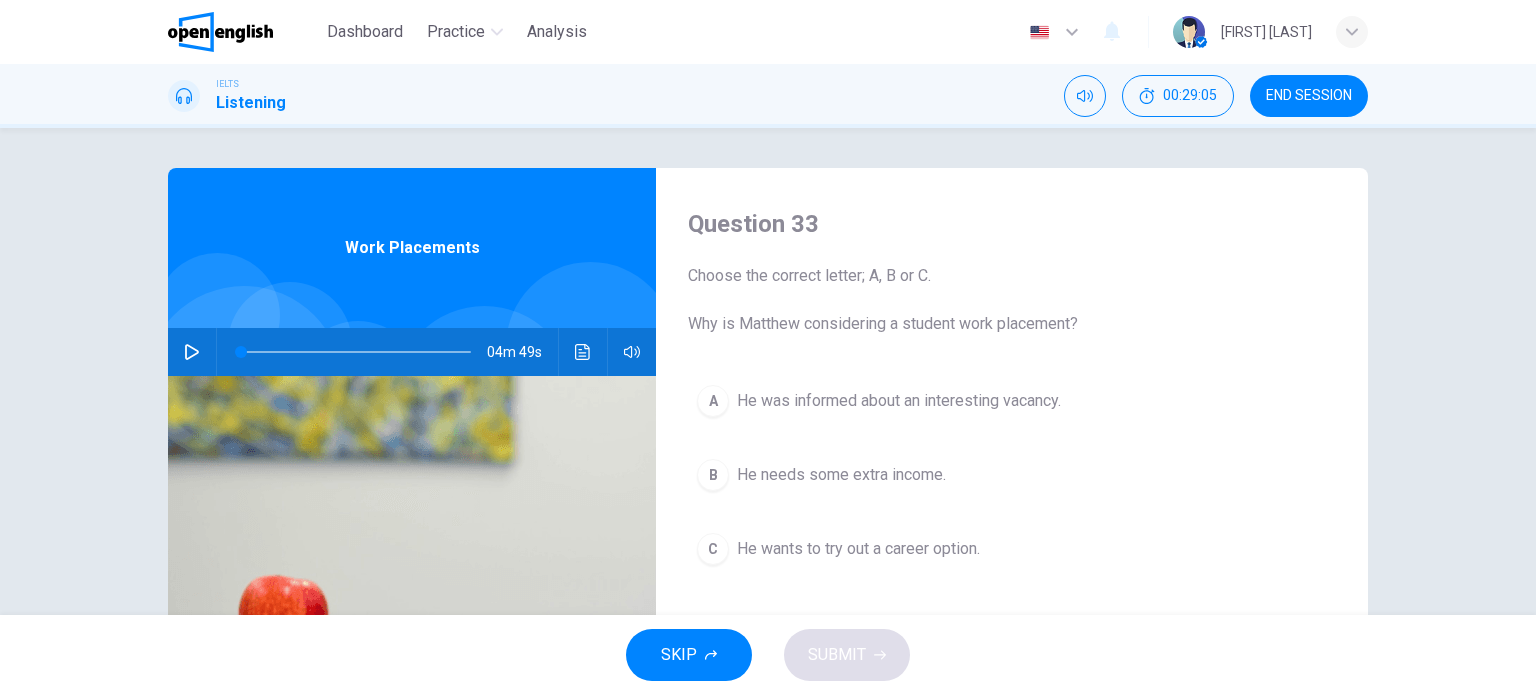 click 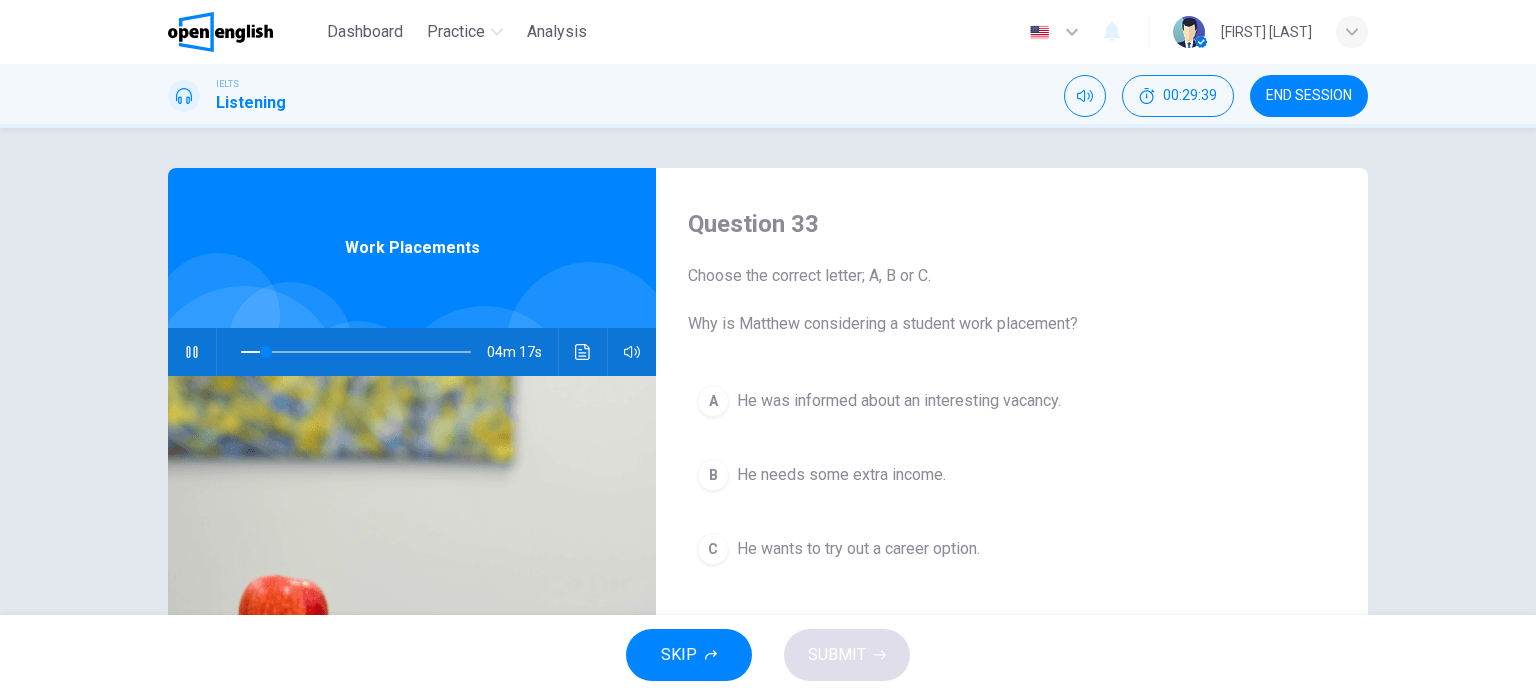 type on "**" 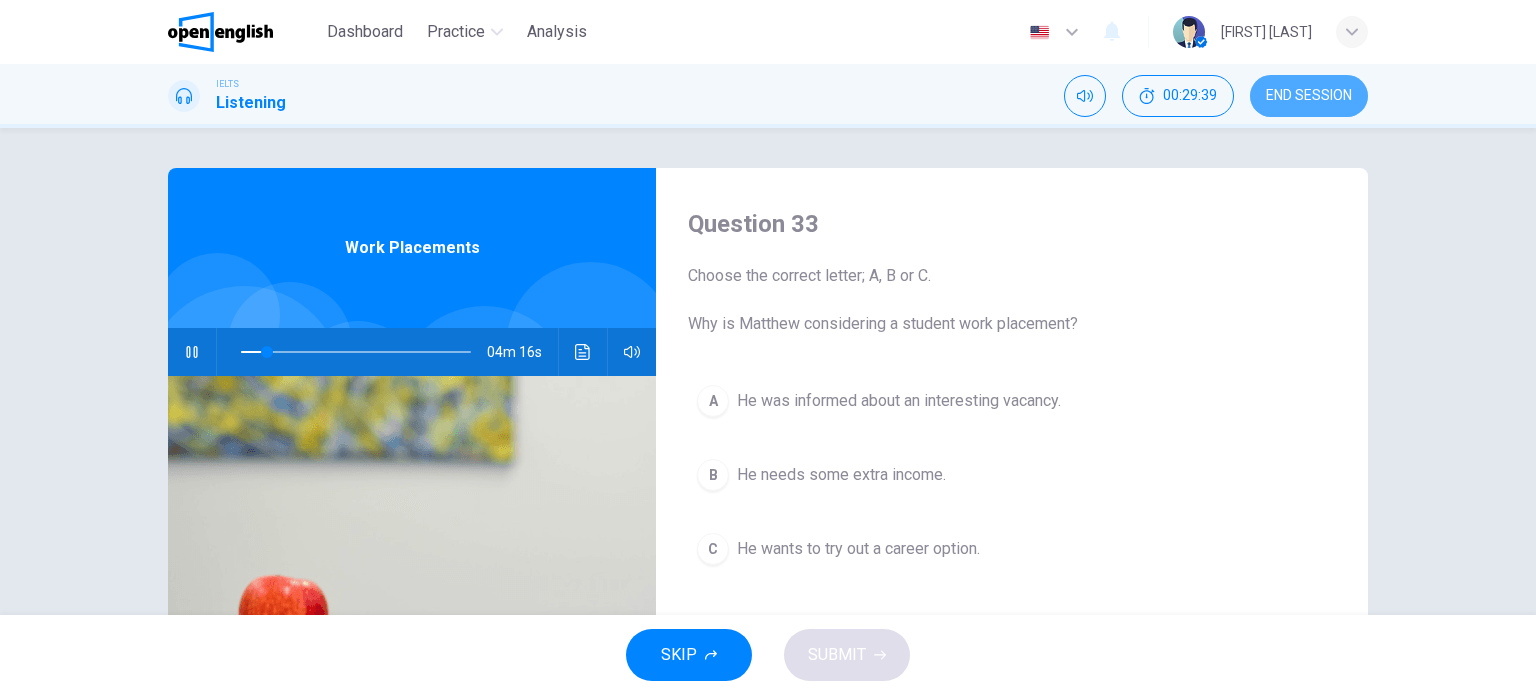 click on "END SESSION" at bounding box center [1309, 96] 